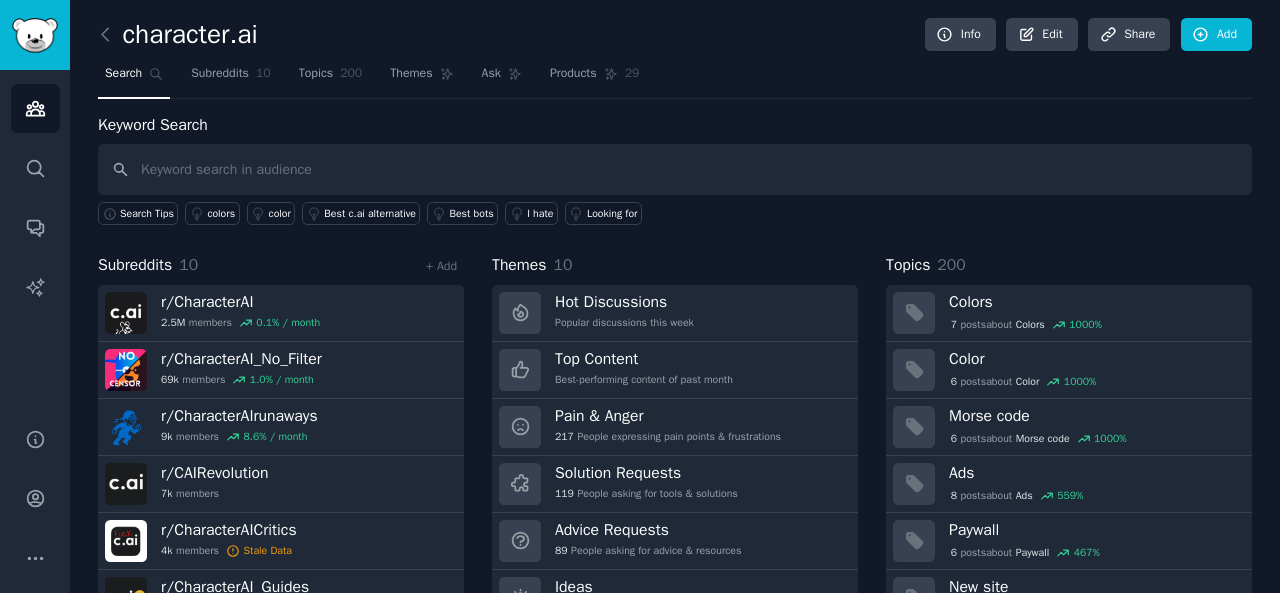 scroll, scrollTop: 0, scrollLeft: 0, axis: both 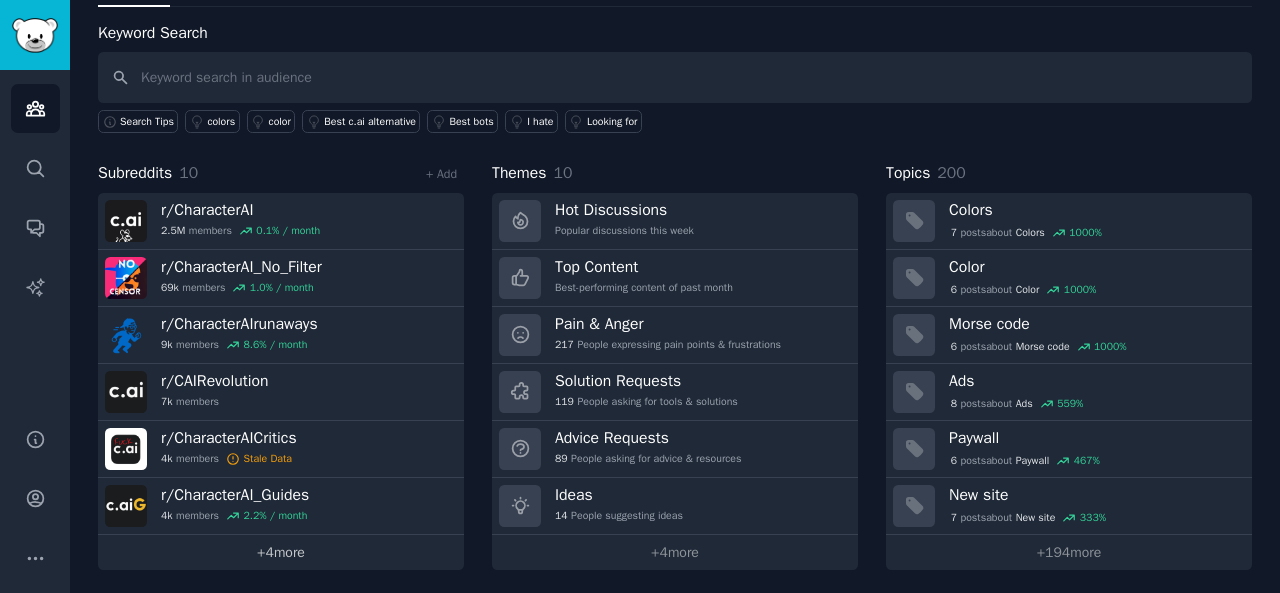 click on "+  4  more" at bounding box center (281, 552) 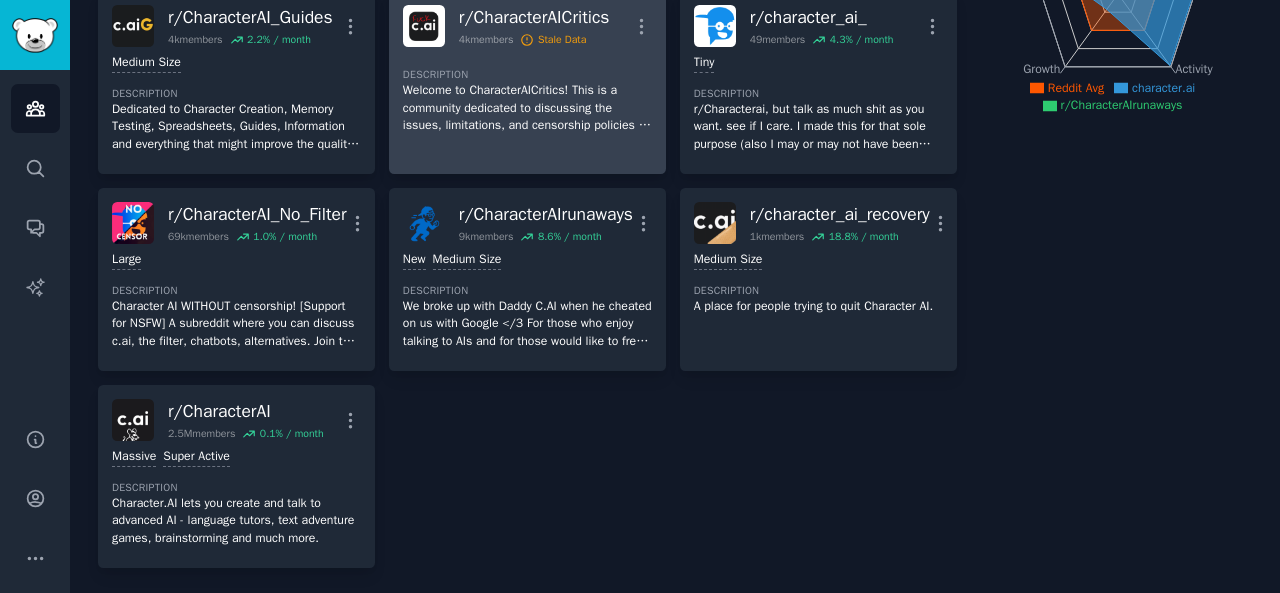 scroll, scrollTop: 0, scrollLeft: 0, axis: both 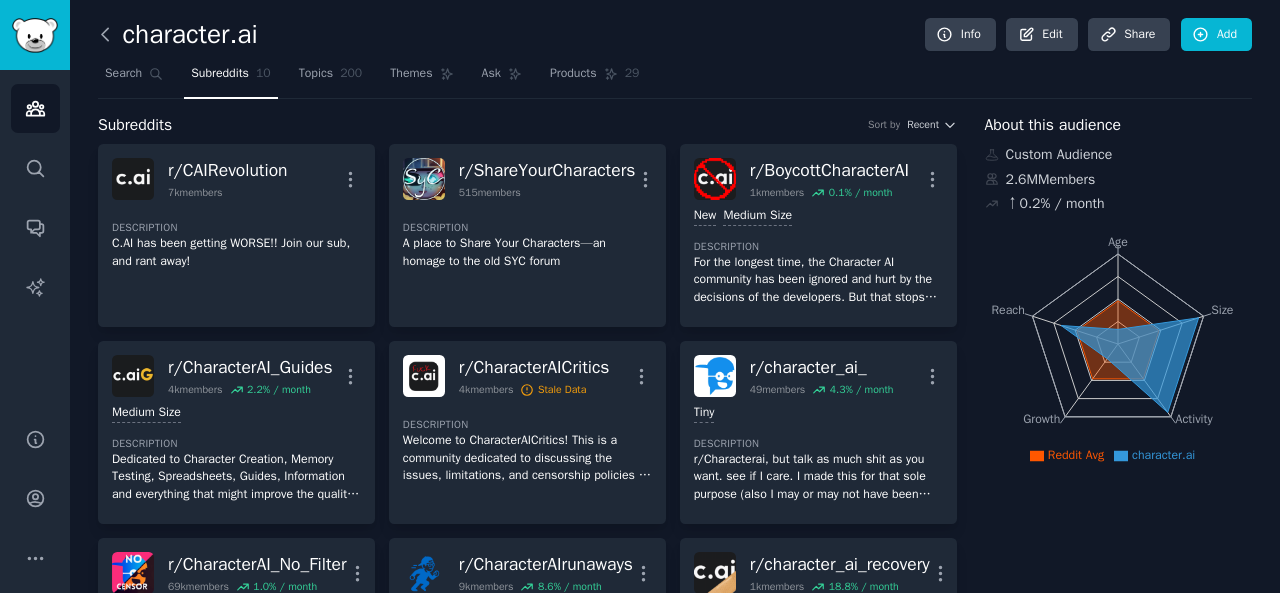 click 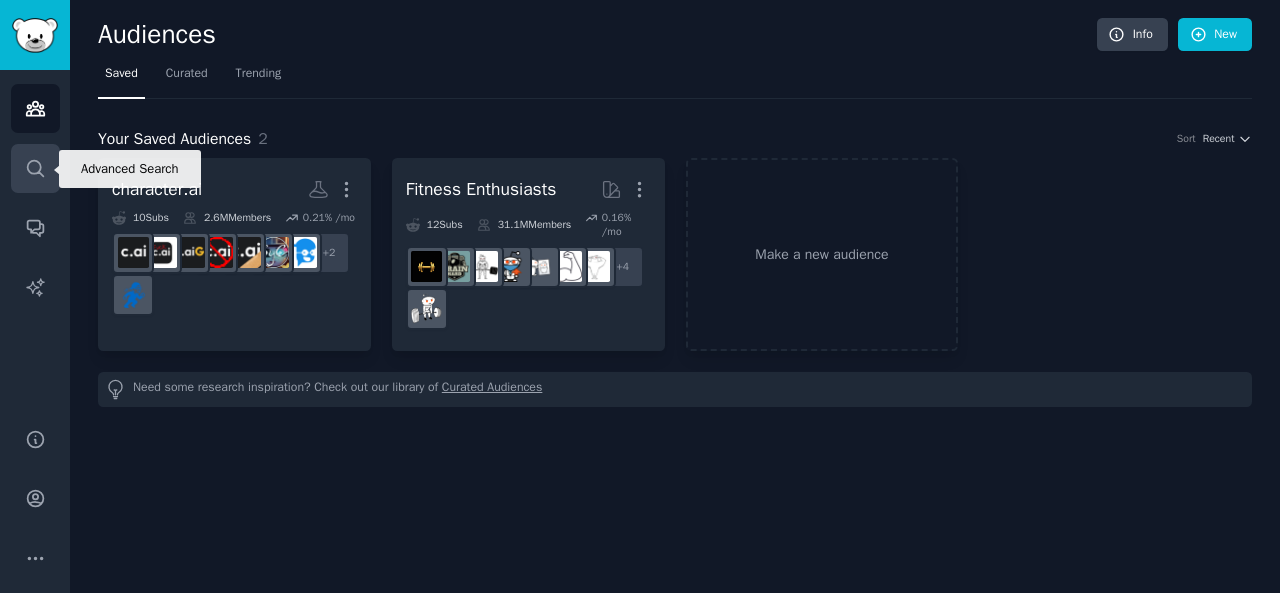 click on "Search" at bounding box center (35, 168) 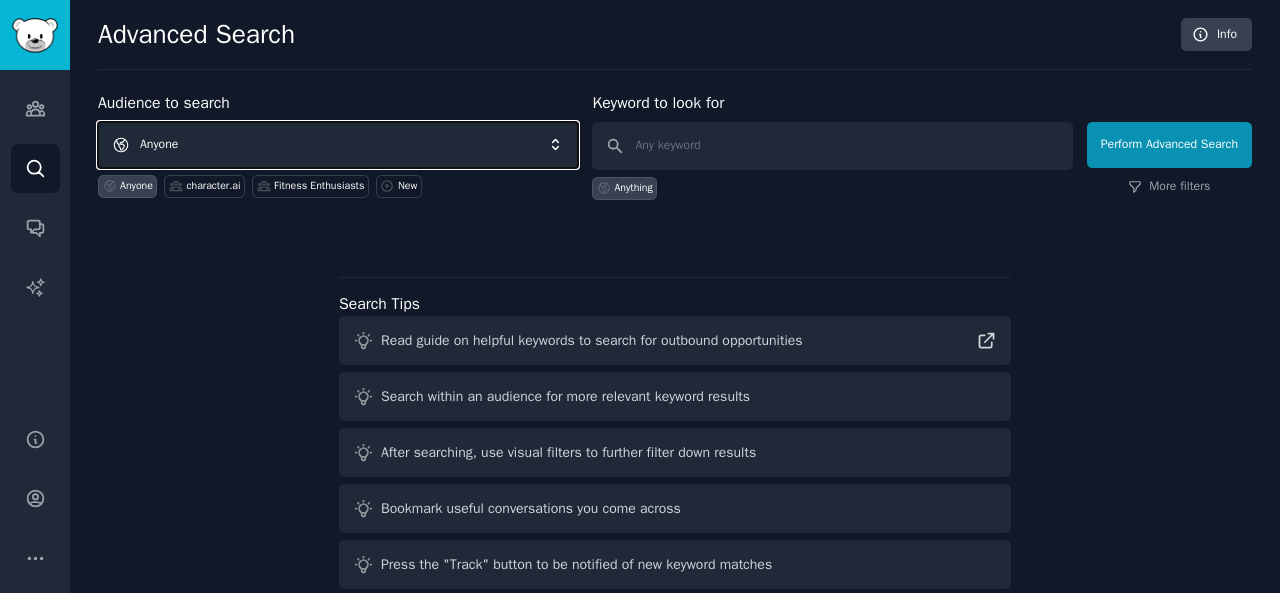 click on "Anyone" at bounding box center (338, 145) 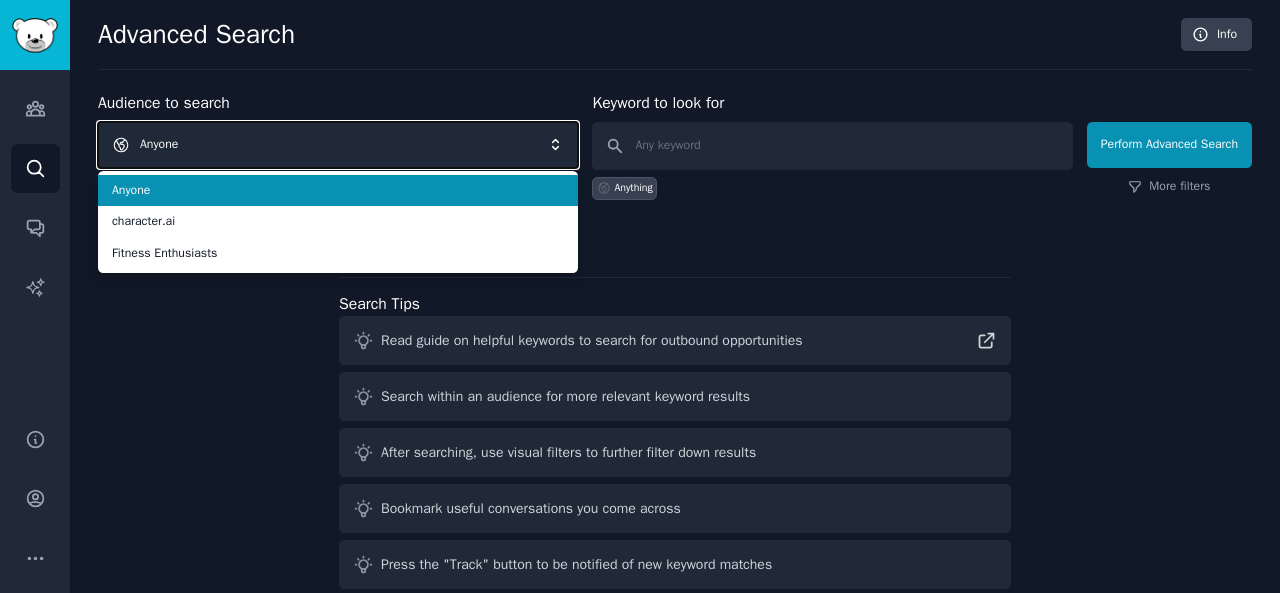 click on "Anyone" at bounding box center [338, 145] 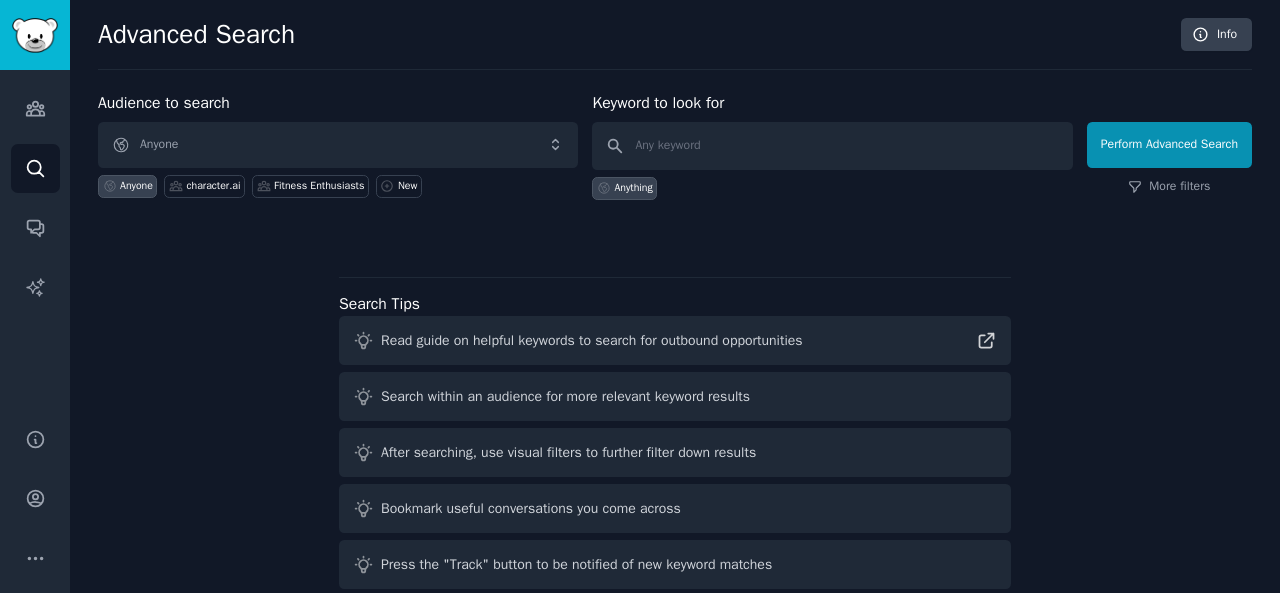 click on "Audience to search Anyone Anyone character.ai Fitness Enthusiasts New Keyword to look for Anything   Perform Advanced Search More filters Search Tips Read guide on helpful keywords to search for outbound opportunities Search within an audience for more relevant keyword results After searching, use visual filters to further filter down results Bookmark useful conversations you come across Press the "Track" button to be notified of new keyword matches Use the patterns feature to summarize Reddit posts in bulk" at bounding box center (675, 372) 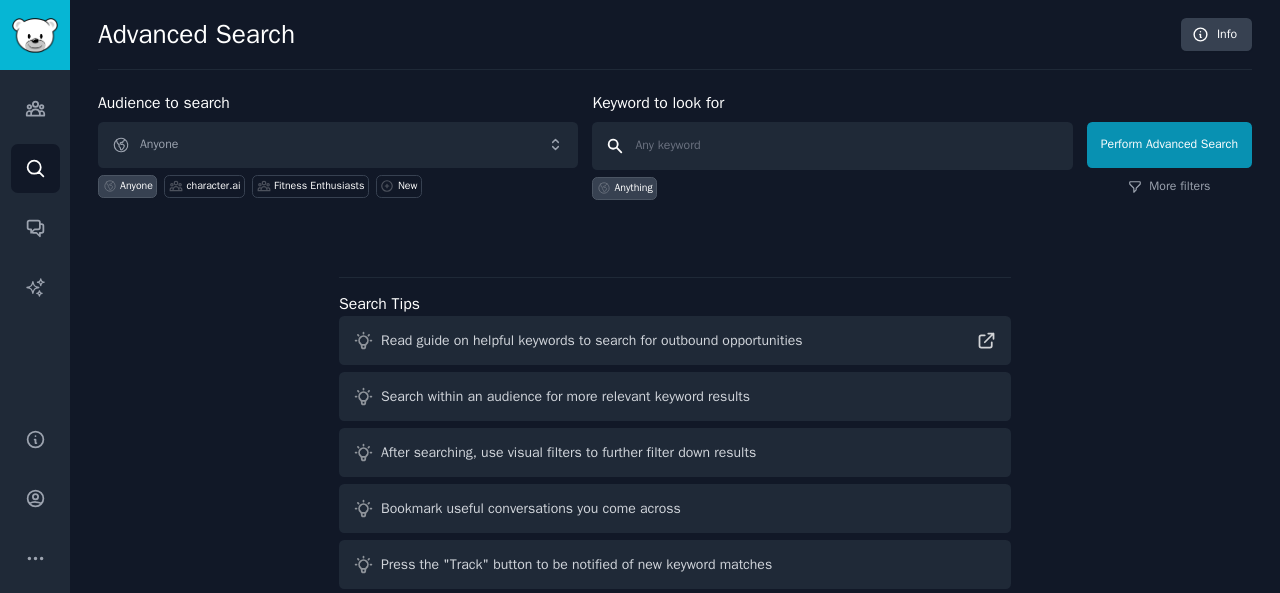 click at bounding box center (832, 146) 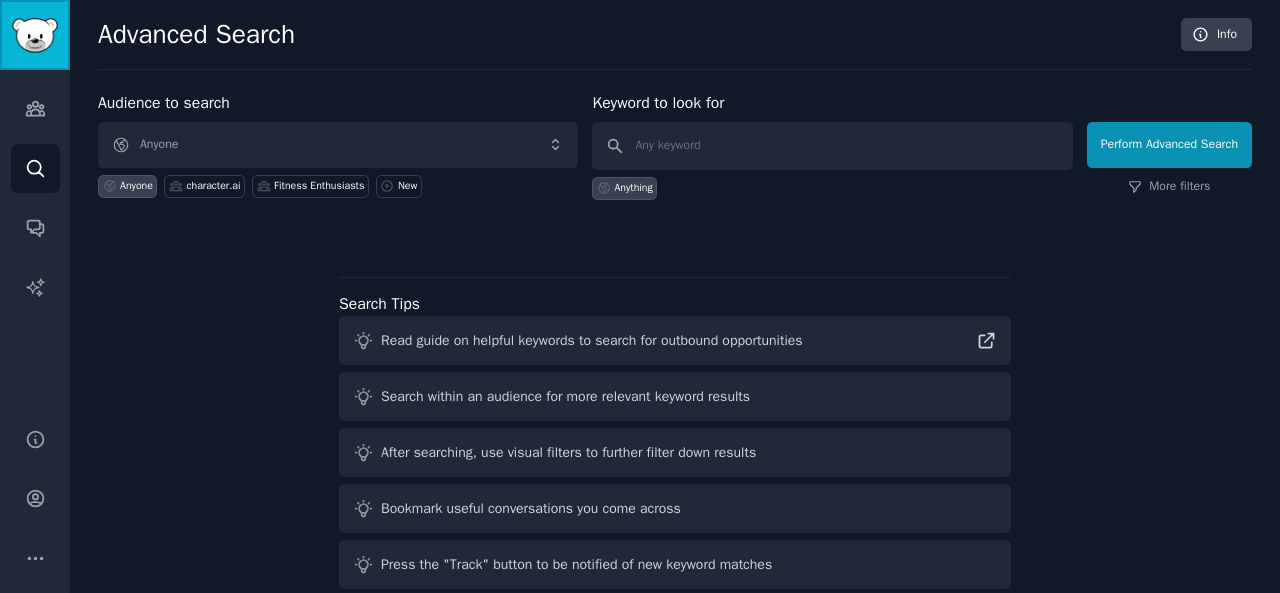 click at bounding box center (35, 35) 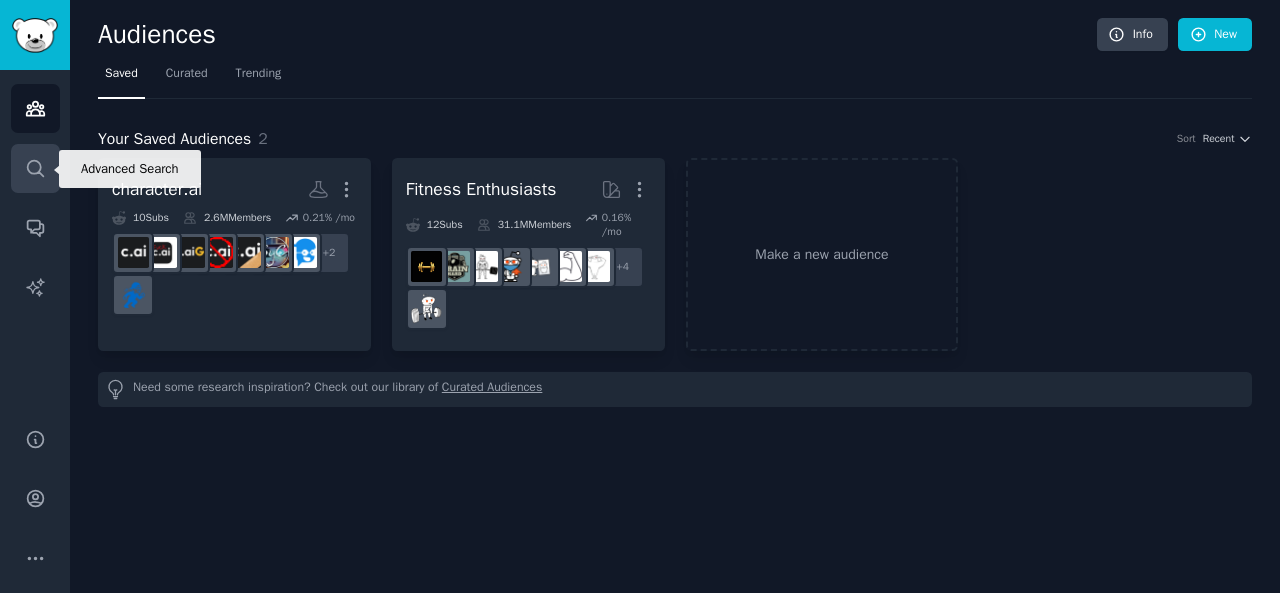 click on "Search" at bounding box center (35, 168) 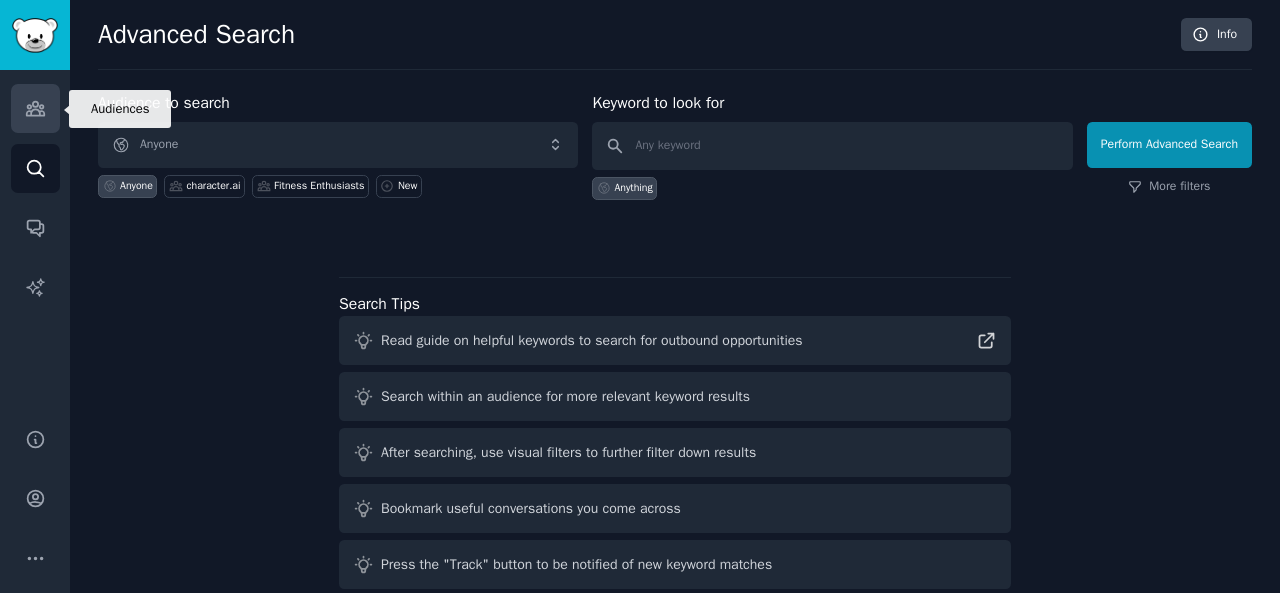 click 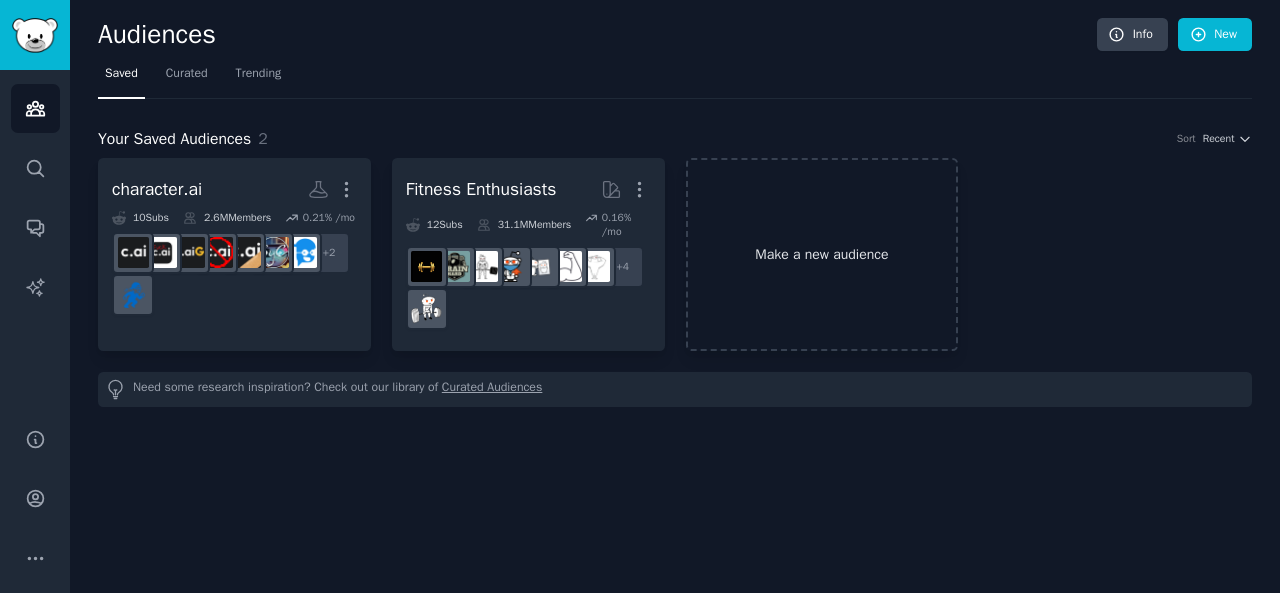 click on "Make a new audience" at bounding box center [822, 254] 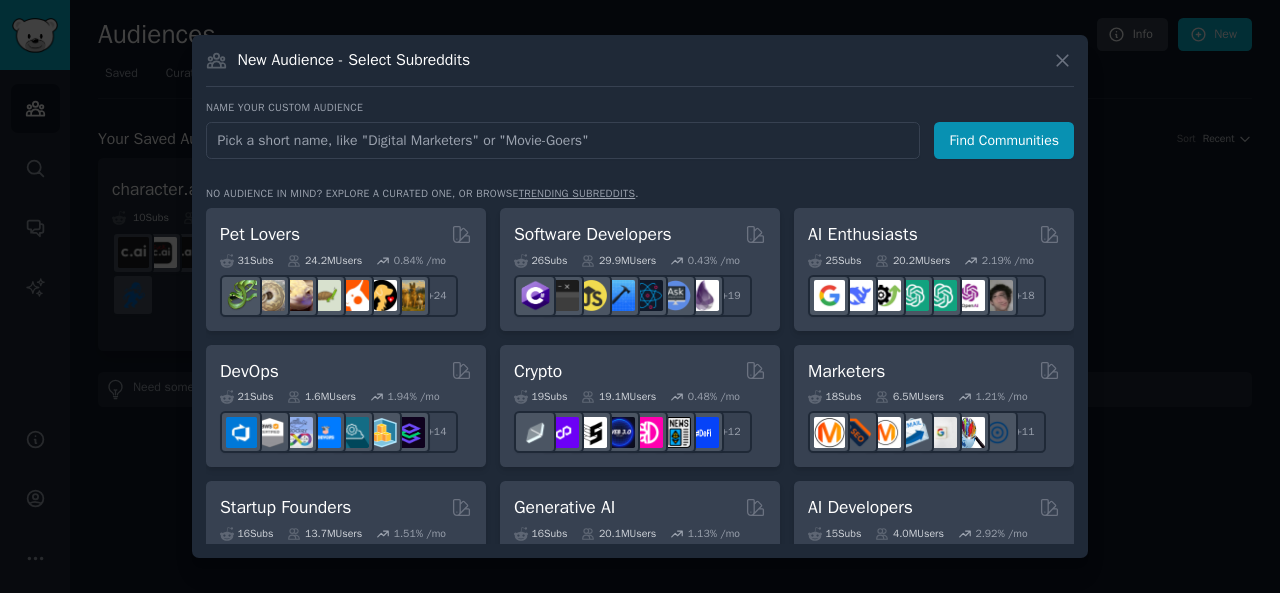 click at bounding box center [563, 140] 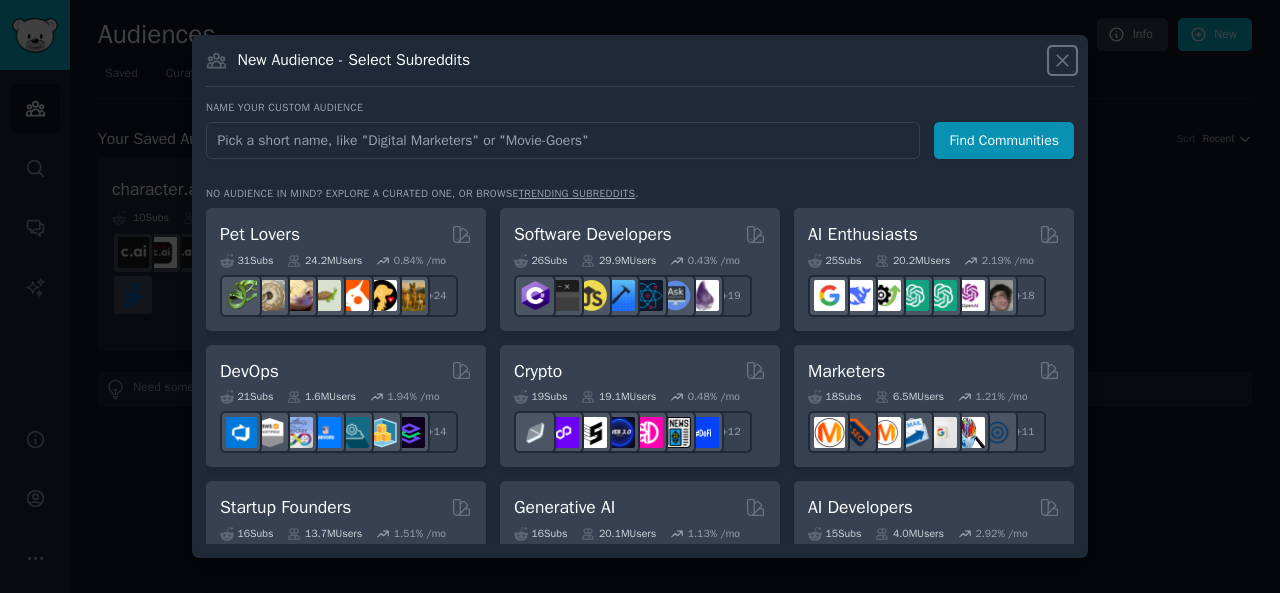 click 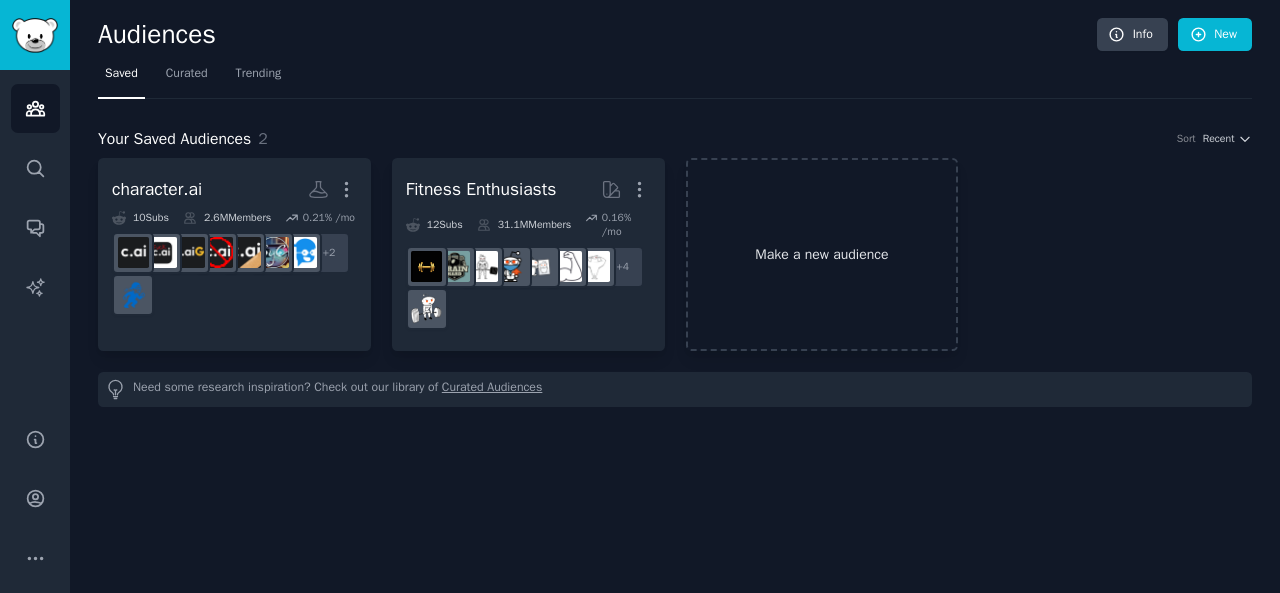 click on "Make a new audience" at bounding box center [822, 254] 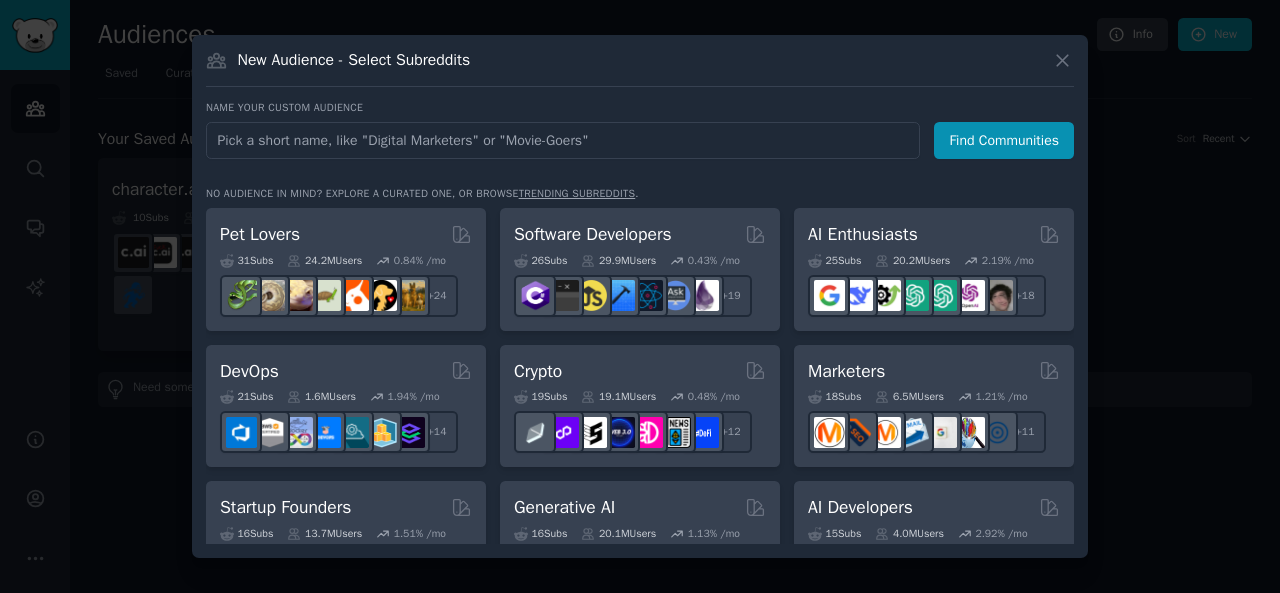 click at bounding box center [563, 140] 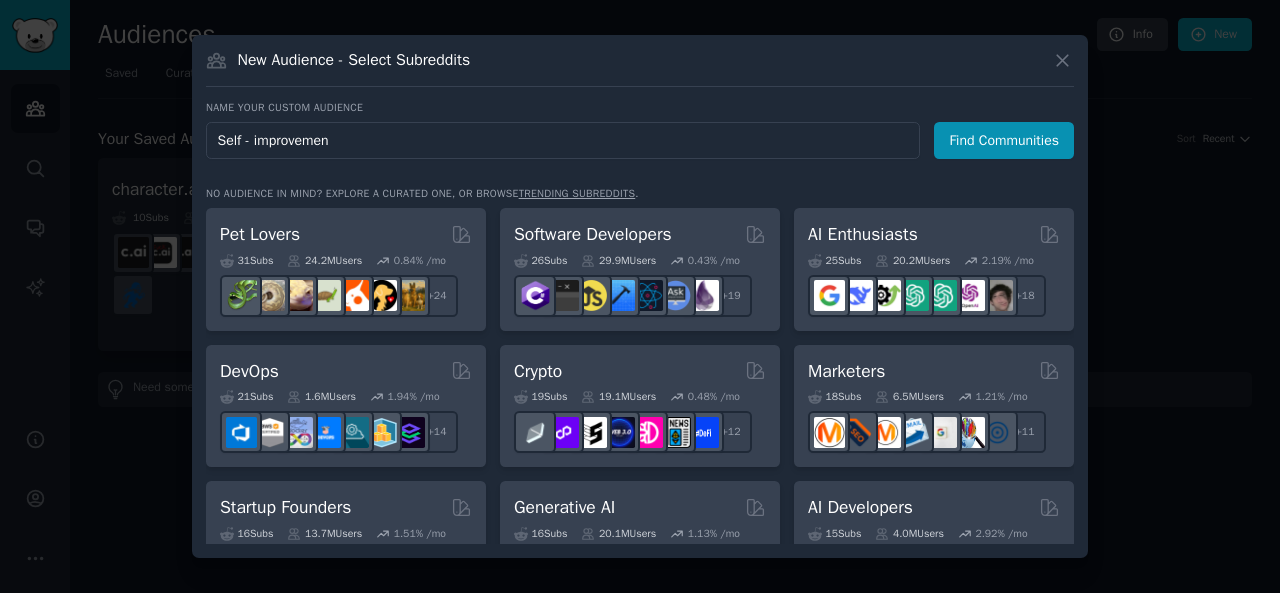type on "Self - improvement" 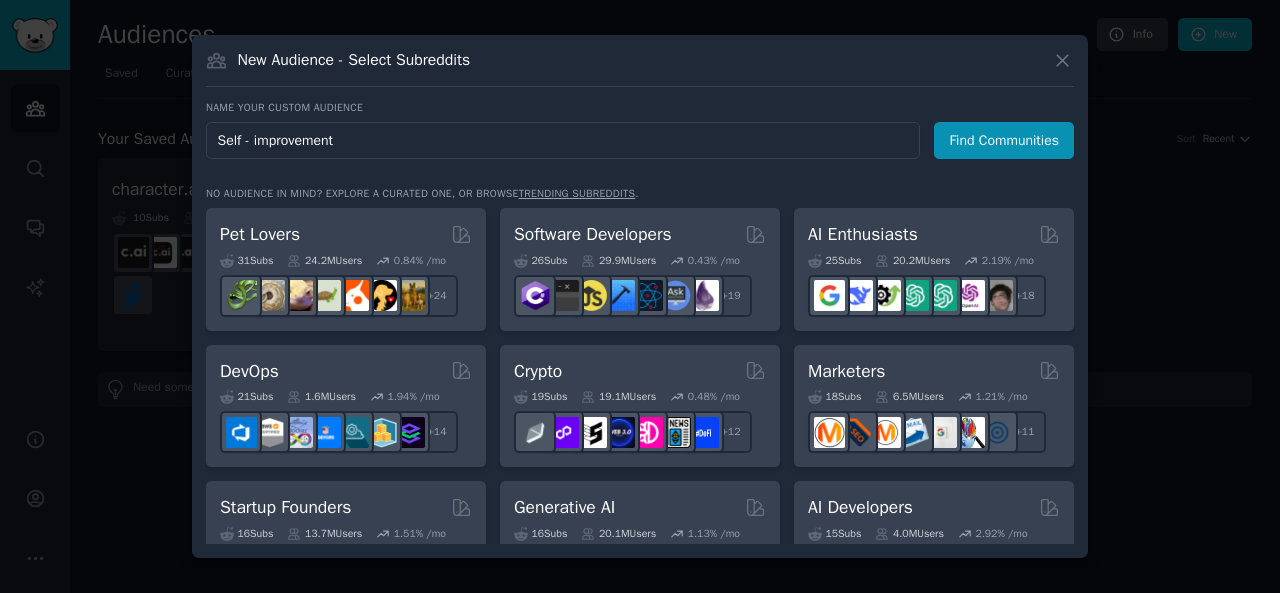 click on "Find Communities" at bounding box center (1004, 140) 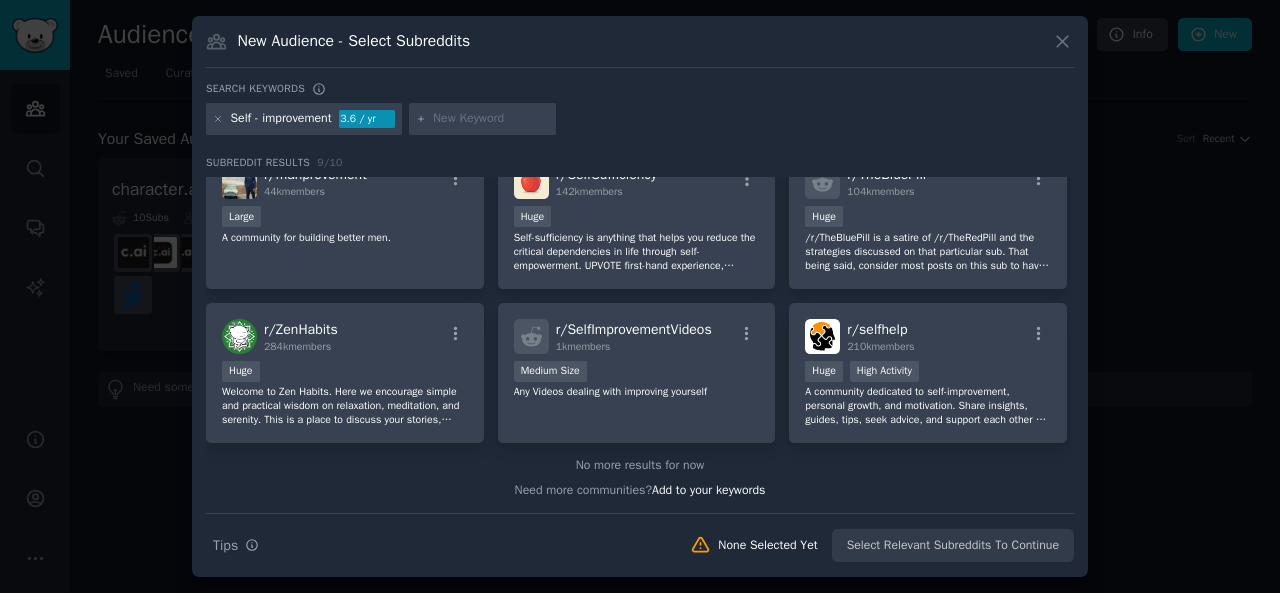 scroll, scrollTop: 0, scrollLeft: 0, axis: both 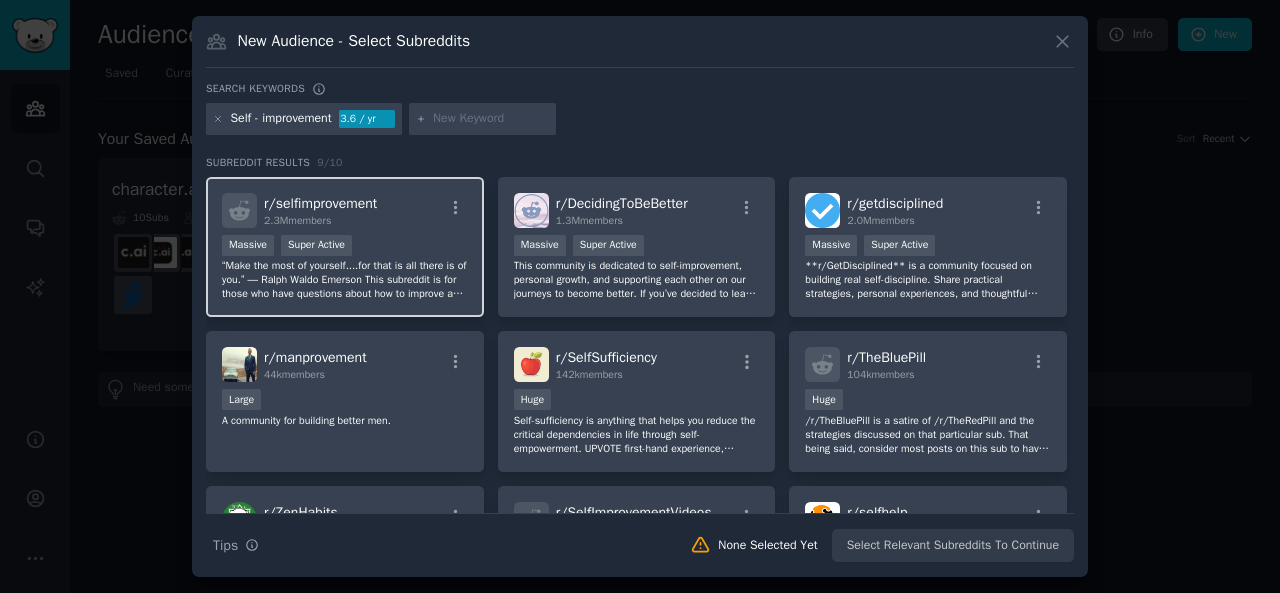 click on "“Make the most of yourself....for that is all there is of you.”
― Ralph Waldo Emerson
This subreddit is for those who have questions about how to improve any aspects of their lives, from motivation and procrastination, to social skills and fitness, and everything in between.  It is also a subreddit to share your helpful and civil ideas, tips, and advice on how others can improve themselves." at bounding box center [345, 280] 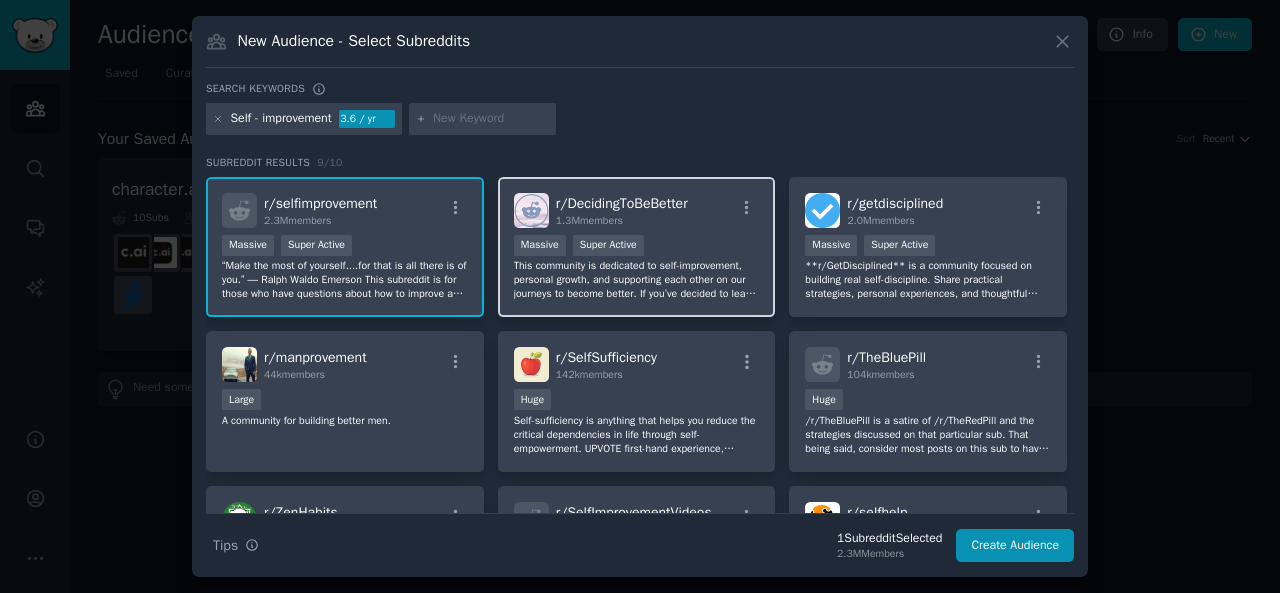 click on "This community is dedicated to self-improvement, personal growth, and supporting each other on our journeys to become better. If you’ve decided to leave behind what no longer serves you and are committed to progress, this is the place for you." at bounding box center [637, 280] 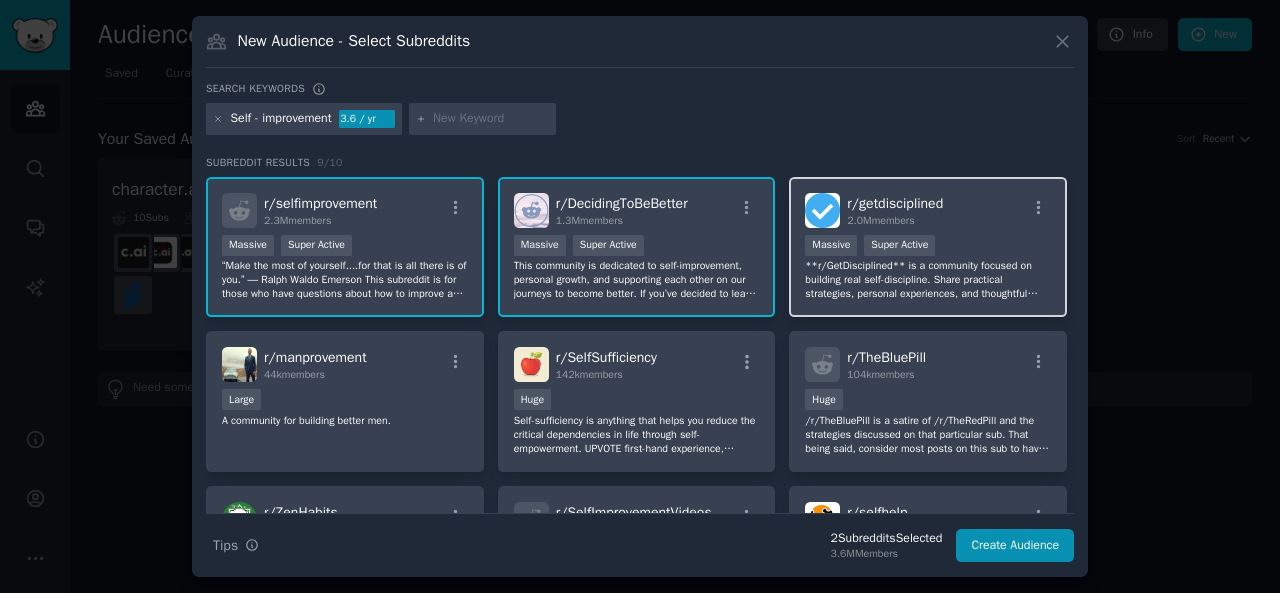 click on "**r/GetDisciplined** is a community focused on building real self-discipline. Share practical strategies, personal experiences, and thoughtful advice to help yourself and others make lasting improvements and achieve meaningful goals." at bounding box center (928, 280) 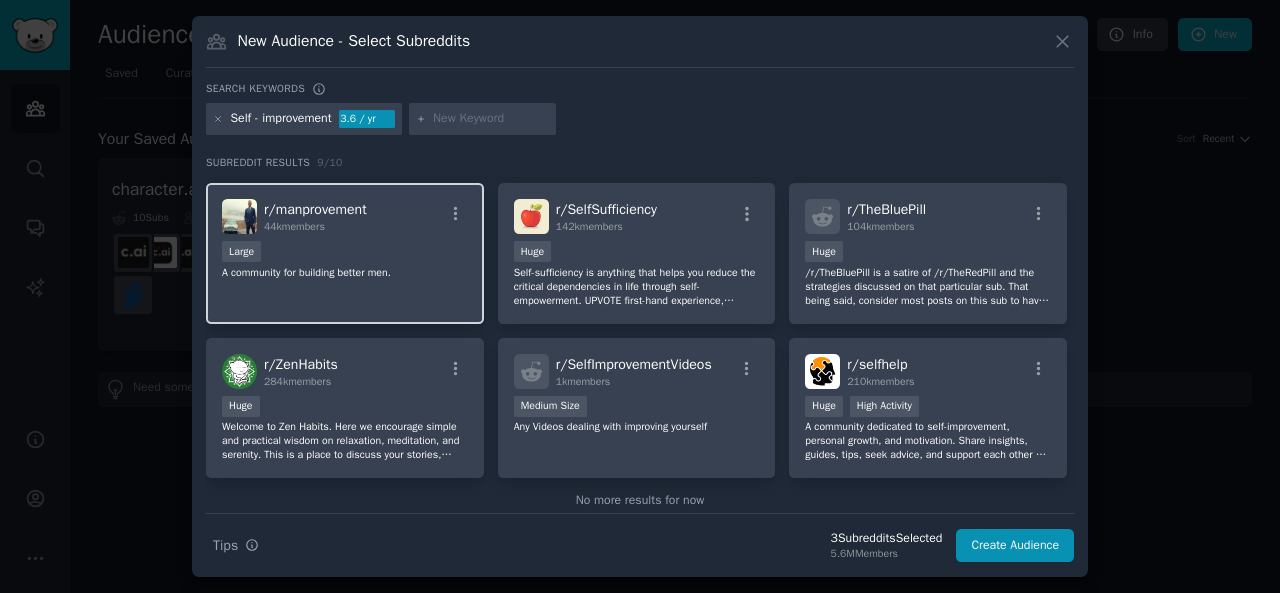 scroll, scrollTop: 147, scrollLeft: 0, axis: vertical 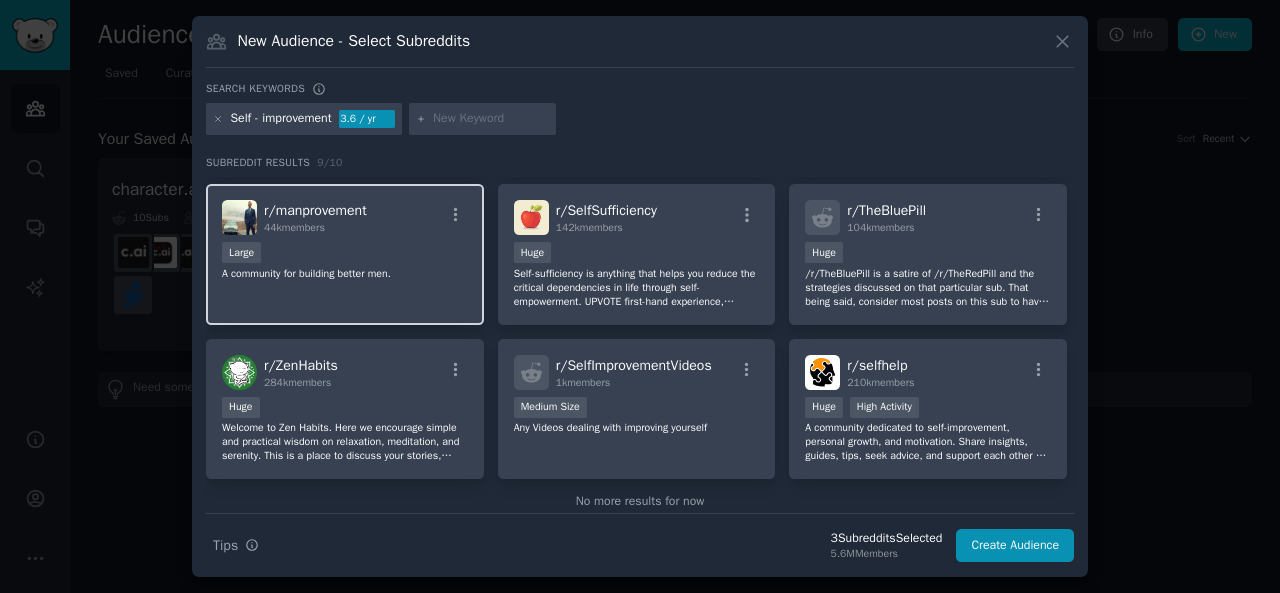 click on "r/ manprovement 44k members Large A community for building better men." at bounding box center [345, 254] 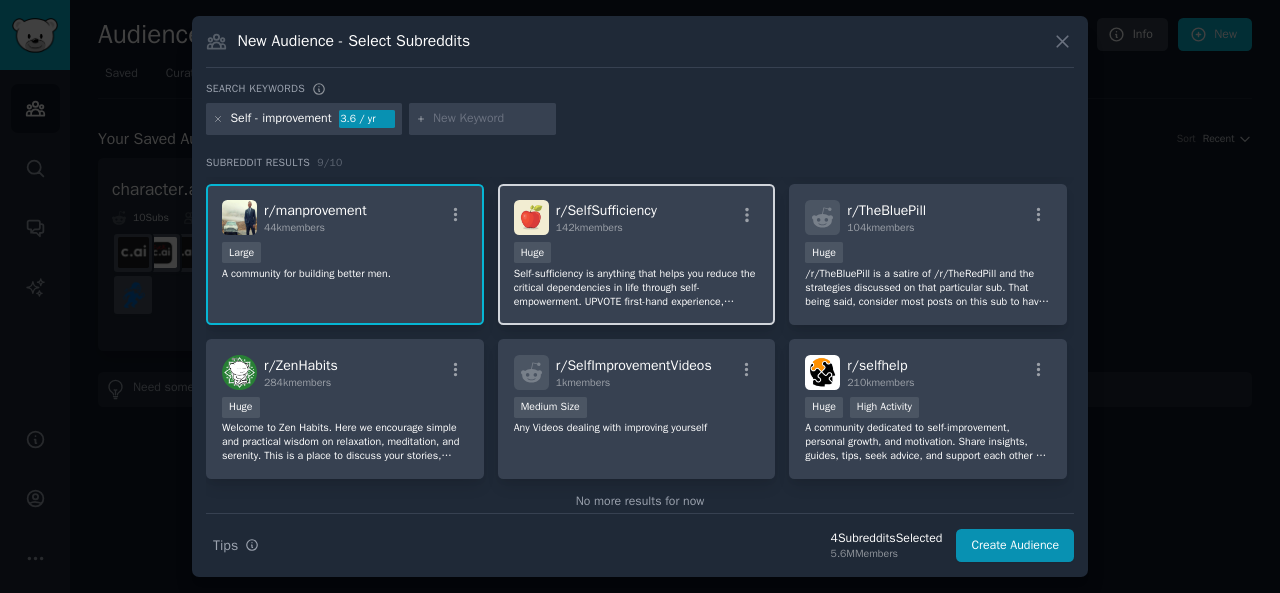 click on "Self-sufficiency is anything that helps you reduce the critical dependencies in life through self-empowerment. UPVOTE first-hand experience, DOWNVOTE anything that does not encourage discussion.
Self-sufficiency is not a single lifestyle choice." at bounding box center (637, 288) 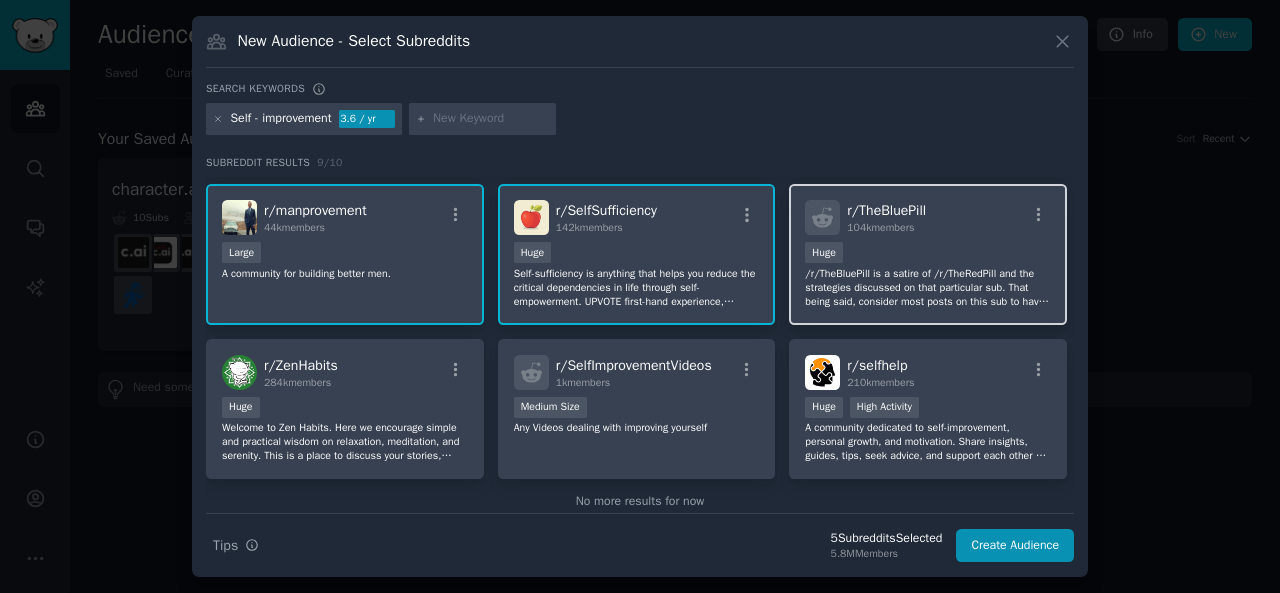 click on "/r/TheBluePill is a satire of /r/TheRedPill and the strategies discussed on that particular sub. That being said, consider most posts on this sub to have a trigger warning." at bounding box center (928, 288) 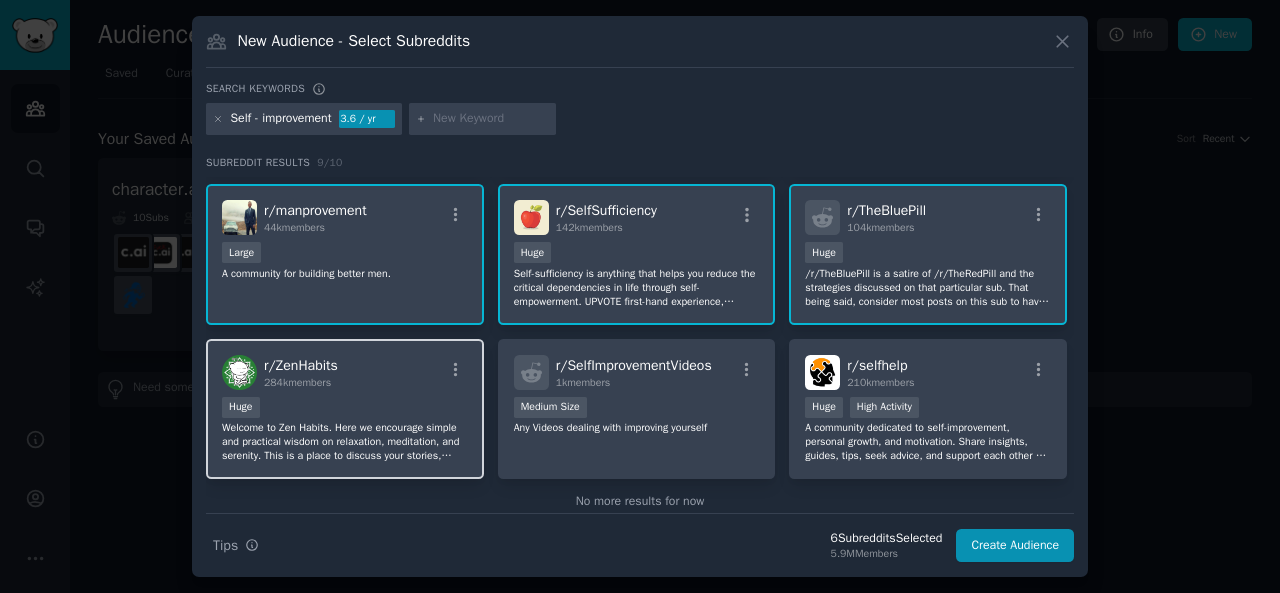 click on "r/ ZenHabits 284k members" at bounding box center (345, 372) 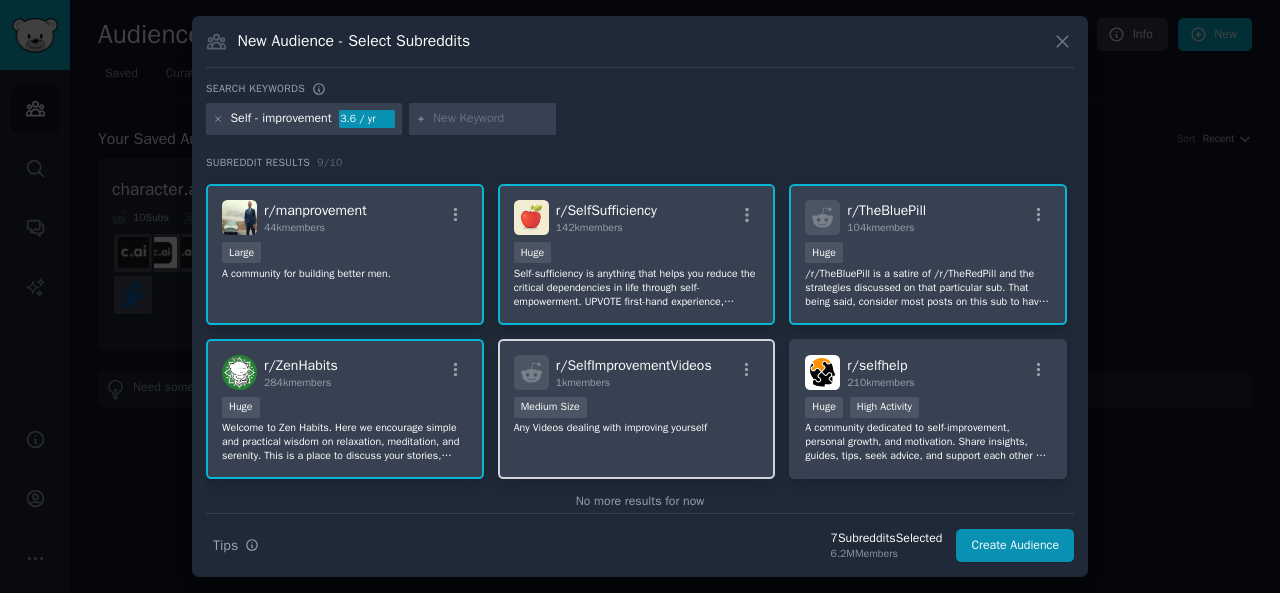 click on "r/ SelfImprovementVideos 1k  members 1000 - 10,000 members Medium Size Any Videos dealing with improving yourself" at bounding box center (637, 409) 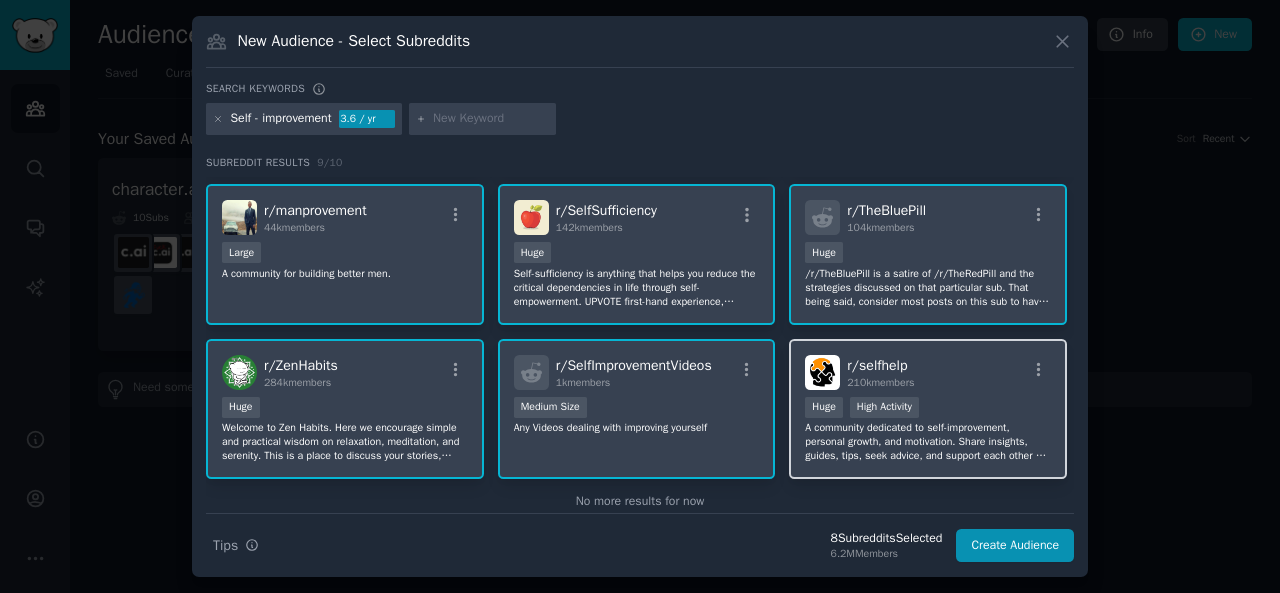 click on "A community dedicated to self-improvement, personal growth, and motivation. Share insights, guides, tips, seek advice, and support each other on the journey to becoming your best self." at bounding box center (928, 442) 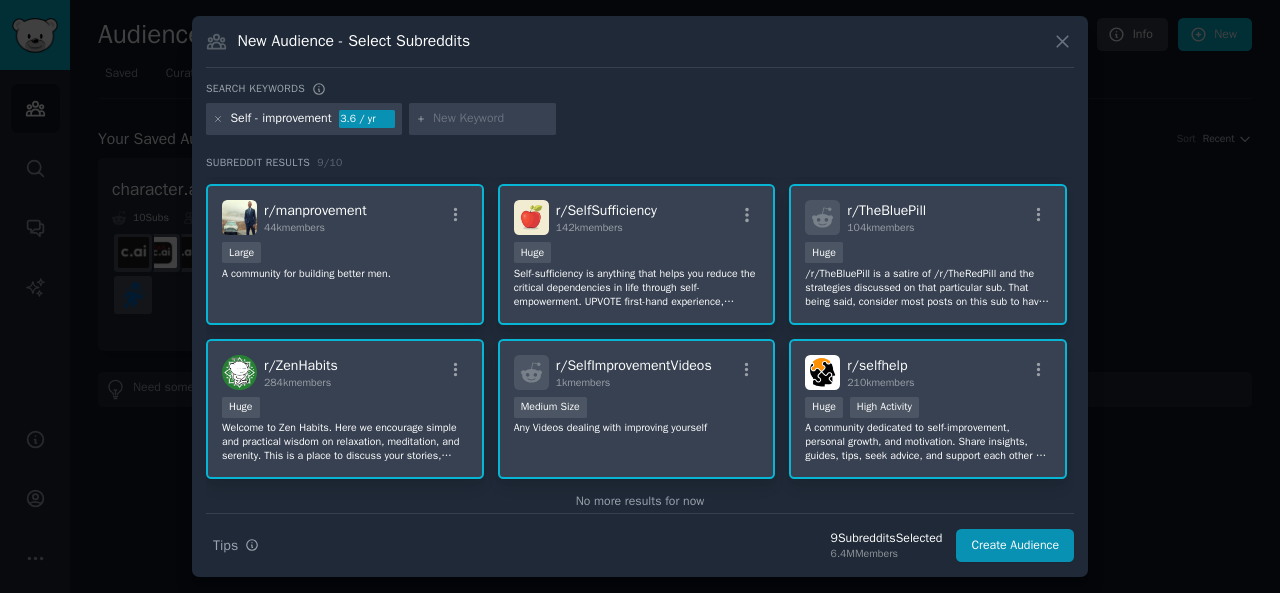 scroll, scrollTop: 183, scrollLeft: 0, axis: vertical 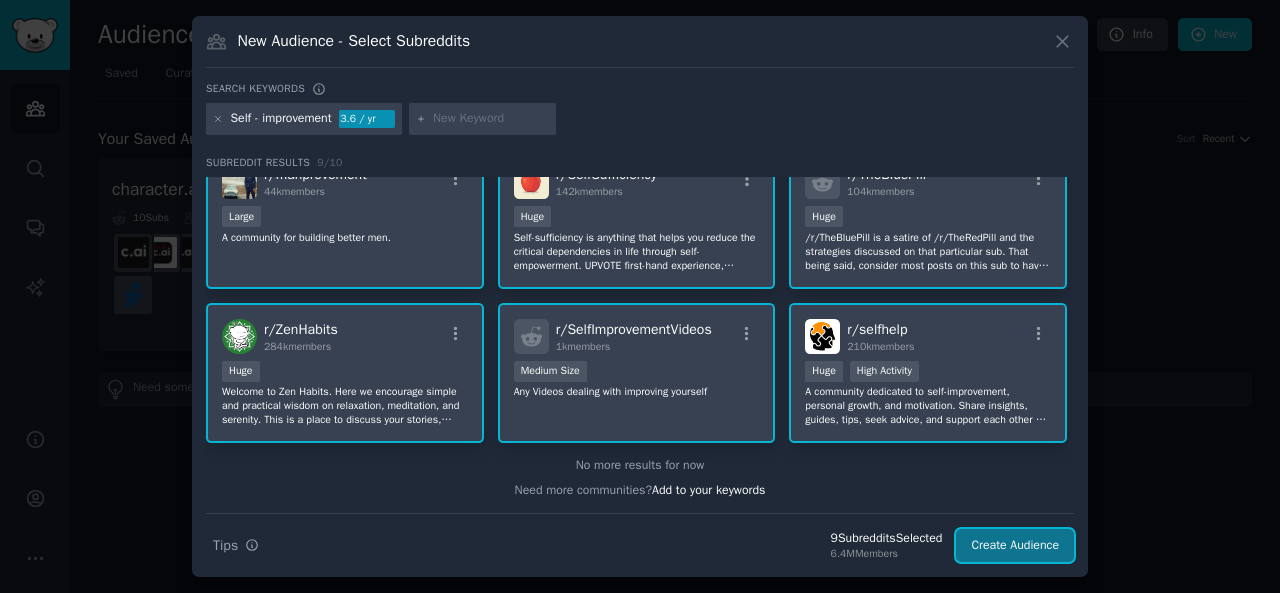 click on "Create Audience" at bounding box center (1015, 546) 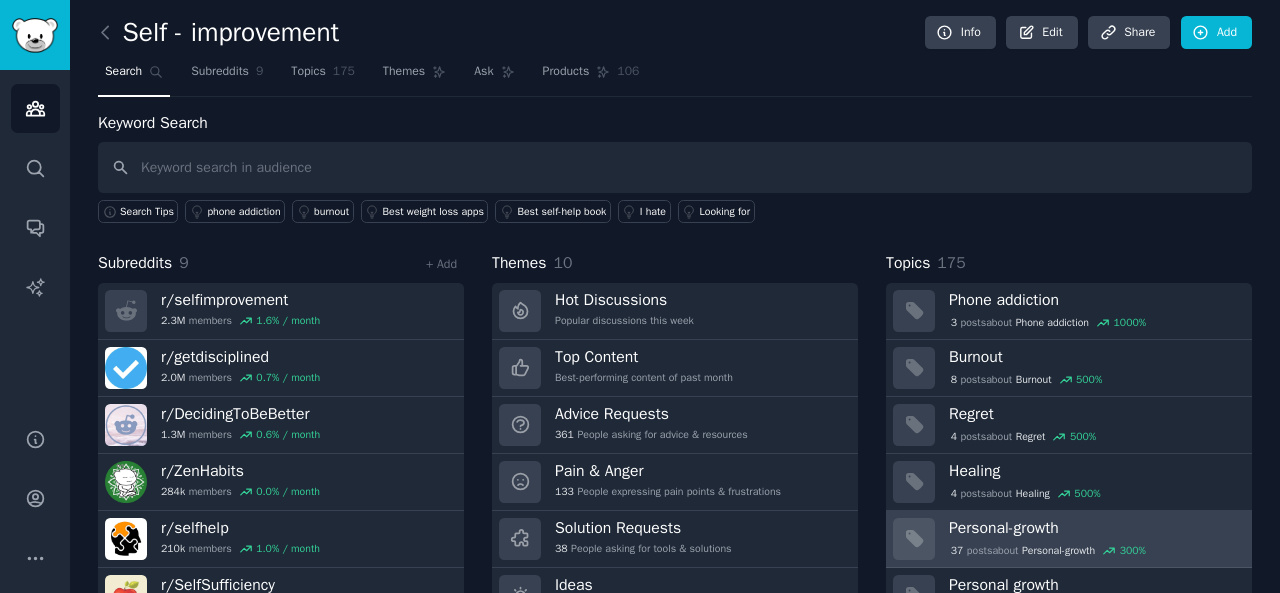 scroll, scrollTop: 0, scrollLeft: 0, axis: both 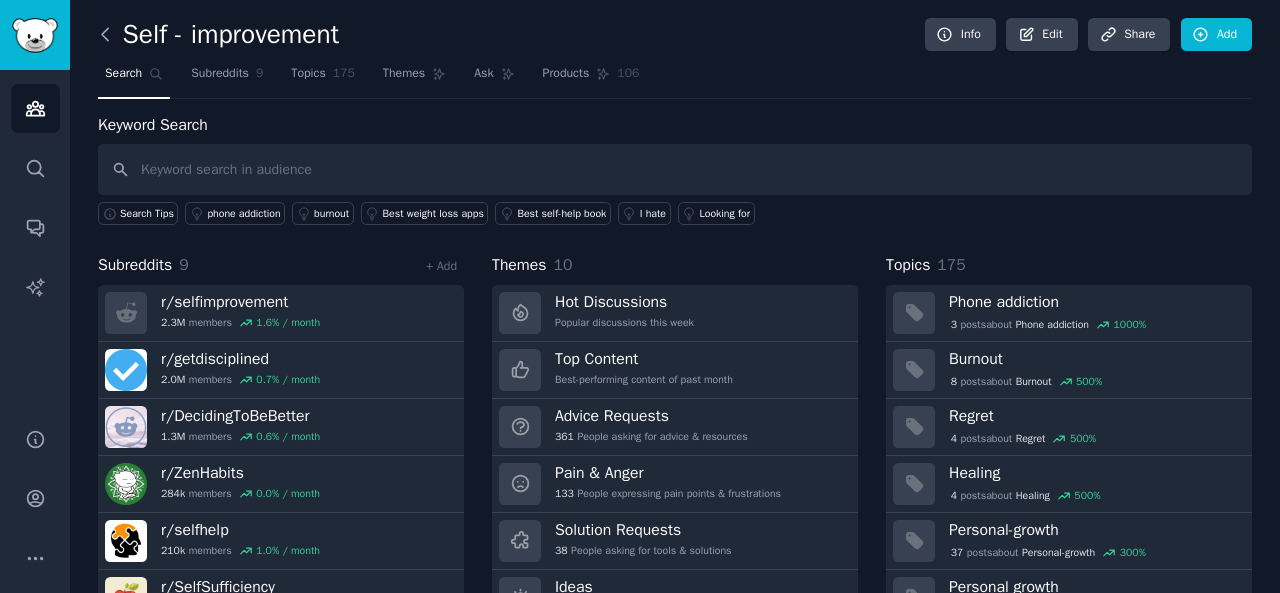 click 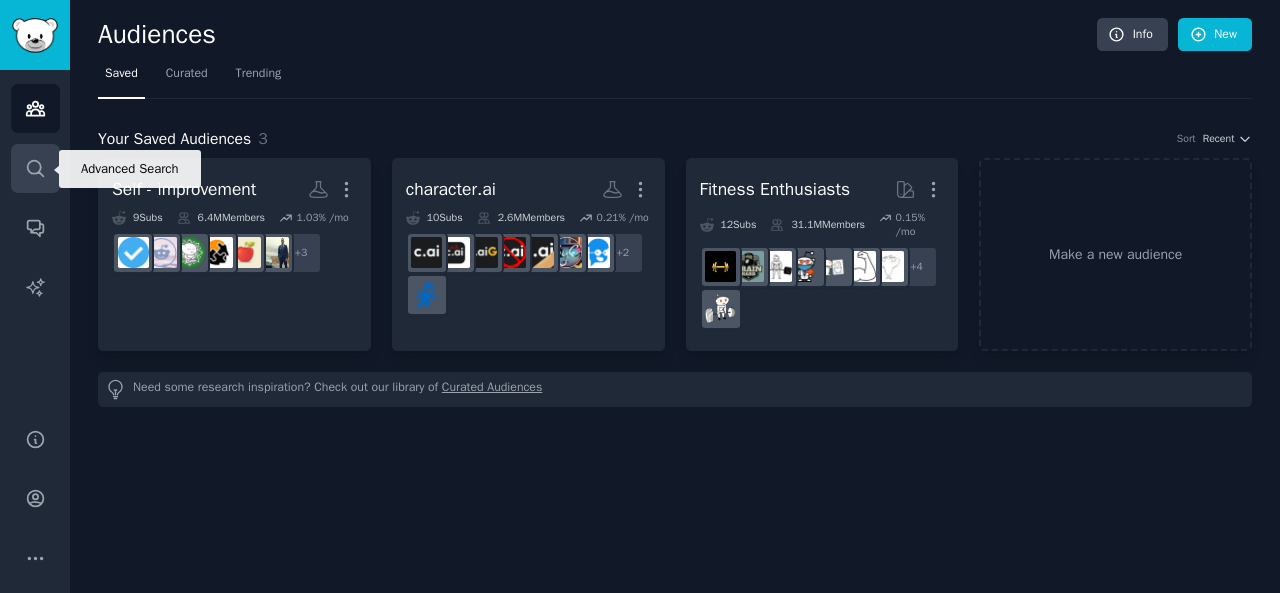click on "Search" at bounding box center [35, 168] 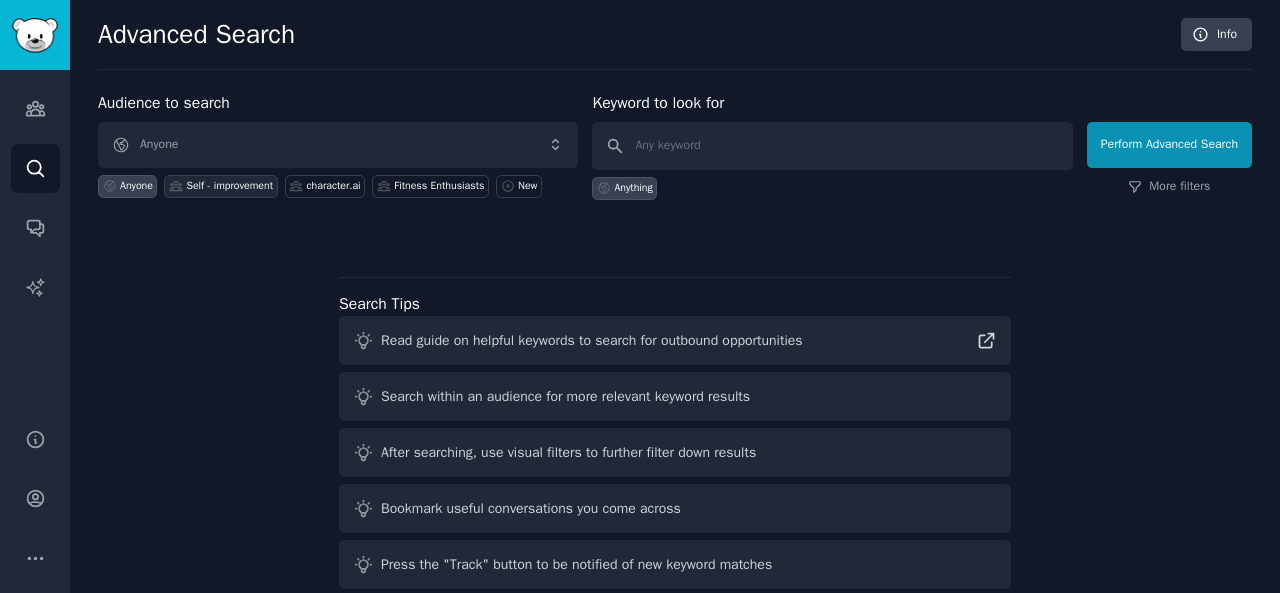 click on "Self - improvement" at bounding box center (229, 186) 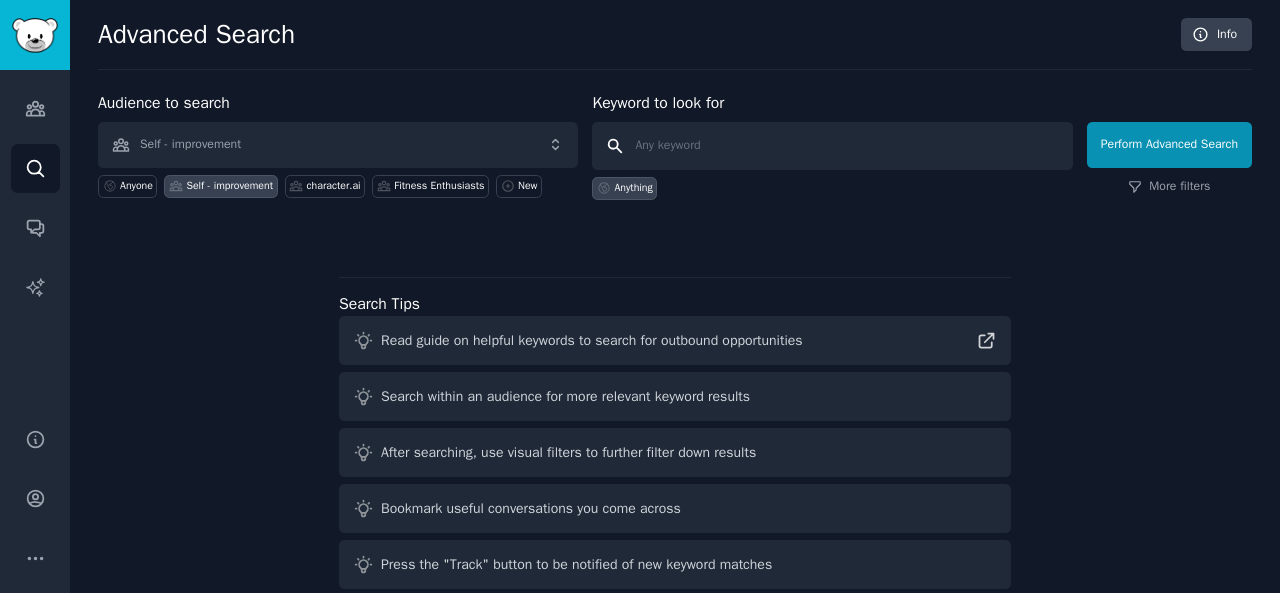 click at bounding box center (832, 146) 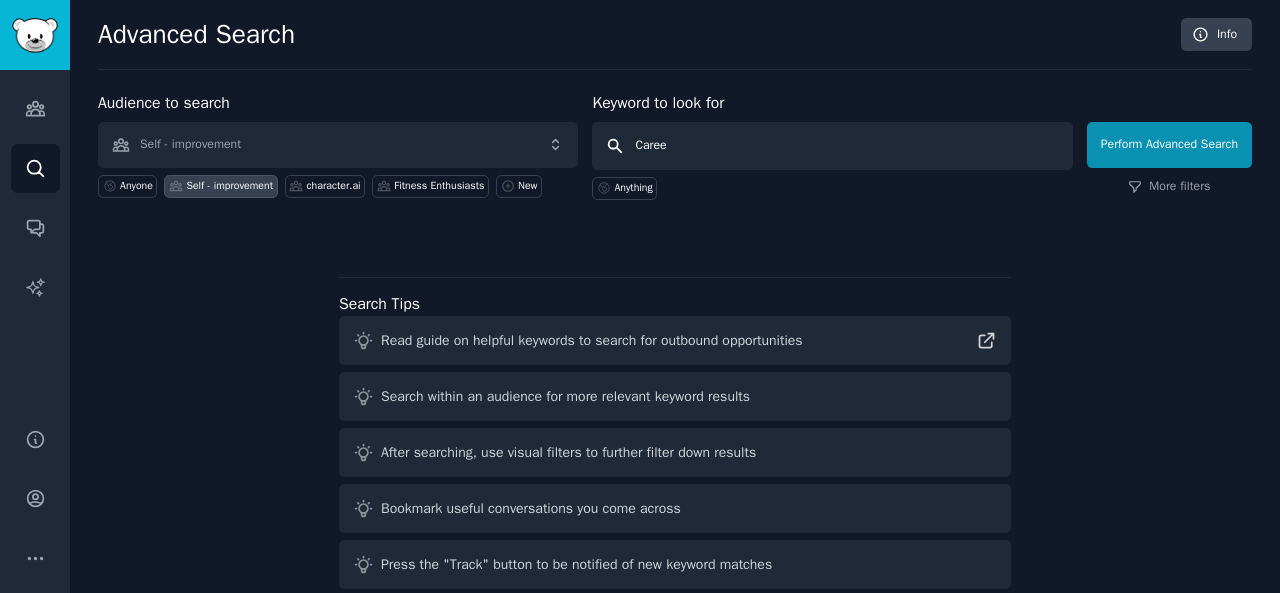type on "Career" 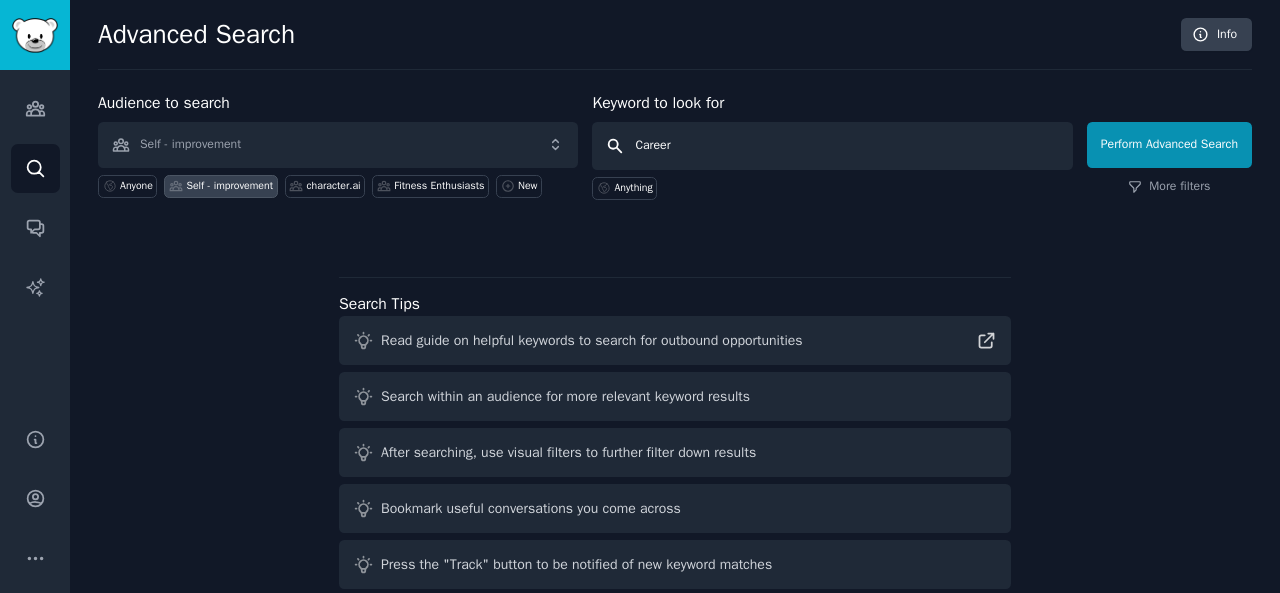click on "Perform Advanced Search" at bounding box center [1169, 145] 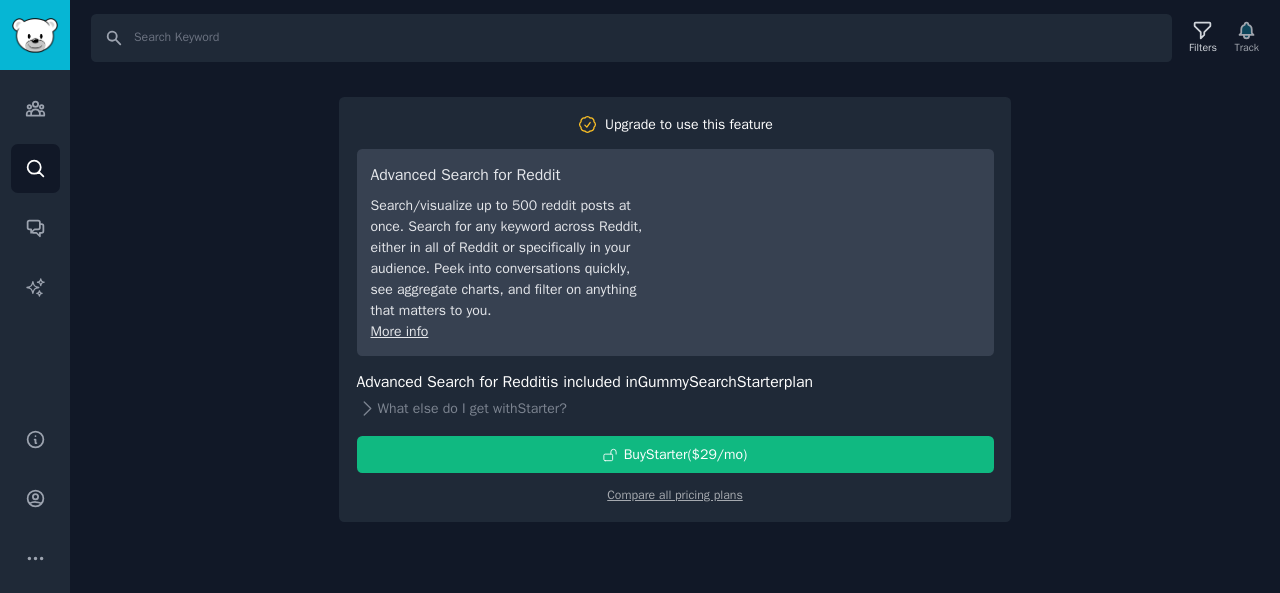click on "Search Filters Track Upgrade to use this feature Advanced Search for Reddit Search/visualize up to 500 reddit posts at once. Search for any keyword across Reddit, either in all of Reddit or specifically in your audience. Peek into conversations quickly, see aggregate charts, and filter on anything that matters to you. More info Advanced Search for Reddit  is included in  GummySearch  Starter  plan What else do I get with  Starter ? Buy  Starter  ($ 29 /mo ) Compare all pricing plans" at bounding box center [675, 296] 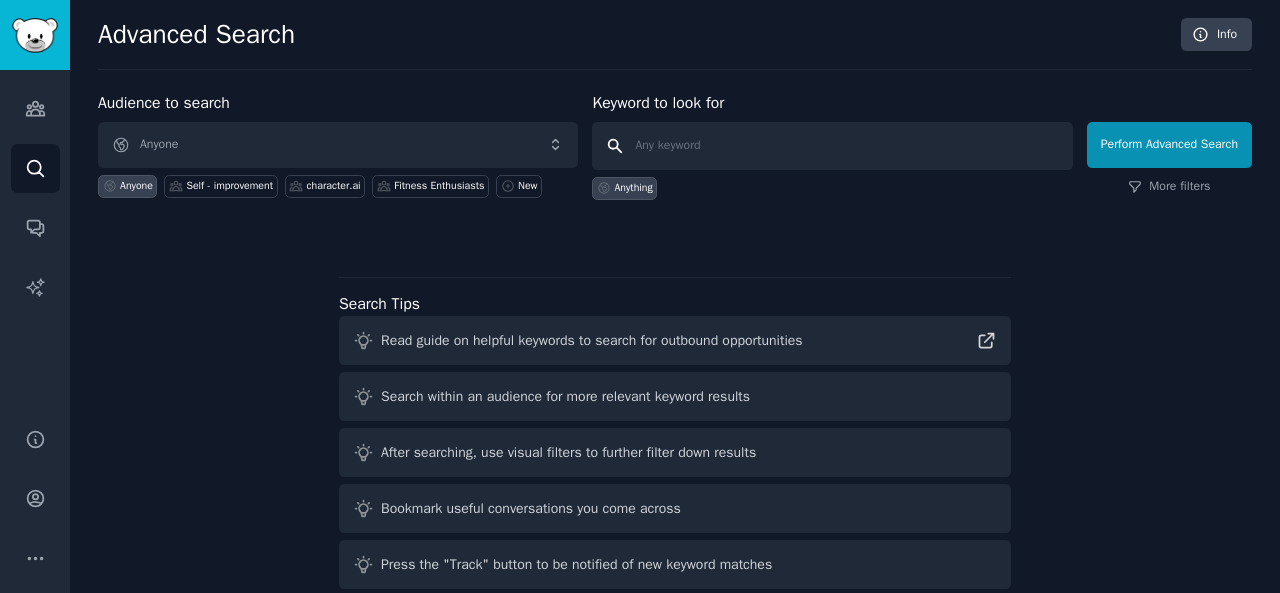 click at bounding box center (832, 146) 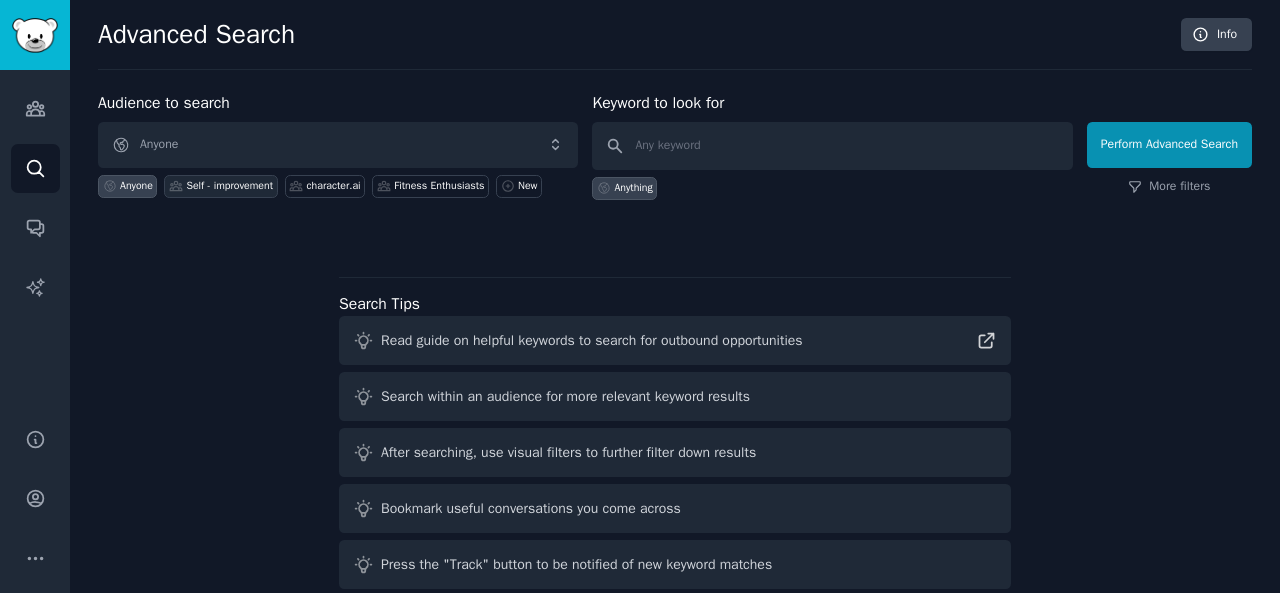 click on "Self - improvement" at bounding box center [229, 186] 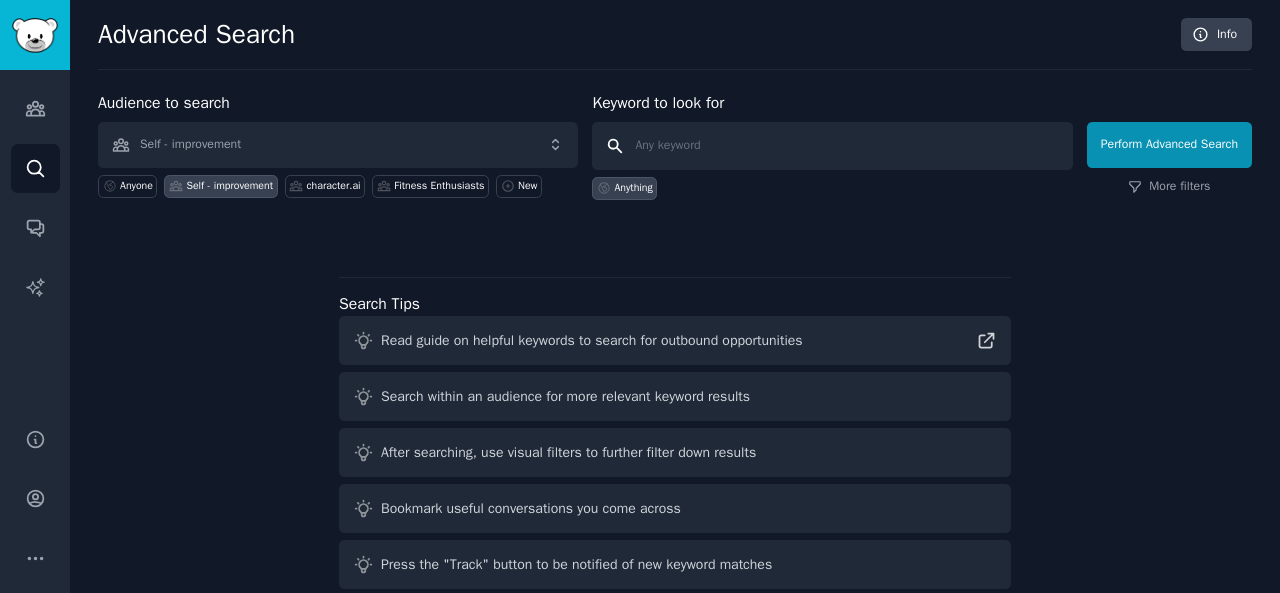 click at bounding box center [832, 146] 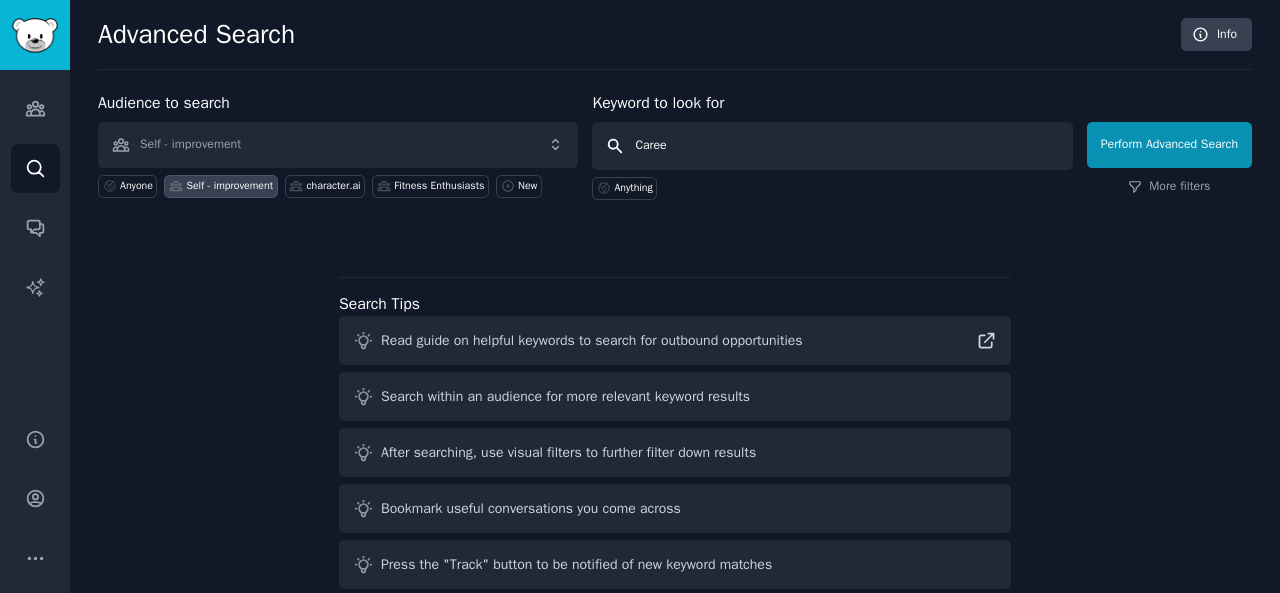 type on "Career" 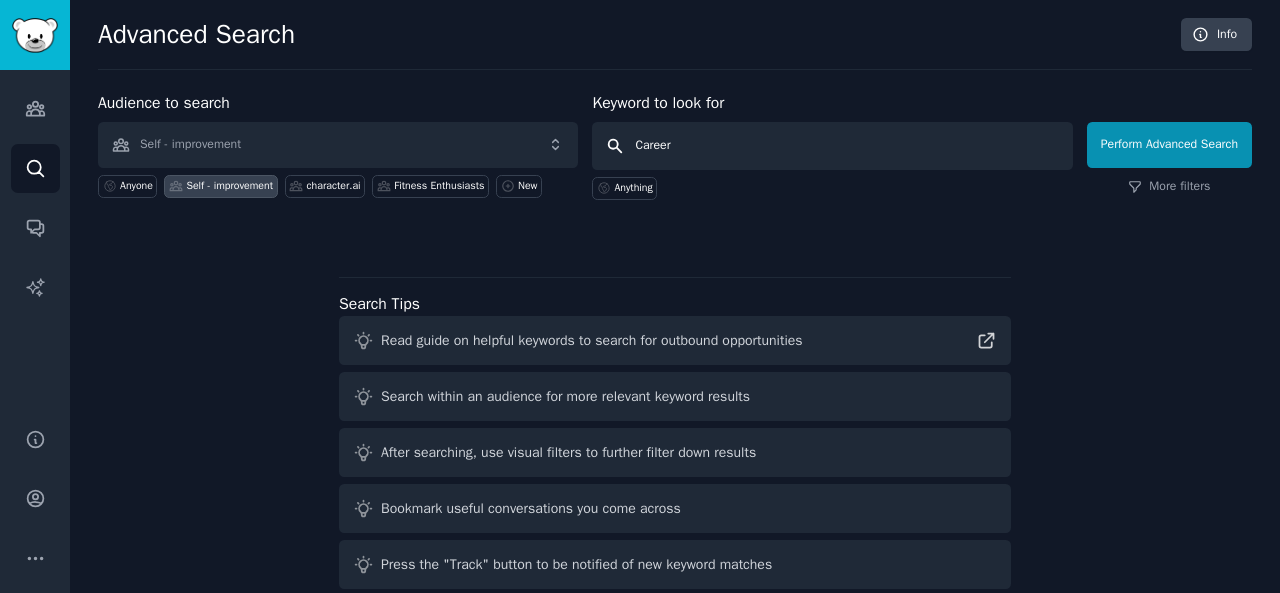 click on "Perform Advanced Search" at bounding box center (1169, 145) 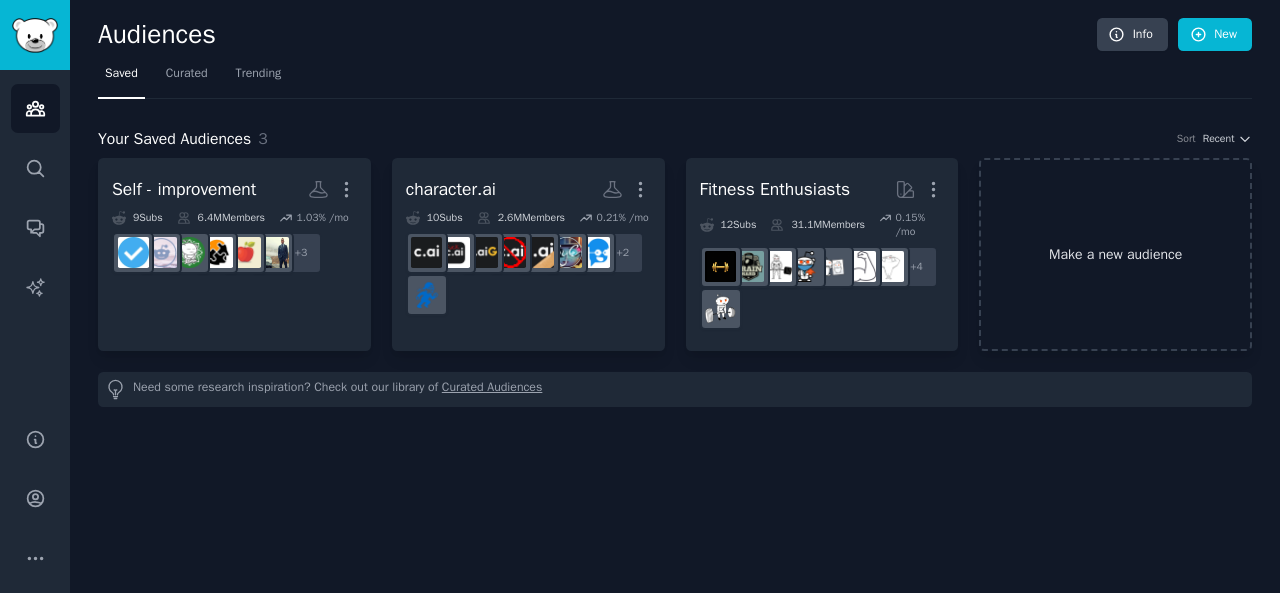 click on "Make a new audience" at bounding box center (1115, 254) 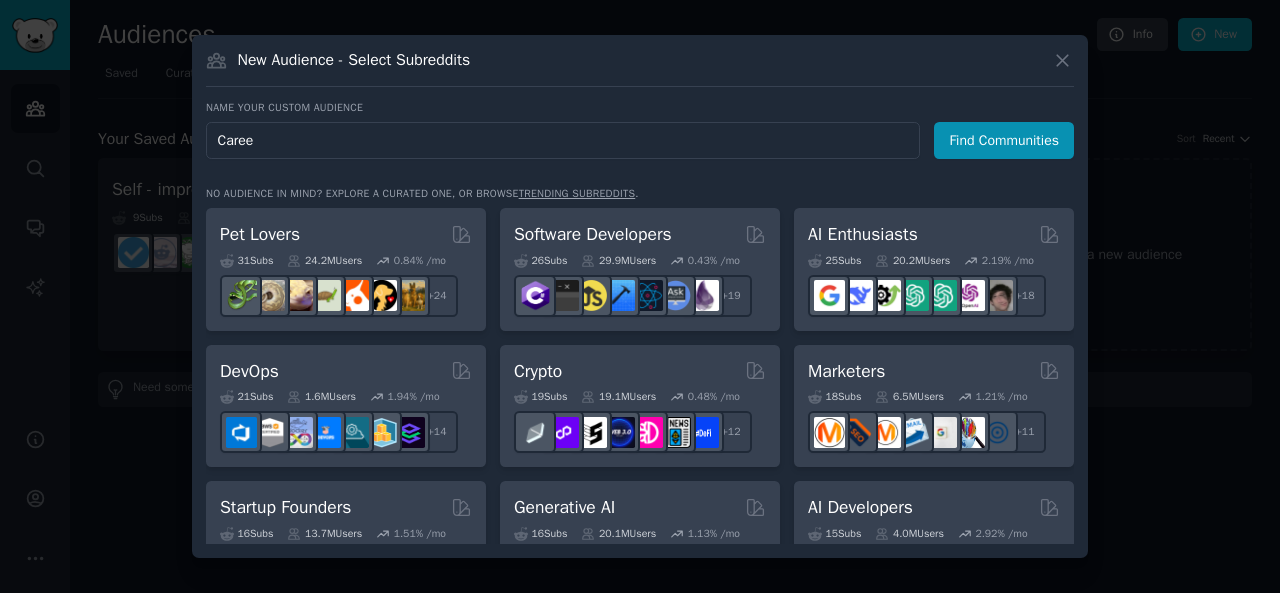type on "Career" 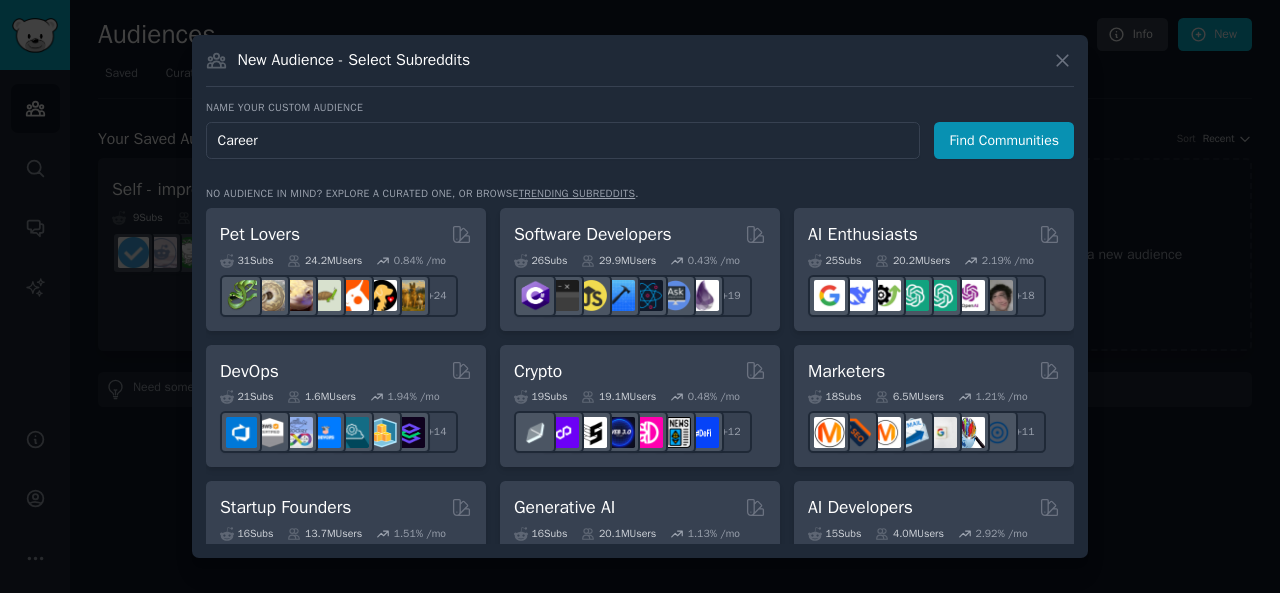 click on "Find Communities" at bounding box center [1004, 140] 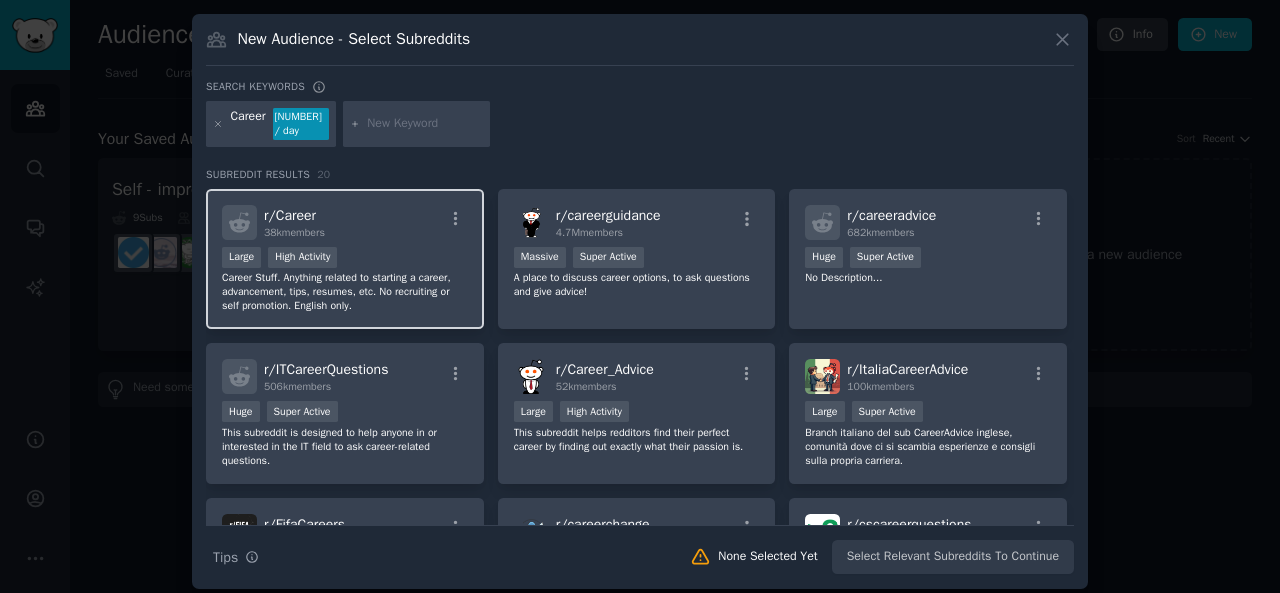 click on "Career Stuff.  Anything related to starting a career, advancement, tips, resumes, etc. No recruiting or self promotion. English only." at bounding box center [345, 292] 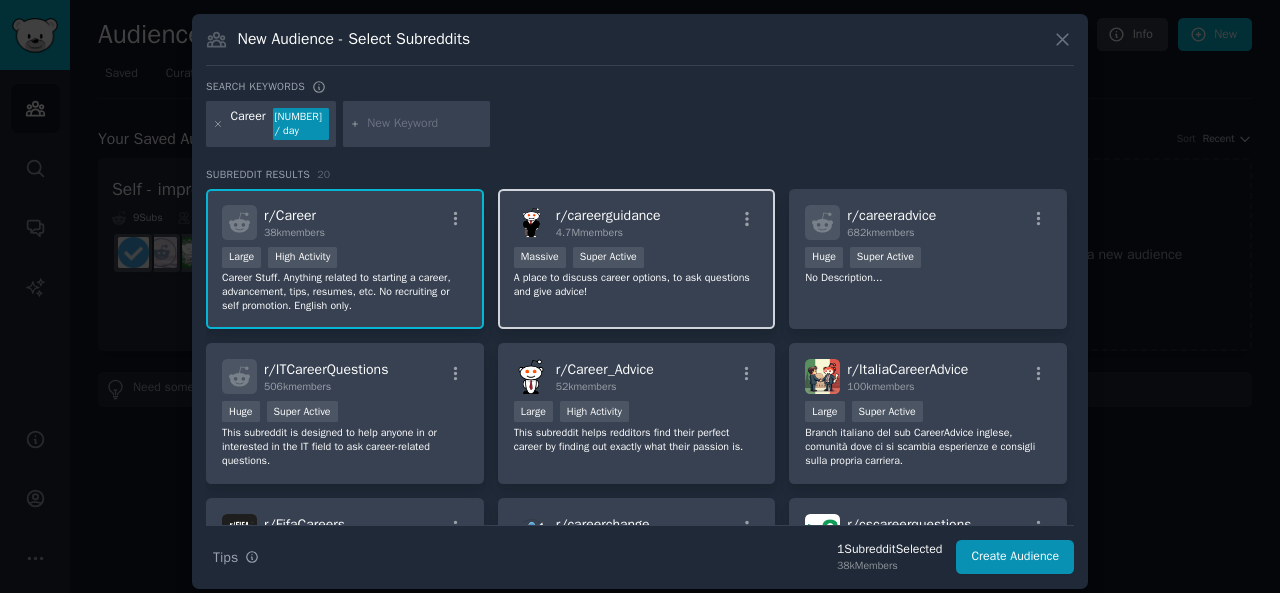 click on "A place to discuss career options, to ask questions and give advice!" at bounding box center [637, 285] 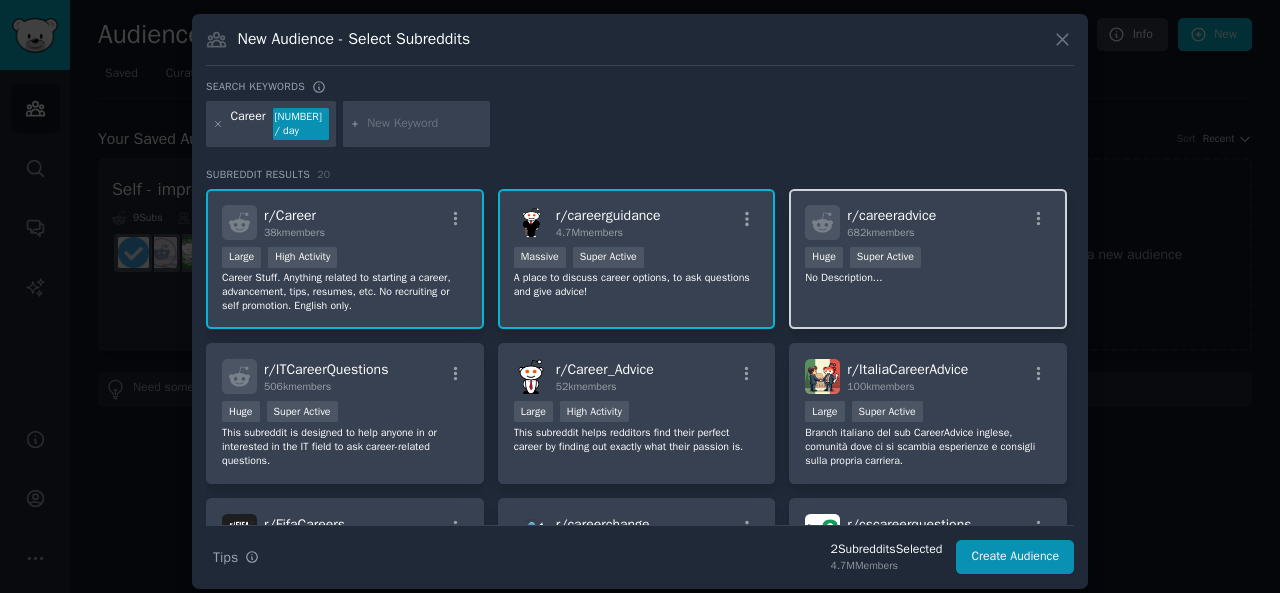 click on "No Description..." at bounding box center (928, 278) 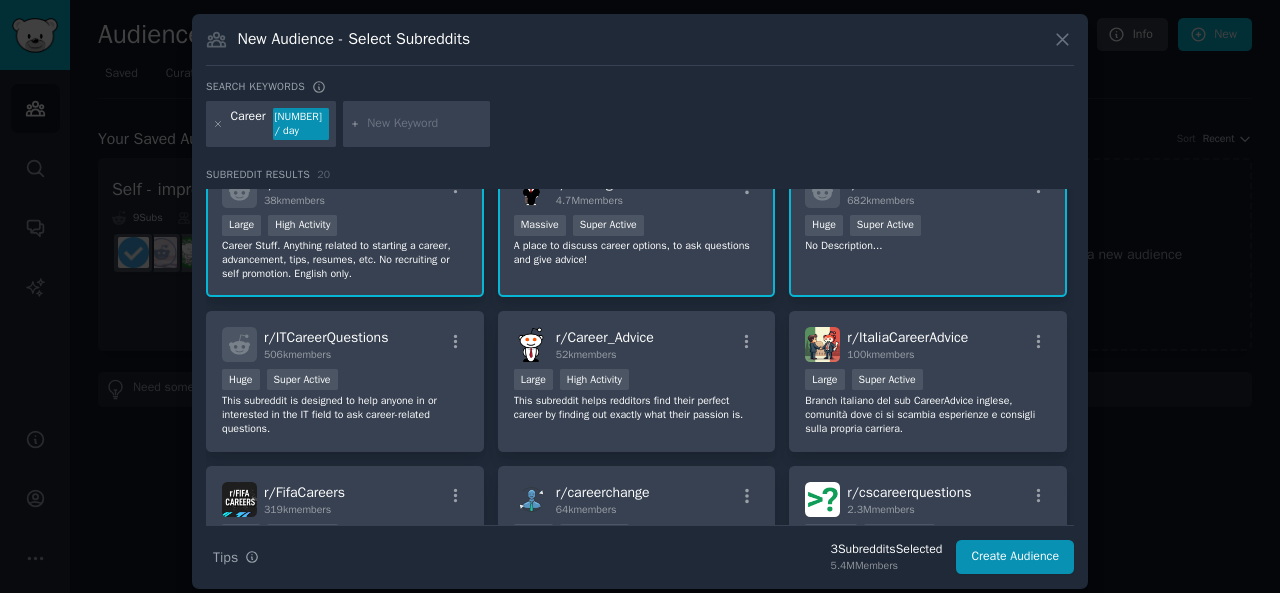 scroll, scrollTop: 31, scrollLeft: 0, axis: vertical 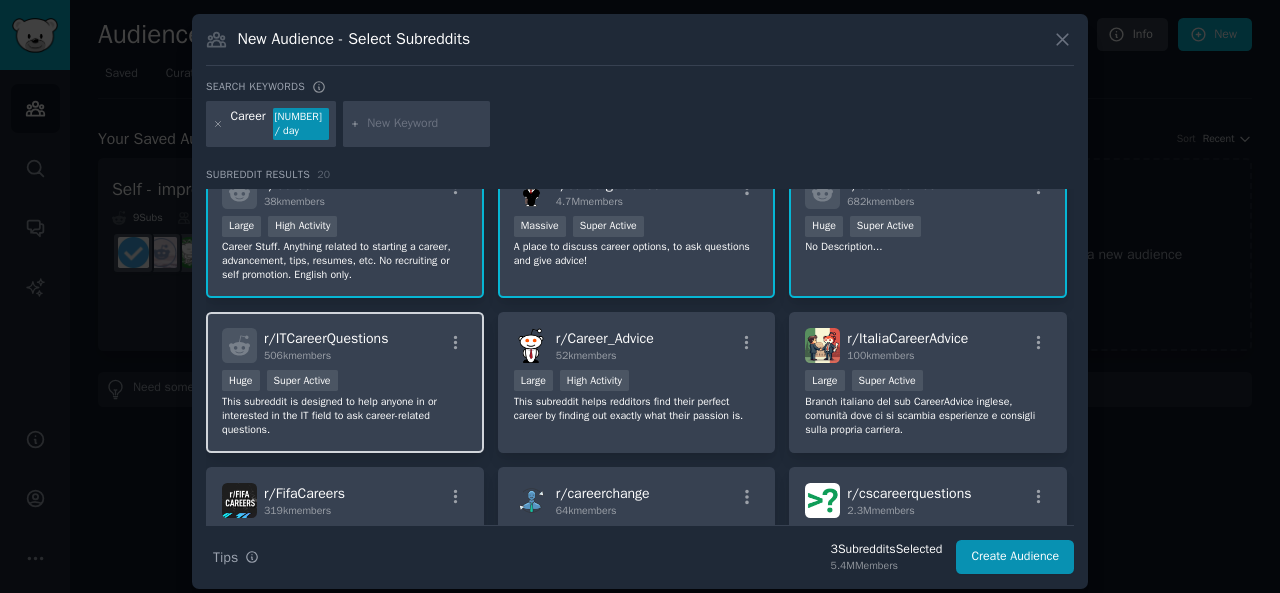 click on "r/ ITCareerQuestions 506k  members Huge Super Active This subreddit is designed to help anyone in or interested in the IT field to ask career-related questions." at bounding box center [345, 382] 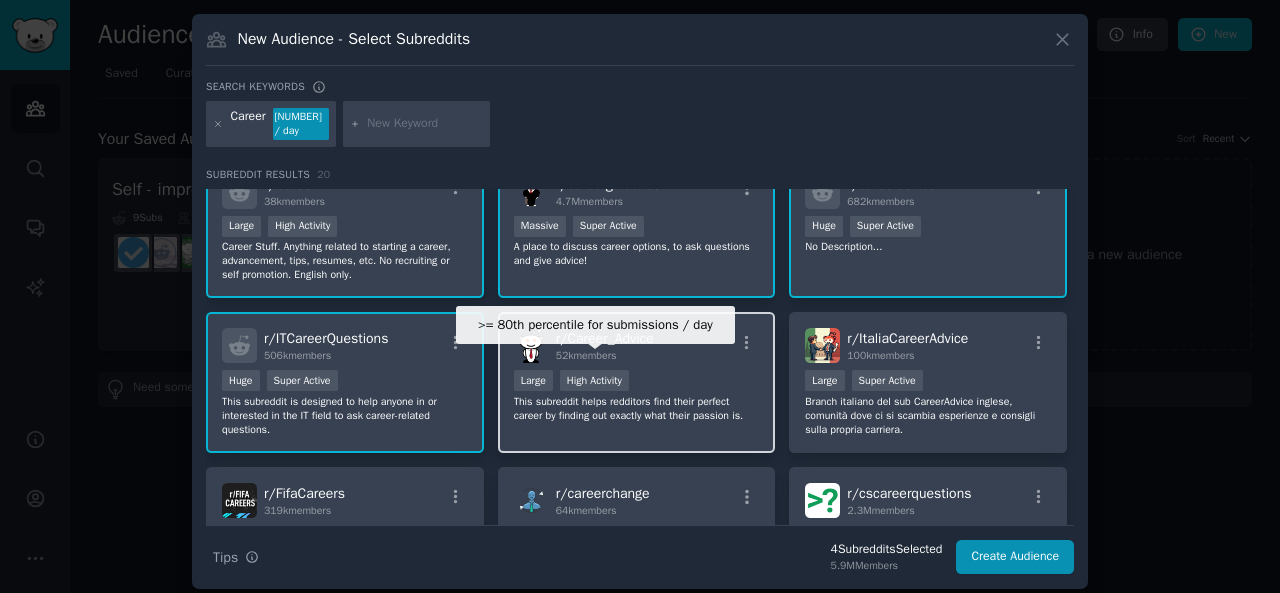 click on "High Activity" at bounding box center [594, 380] 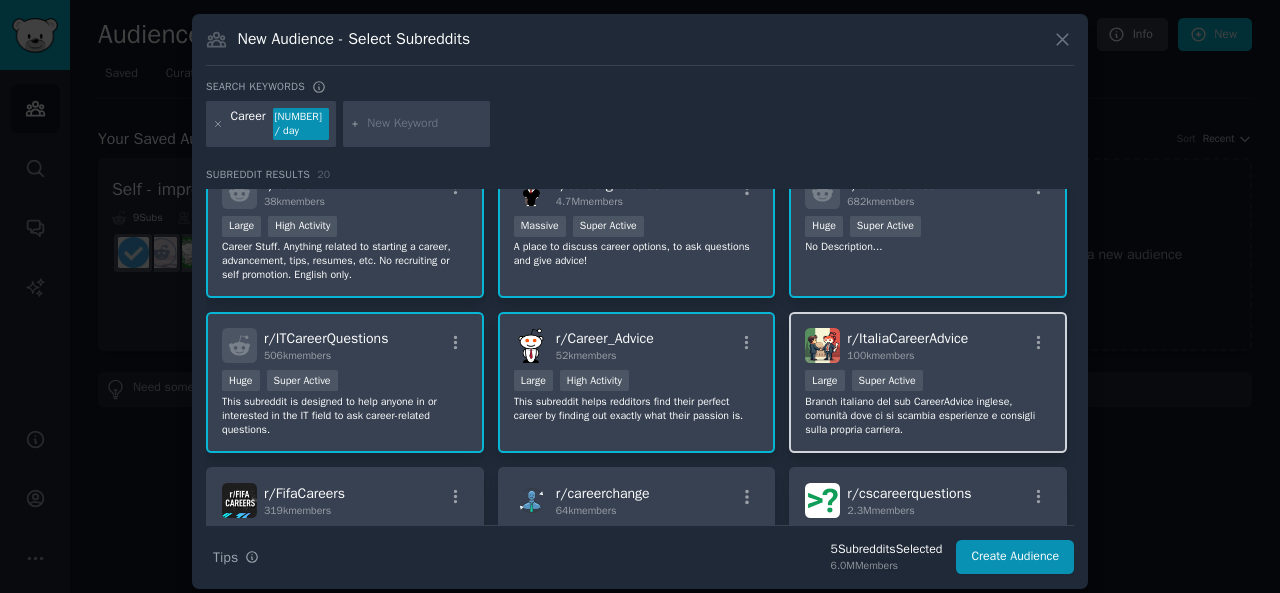 click on "r/ ItaliaCareerAdvice 100k  members 10,000 - 100,000 members Large Super Active Branch italiano del sub CareerAdvice inglese, comunità dove ci si scambia esperienze e consigli sulla propria carriera." at bounding box center (928, 382) 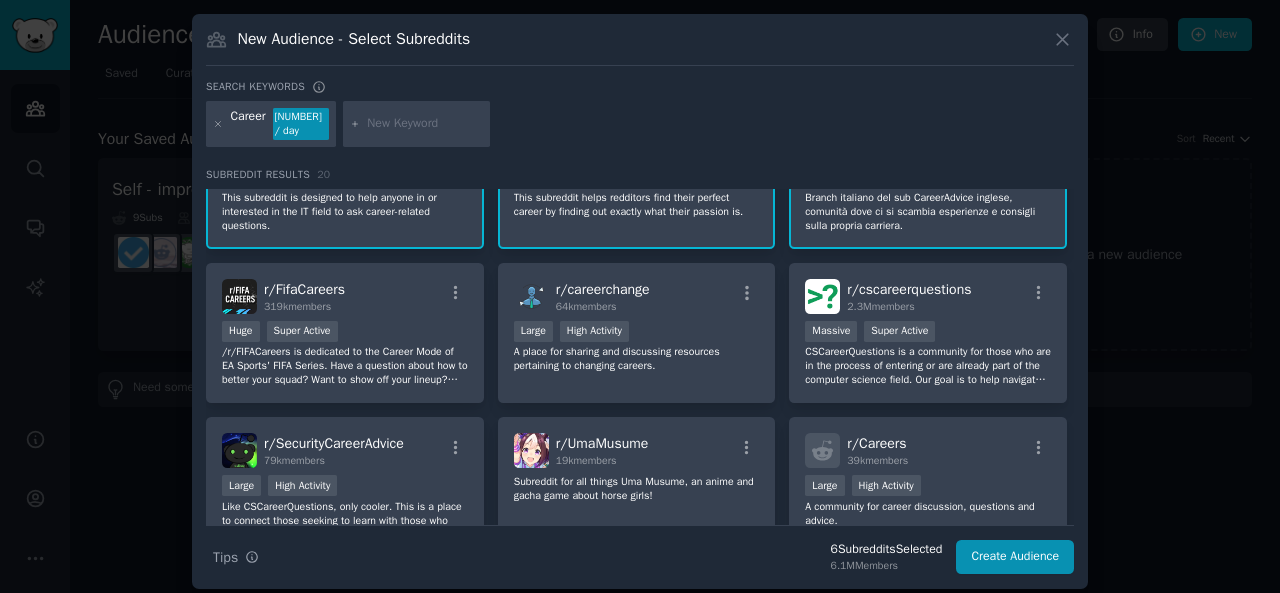 scroll, scrollTop: 253, scrollLeft: 0, axis: vertical 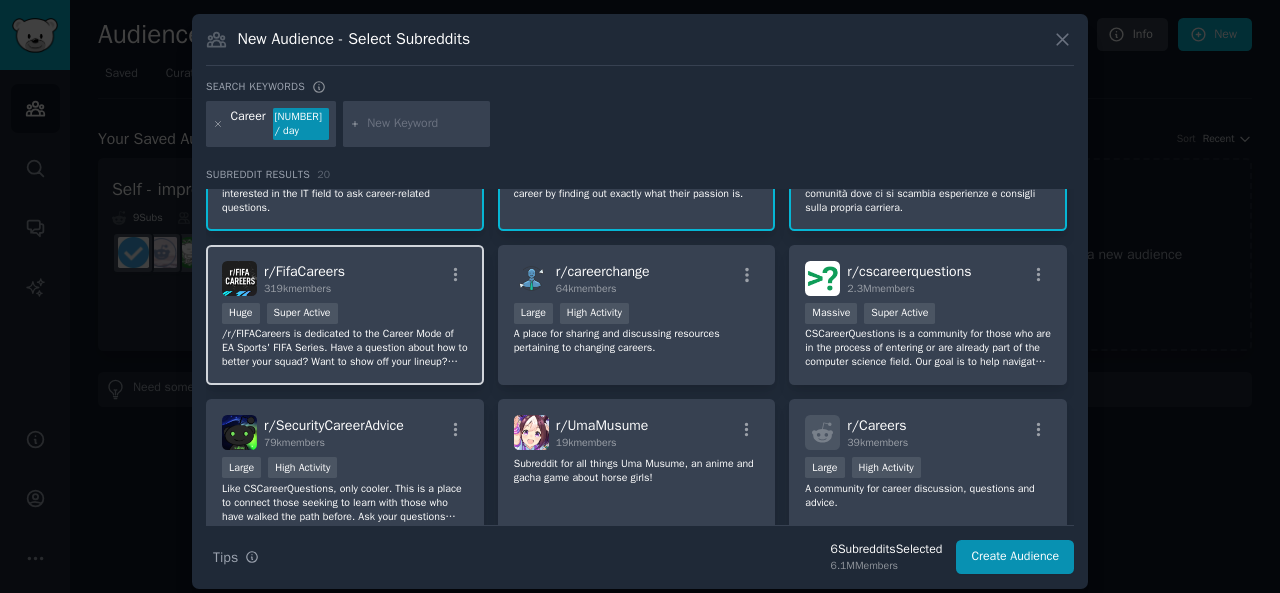 click on "/r/FIFACareers is dedicated to the Career Mode of EA Sports' FIFA Series.
Have a question about how to better your squad? Want to show off your lineup? Share your experiences and help others with what you know!" at bounding box center [345, 348] 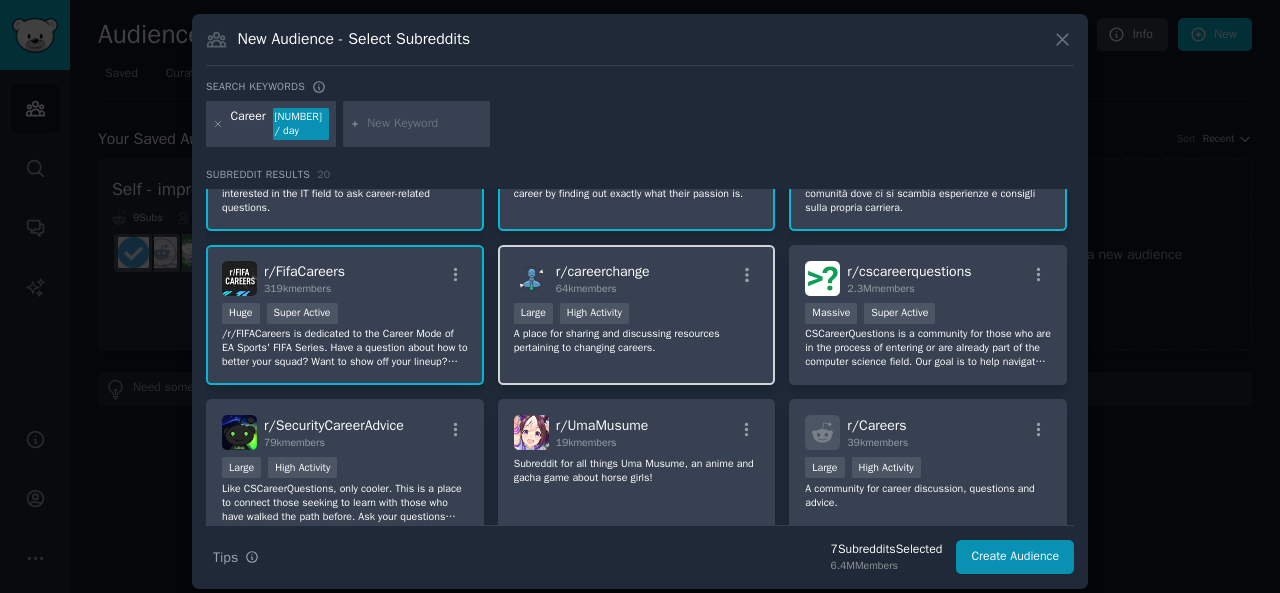 click on "Large High Activity" at bounding box center [637, 315] 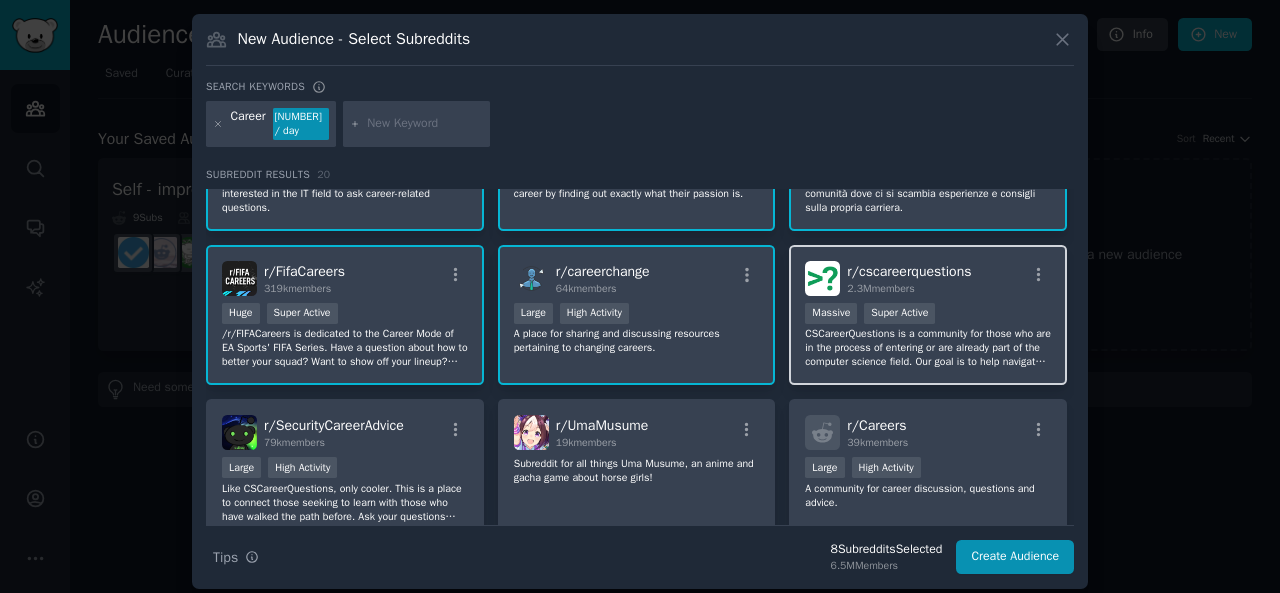 click on "1,000,000+ members Massive Super Active" at bounding box center (928, 315) 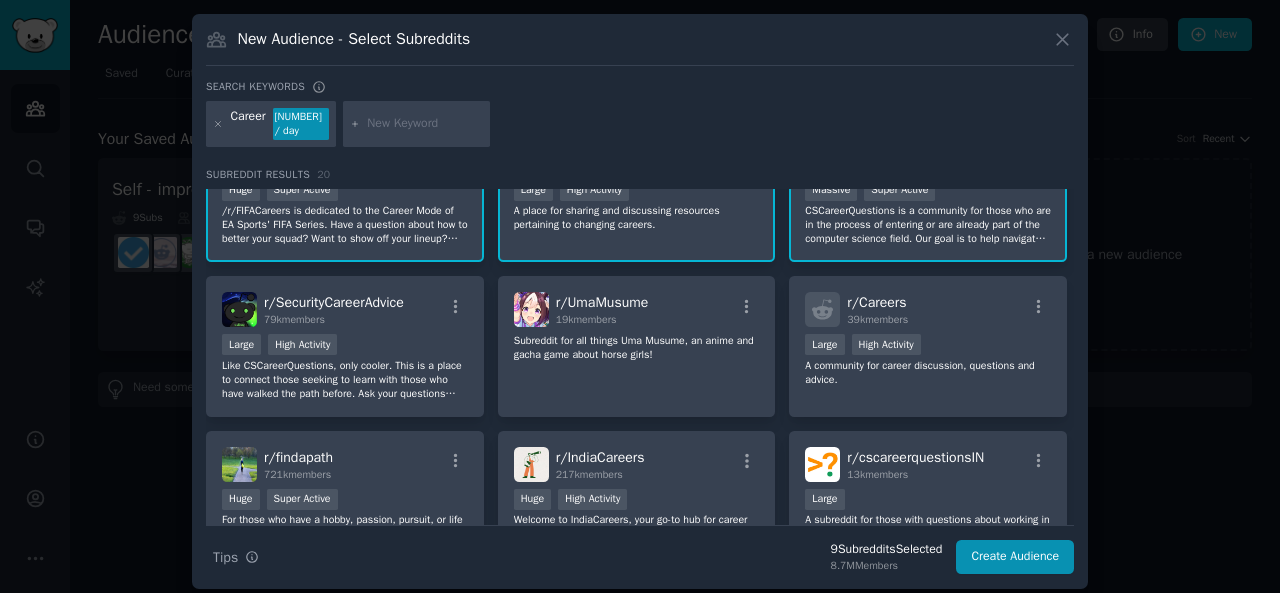 scroll, scrollTop: 375, scrollLeft: 0, axis: vertical 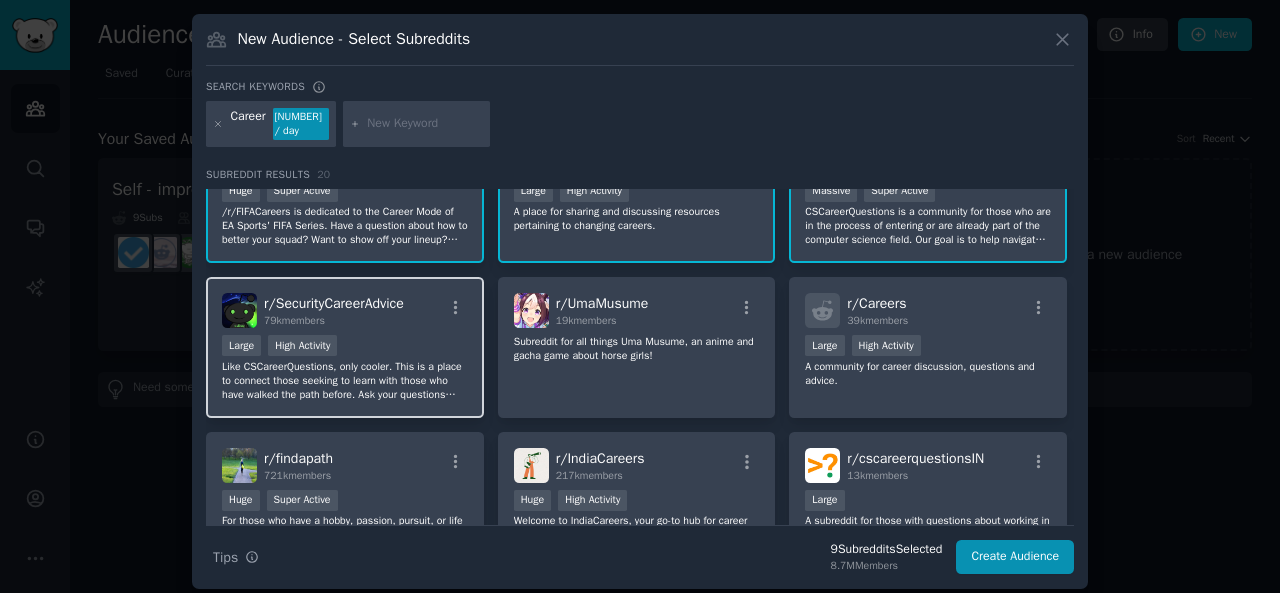 click on "Like CSCareerQuestions, only cooler. This is a place to connect those seeking to learn with those who have walked the path before. Ask your questions about cybersecurity careers here, and mentors can choose to answer as they have time.
Ask. Mentor. Grow." at bounding box center (345, 381) 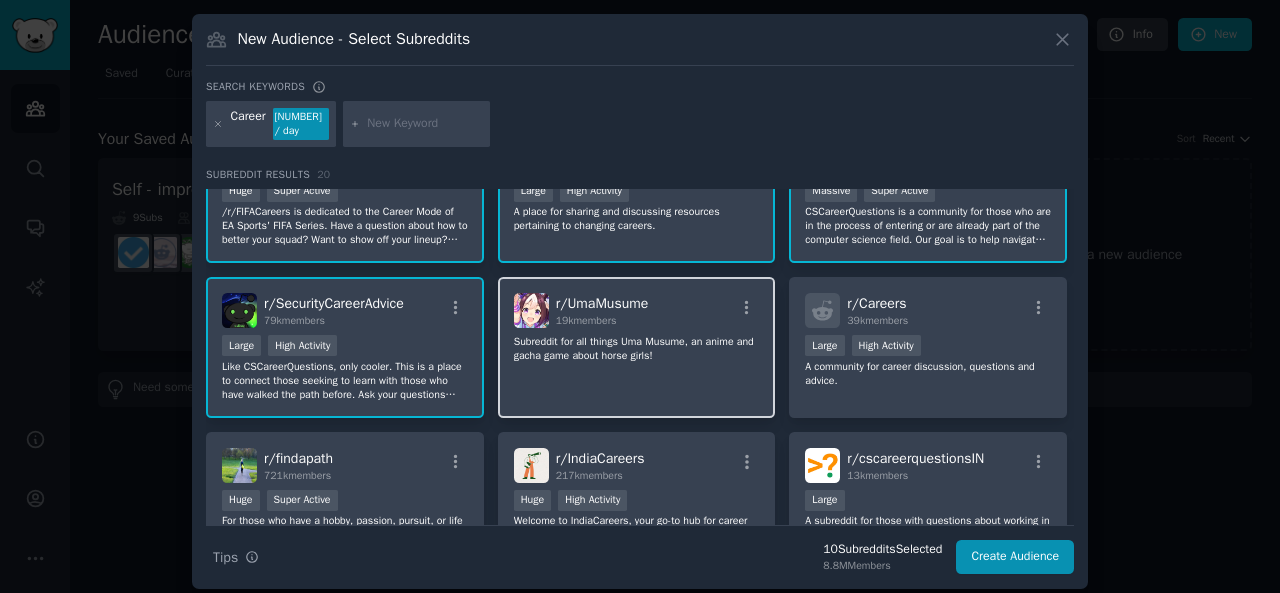 click on "r/ UmaMusume [NUMBER]k  members Subreddit for all things Uma Musume, an anime and gacha game about horse girls!" at bounding box center [637, 347] 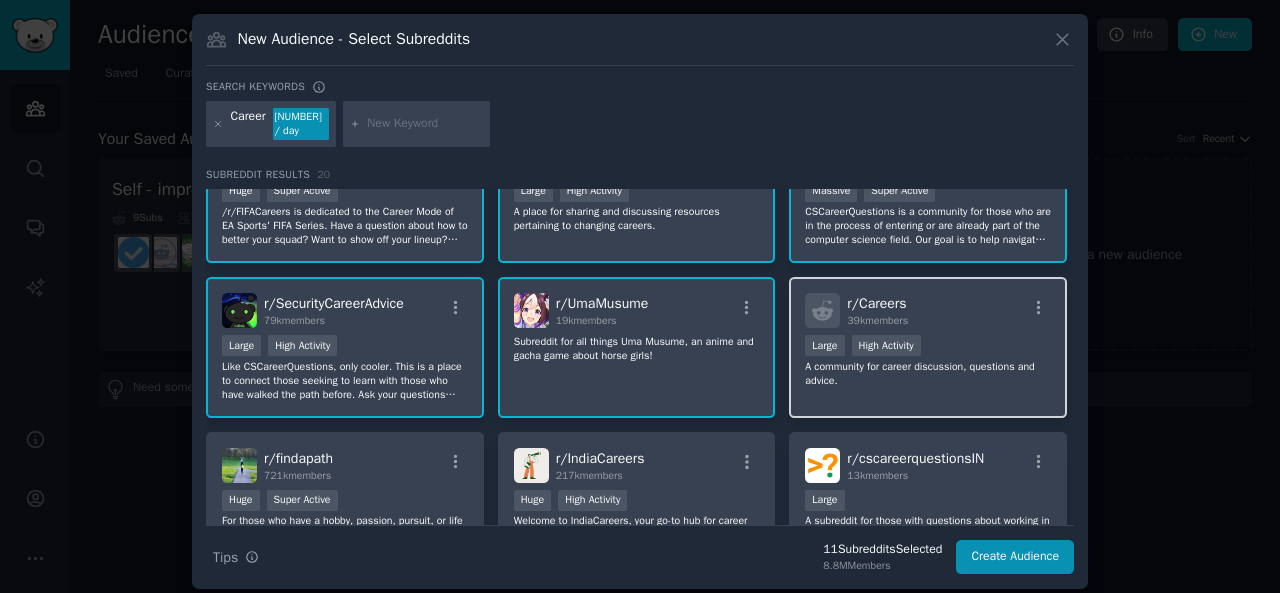 click on "A community for career discussion, questions and advice." at bounding box center (928, 374) 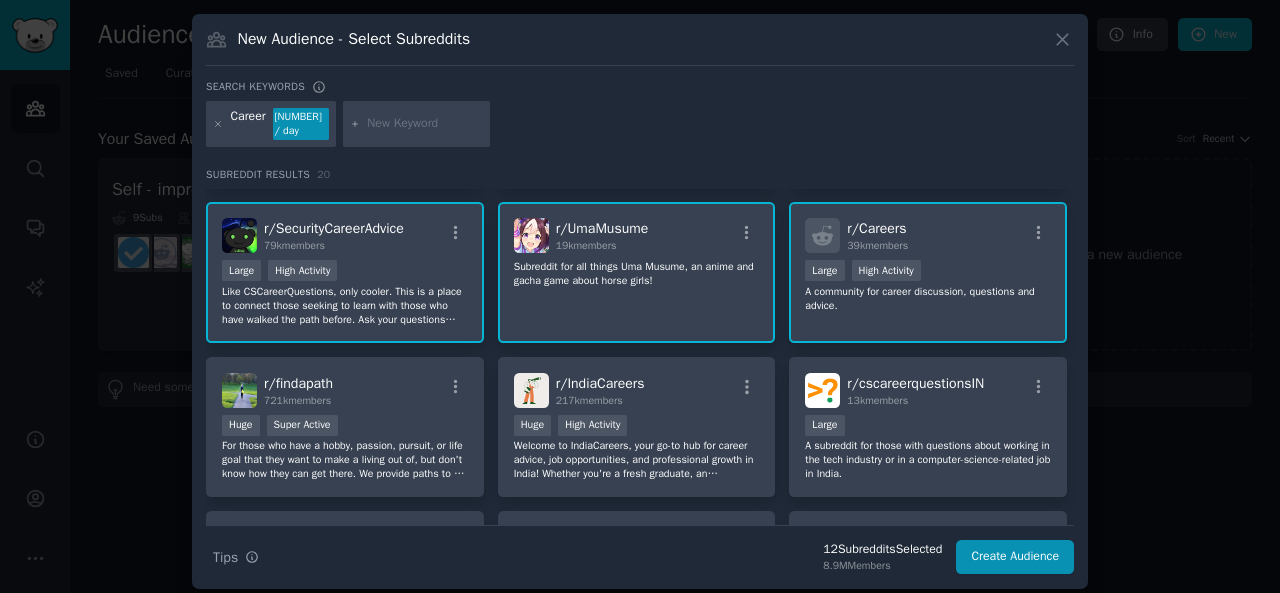 scroll, scrollTop: 443, scrollLeft: 0, axis: vertical 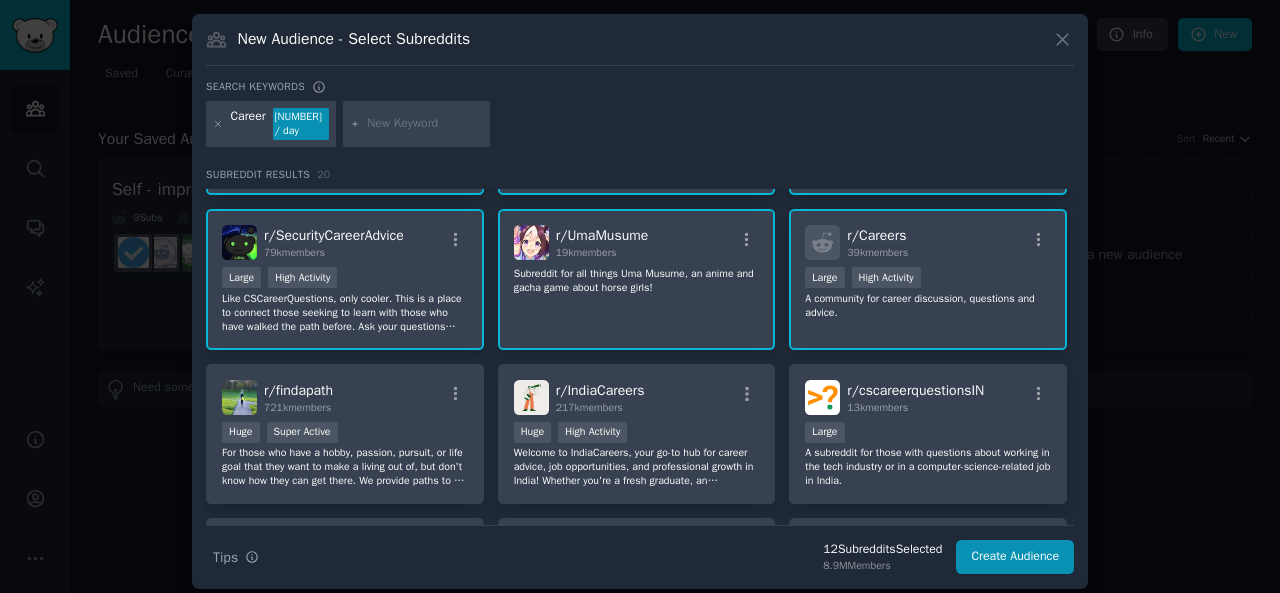click on "Subreddit for all things Uma Musume, an anime and gacha game about horse girls!" 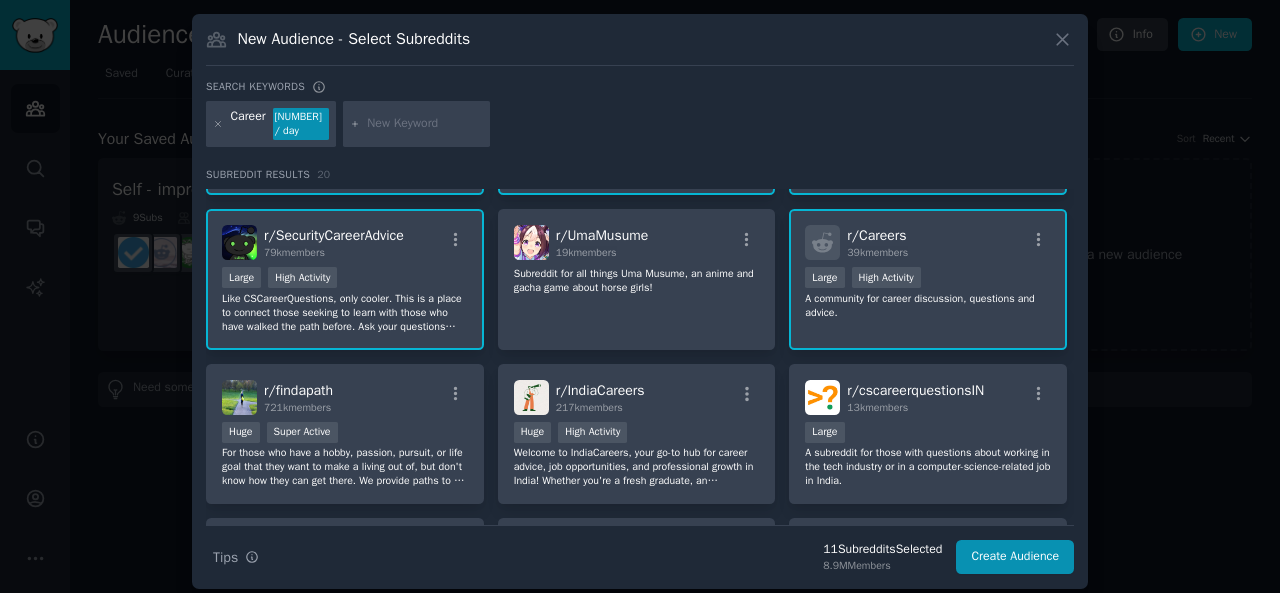 click on "A community for career discussion, questions and advice." at bounding box center (928, 306) 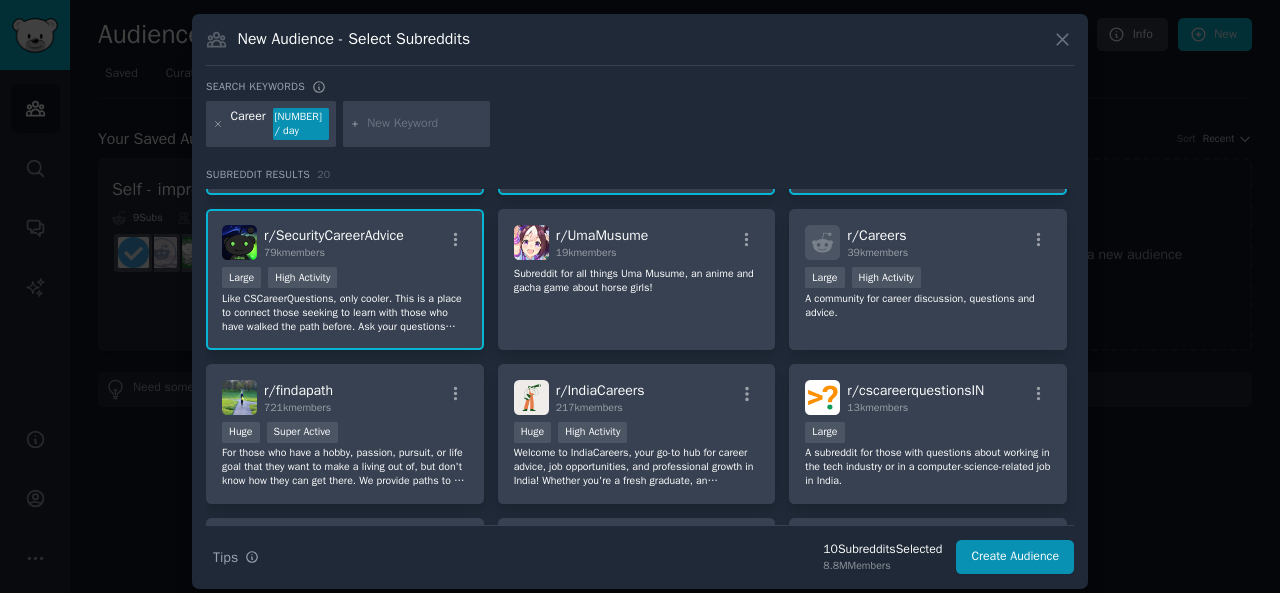 click on "Like CSCareerQuestions, only cooler. This is a place to connect those seeking to learn with those who have walked the path before. Ask your questions about cybersecurity careers here, and mentors can choose to answer as they have time.
Ask. Mentor. Grow." at bounding box center (345, 313) 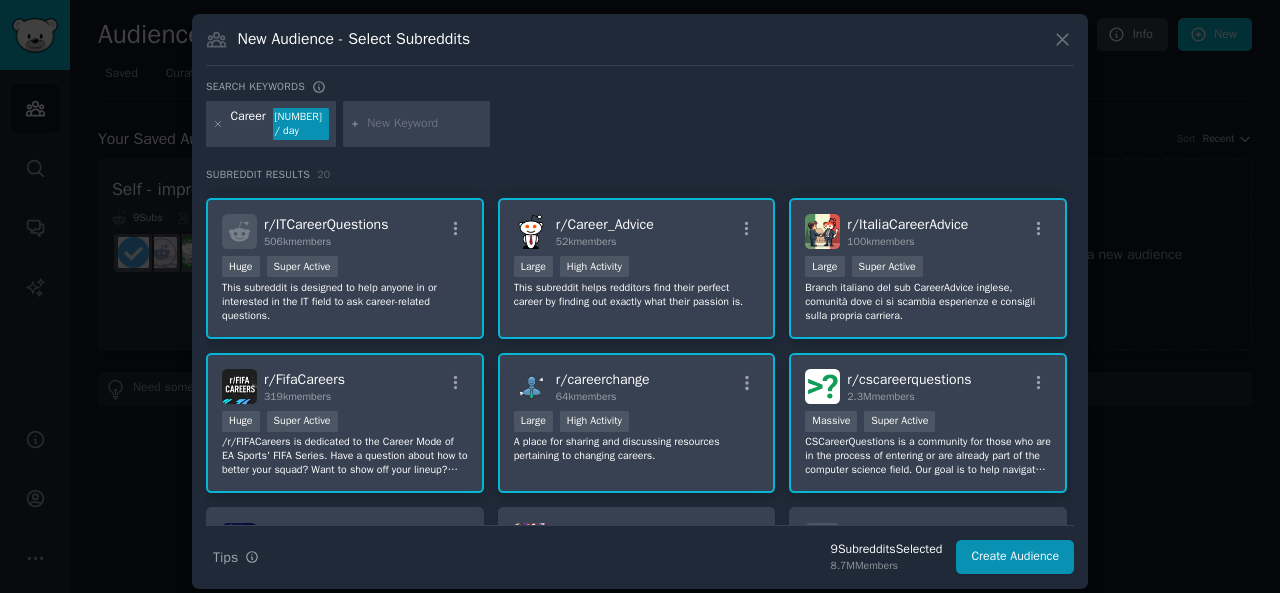 scroll, scrollTop: 146, scrollLeft: 0, axis: vertical 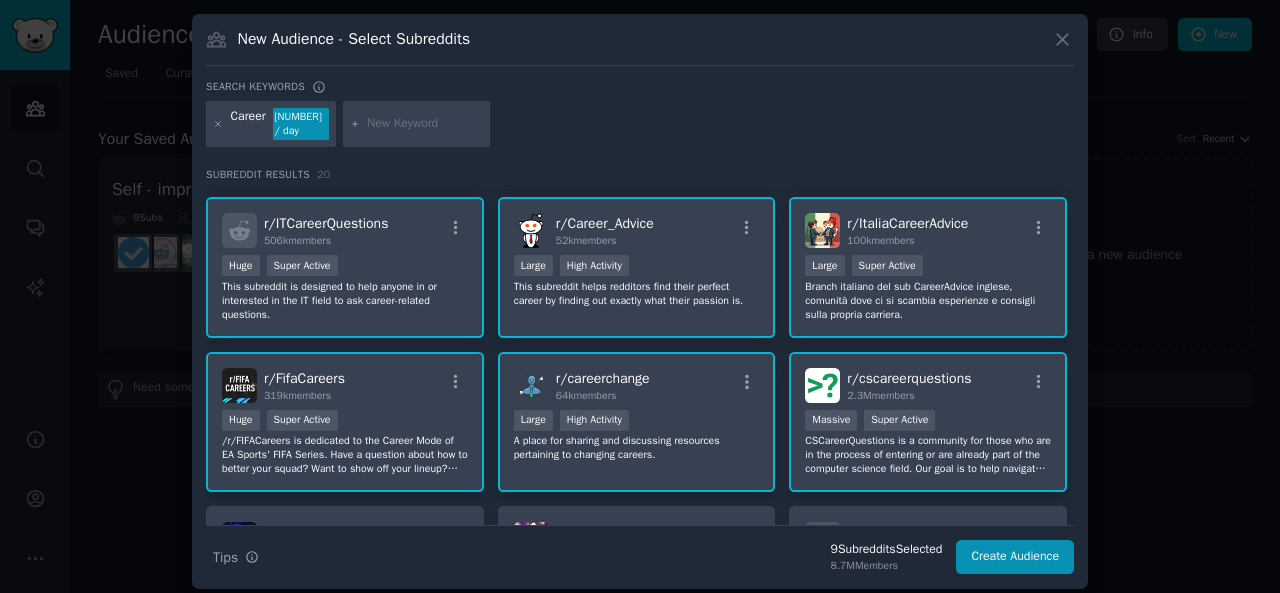 click on "Branch italiano del sub CareerAdvice inglese, comunità dove ci si scambia esperienze e consigli sulla propria carriera." at bounding box center (928, 301) 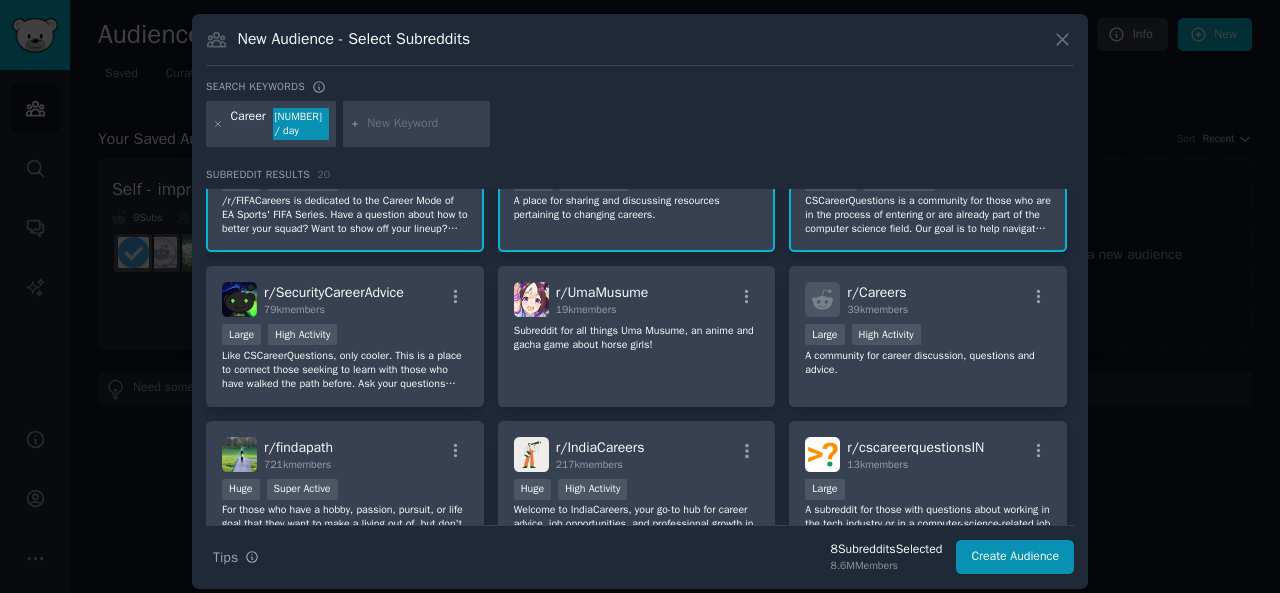 scroll, scrollTop: 387, scrollLeft: 0, axis: vertical 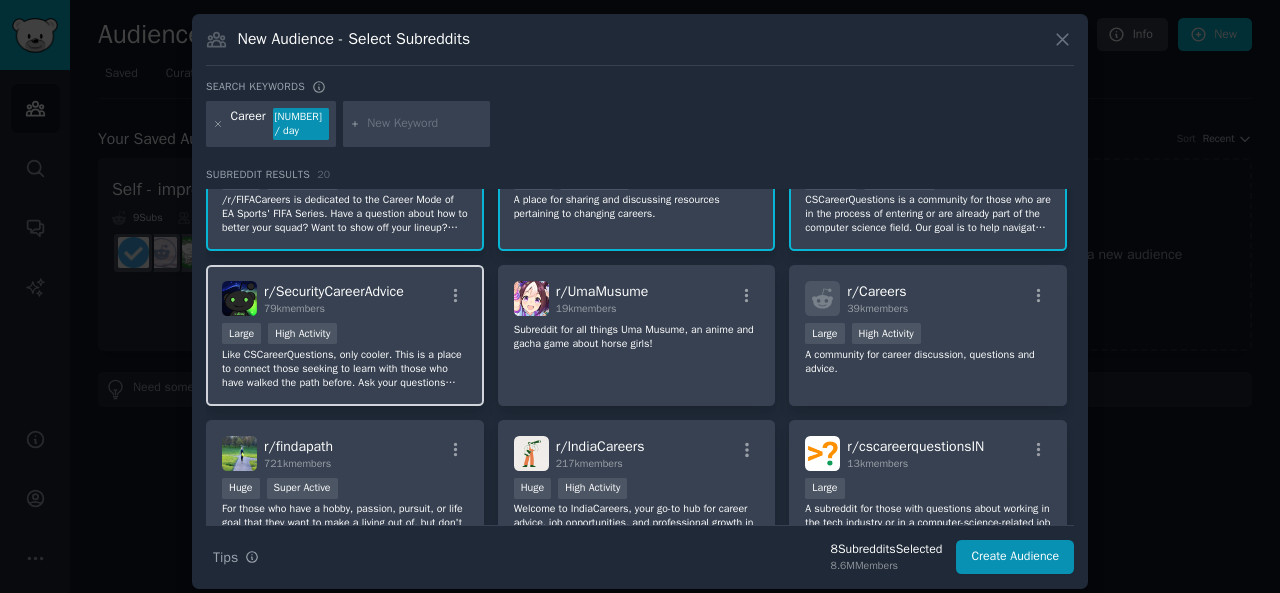 click on "Like CSCareerQuestions, only cooler. This is a place to connect those seeking to learn with those who have walked the path before. Ask your questions about cybersecurity careers here, and mentors can choose to answer as they have time.
Ask. Mentor. Grow." at bounding box center (345, 369) 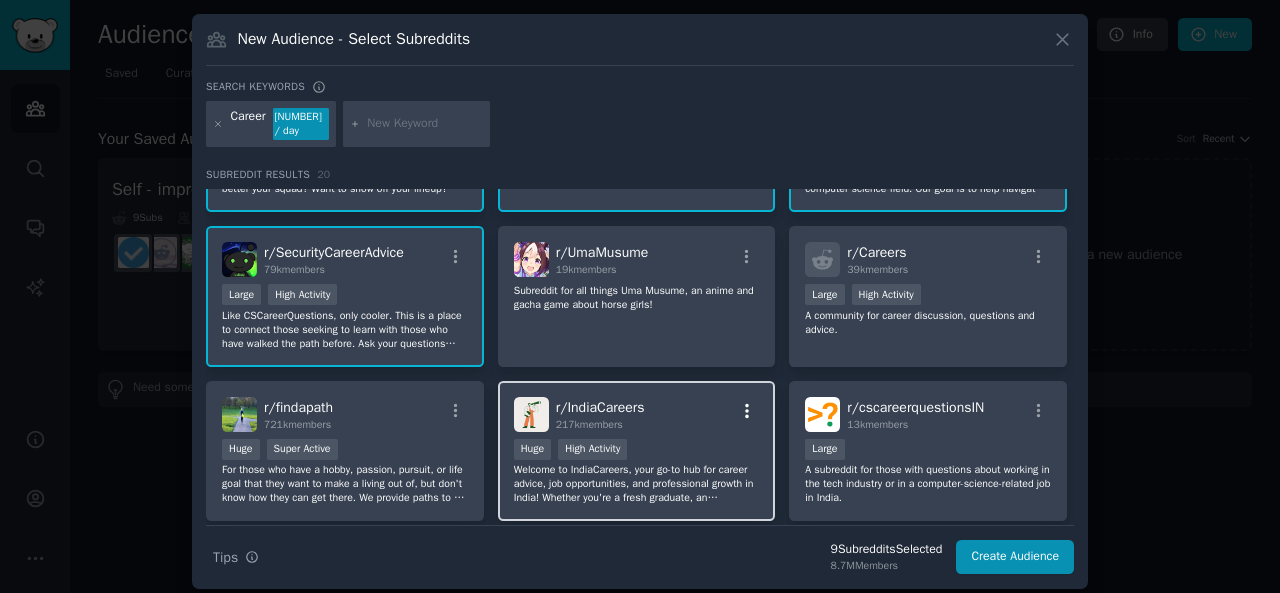 scroll, scrollTop: 427, scrollLeft: 0, axis: vertical 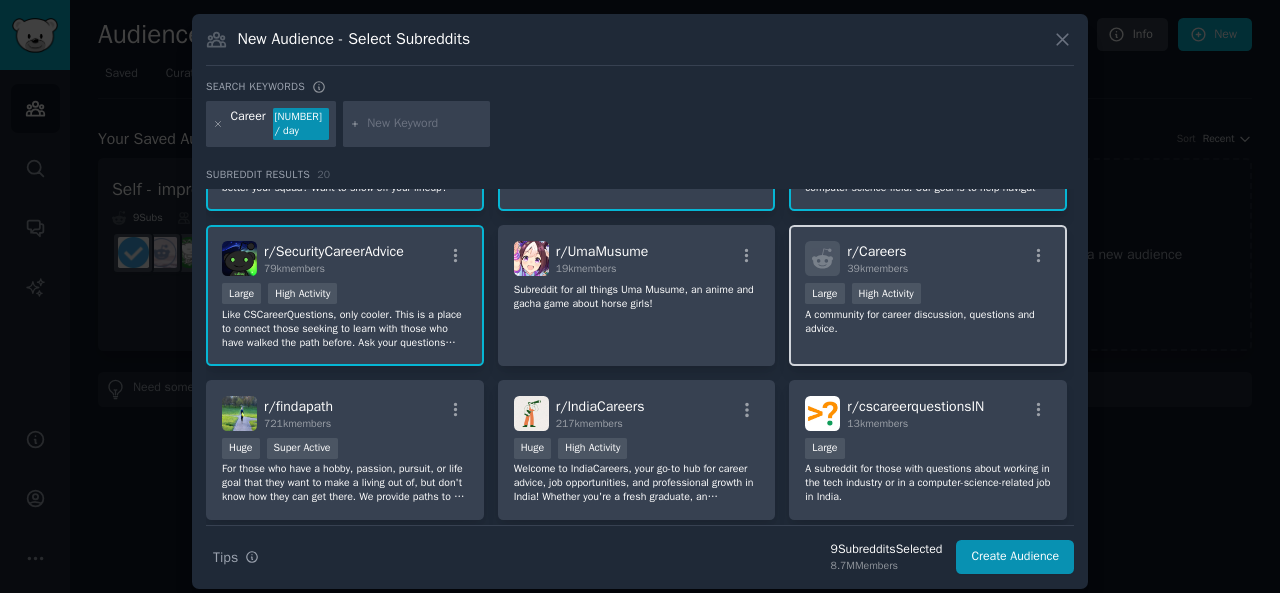 click on "r/ Careers 39k  members 10,000 - 100,000 members Large High Activity A community for career discussion, questions and advice." at bounding box center [928, 295] 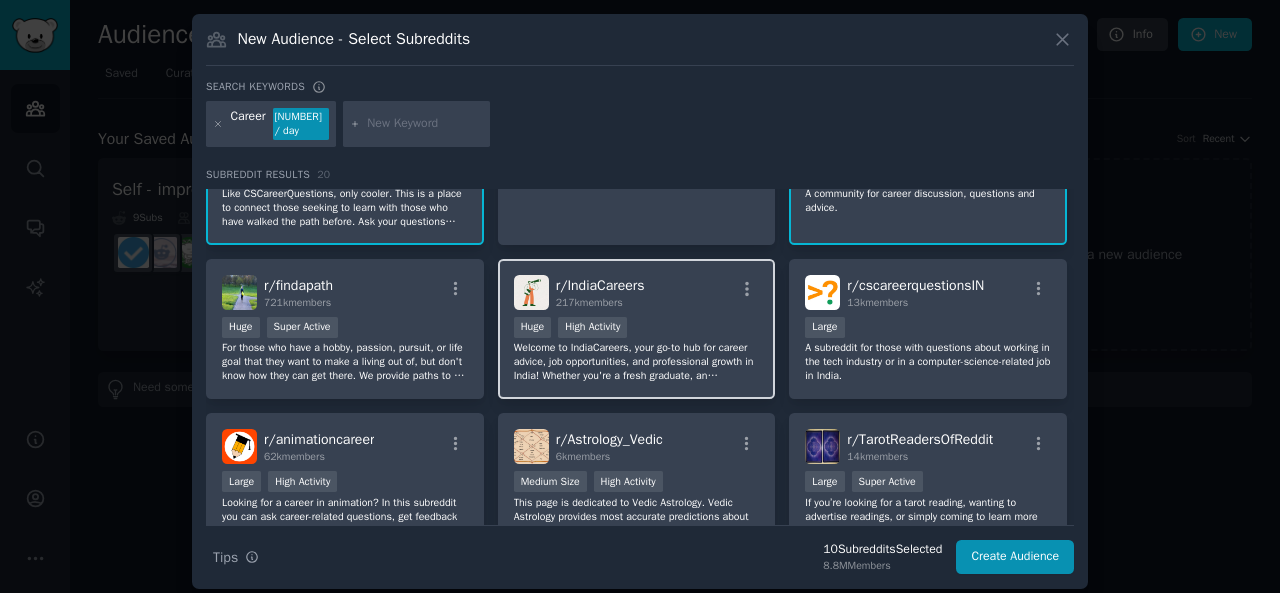scroll, scrollTop: 549, scrollLeft: 0, axis: vertical 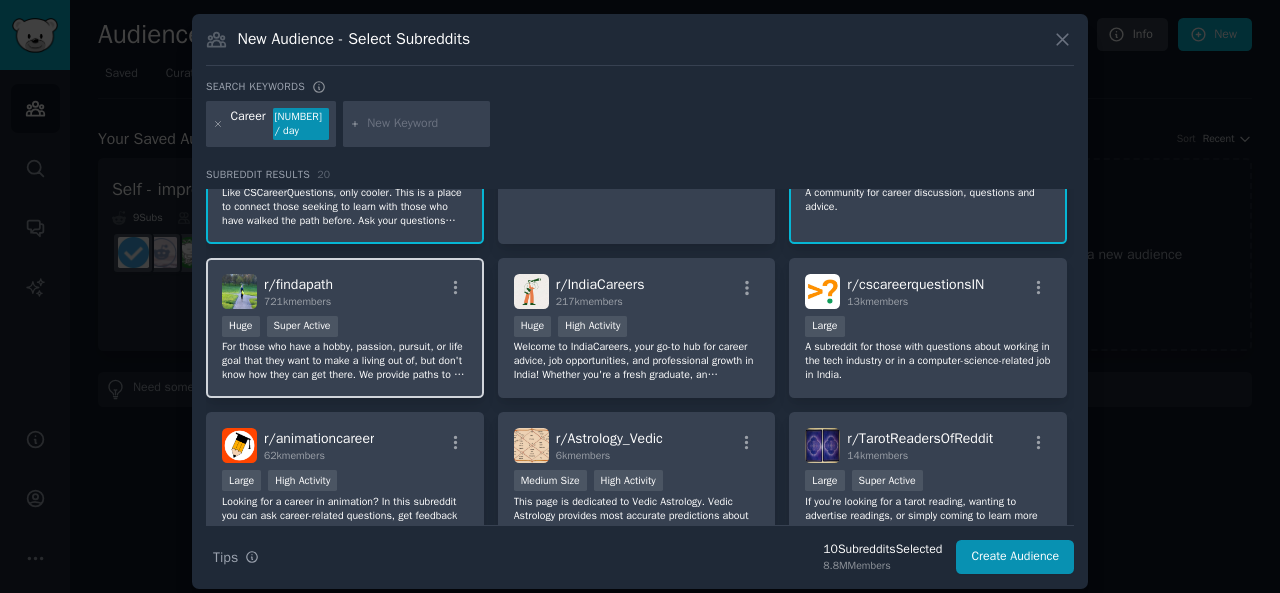click on "For those who have a hobby, passion, pursuit, or life goal that they want to make a living out of, but don't know how they can get there. We provide paths to all who request, so you can say "I found a way!" Be kind and supportive - no hate or judgement allowed here. Part of the Reddit Safe Community Network.
"Be curious, not judgemental." -Walt Whitman" at bounding box center (345, 361) 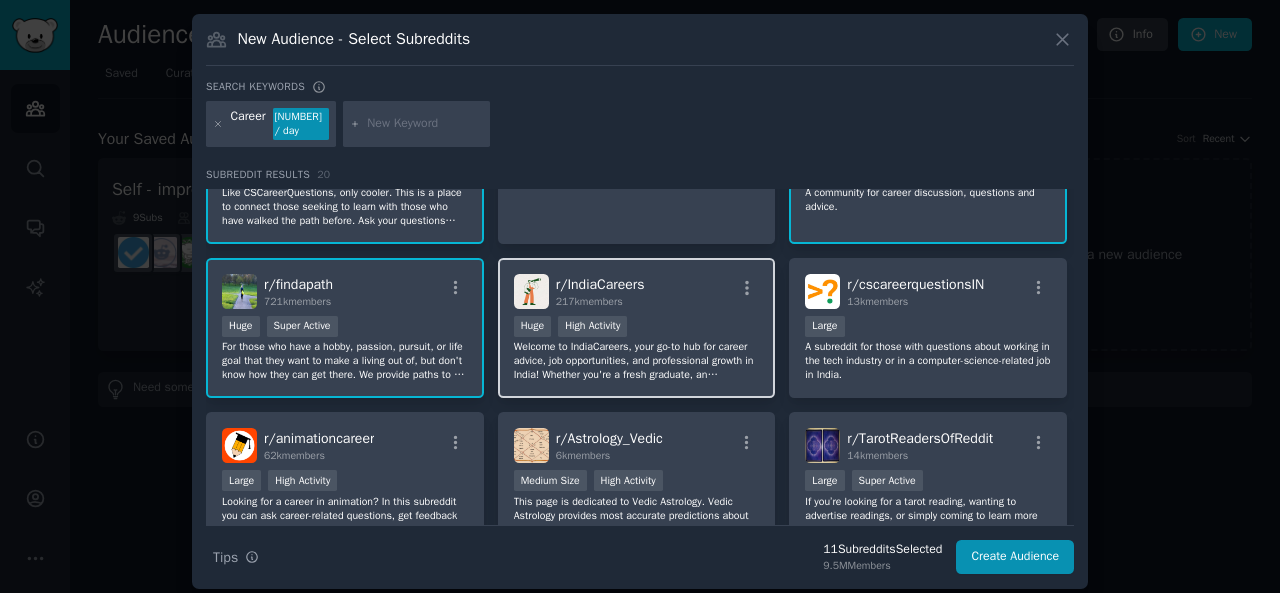 click on "Welcome to IndiaCareers, your go-to hub for career advice, job opportunities, and professional growth in India! Whether you're a fresh graduate, an experienced professional, or looking to make a career switch, our community offers support, resources, and discussions on various industries, resume building, interview tips, career advancement, and more. Join us to connect with like-minded individuals, share your experiences, and find guidance to achieve your career goals in India!" at bounding box center (637, 361) 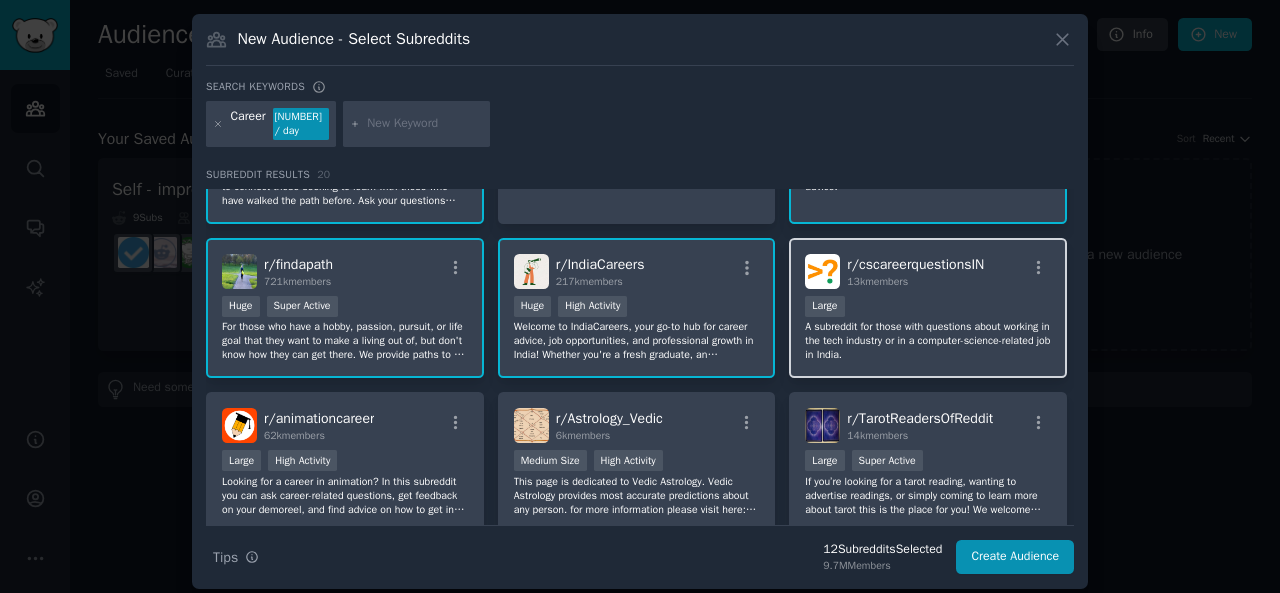 scroll, scrollTop: 570, scrollLeft: 0, axis: vertical 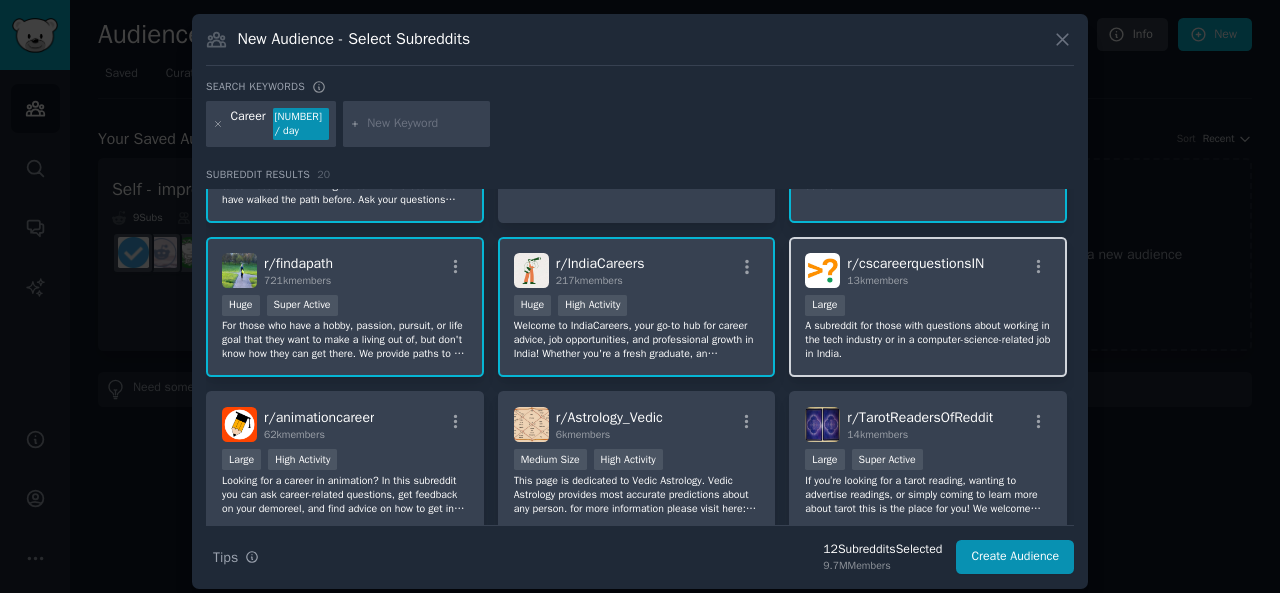 click on "A subreddit for those with questions about working in the tech industry or in a computer-science-related job in India." at bounding box center [928, 340] 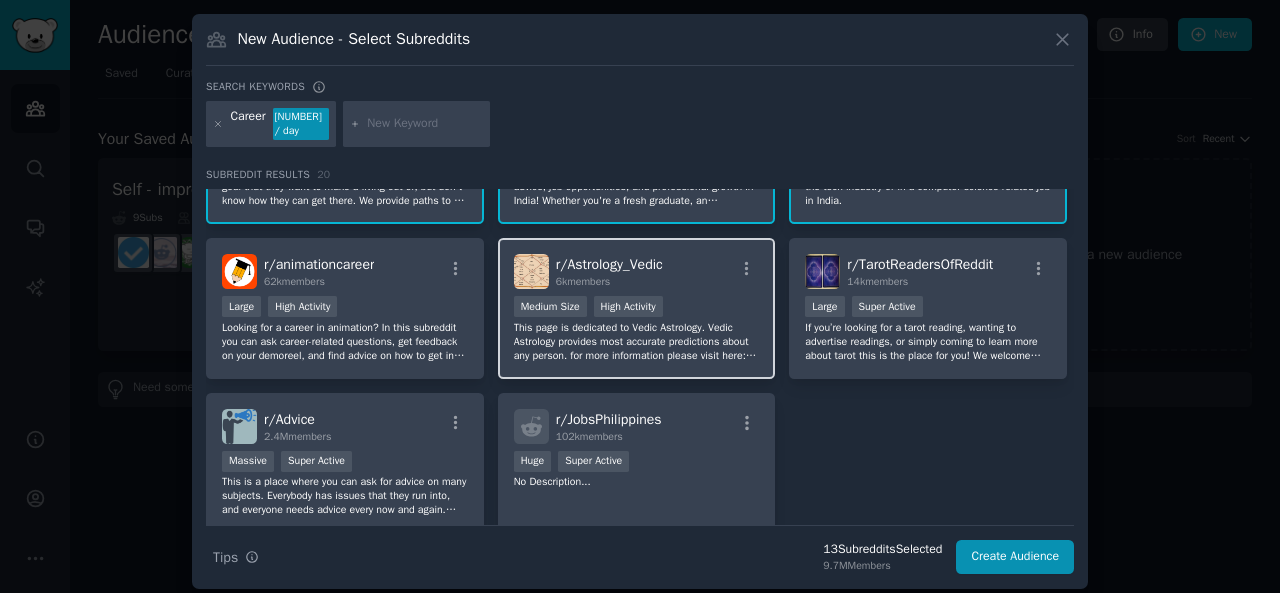 scroll, scrollTop: 724, scrollLeft: 0, axis: vertical 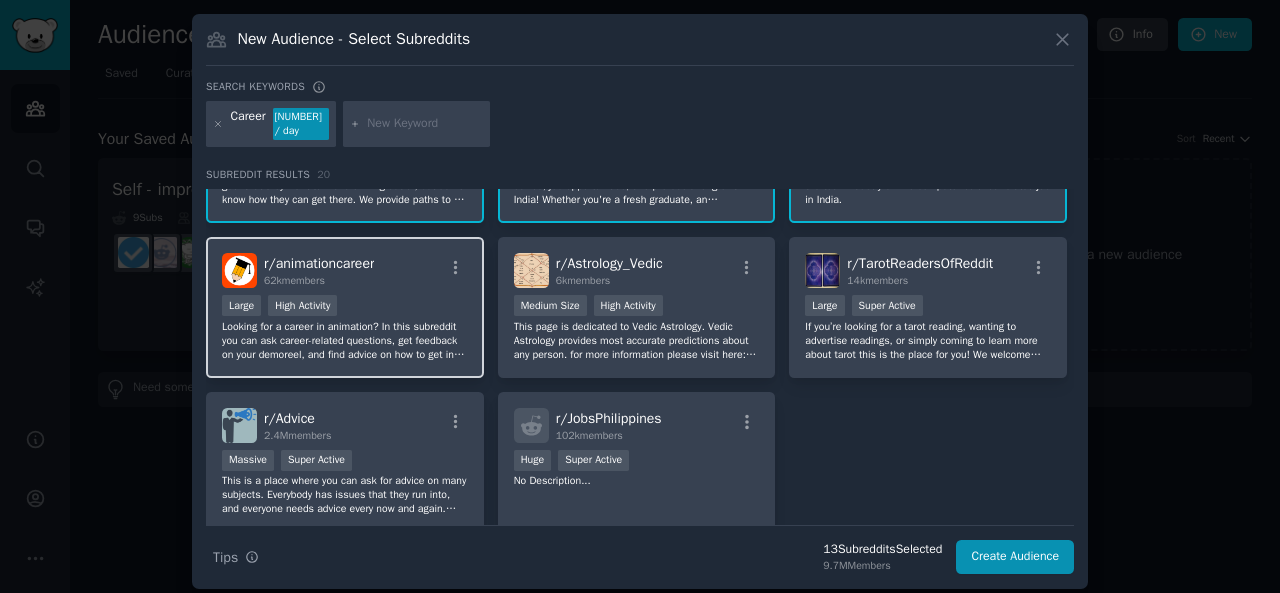 click on "Looking for a career in animation? In this subreddit you can ask career-related questions, get feedback on your demoreel, and find advice on how to get into and survive the industry. Check out our wiki and FAQ before posting if you're new!" at bounding box center (345, 341) 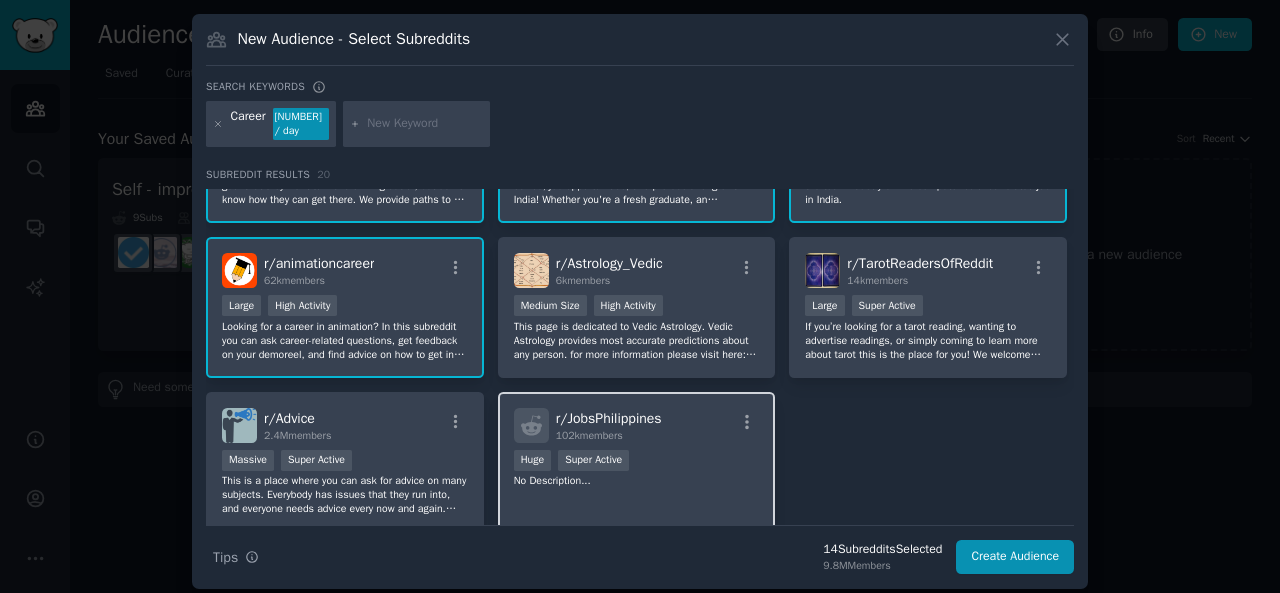scroll, scrollTop: 801, scrollLeft: 0, axis: vertical 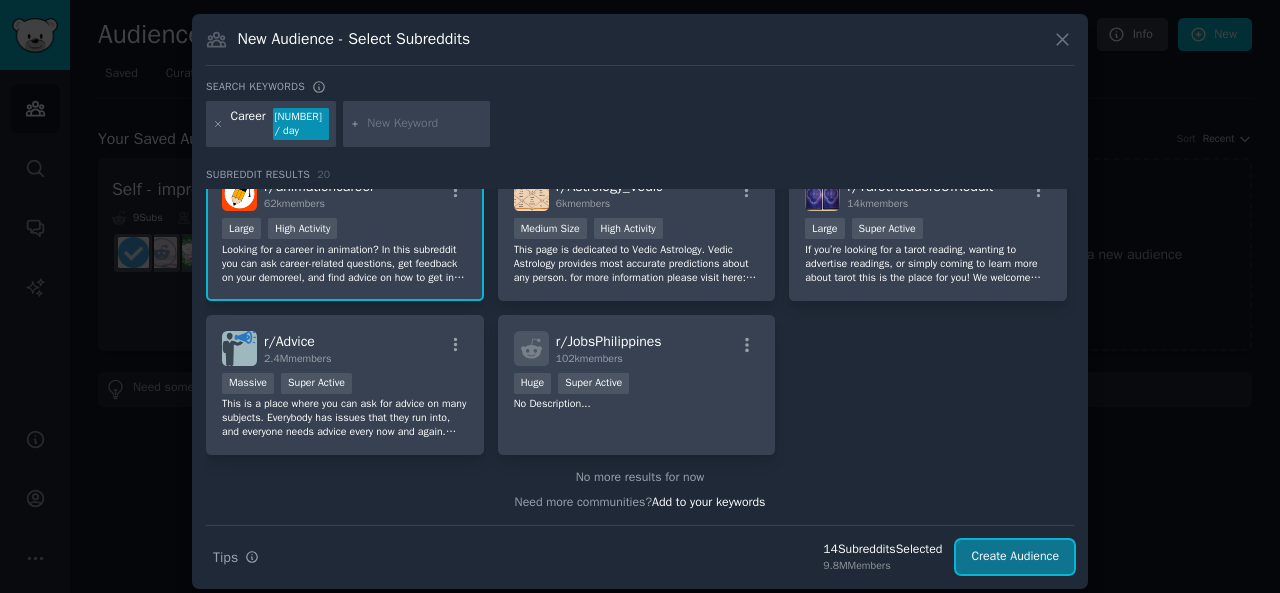 click on "Create Audience" at bounding box center (1015, 557) 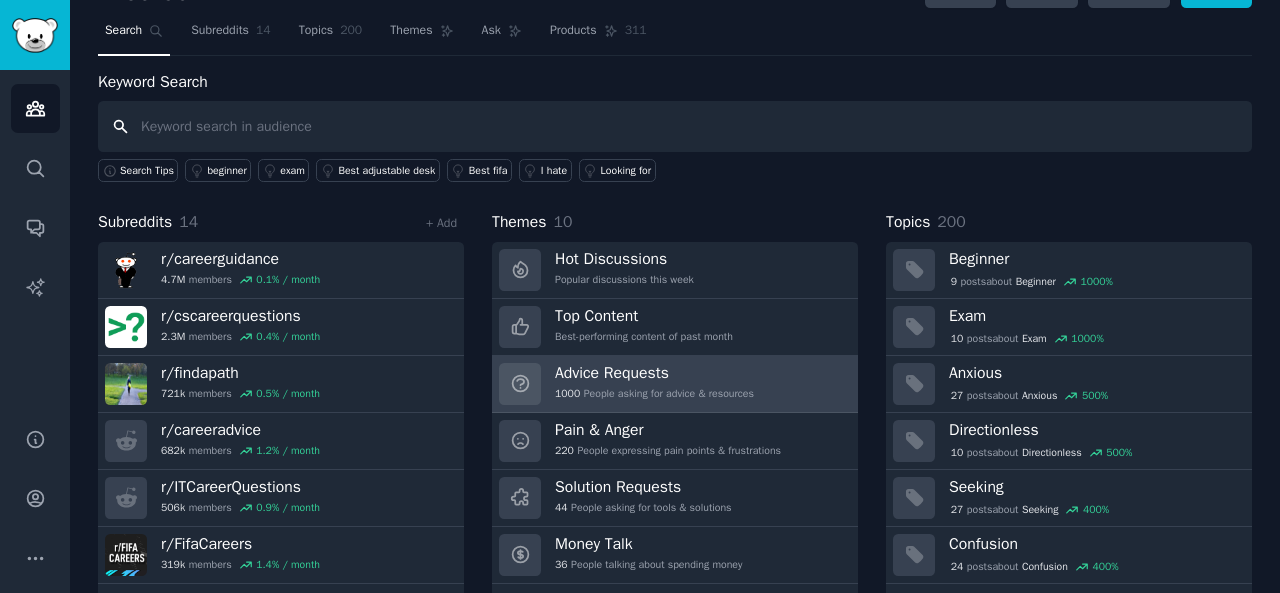scroll, scrollTop: 0, scrollLeft: 0, axis: both 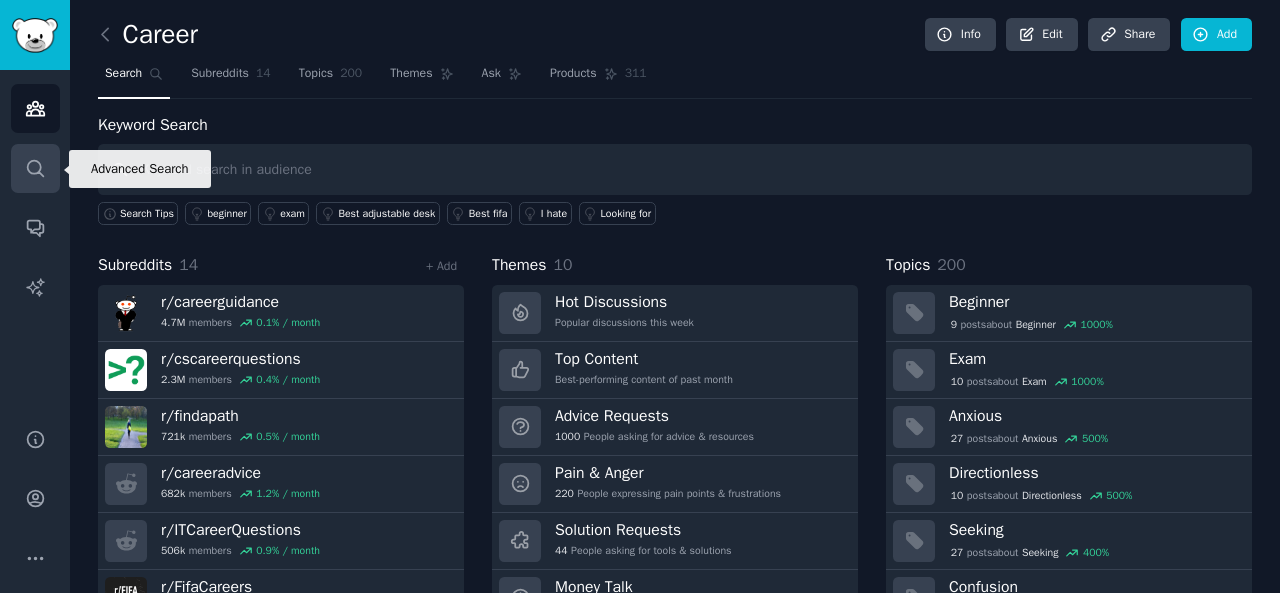 click 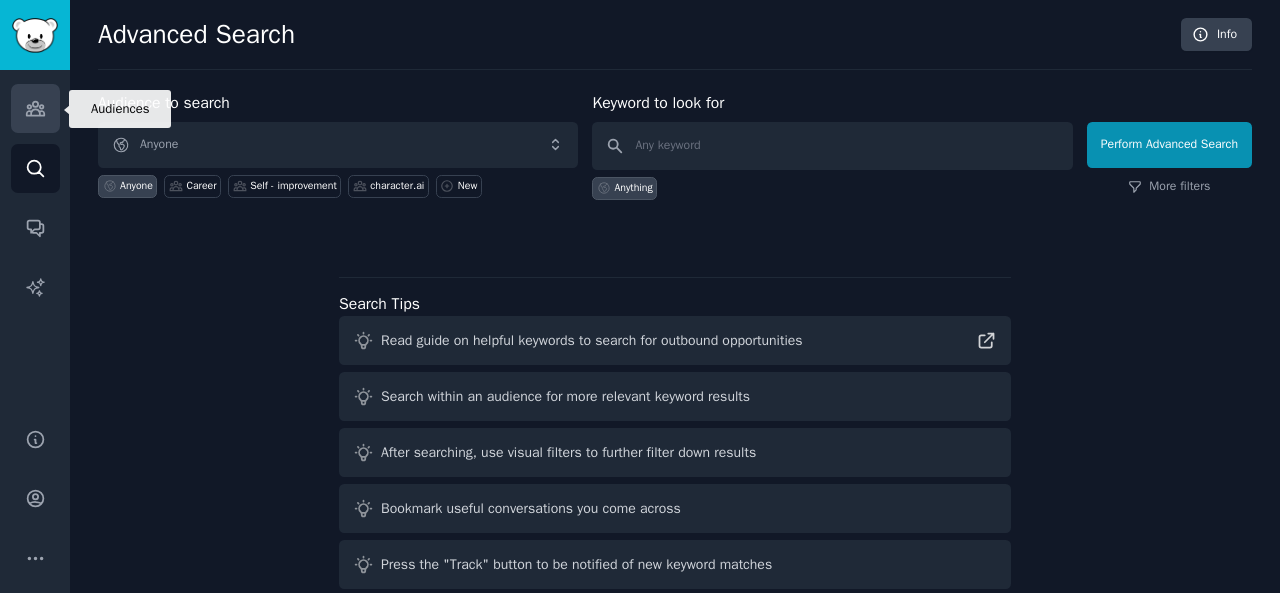 click 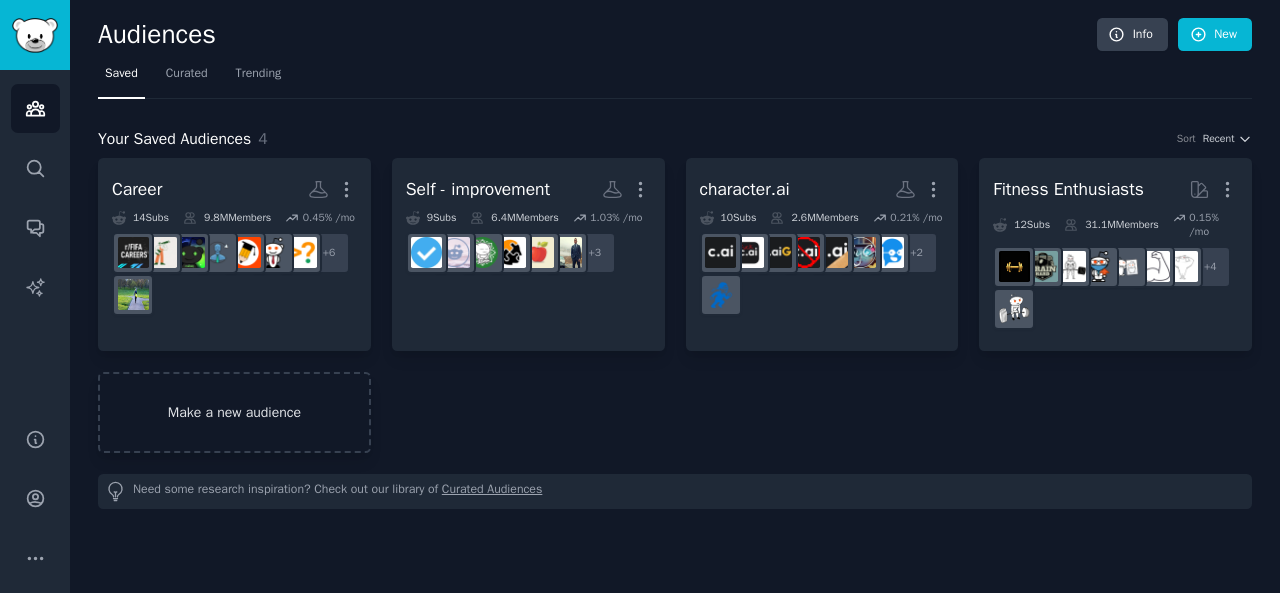 click on "Make a new audience" at bounding box center (234, 412) 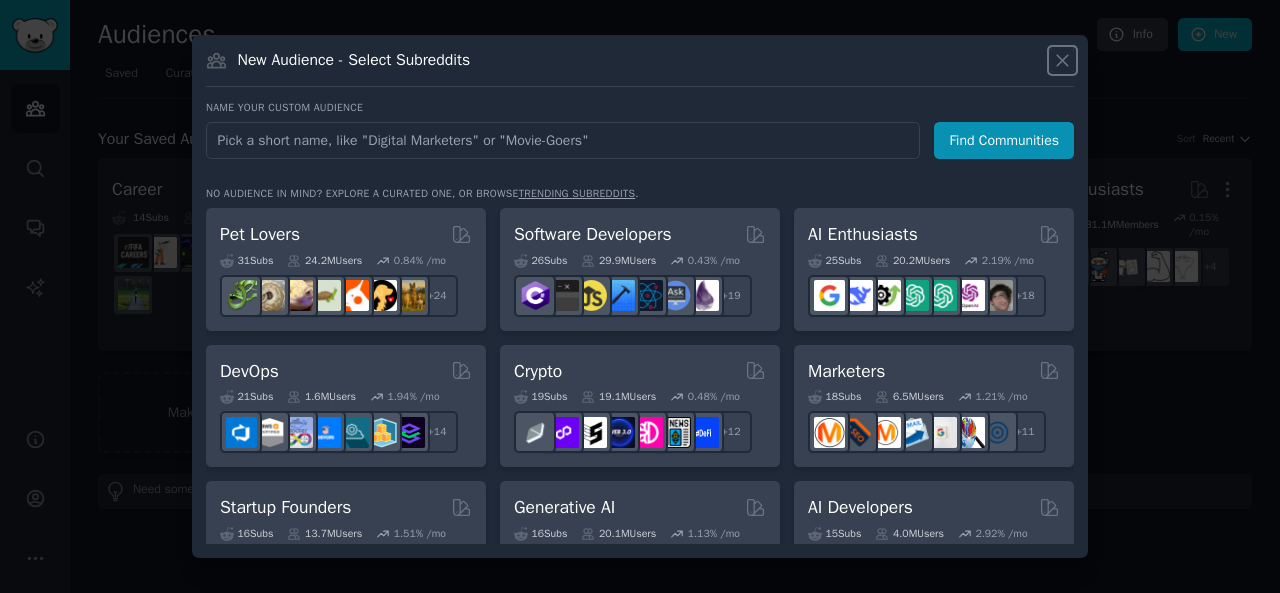 click 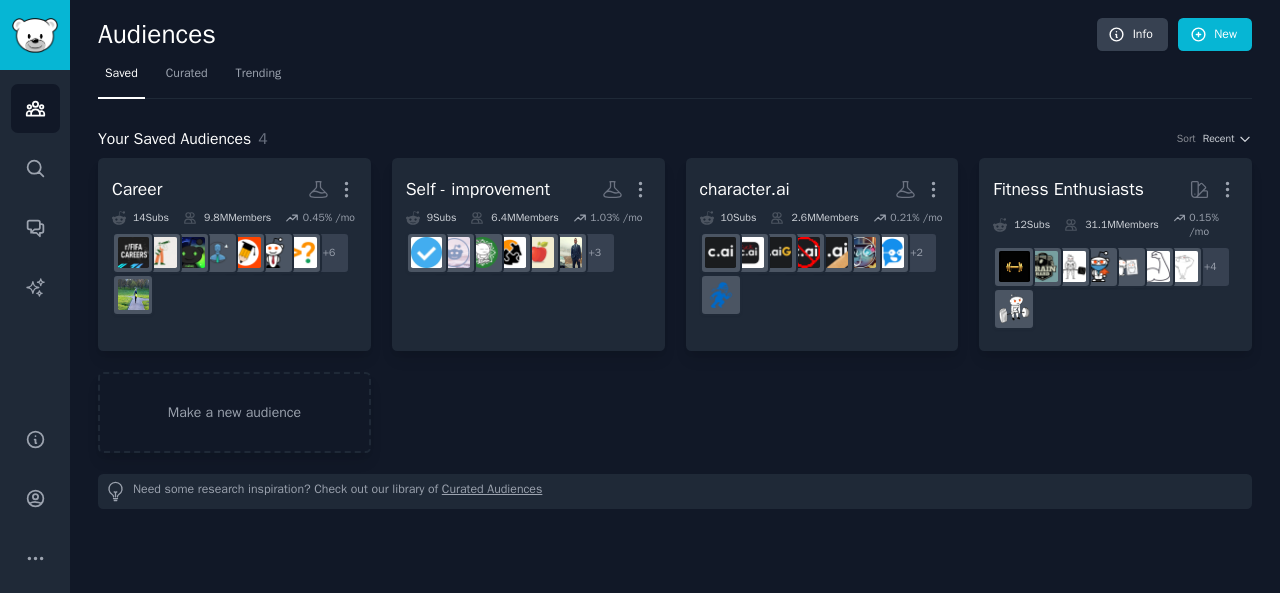 click on "Saved Curated Trending" at bounding box center (675, 78) 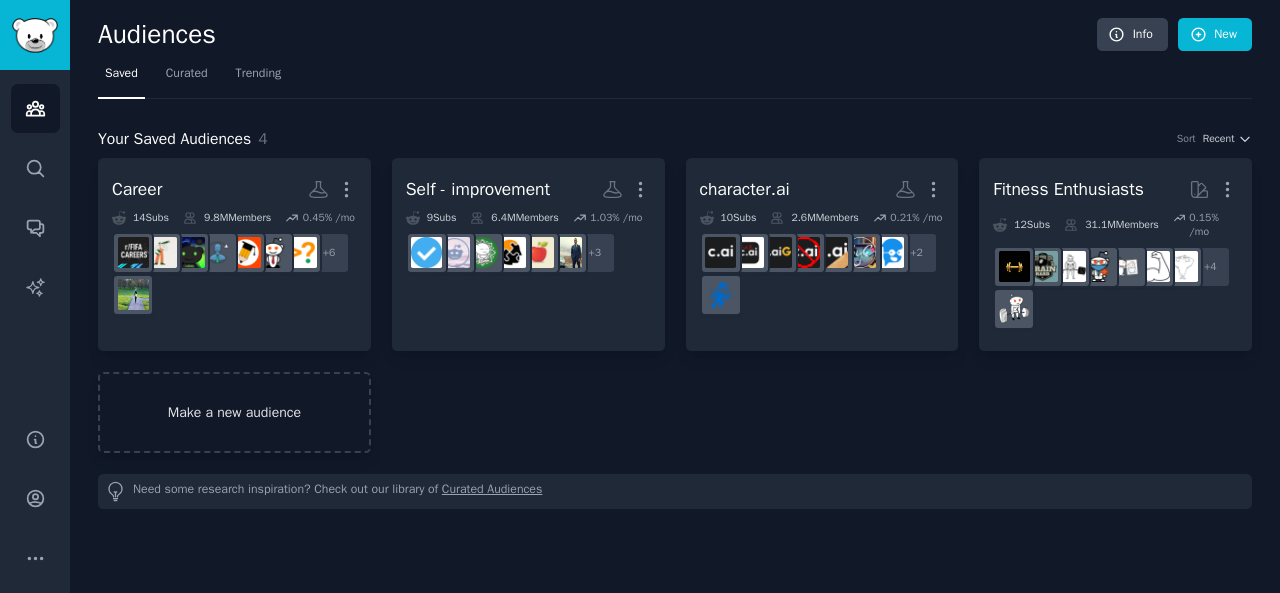 click on "Make a new audience" at bounding box center (234, 412) 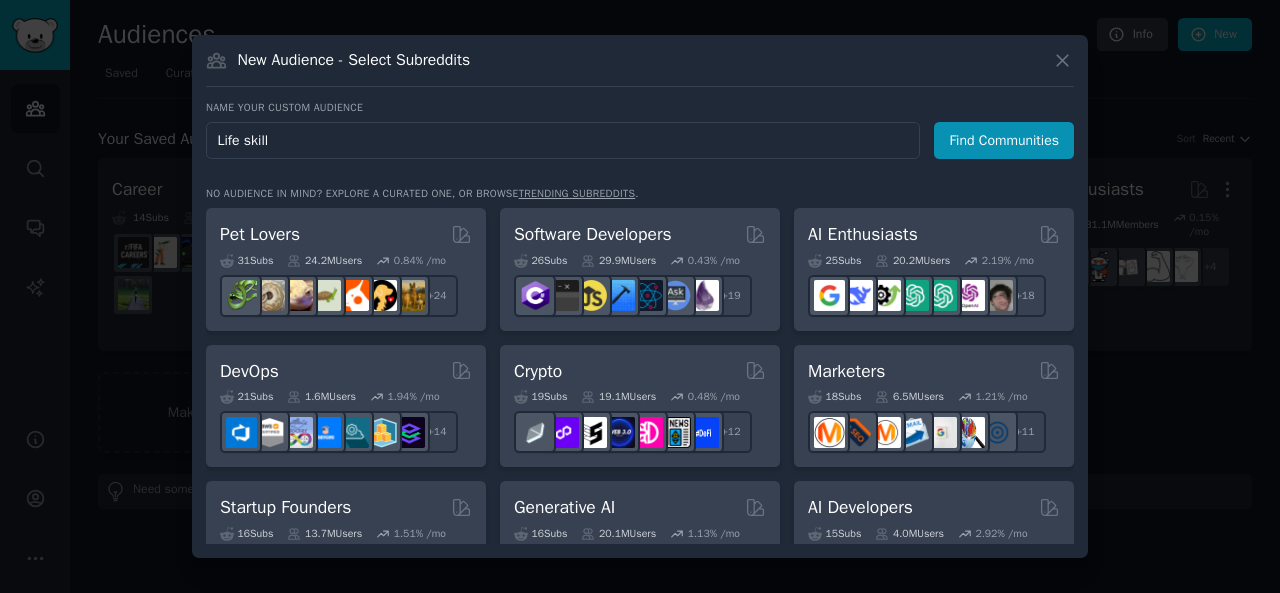 type on "Life skills" 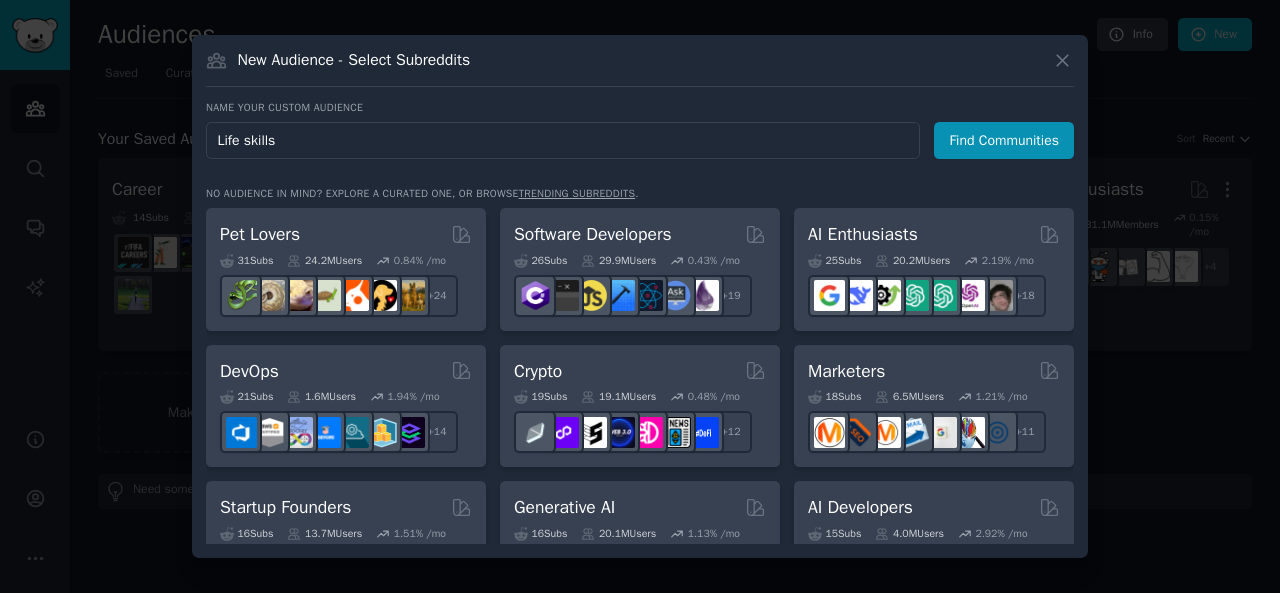 click on "Find Communities" at bounding box center [1004, 140] 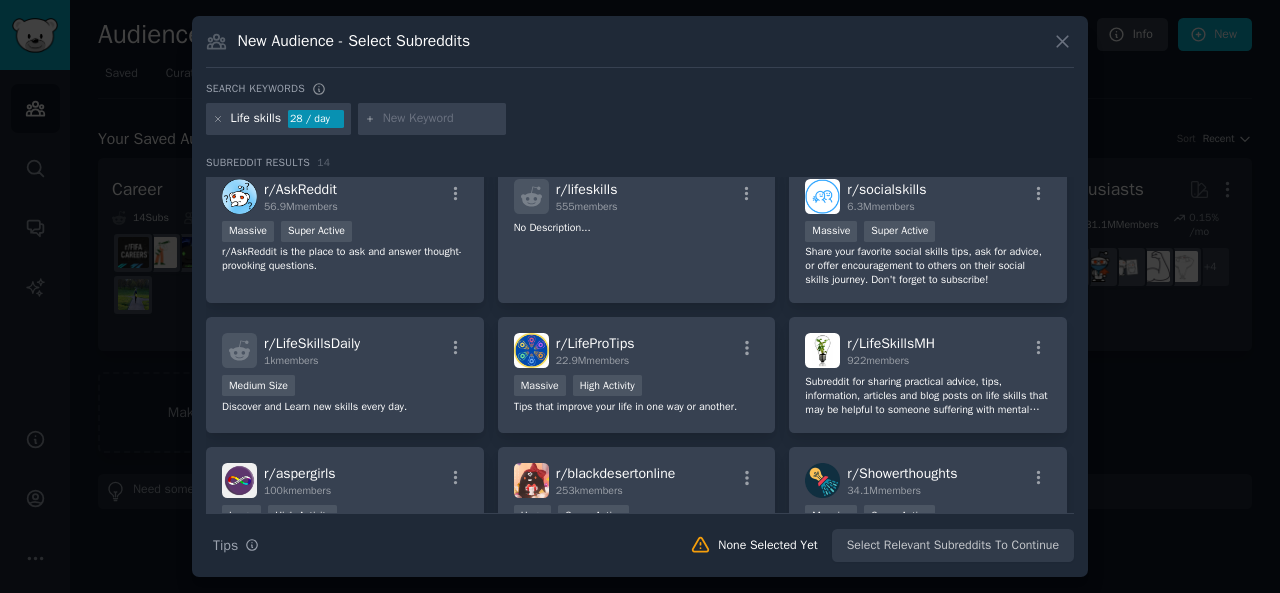 scroll, scrollTop: 0, scrollLeft: 0, axis: both 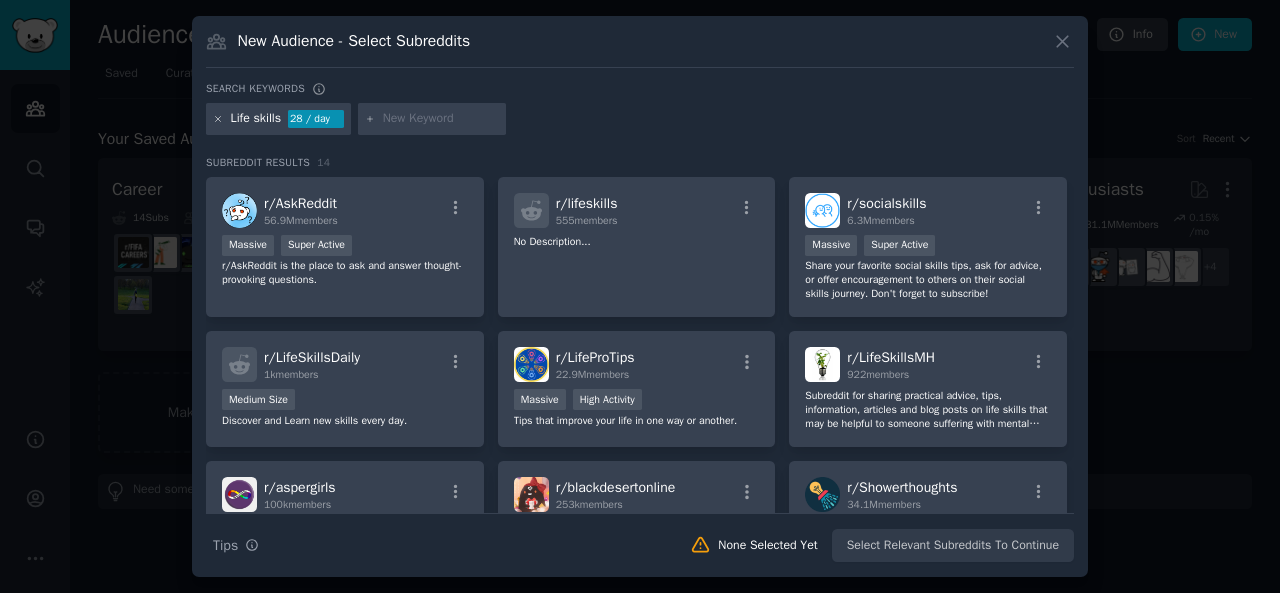 click 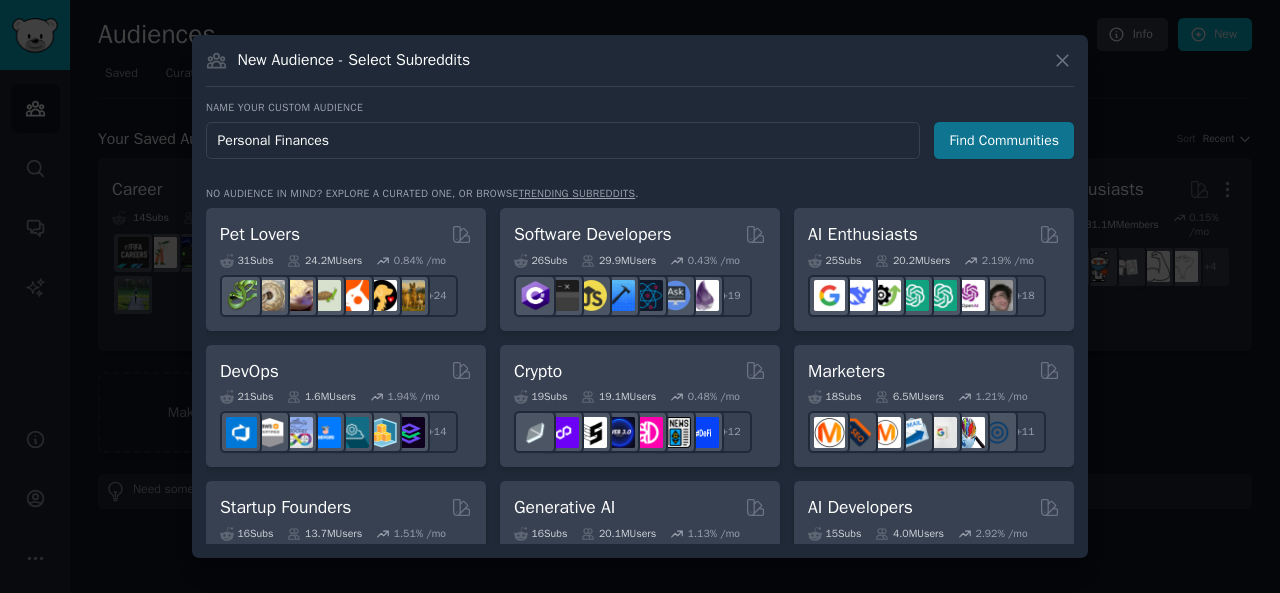 type on "Personal Finances" 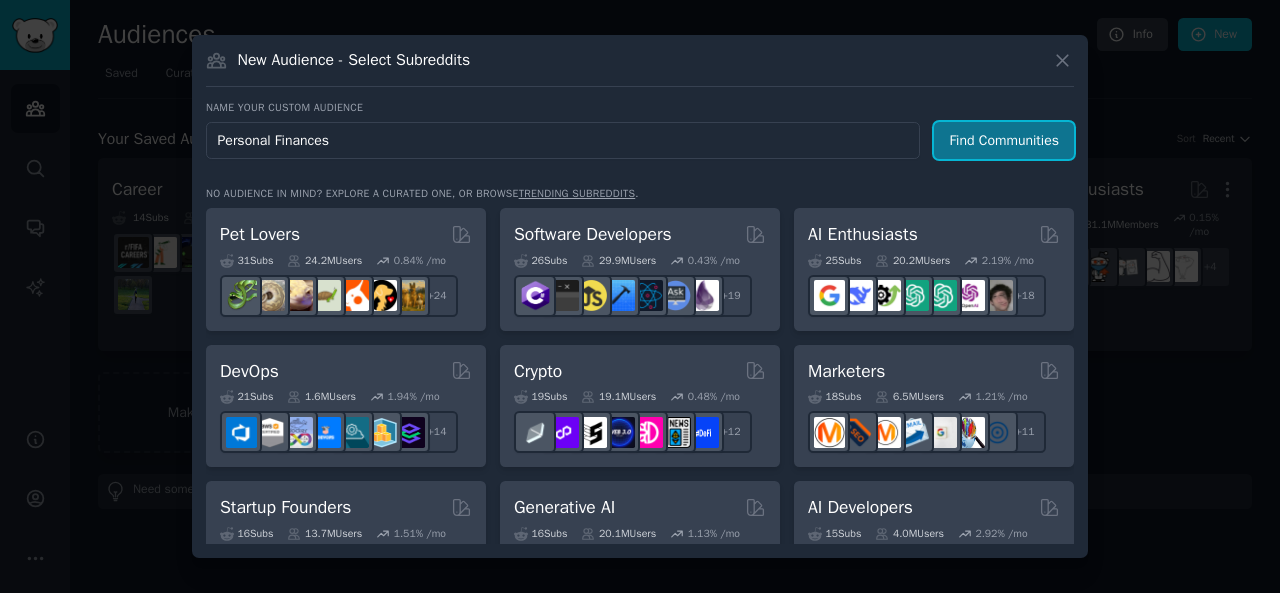 click on "Find Communities" at bounding box center [1004, 140] 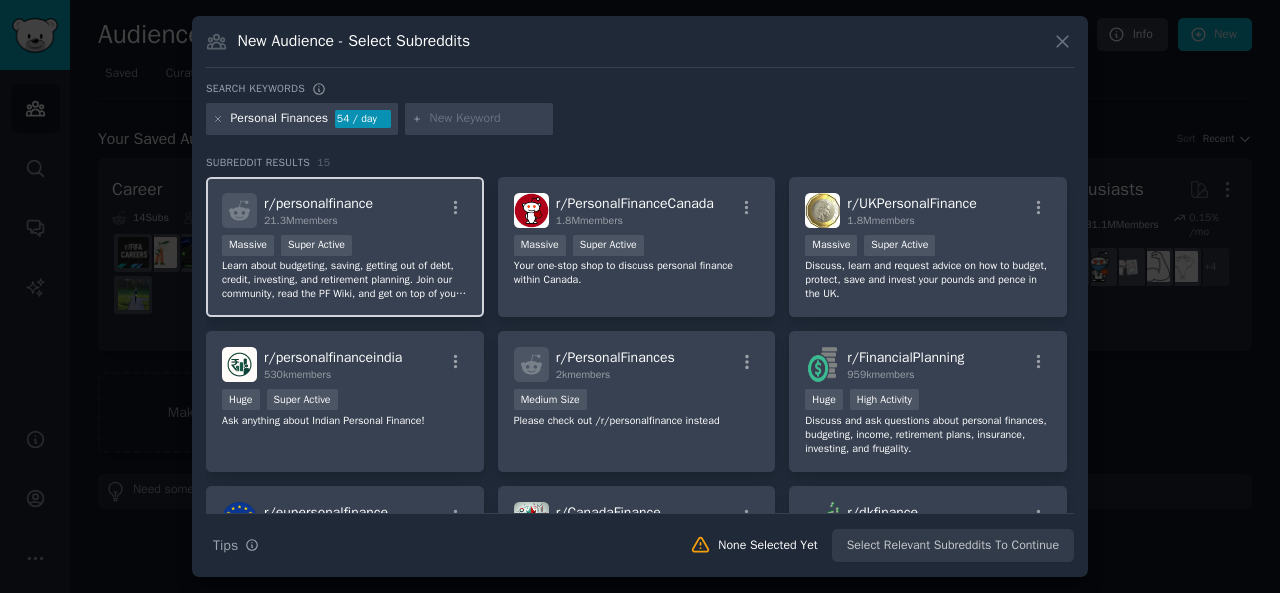 click on "Learn about budgeting, saving, getting out of debt, credit, investing, and retirement planning. Join our community, read the PF Wiki, and get on top of your finances!" at bounding box center (345, 280) 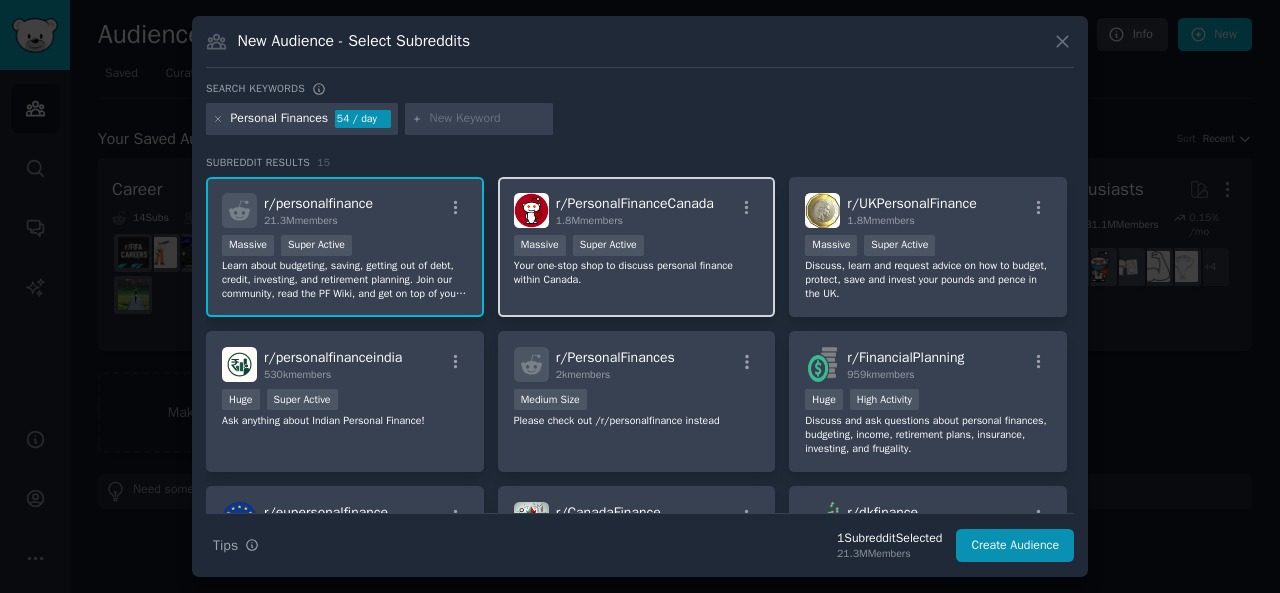 click on "Your one-stop shop to discuss personal finance within Canada." at bounding box center (637, 273) 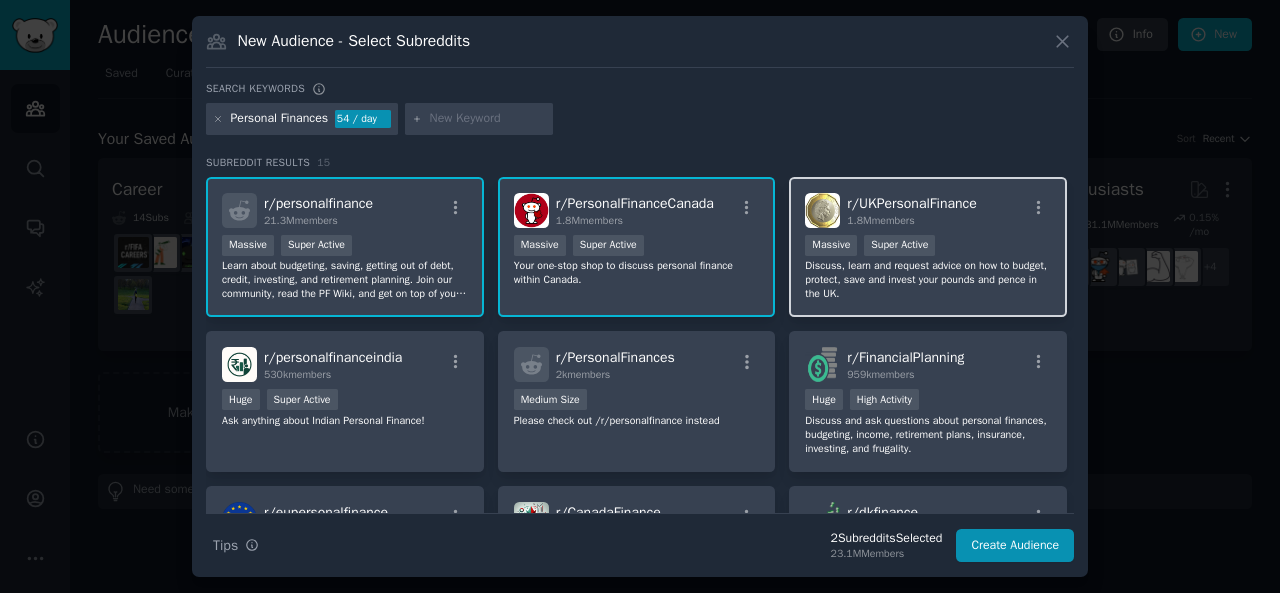 click on "Discuss, learn and request advice on how to budget, protect, save and invest your pounds and pence in the UK." at bounding box center (928, 280) 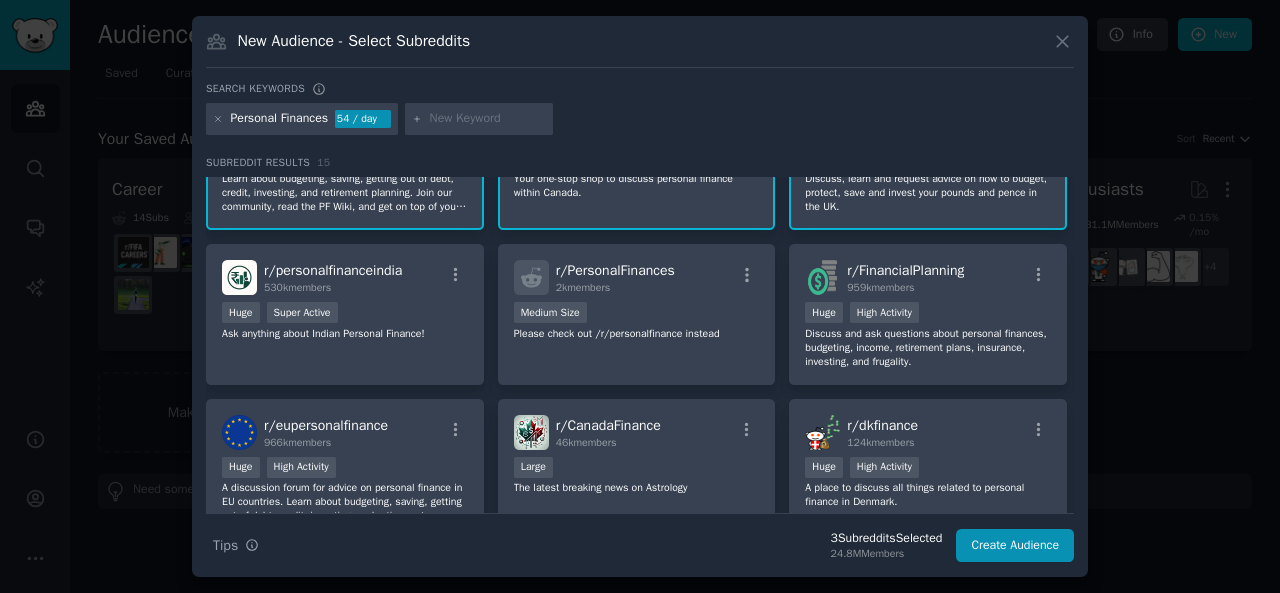 scroll, scrollTop: 91, scrollLeft: 0, axis: vertical 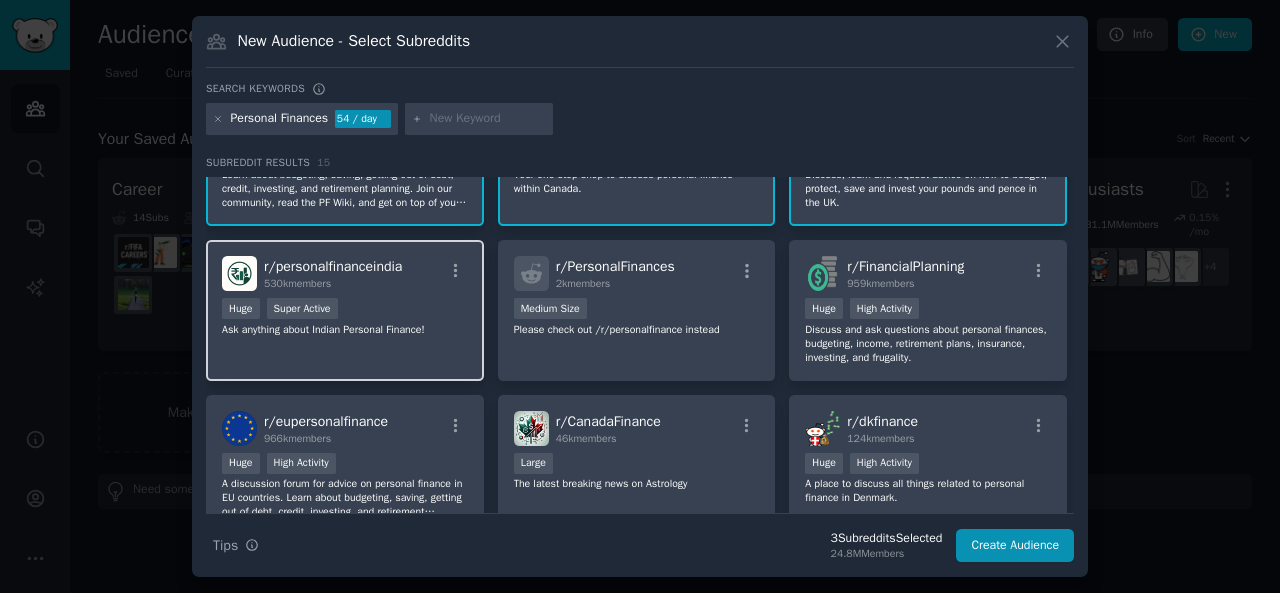 click on "r/ personalfinanceindia [NUMBER]k members Huge Super Active Ask anything about Indian Personal Finance!" at bounding box center [345, 310] 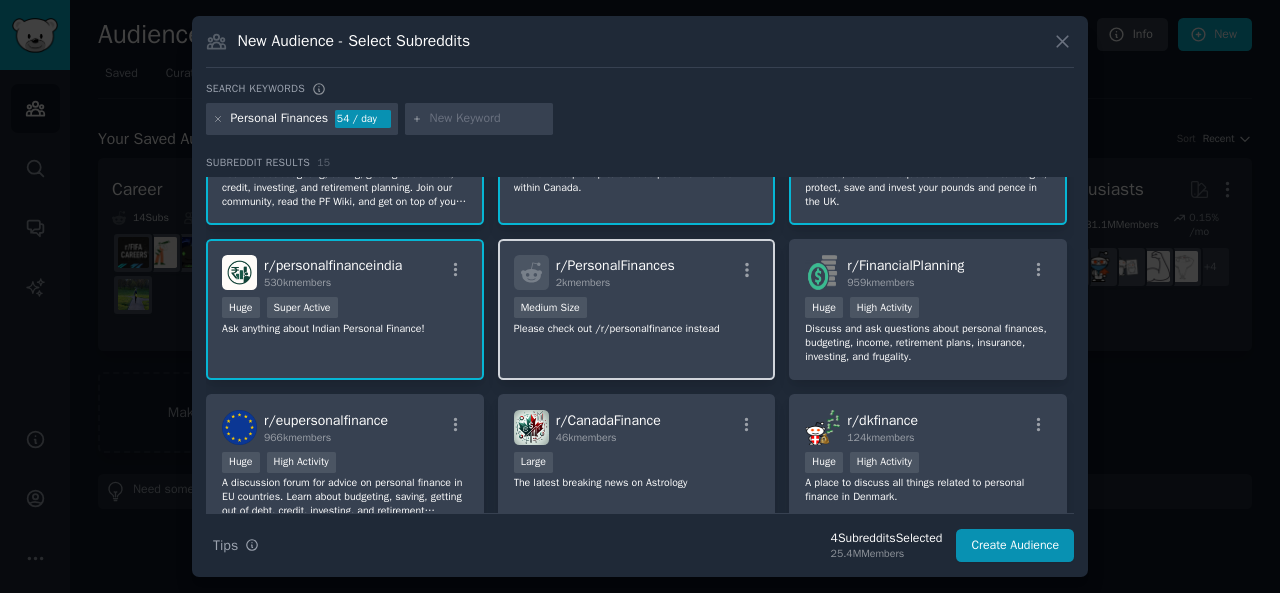 scroll, scrollTop: 93, scrollLeft: 0, axis: vertical 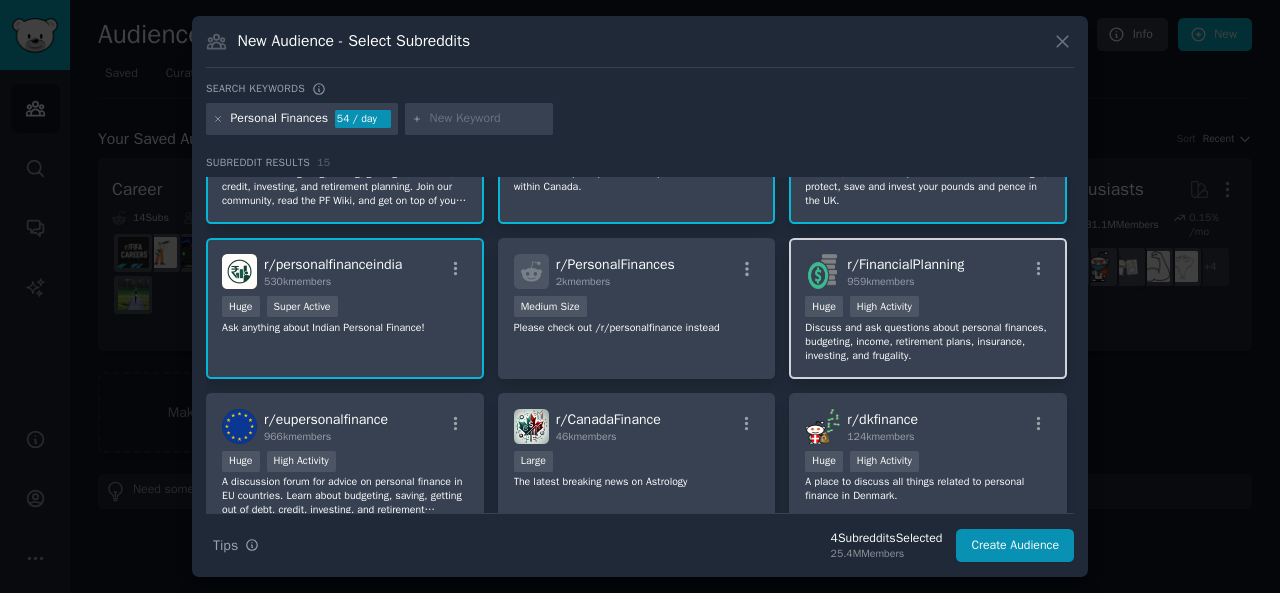 click on "Discuss and ask questions about personal finances, budgeting, income, retirement plans, insurance, investing, and frugality." at bounding box center (928, 342) 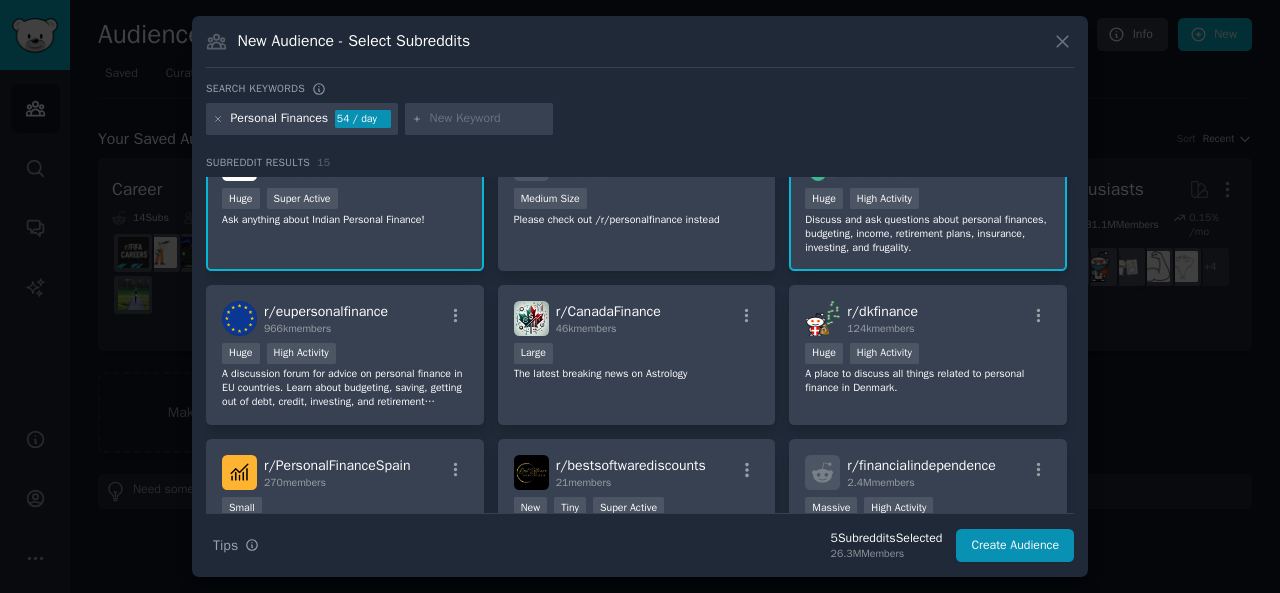 scroll, scrollTop: 203, scrollLeft: 0, axis: vertical 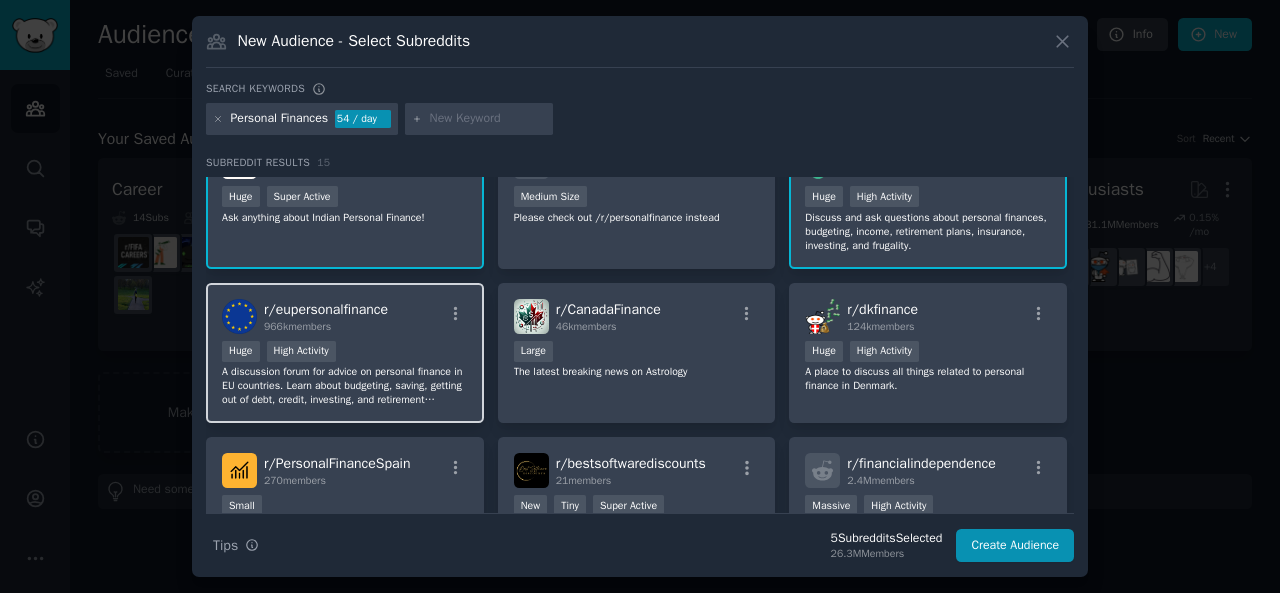 click on "r/ eupersonalfinance 966k  members Huge High Activity A discussion forum for advice on personal finance in EU countries. Learn about budgeting, saving, getting out of debt, credit, investing, and retirement planning. Join our community, read the Wiki  & FAQ, and get on top of your finances!" at bounding box center [345, 353] 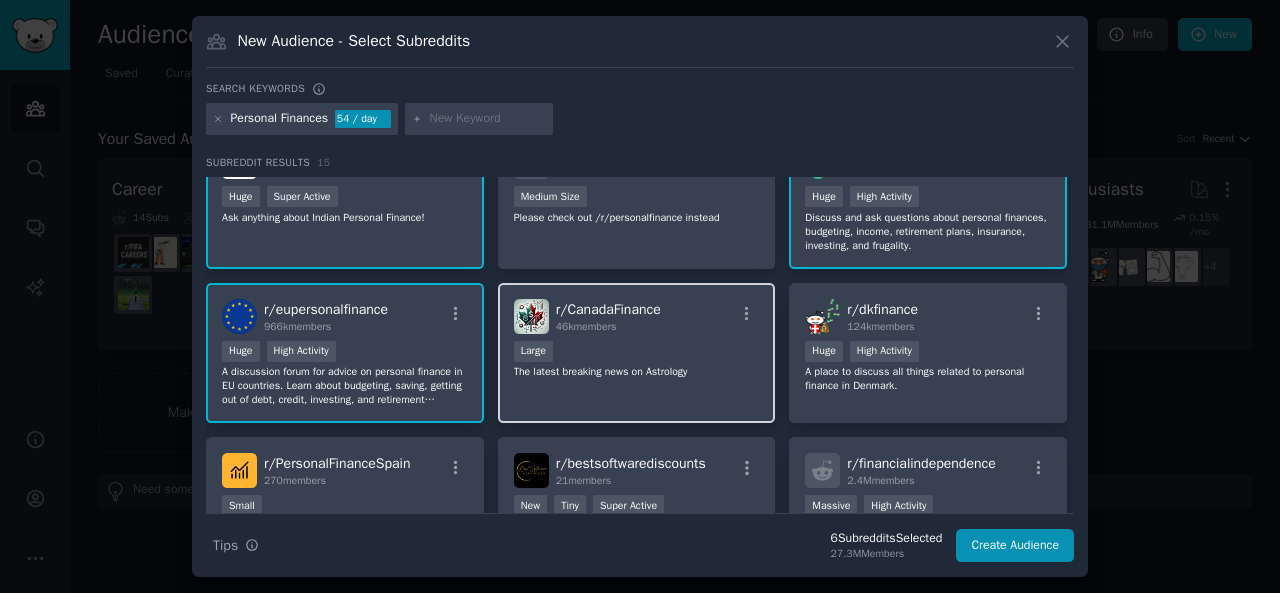 click on "The latest breaking news on Astrology" at bounding box center (637, 372) 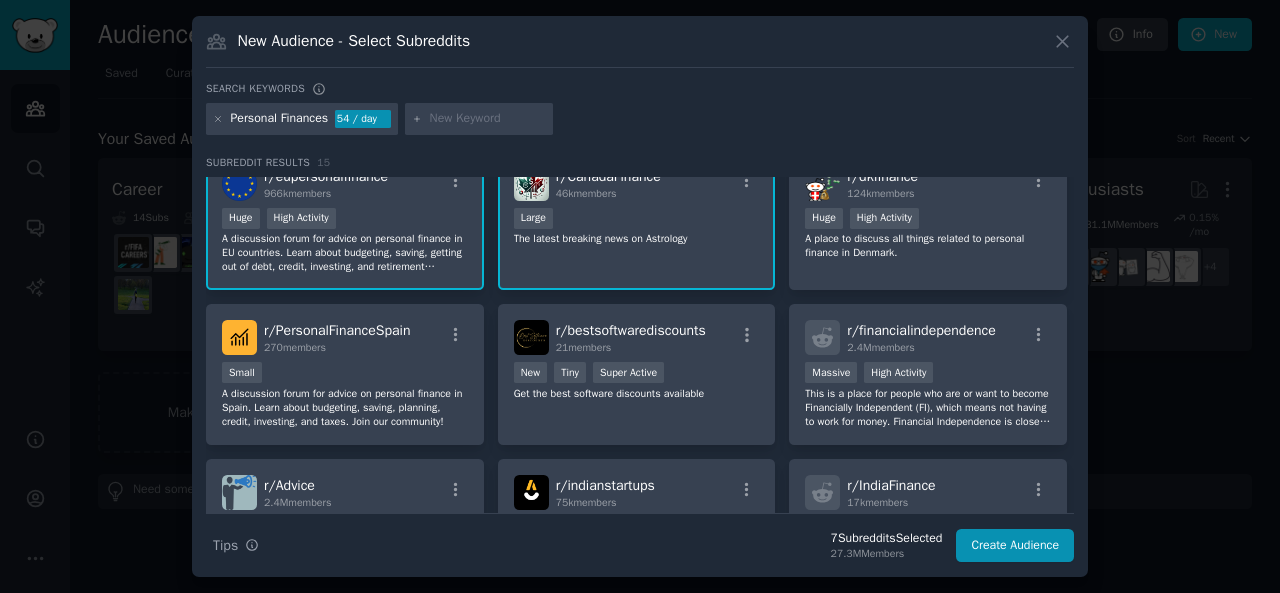 scroll, scrollTop: 335, scrollLeft: 0, axis: vertical 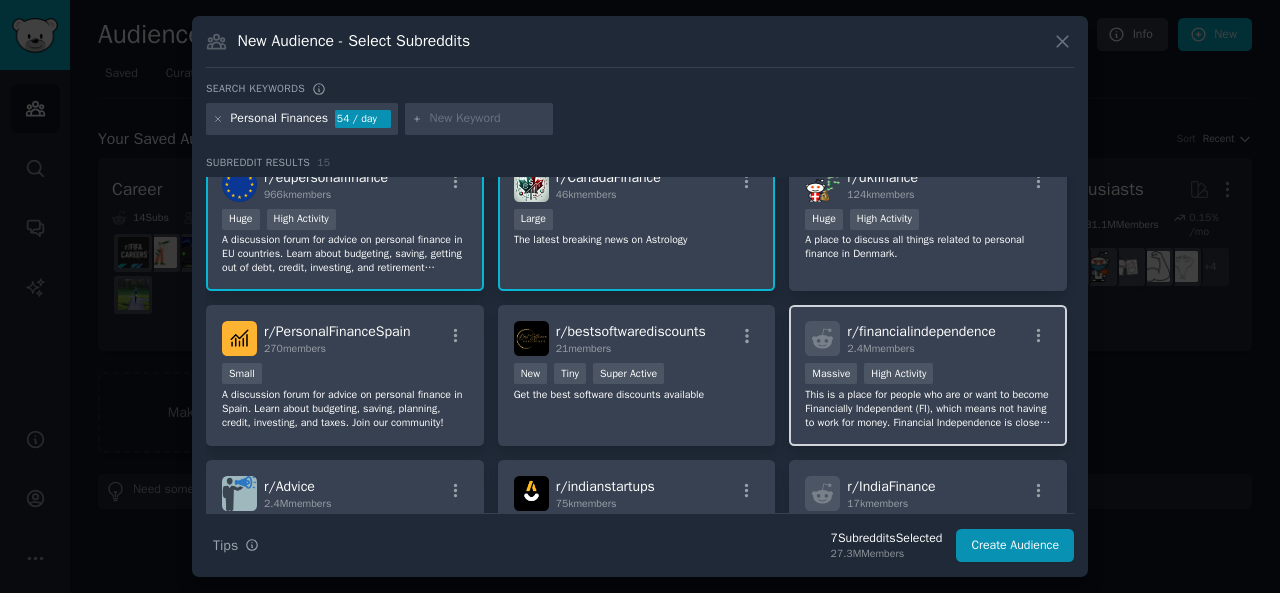 click on "This is a place for people who are or want to become Financially Independent (FI), which means not having to work for money.
Financial Independence is closely related to the concept of Early Retirement/Retiring Early (RE) - quitting your job/career and pursuing other activities with your time.
At its core, FI/RE is about maximizing your savings rate (through less spending and/or higher income) to achieve FI and have the freedom to RE as fast as possible." at bounding box center [928, 409] 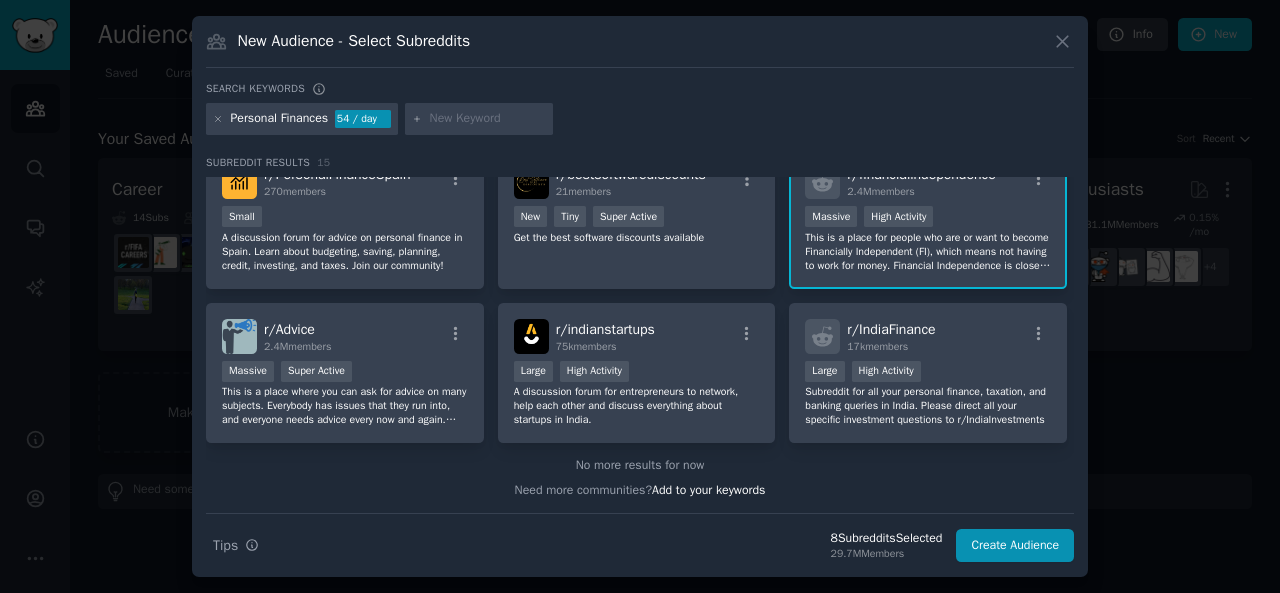 scroll, scrollTop: 492, scrollLeft: 0, axis: vertical 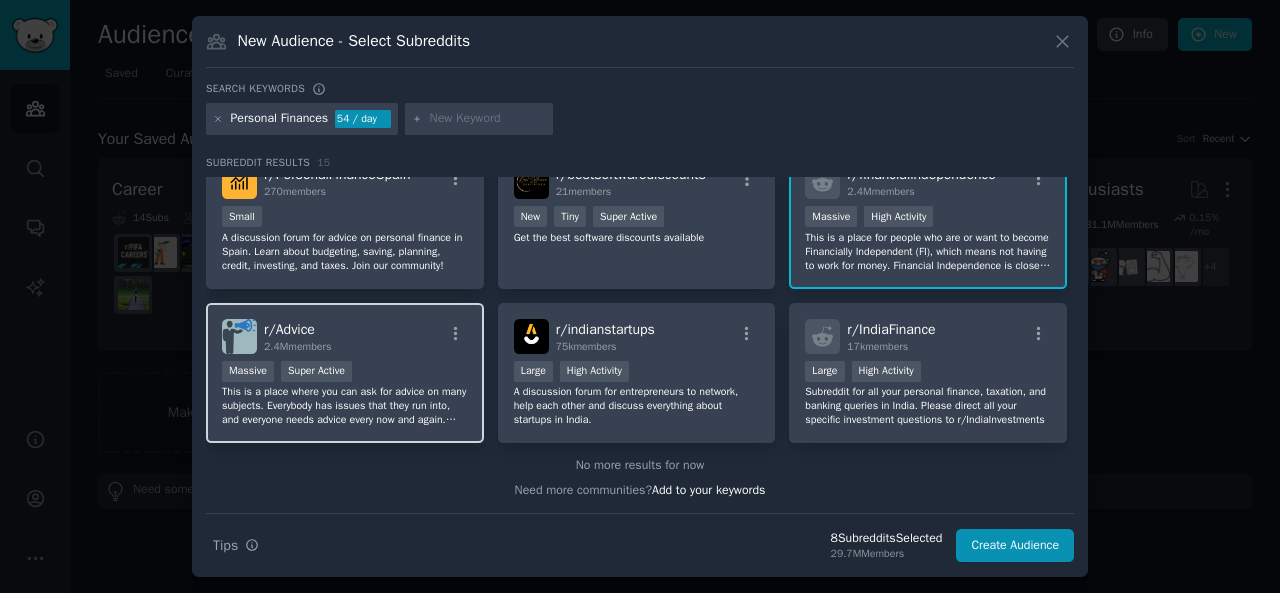 click on "This is a place where you can ask for advice on many subjects. Everybody has issues that they run into, and everyone needs advice every now and again. This is Reddit's very own solution-hub." at bounding box center (345, 406) 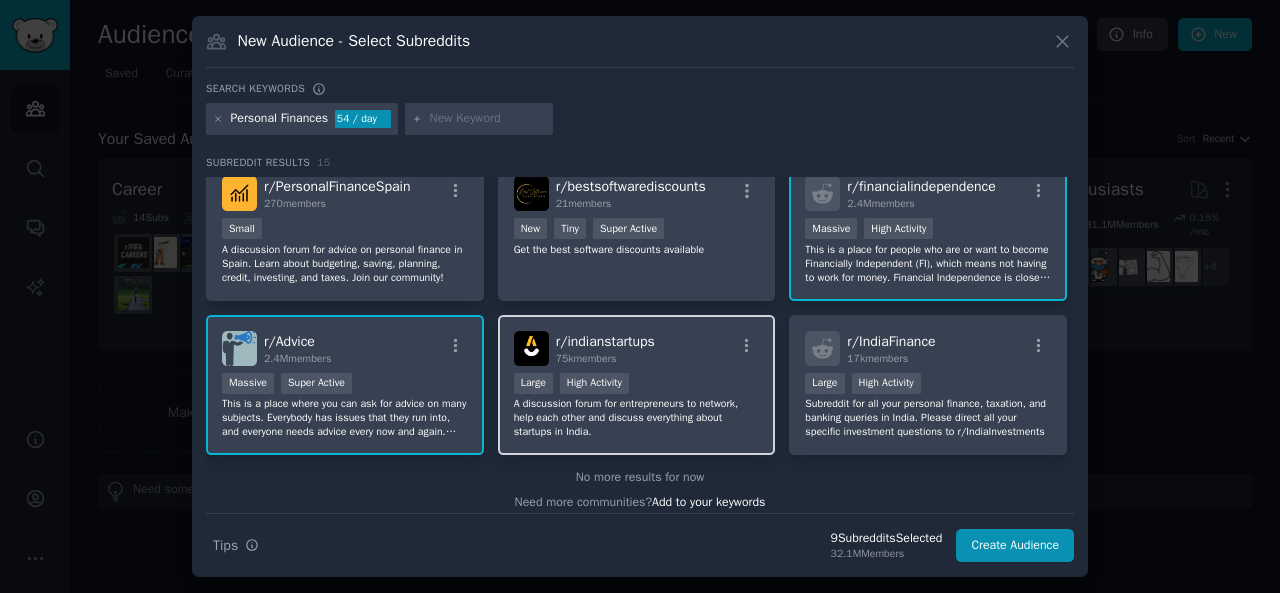 scroll, scrollTop: 482, scrollLeft: 0, axis: vertical 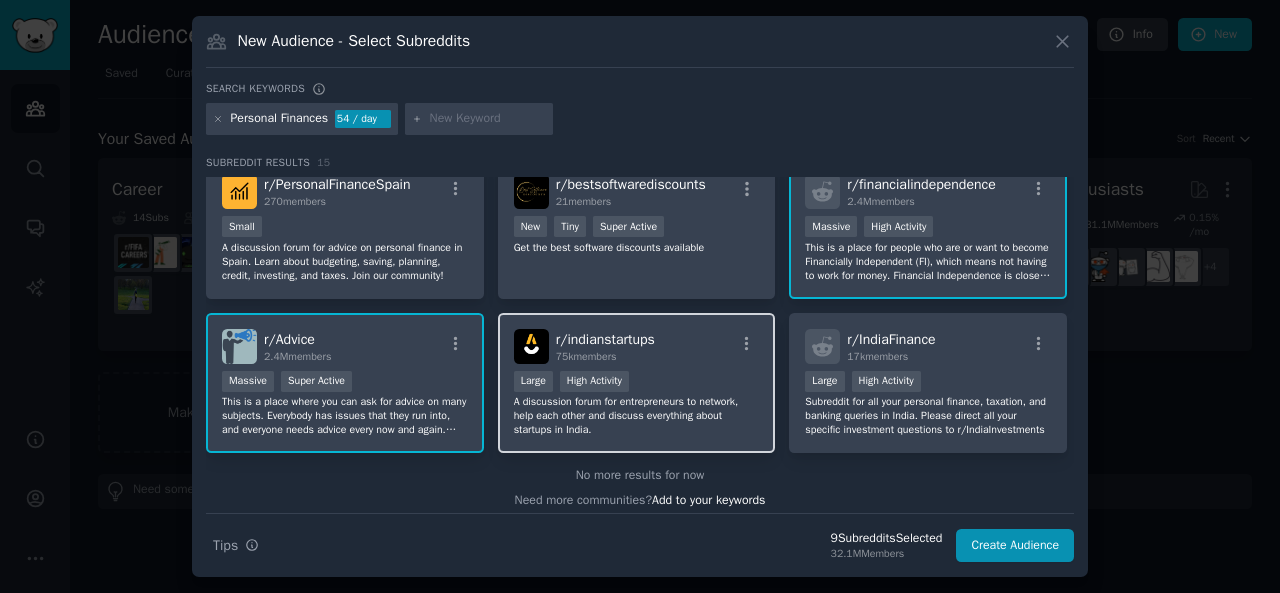 click on "A discussion forum for entrepreneurs to network, help each other and discuss everything about startups in India." at bounding box center [637, 416] 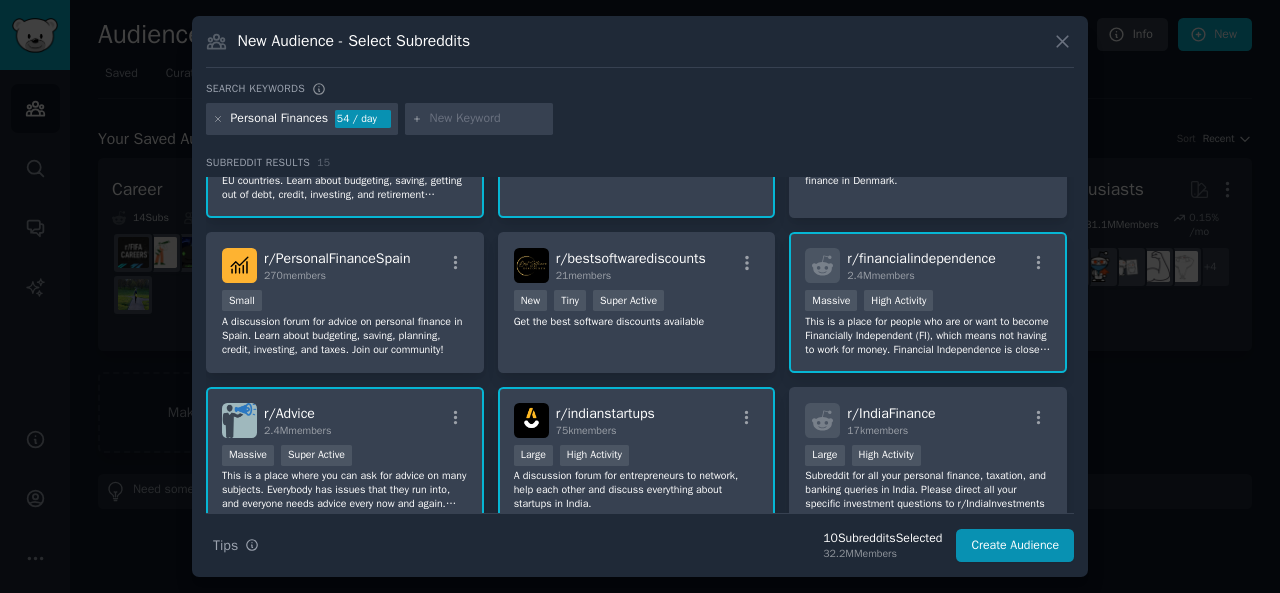 scroll, scrollTop: 396, scrollLeft: 0, axis: vertical 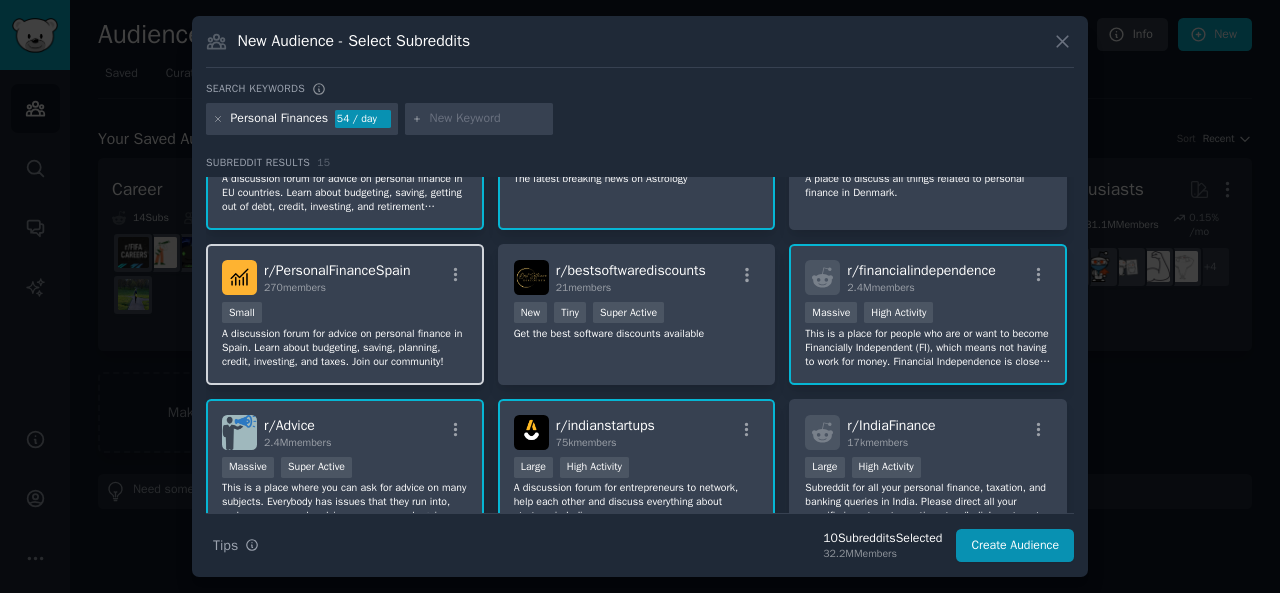 click on "A discussion forum for advice on personal finance in Spain. Learn about budgeting, saving, planning, credit, investing, and taxes. Join our community!" at bounding box center [345, 348] 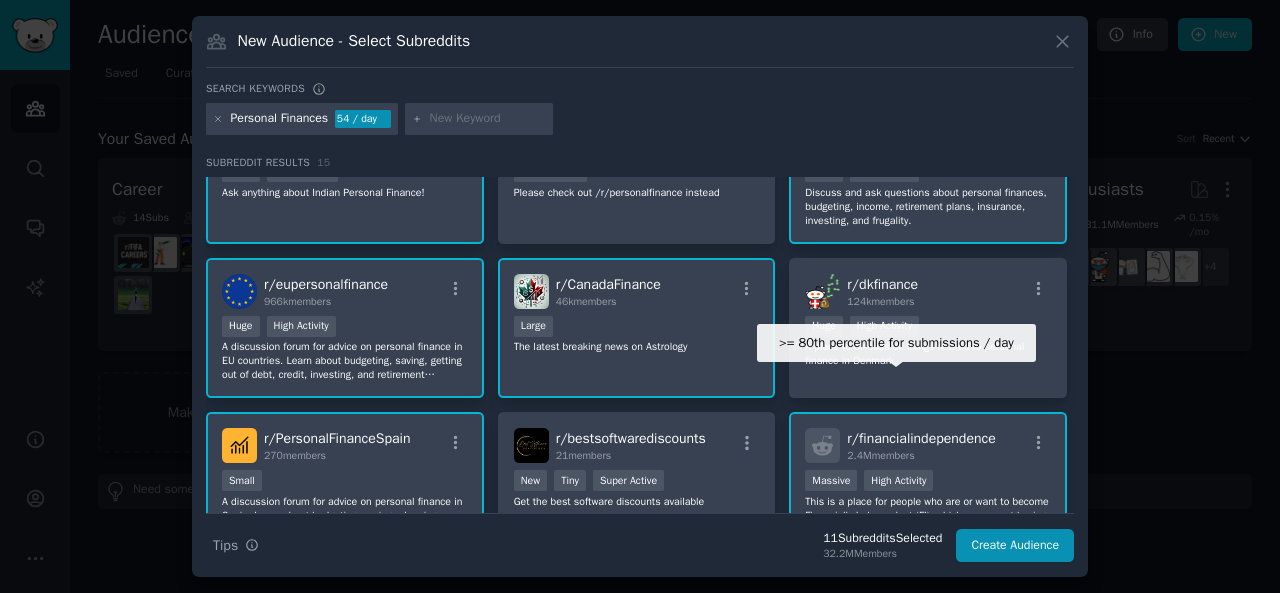 scroll, scrollTop: 226, scrollLeft: 0, axis: vertical 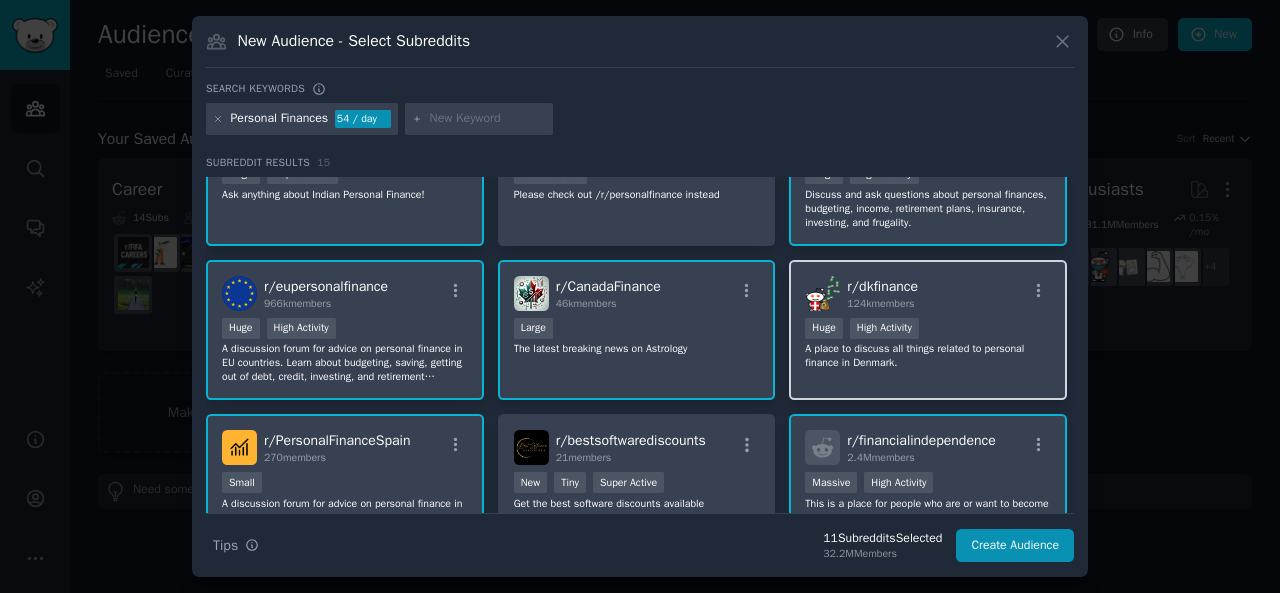 click on "r/ dkfinance 124k members 100,000 - 1,000,000 members Huge High Activity A place to discuss all things related to personal finance in Denmark." at bounding box center [928, 330] 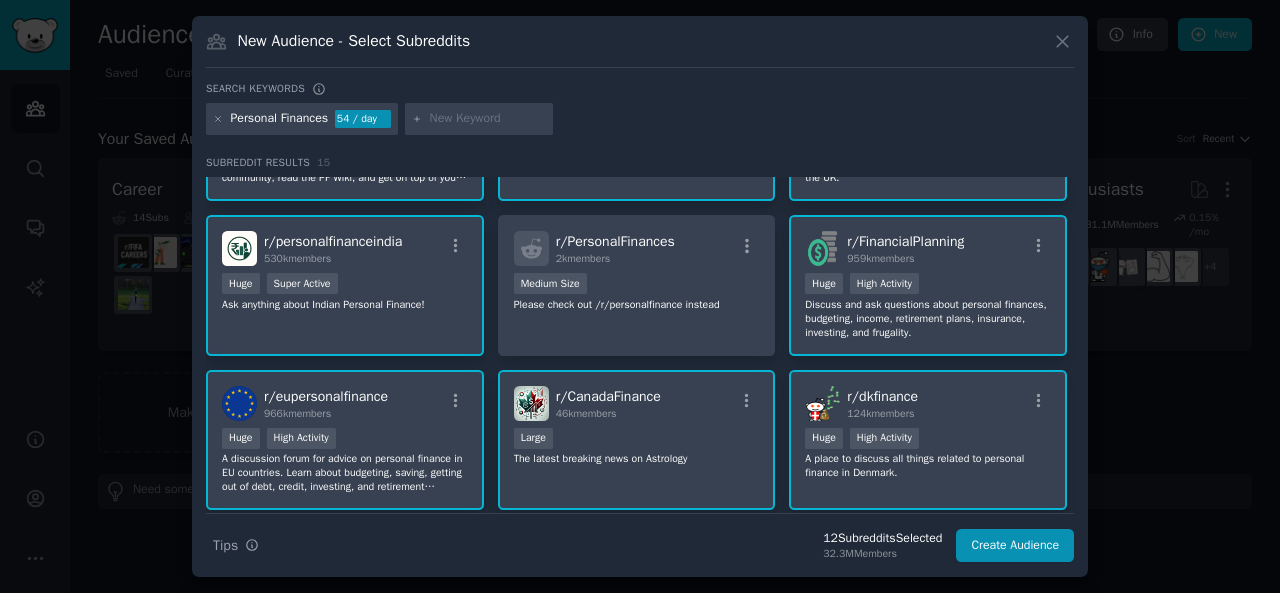 scroll, scrollTop: 116, scrollLeft: 0, axis: vertical 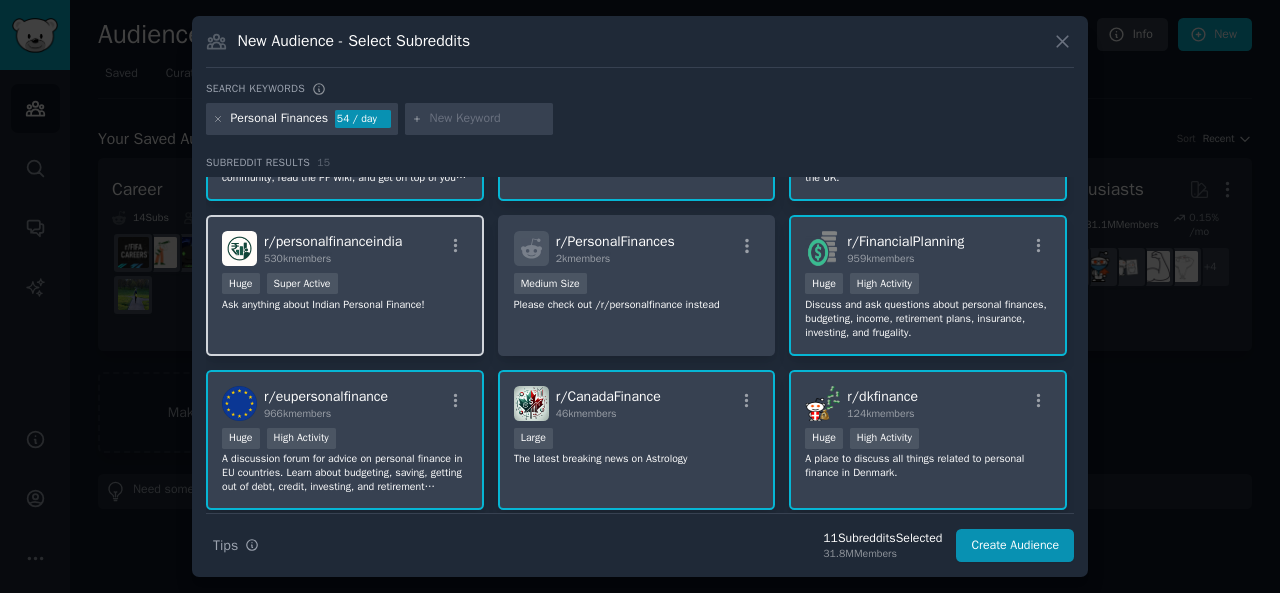 click on "r/ personalfinanceindia [NUMBER]k members Huge Super Active Ask anything about Indian Personal Finance!" at bounding box center [345, 285] 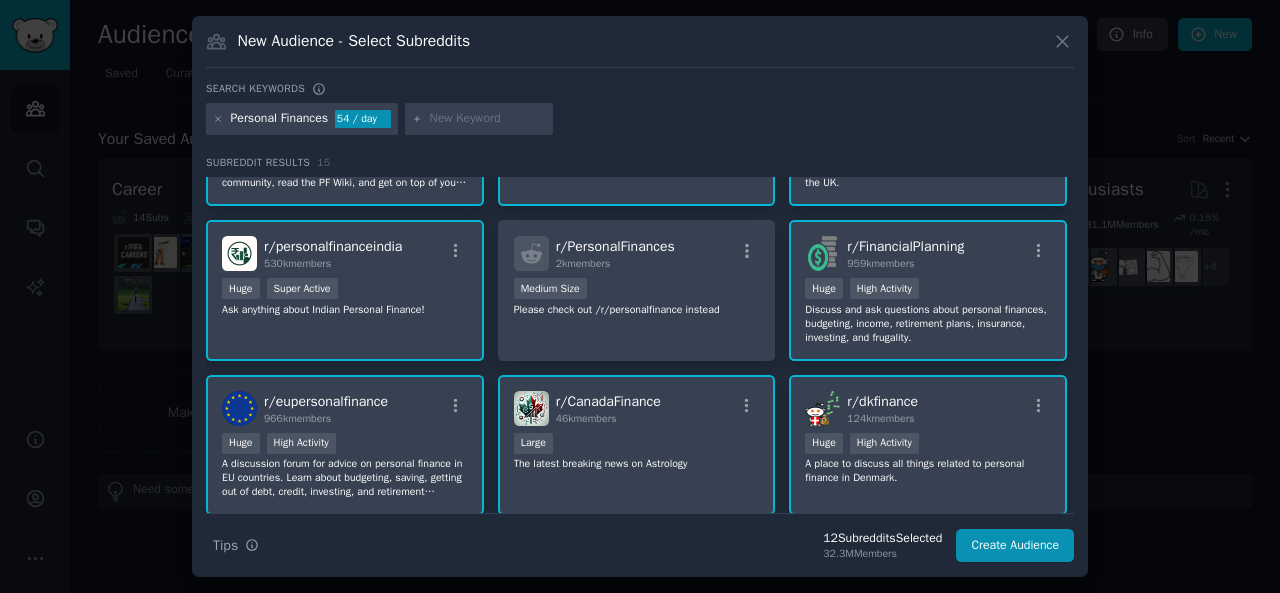 scroll, scrollTop: 112, scrollLeft: 0, axis: vertical 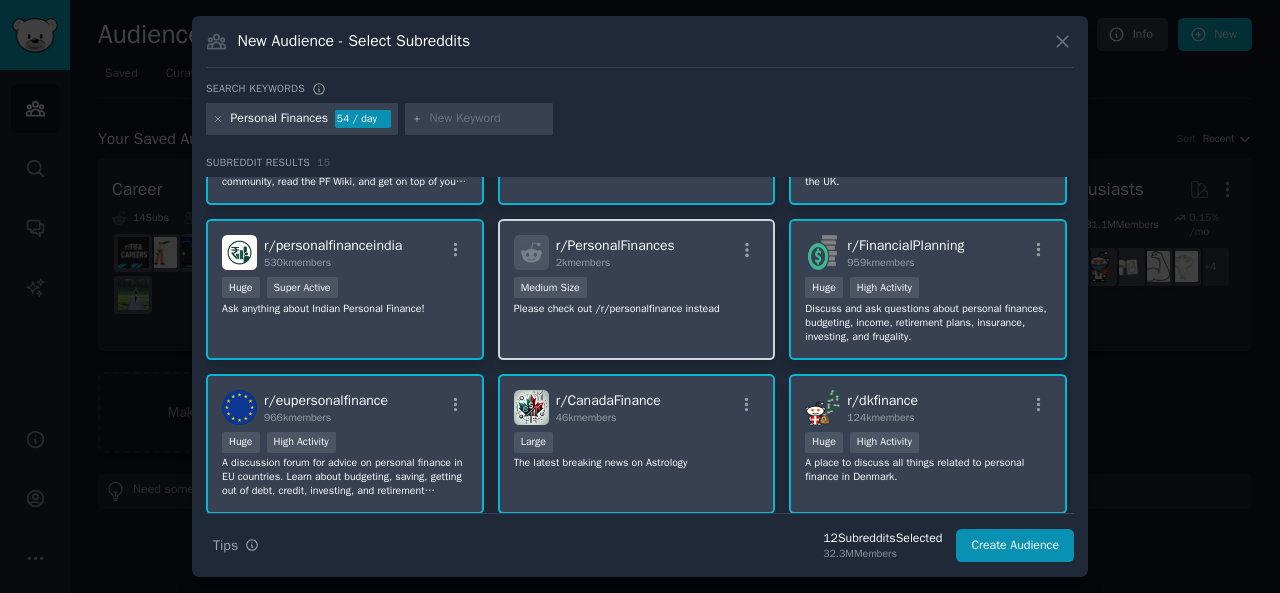 click on "r/ PersonalFinances 2k  members Medium Size Please check out /r/personalfinance instead" at bounding box center [637, 289] 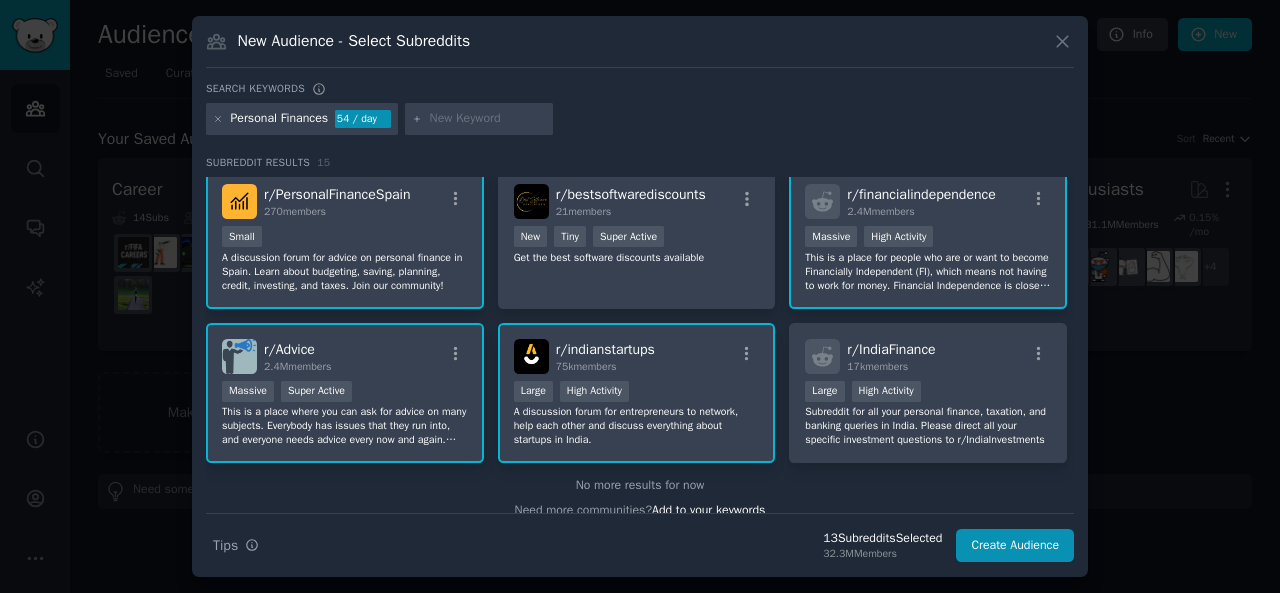 scroll, scrollTop: 492, scrollLeft: 0, axis: vertical 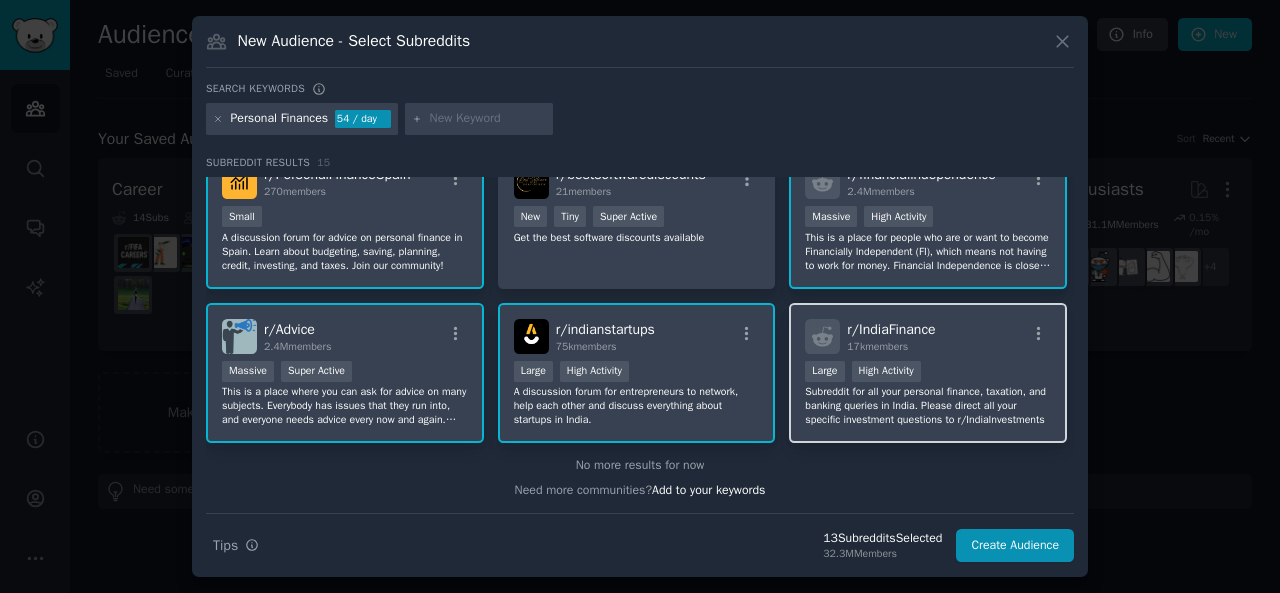 click on "Subreddit for all your personal finance, taxation, and banking queries in India. Please direct all your specific investment questions to r/IndiaInvestments" at bounding box center [928, 406] 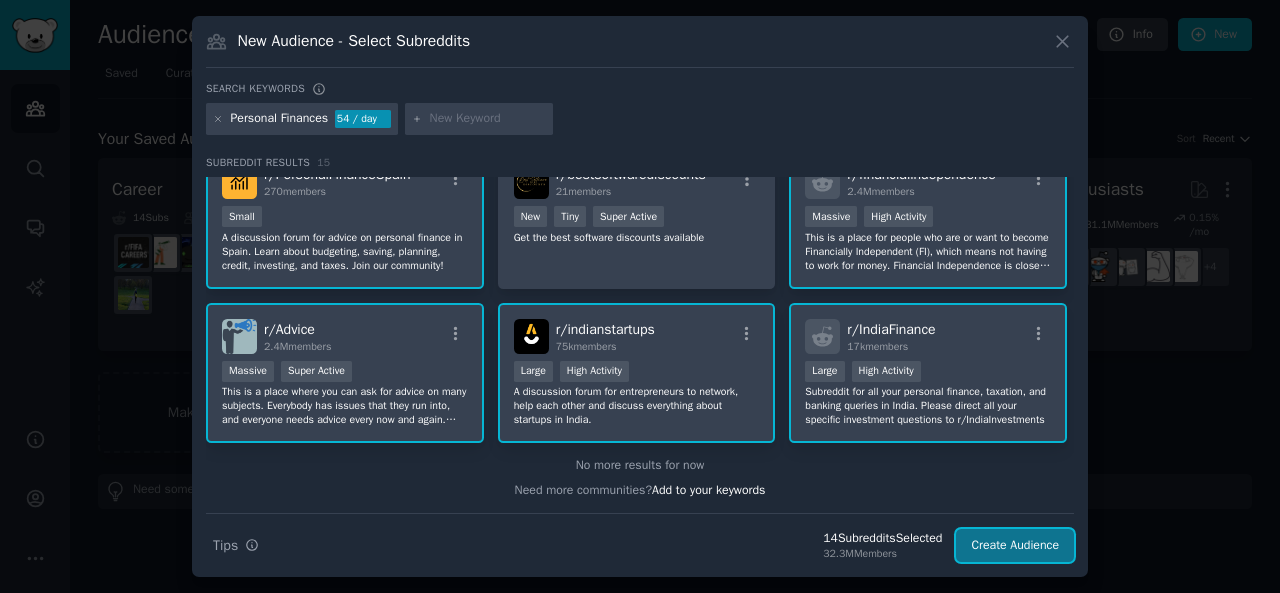 click on "Create Audience" at bounding box center [1015, 546] 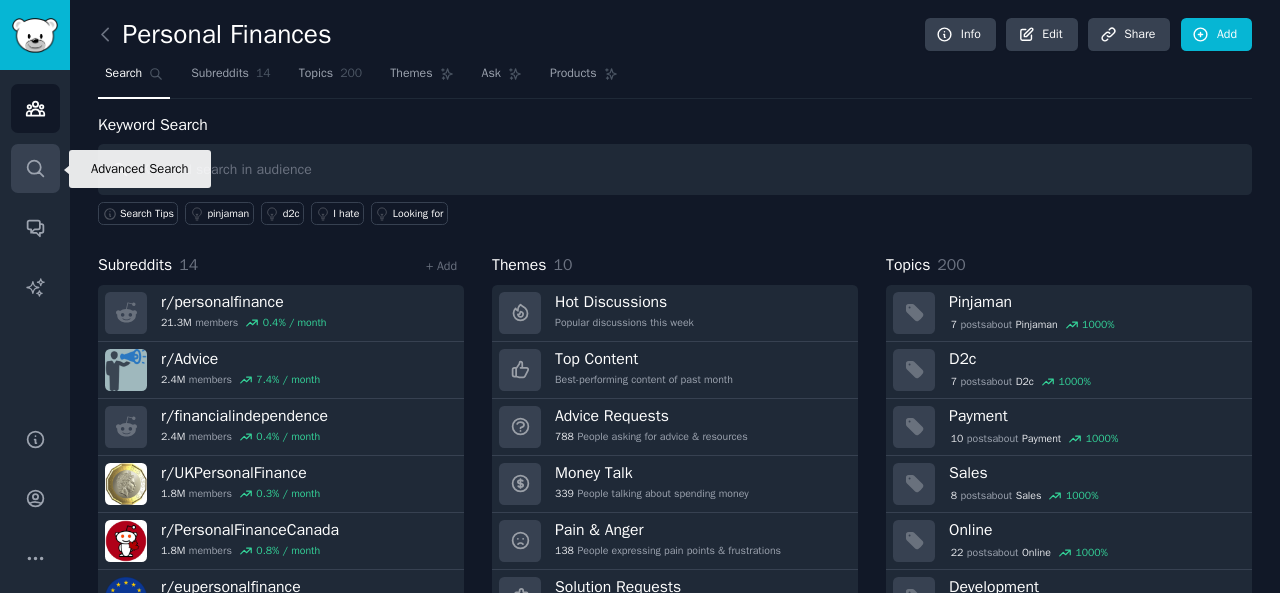 click 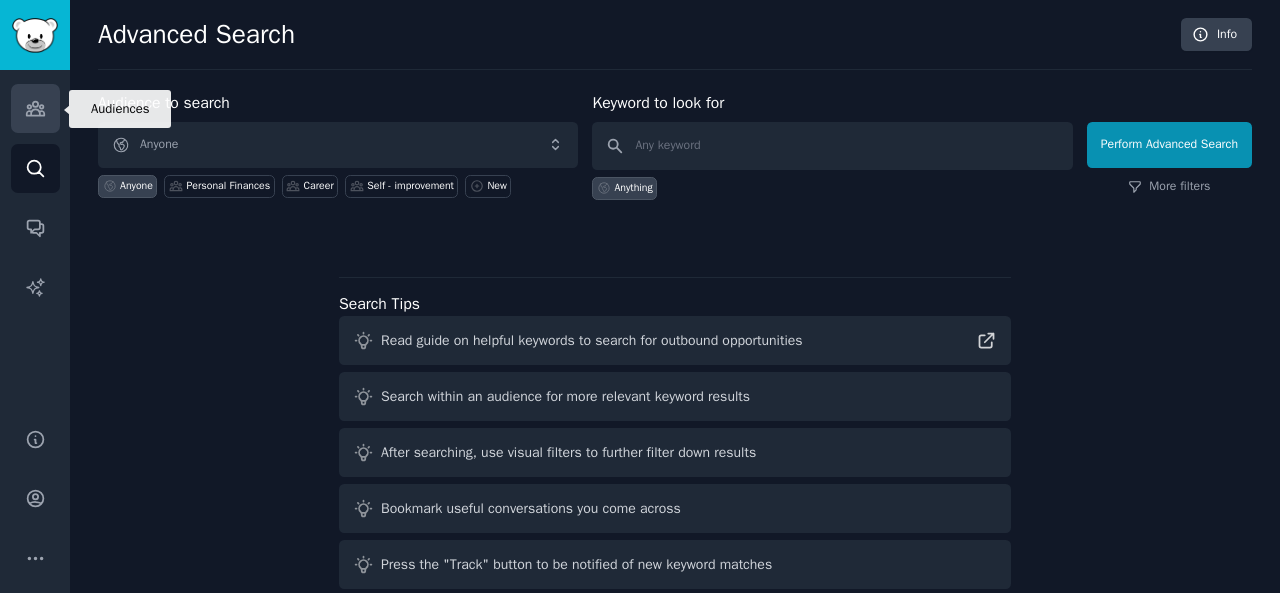 click on "Audiences" at bounding box center (35, 108) 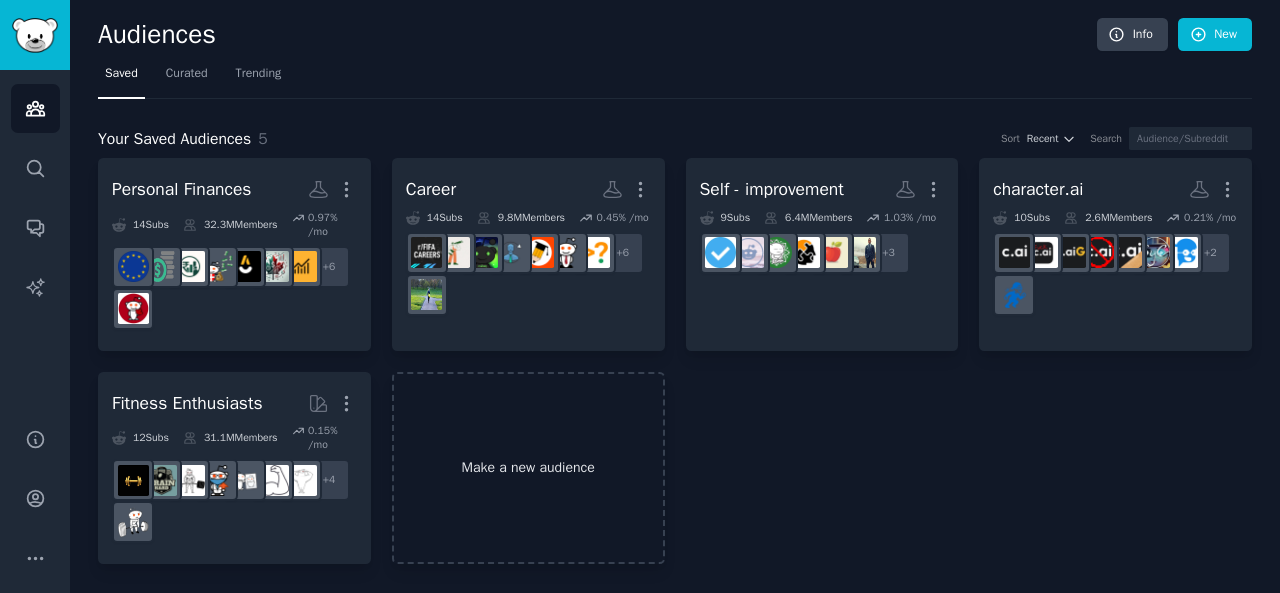 click on "Make a new audience" at bounding box center [528, 468] 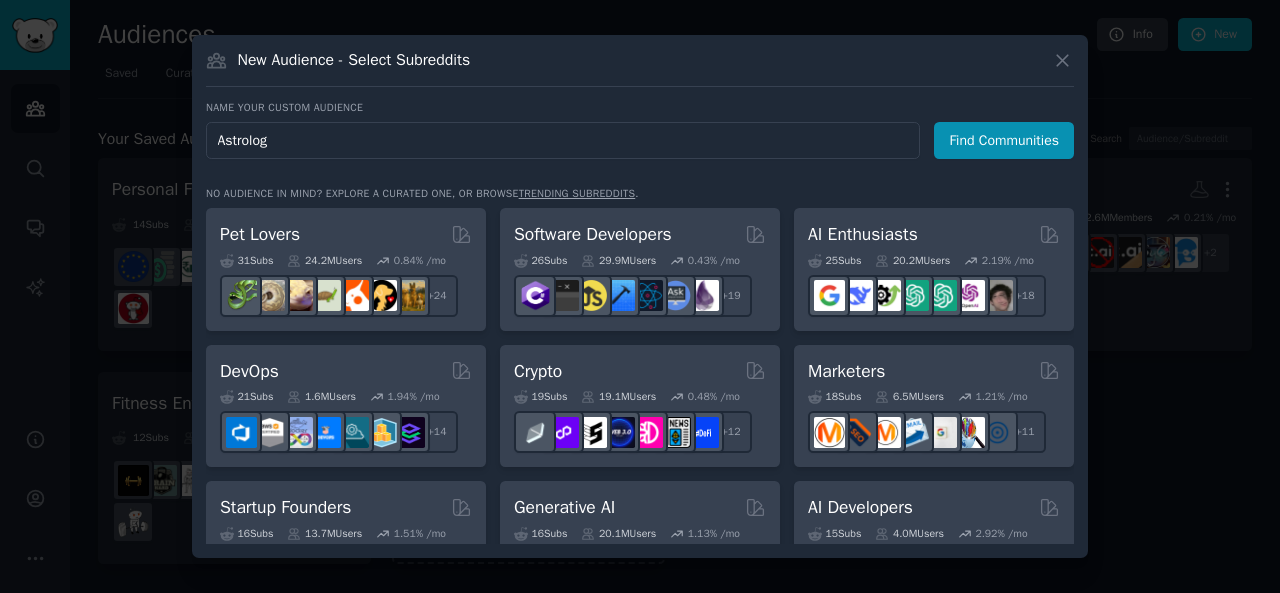 type on "Astrology" 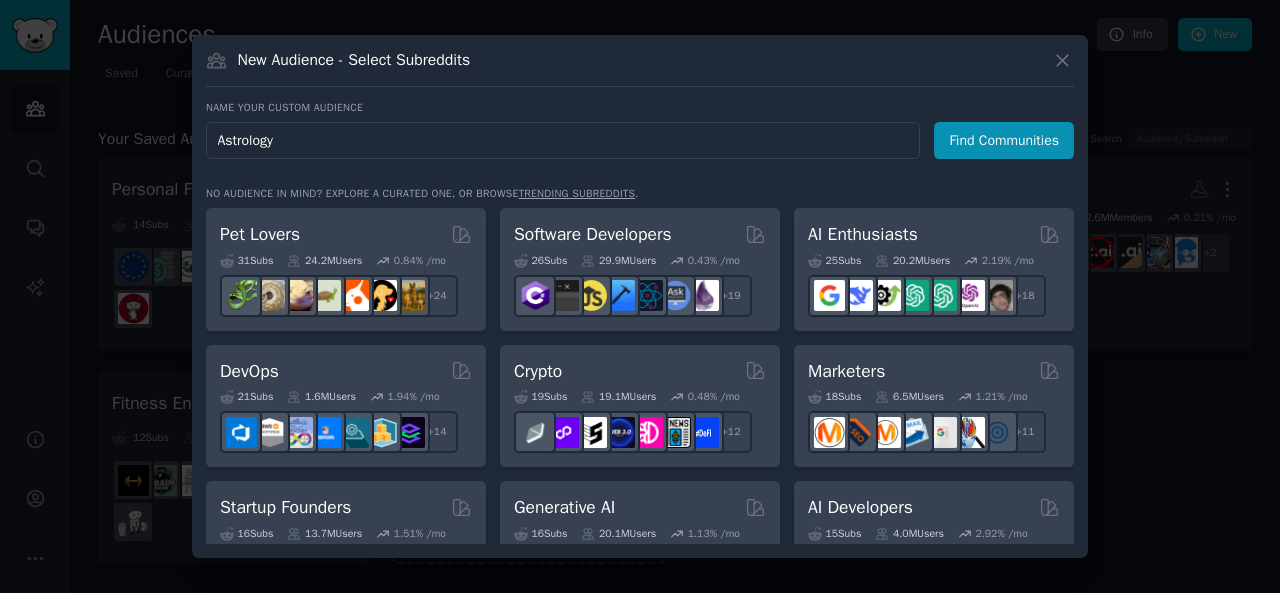 click on "Find Communities" at bounding box center [1004, 140] 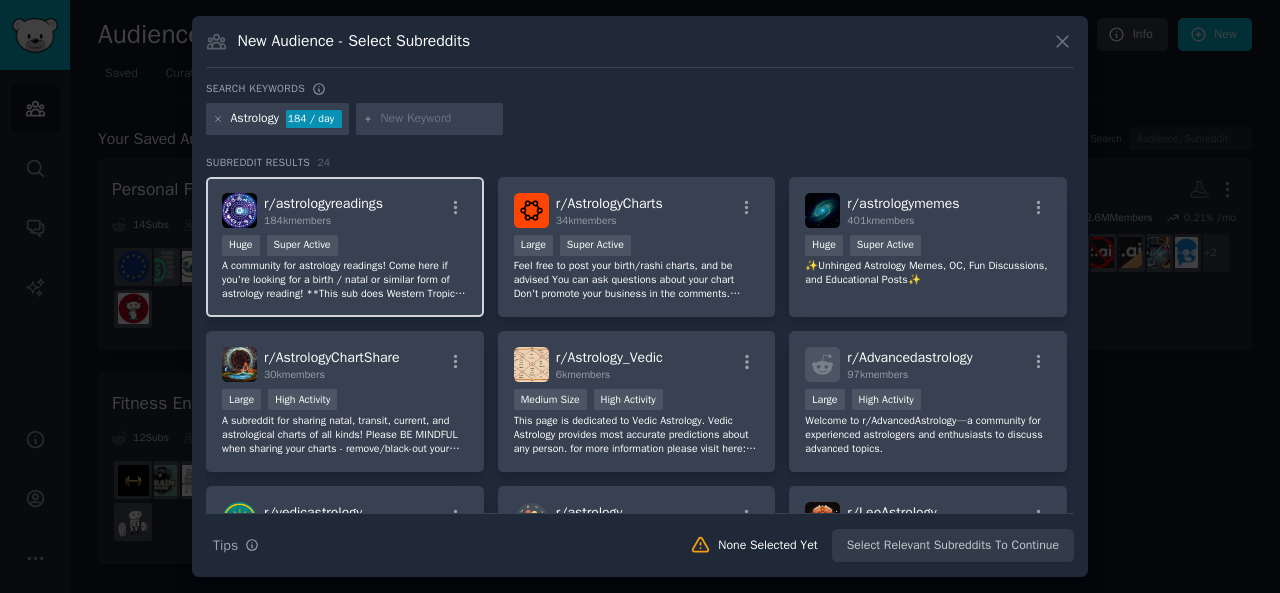 click on "A community for astrology readings! Come here if you're looking for a birth / natal or similar form of astrology reading!
**This sub does Western Tropical style readings only. No Vedic, please.**
**Don't come here soliciting paid readings or posting 3rd party links, that is grounds for a ban!**
**Anyone on Reddit can now flag a fellow user who they think might be struggling with self-harm or suicide based on something they post,
text “CHAT” to [PHONE].**" at bounding box center (345, 280) 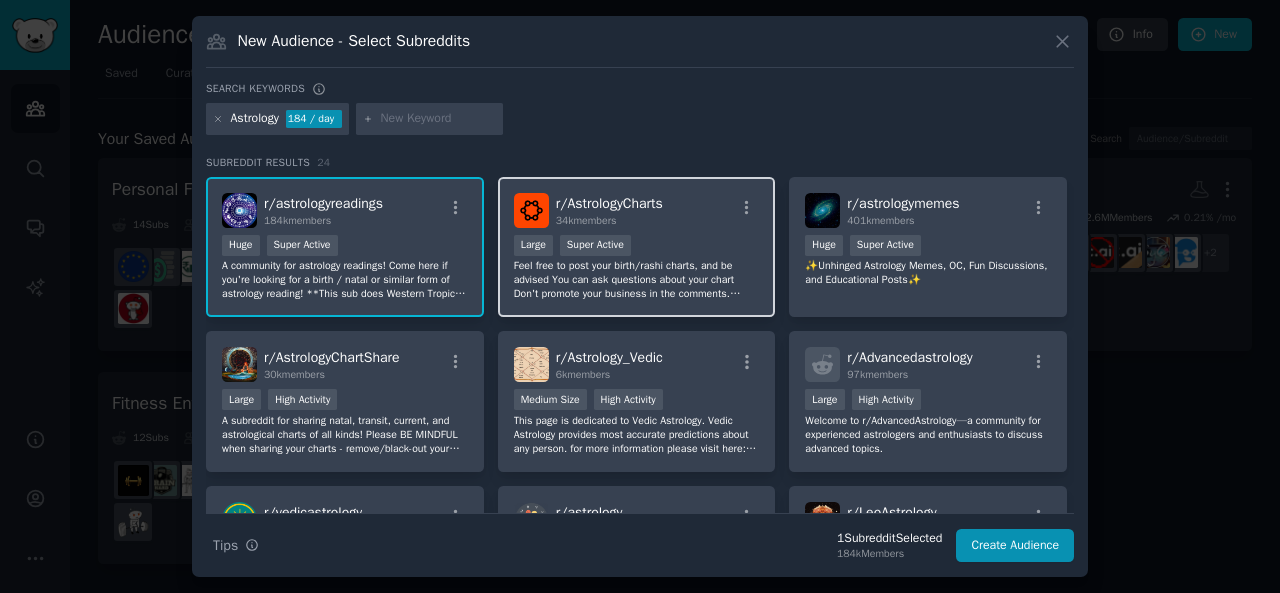 click on "Large Super Active" at bounding box center [637, 247] 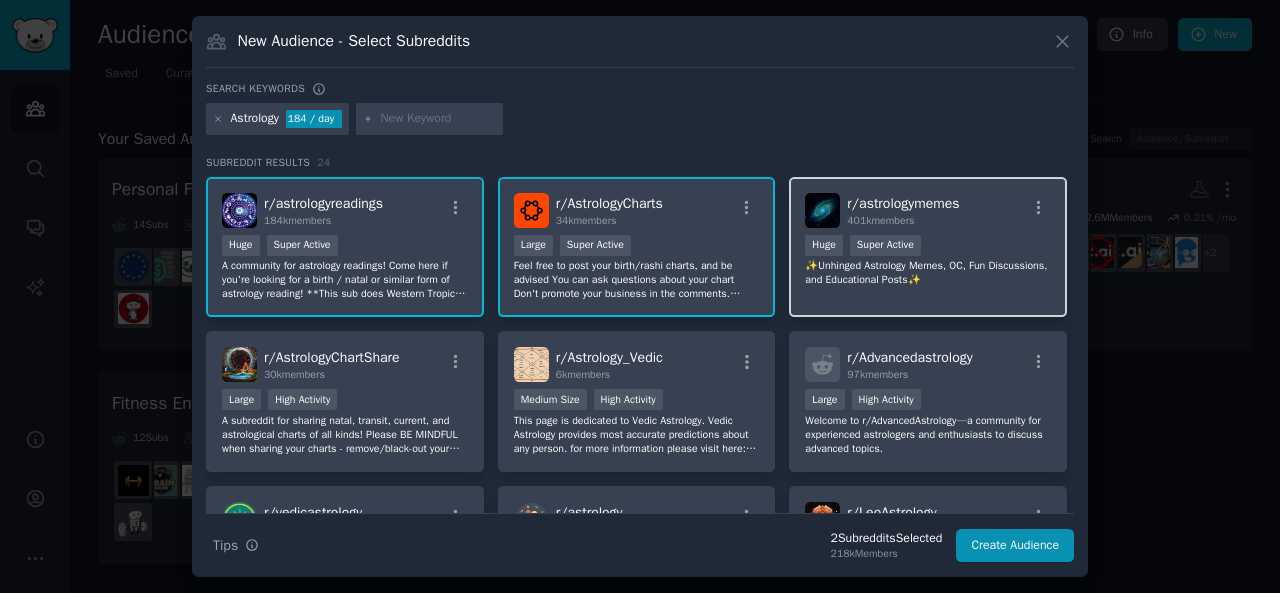 click on "r/ astrologymemes [NUMBER]k  members Huge Super Active ✨Unhinged Astrology Memes, OC, Fun Discussions, and Educational Posts✨" at bounding box center [928, 247] 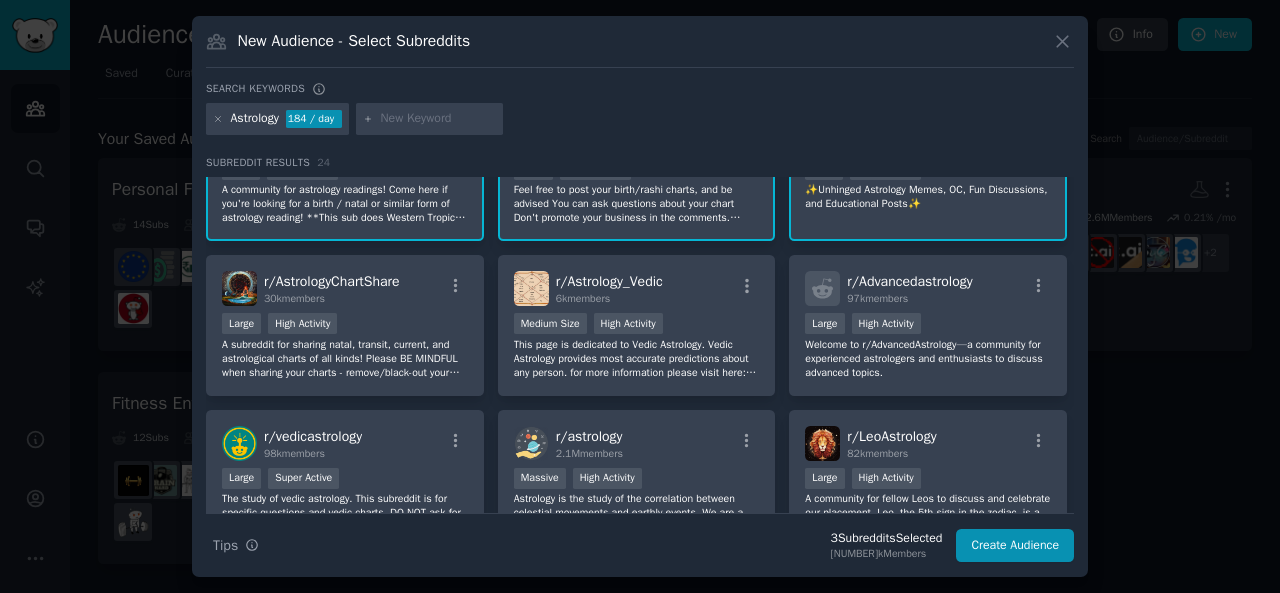 scroll, scrollTop: 78, scrollLeft: 0, axis: vertical 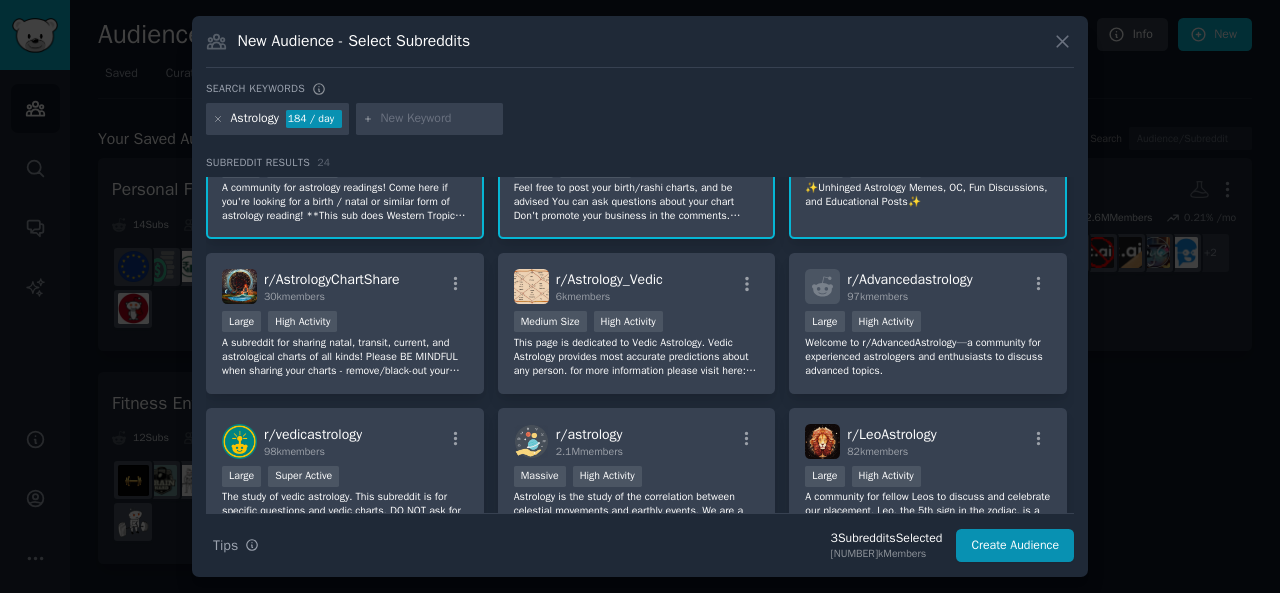 click on "97k  members" at bounding box center (877, 296) 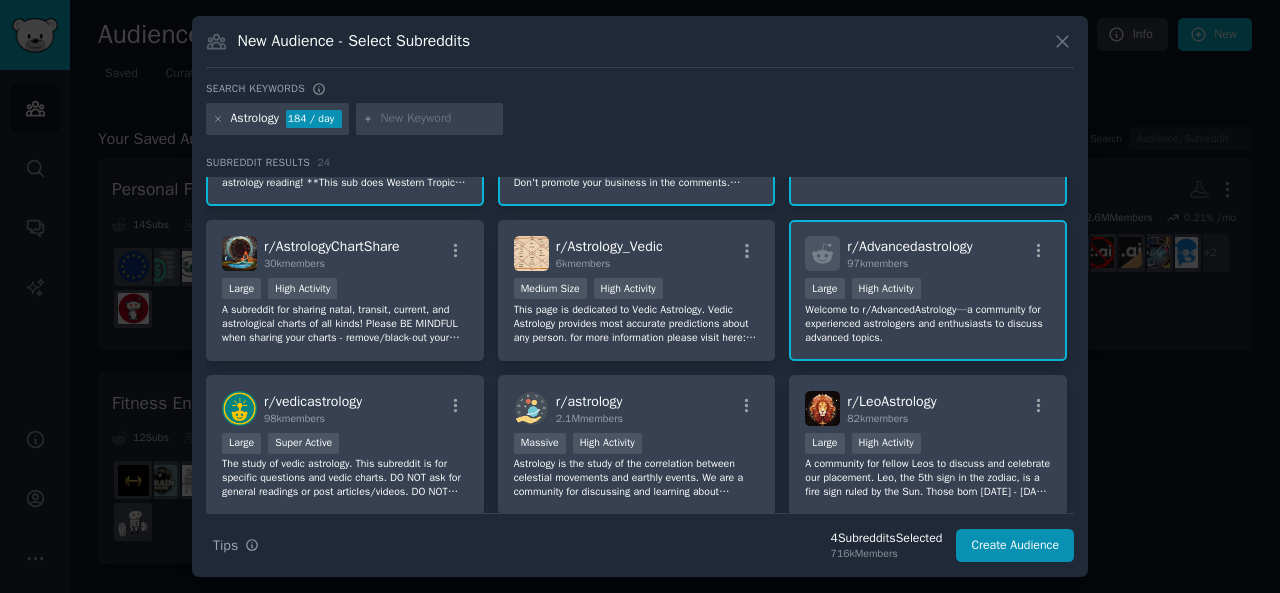 scroll, scrollTop: 112, scrollLeft: 0, axis: vertical 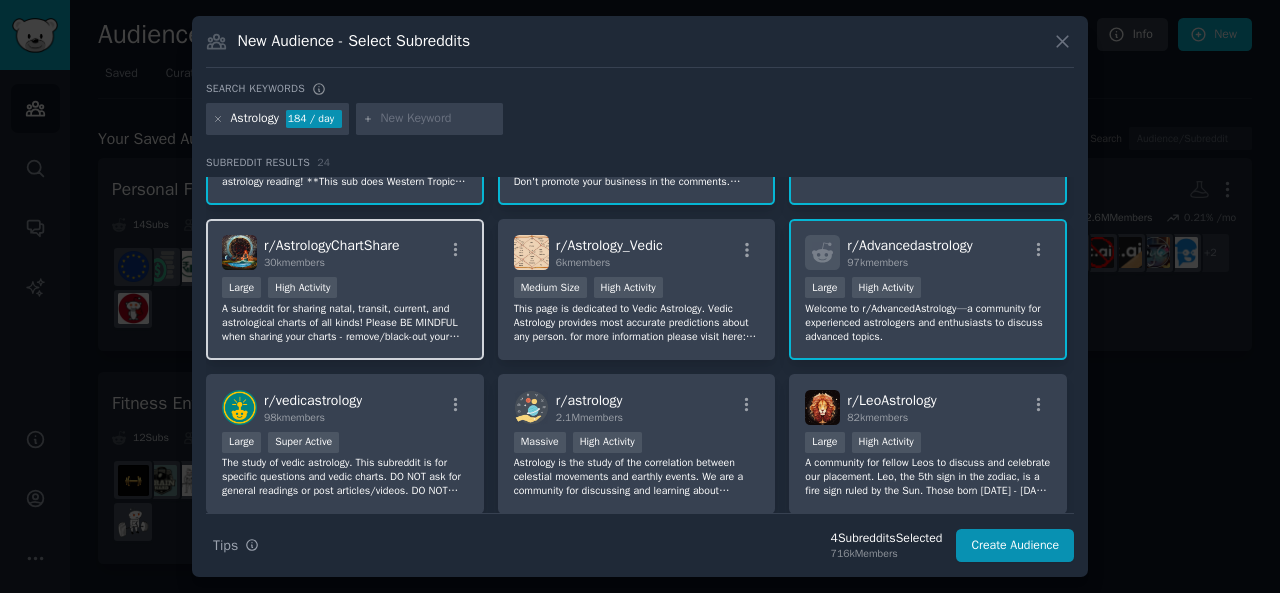 click on "A subreddit for sharing natal, transit, current, and astrological charts of all kinds!
Please BE MINDFUL when sharing your charts - remove/black-out your birth dates, birth times, names, and locations of birth!
And DO NOT post another persons chart without their full implicit consent given (with the exception of Celebrities/Public figures whose personal birth info can be easily found online).
THANK YOU!" at bounding box center (345, 323) 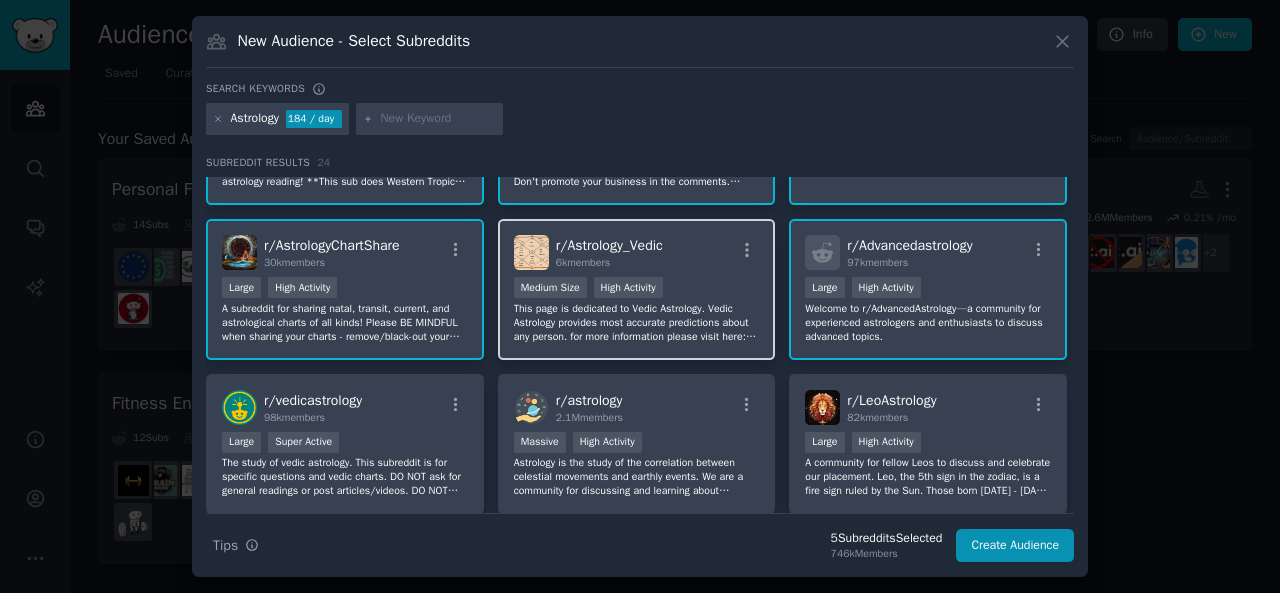 click on "This page is dedicated to Vedic Astrology. Vedic Astrology provides most accurate predictions about any person.
for more information please visit here:
https://dashafal.com/astrology/" at bounding box center (637, 323) 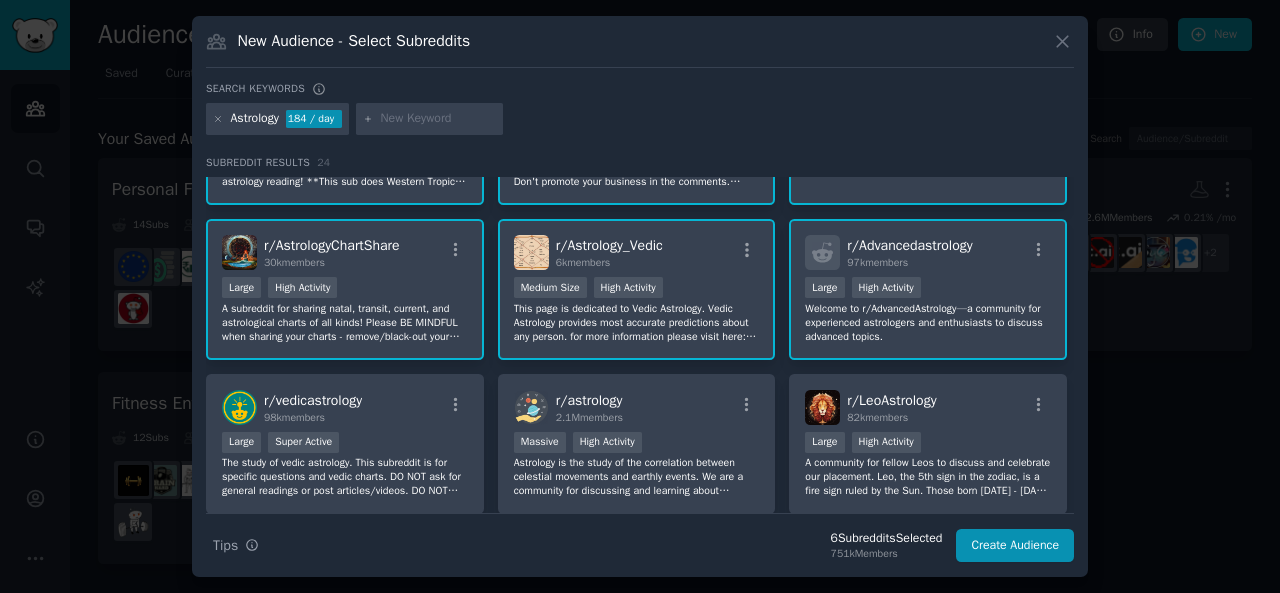 scroll, scrollTop: 123, scrollLeft: 0, axis: vertical 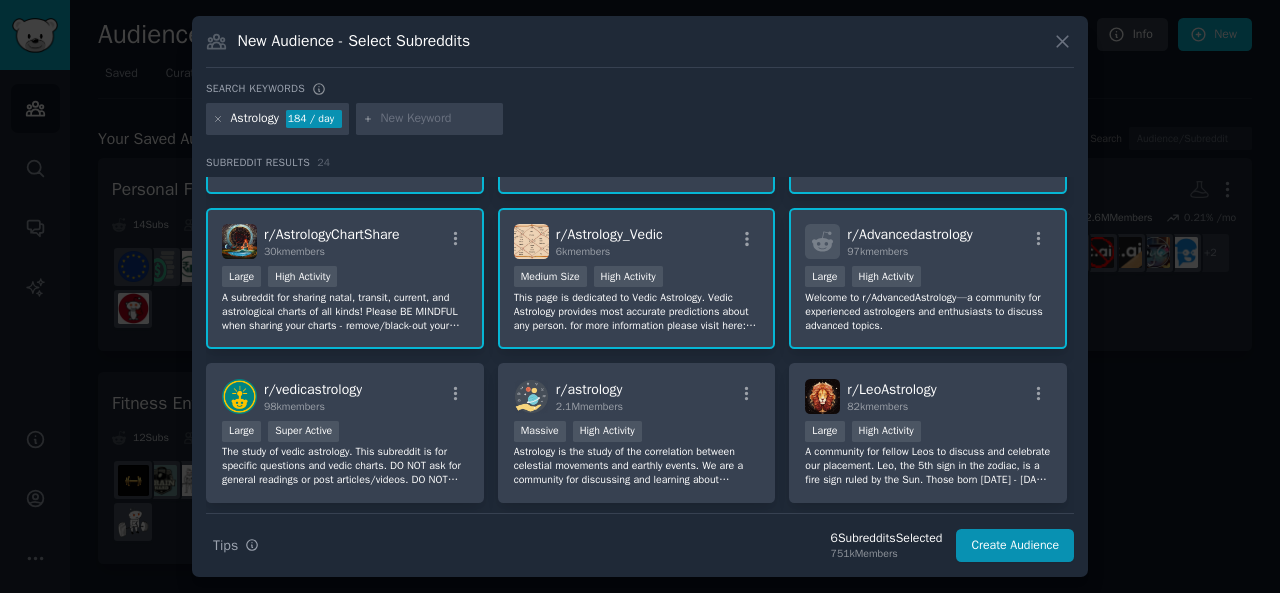 click on "Welcome to r/AdvancedAstrology—a community for experienced astrologers and enthusiasts to discuss advanced topics." at bounding box center (928, 312) 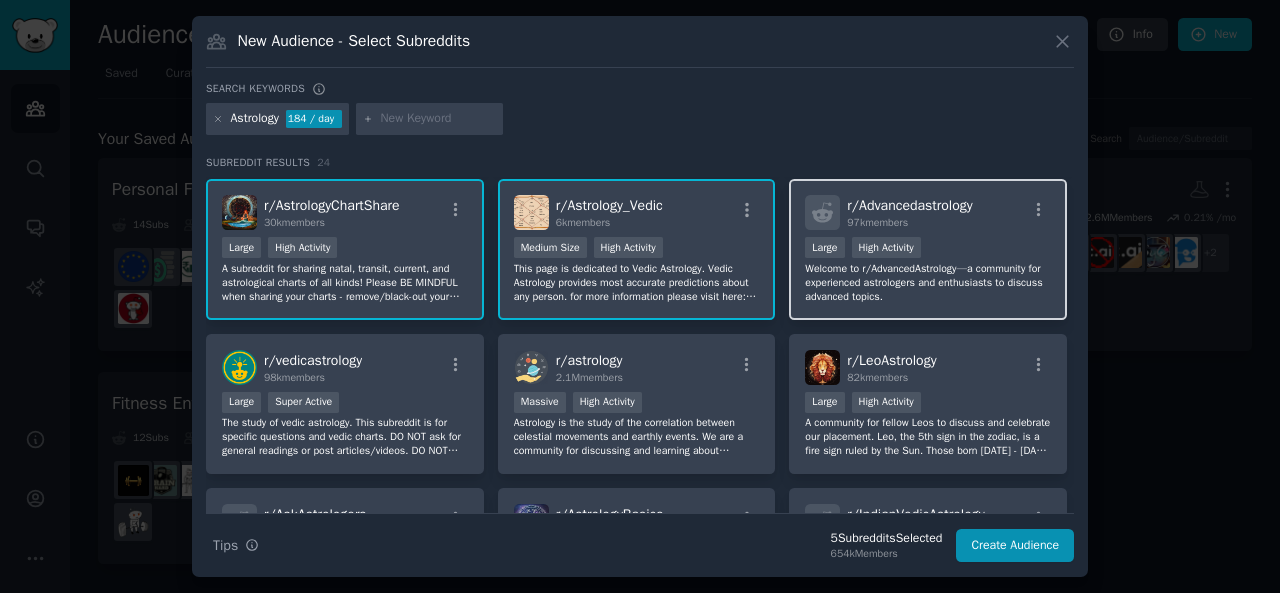 scroll, scrollTop: 153, scrollLeft: 0, axis: vertical 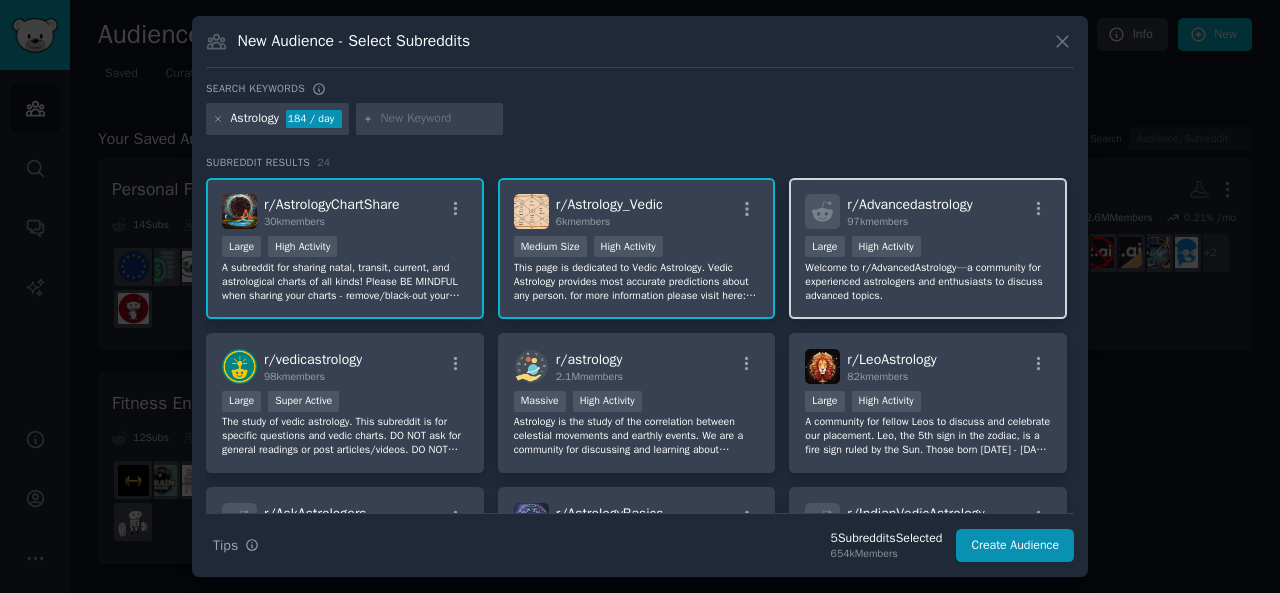 click on "Welcome to r/AdvancedAstrology—a community for experienced astrologers and enthusiasts to discuss advanced topics." at bounding box center [928, 282] 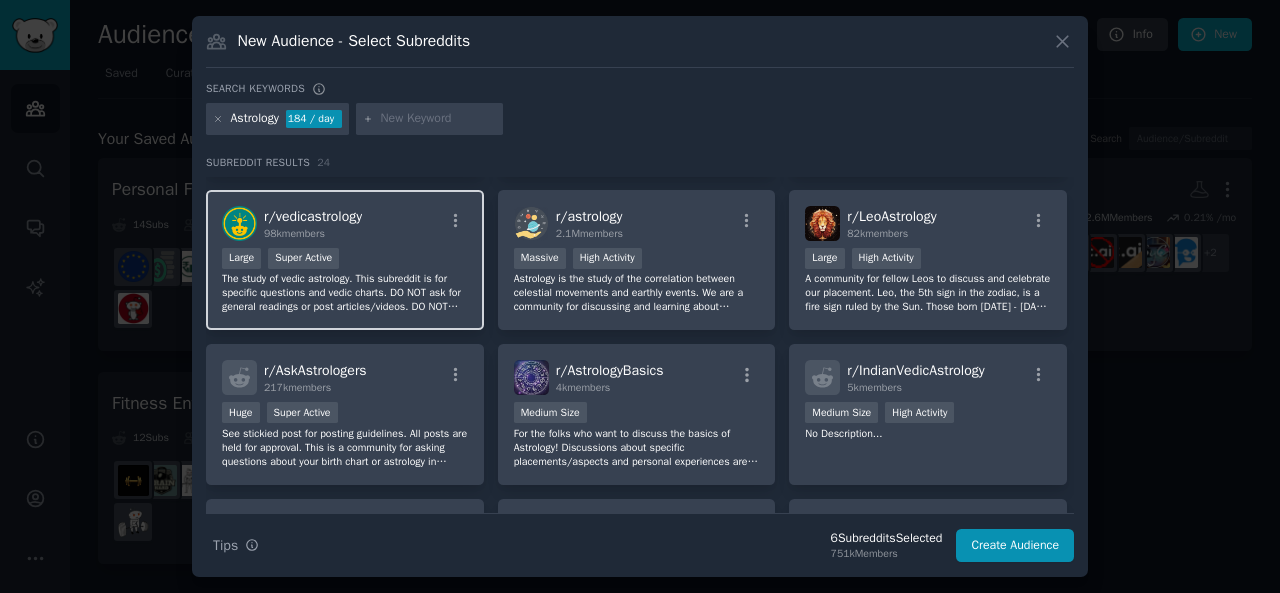 scroll, scrollTop: 297, scrollLeft: 0, axis: vertical 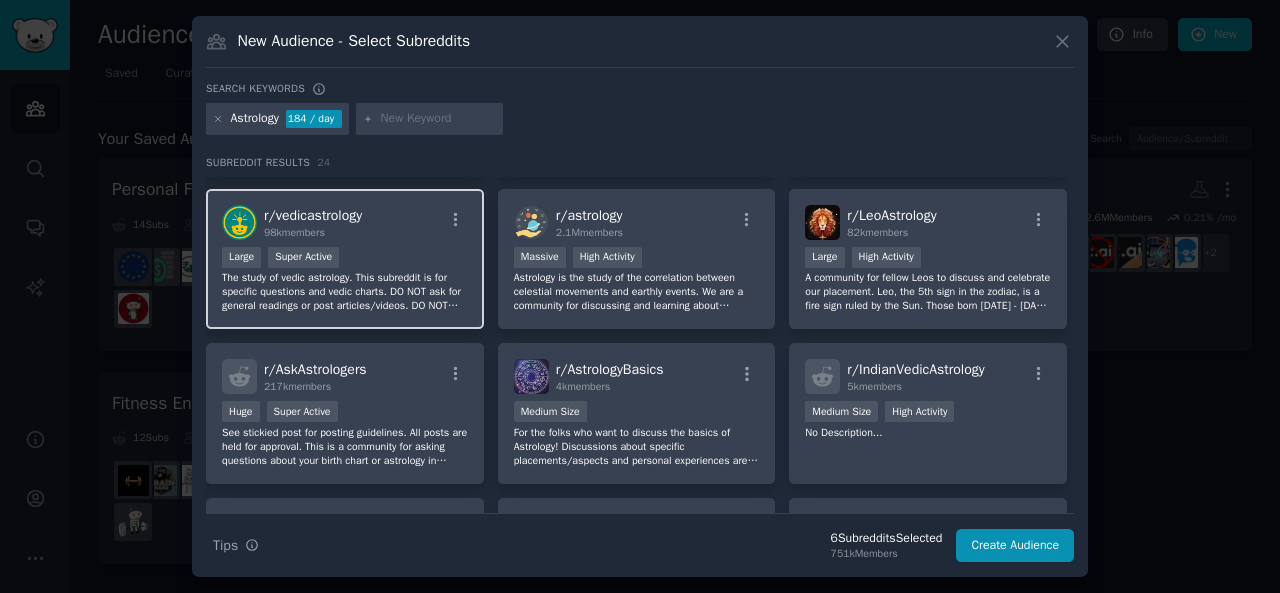 click on "The study of vedic astrology. This subreddit is for specific questions and vedic charts.
DO NOT ask for general readings or post articles/videos.
DO NOT solicit clients or offer free readings or advertise here." at bounding box center (345, 292) 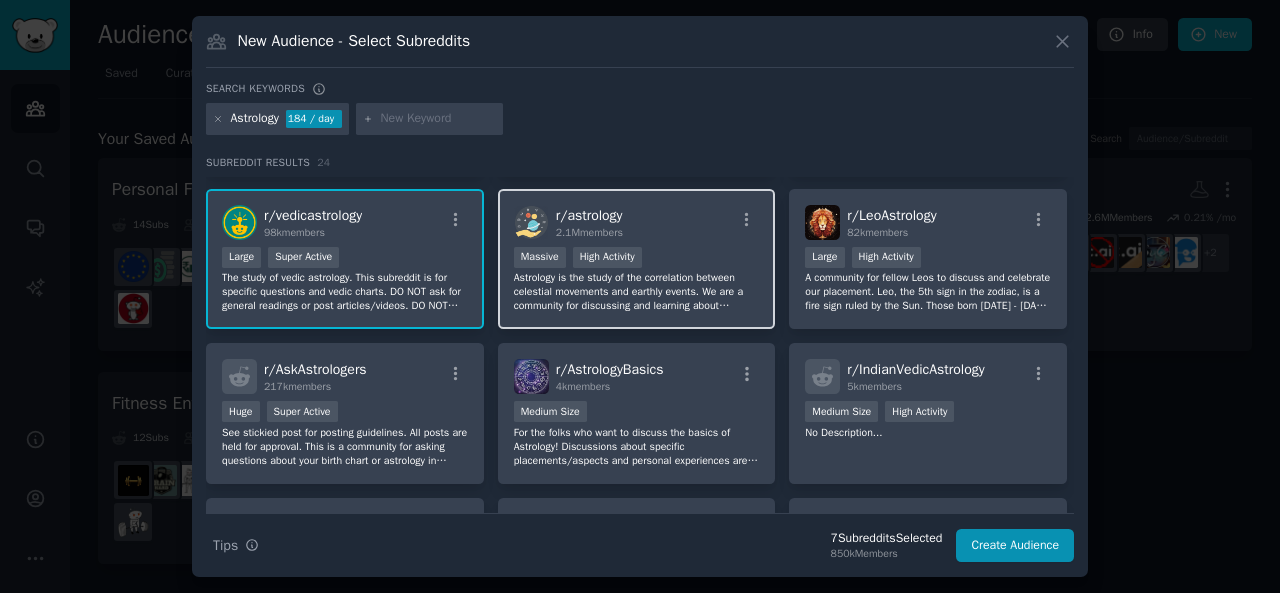 click on "r/ astrology 2.1M members Massive High Activity Astrology is the study of the correlation between celestial movements and earthly events. We are a community for discussing and learning about Western Astrology, not for personal chart or life questions. No ChatGPT allowed." at bounding box center (637, 259) 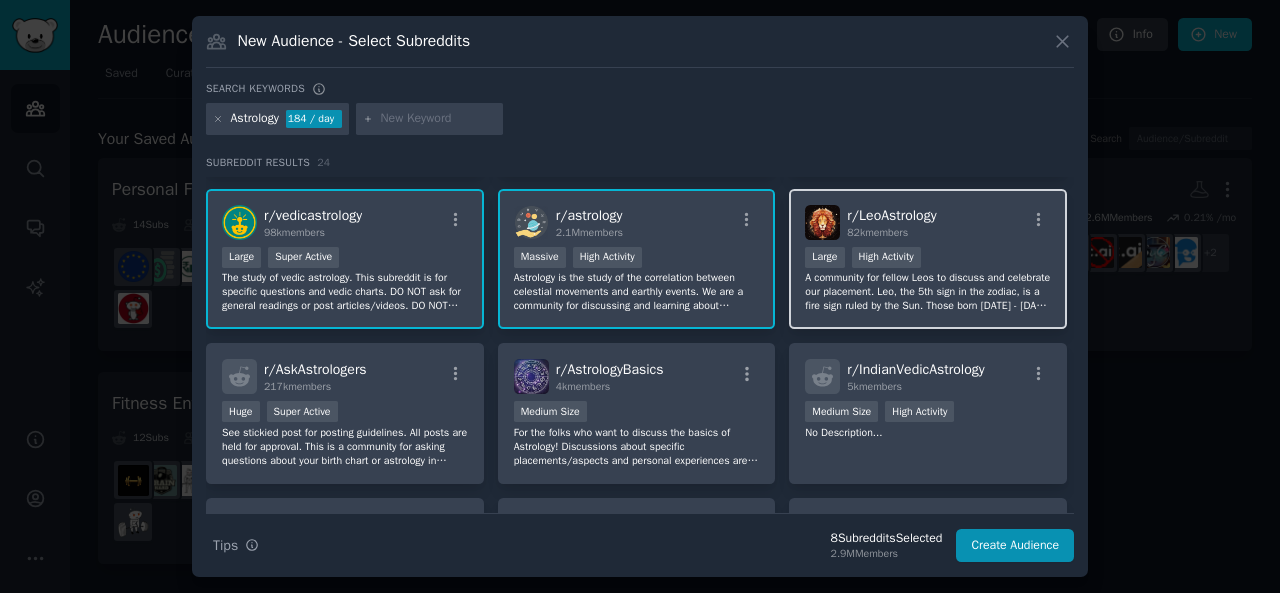 click on "r/ LeoAstrology 82k members Large High Activity A community for fellow Leos to discuss and celebrate our placement. Leo, the 5th sign in the zodiac, is a fire sign ruled by the Sun. Those born July 23 - August 22nd are born under a Leo sun. Please **do not post charts here** - go to **astro-seek** to create your chart, then head over to r/astrologyreadings where you will find a sub dedicated to helping you with your chart. Thank you 🦁♌️" at bounding box center (928, 259) 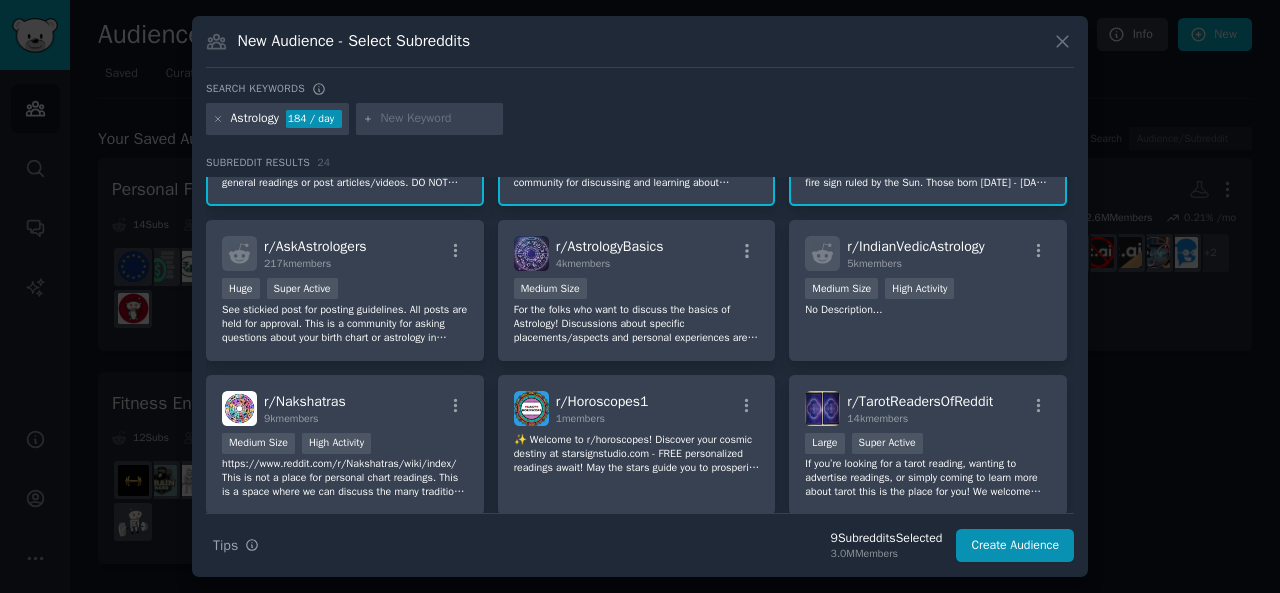 scroll, scrollTop: 421, scrollLeft: 0, axis: vertical 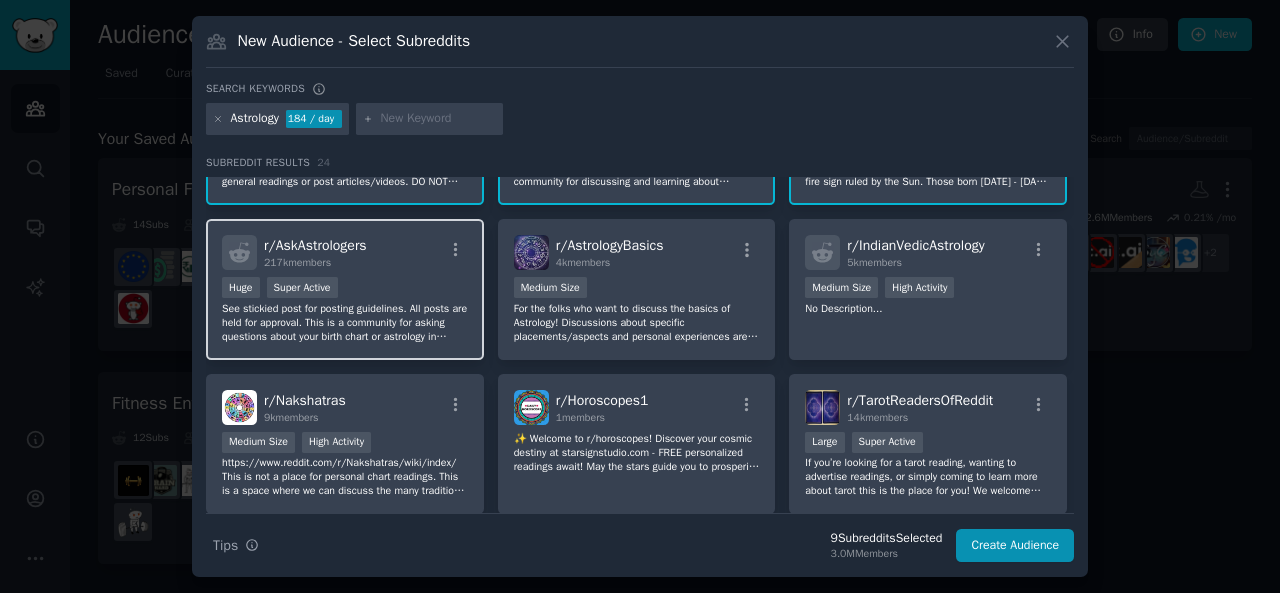 click on "See stickied post for posting guidelines. All posts are held for approval. This is a community for asking questions about your birth chart or astrology in general. Western Astrology only, no Vedic please. When asking about yourself, INCLUDE YOUR CHART FROM ASTRO-SEEK.COM. Question must be specific, about a planet, sign, aspect or house, or a specific transit, profection or progression, or a single area of life. Put your question in your post title." at bounding box center (345, 323) 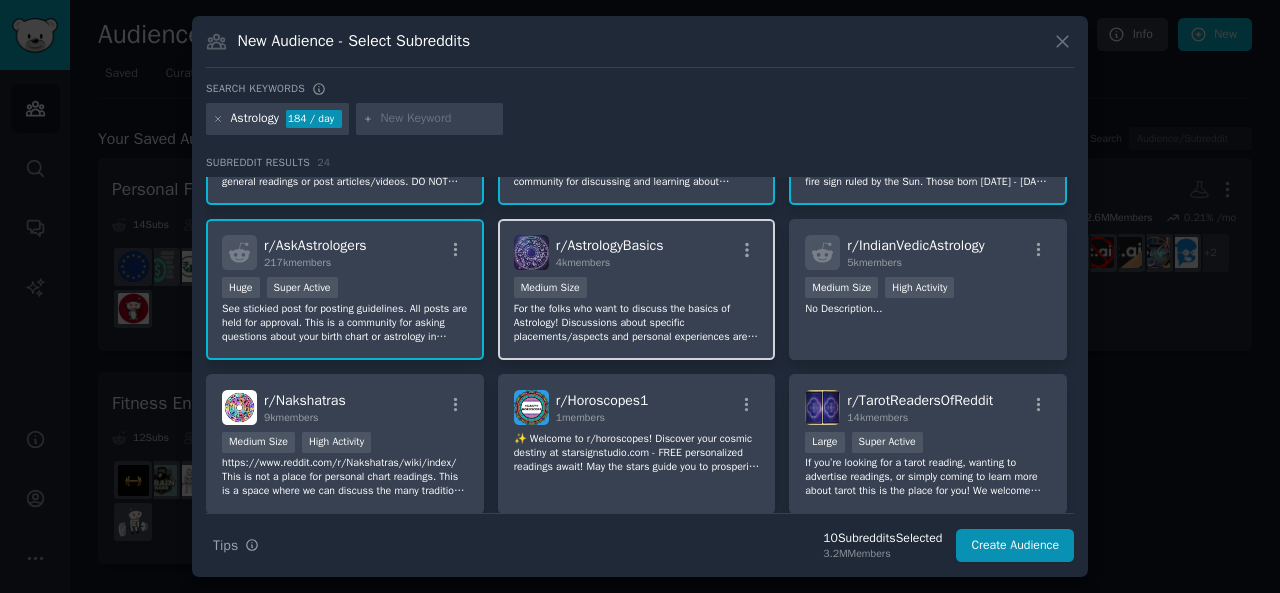 click on "For the folks who want to discuss the basics of Astrology! Discussions about specific placements/aspects and personal experiences are allowed! Let’s help each other out and learn through discussions of all things Astrology!" at bounding box center (637, 323) 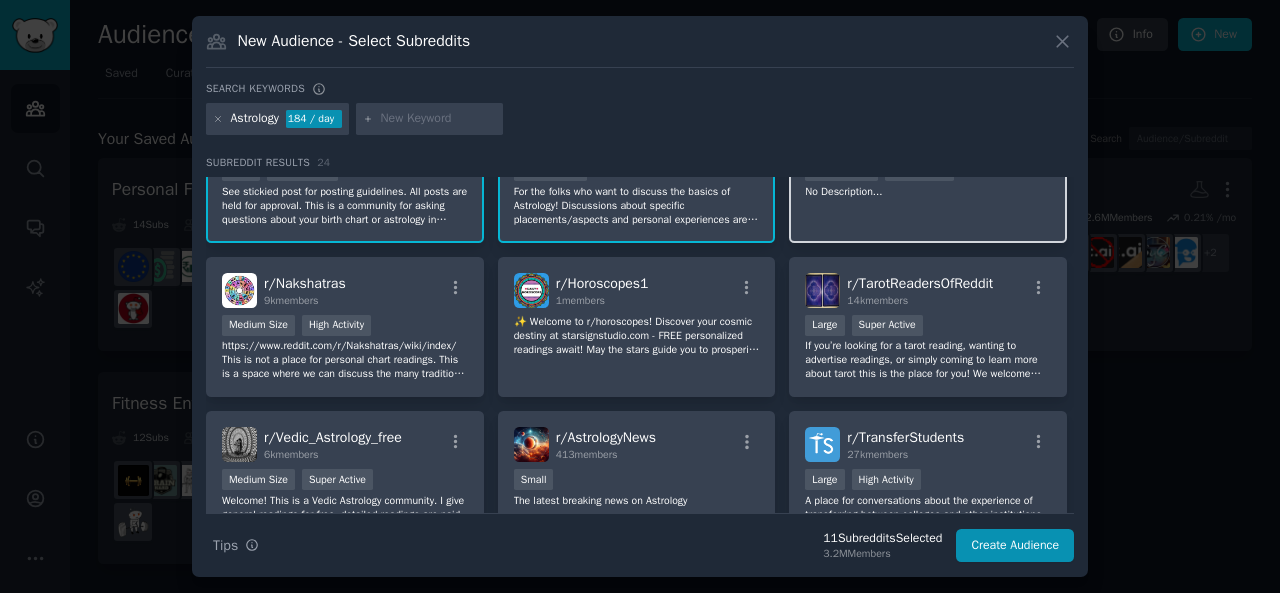 scroll, scrollTop: 539, scrollLeft: 0, axis: vertical 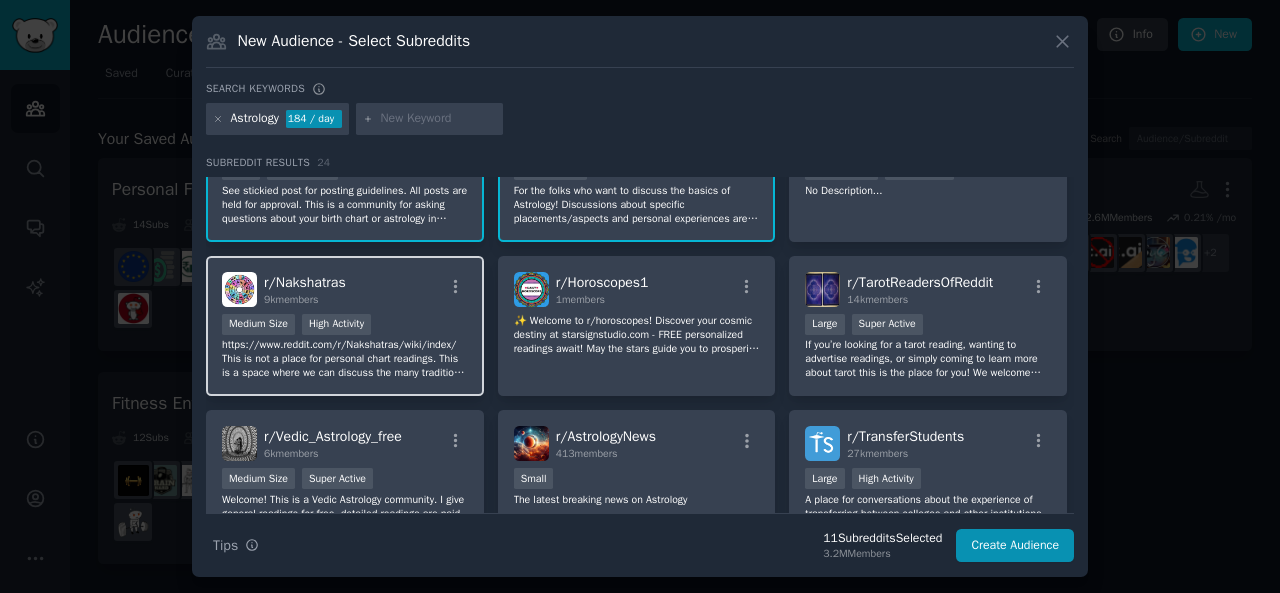 click on "r/ Nakshatras 9k members Medium Size High Activity https://www.reddit.com/r/Nakshatras/wiki/index/ This is not a place for personal chart readings. This is a space where we can discuss the many traditions and techniques of Vedic Astrology. My hope is that we can connect with our research and ideas of nakshatras, amsas, navamsas, etc. and the depth and multitude of knowledge this tradition gives us." at bounding box center (345, 326) 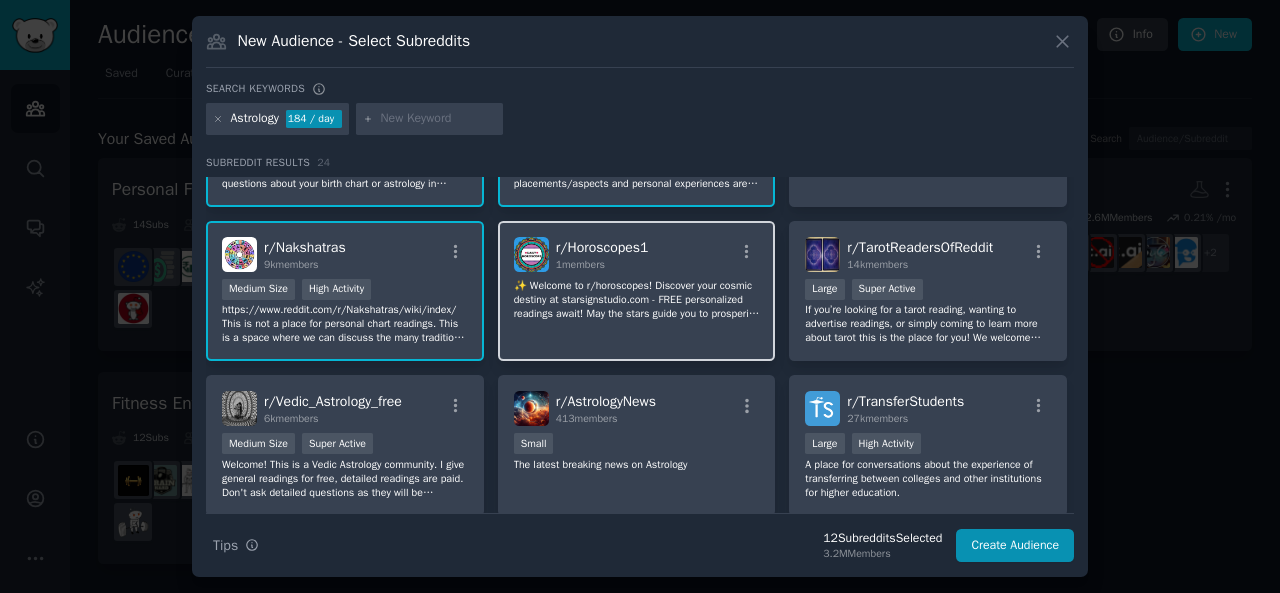 scroll, scrollTop: 575, scrollLeft: 0, axis: vertical 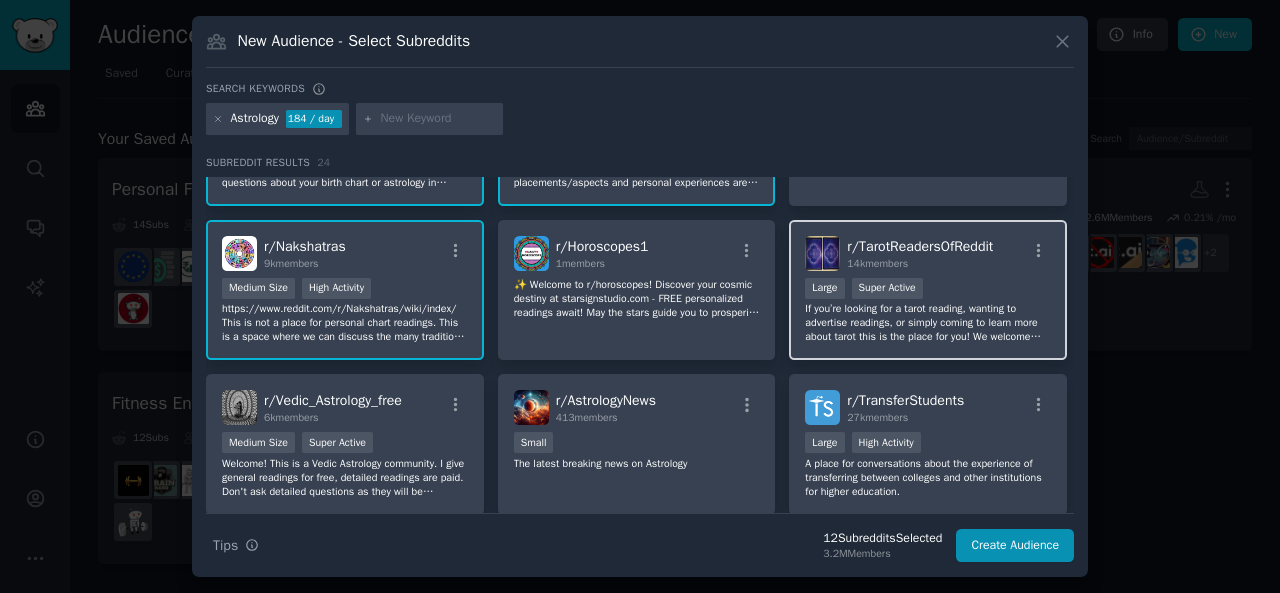 click on "r/ TarotReadersOfReddit 14k  members >= 95th percentile for submissions / day Large Super Active If you’re looking for a tarot reading, wanting to advertise readings, or simply coming to learn more about tarot this is the place for you!
We welcome tarot readers, psychics, and all those looking to learn or simply be apart of our group!
Feel free to post anything from interesting facts, cards of the day, or advertisements for readings here!" at bounding box center (928, 290) 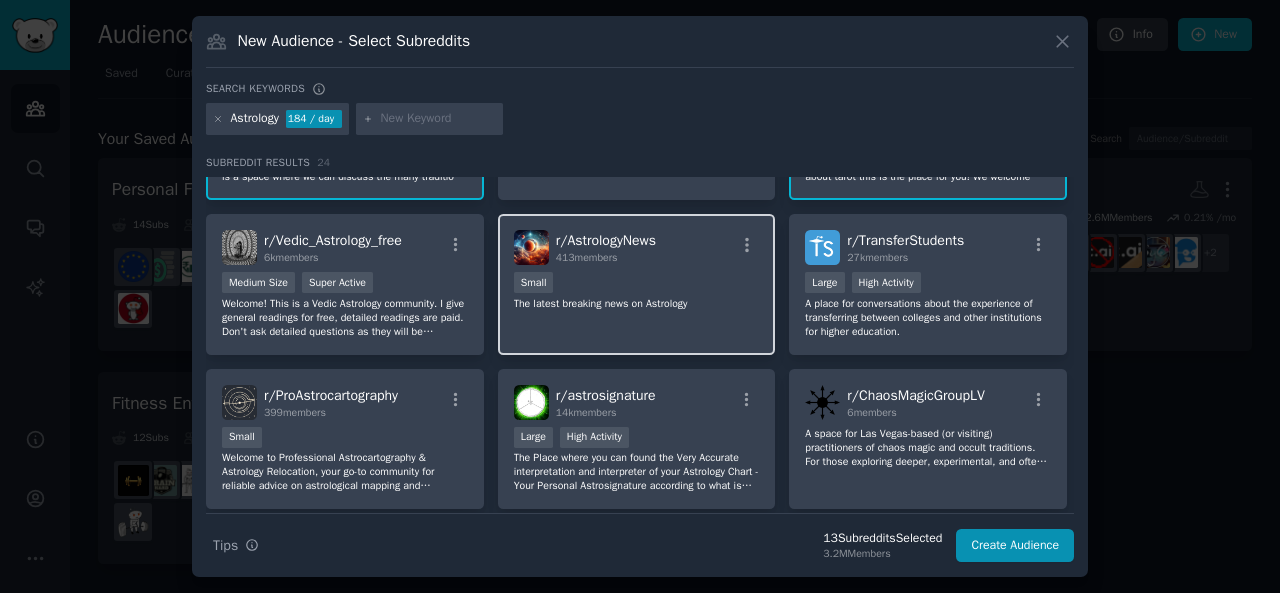 scroll, scrollTop: 732, scrollLeft: 0, axis: vertical 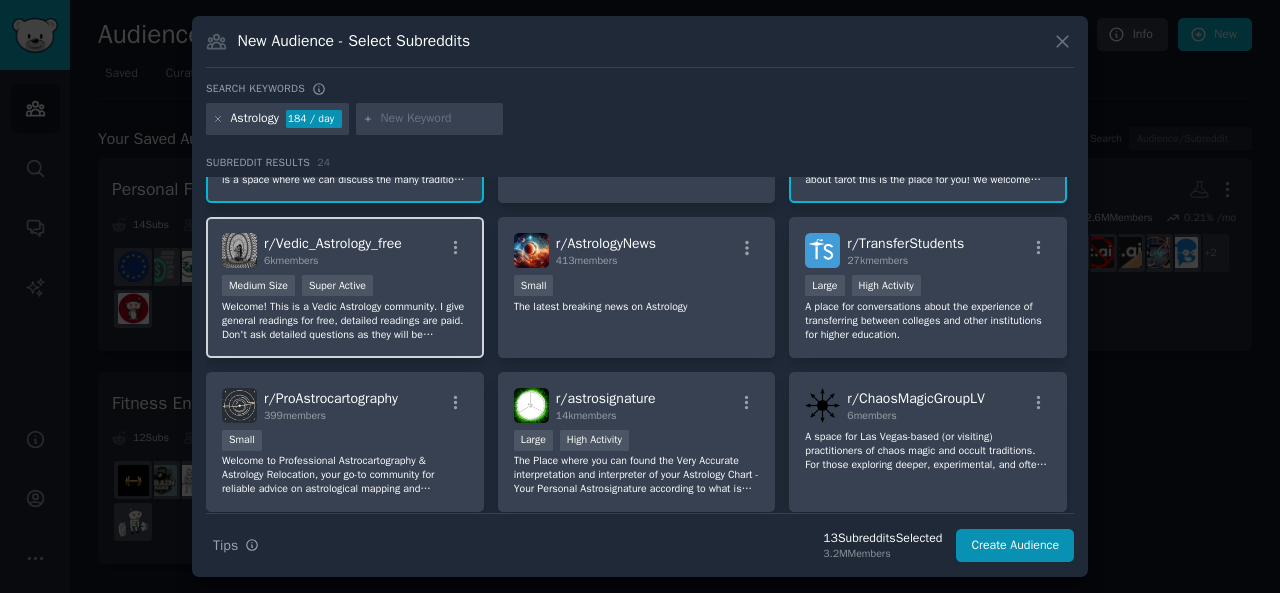 click on "Welcome! This is a Vedic Astrology community. I give general readings for free, detailed readings are paid. Don't ask detailed questions as they will be removed.  Please post North style Vedic chart or share your time, date and place of birth for a free reading. I don't read western charts. Om Tat Sat🙏" at bounding box center (345, 321) 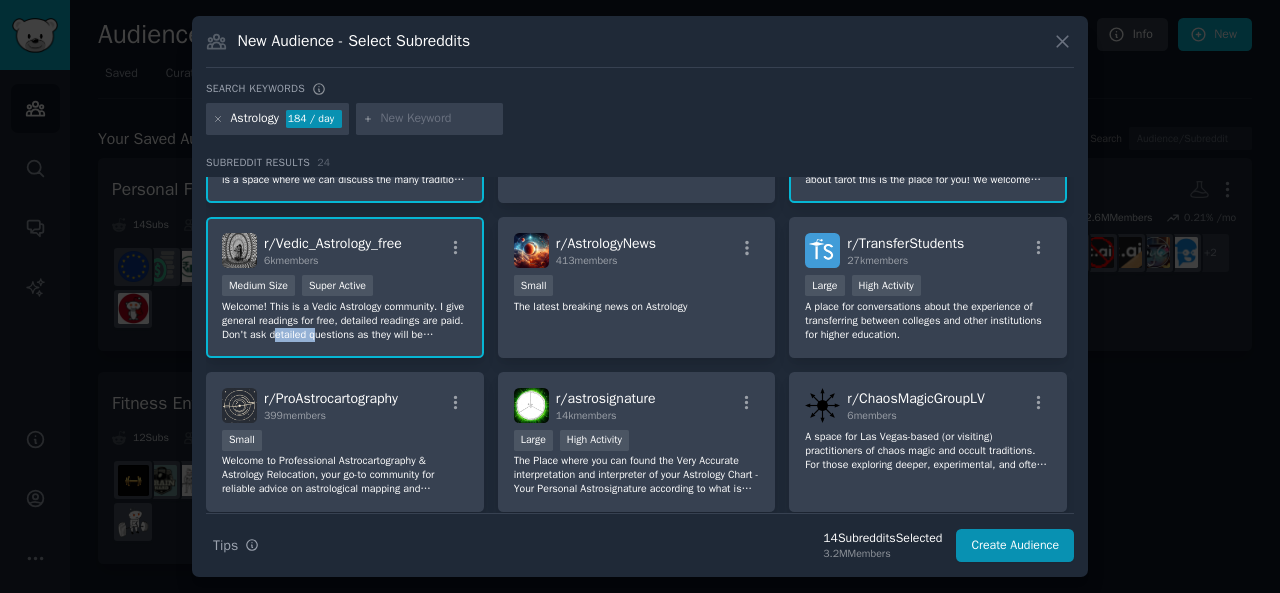 click on "Welcome! This is a Vedic Astrology community. I give general readings for free, detailed readings are paid. Don't ask detailed questions as they will be removed.  Please post North style Vedic chart or share your time, date and place of birth for a free reading. I don't read western charts. Om Tat Sat🙏" at bounding box center (345, 321) 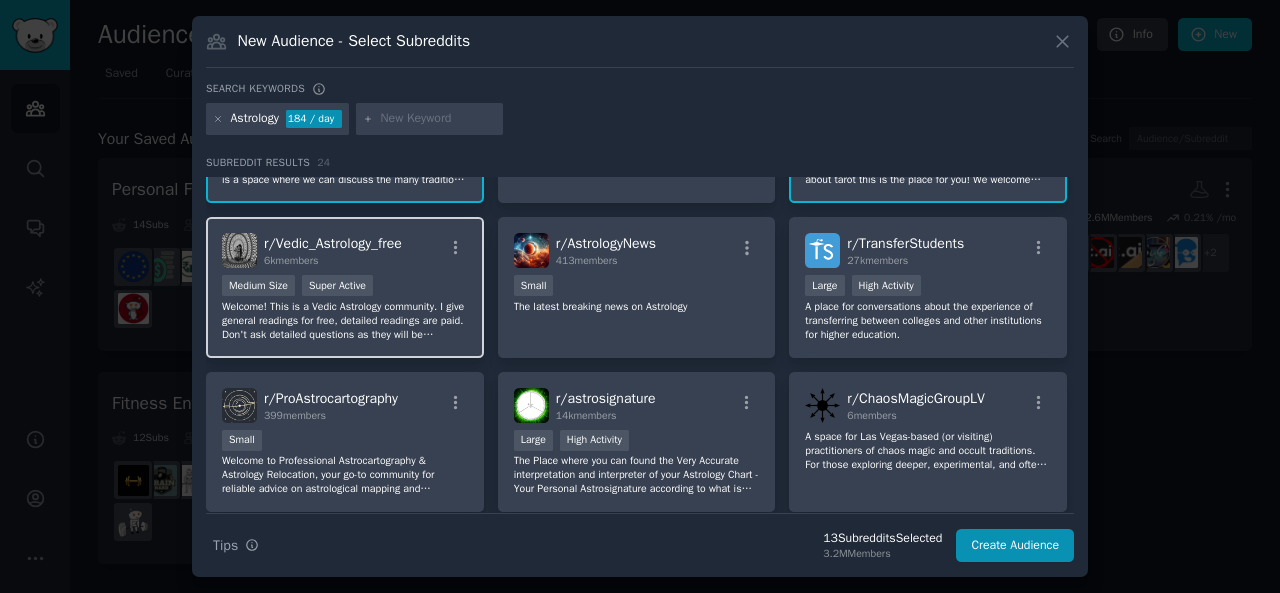 click on "Welcome! This is a Vedic Astrology community. I give general readings for free, detailed readings are paid. Don't ask detailed questions as they will be removed.  Please post North style Vedic chart or share your time, date and place of birth for a free reading. I don't read western charts. Om Tat Sat🙏" at bounding box center (345, 321) 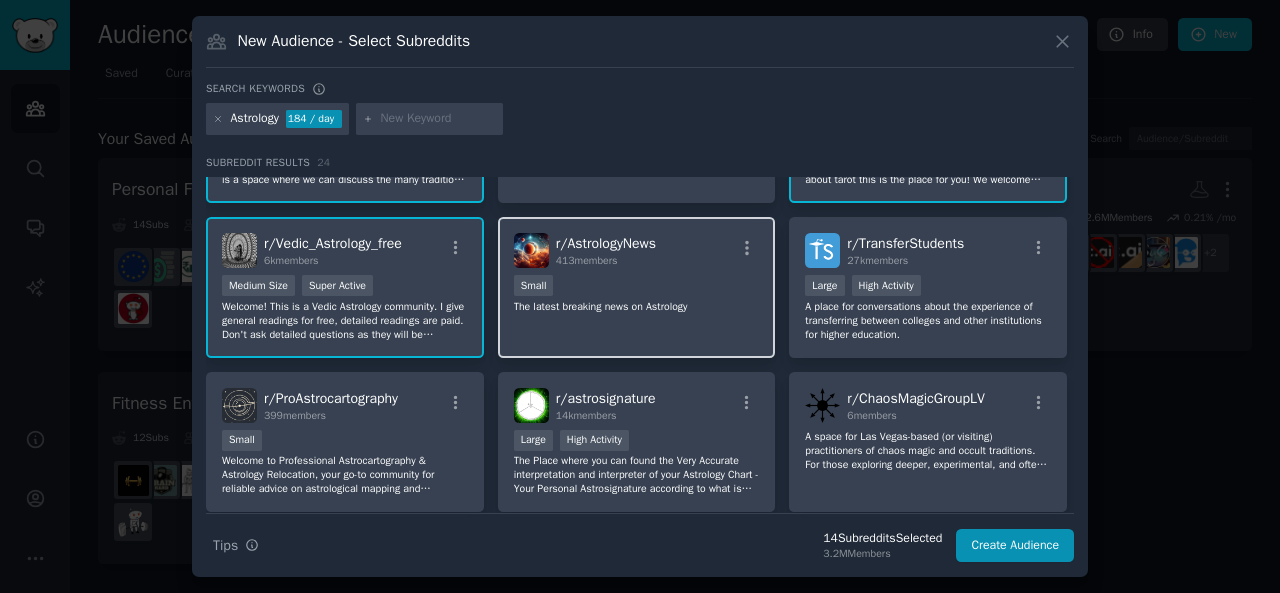 click on "r/ AstrologyNews 413 members Small The latest breaking news on Astrology" at bounding box center (637, 287) 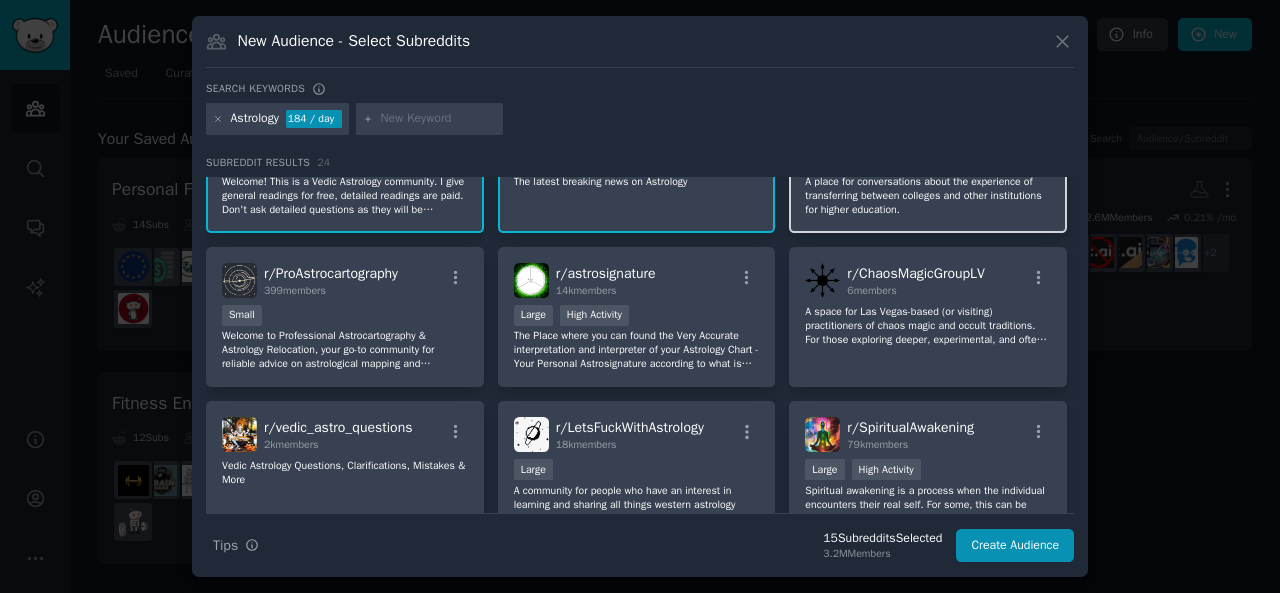 scroll, scrollTop: 856, scrollLeft: 0, axis: vertical 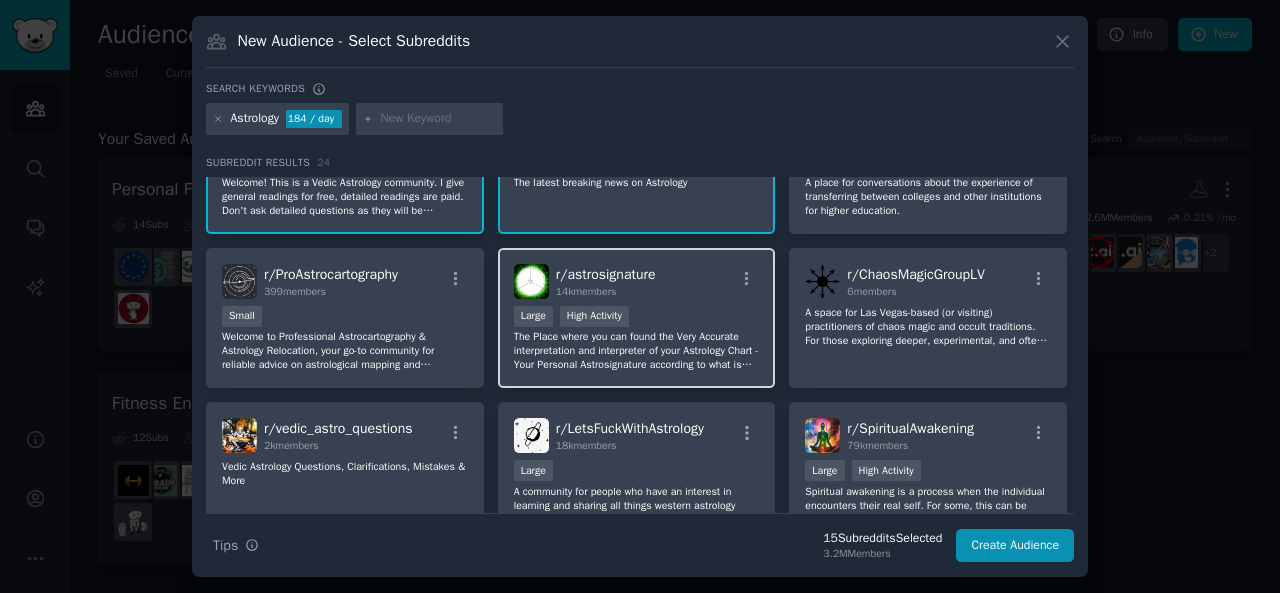 click on "The Place where you can found the Very Accurate interpretation and interpreter of your Astrology Chart - Your Personal Astrosignature according to what is written by the star." at bounding box center [637, 351] 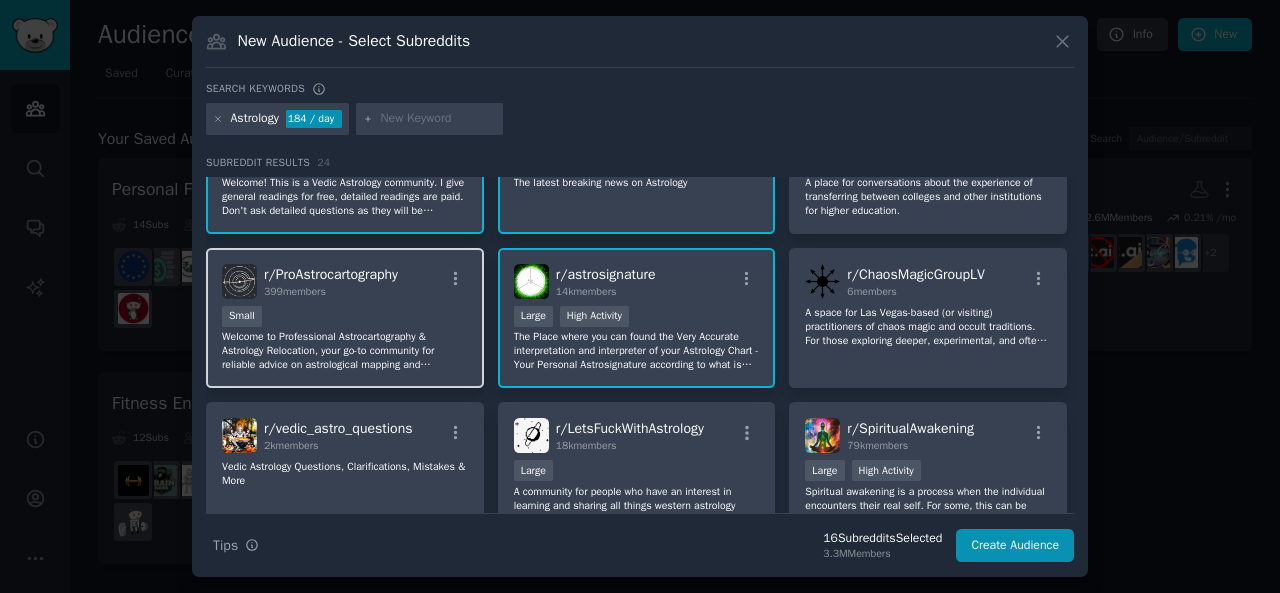 click on "Welcome to Professional Astrocartography & Astrology Relocation, your go-to community for reliable advice on astrological mapping and relocation guidance. Here, experts and enthusiasts share insights to debunk myths and offer factual, simple guidance. For complex queries, we recommend consulting professionals. Join us in navigating your next move or travel with astrological clarity and accuracy! NO READINGS" at bounding box center [345, 351] 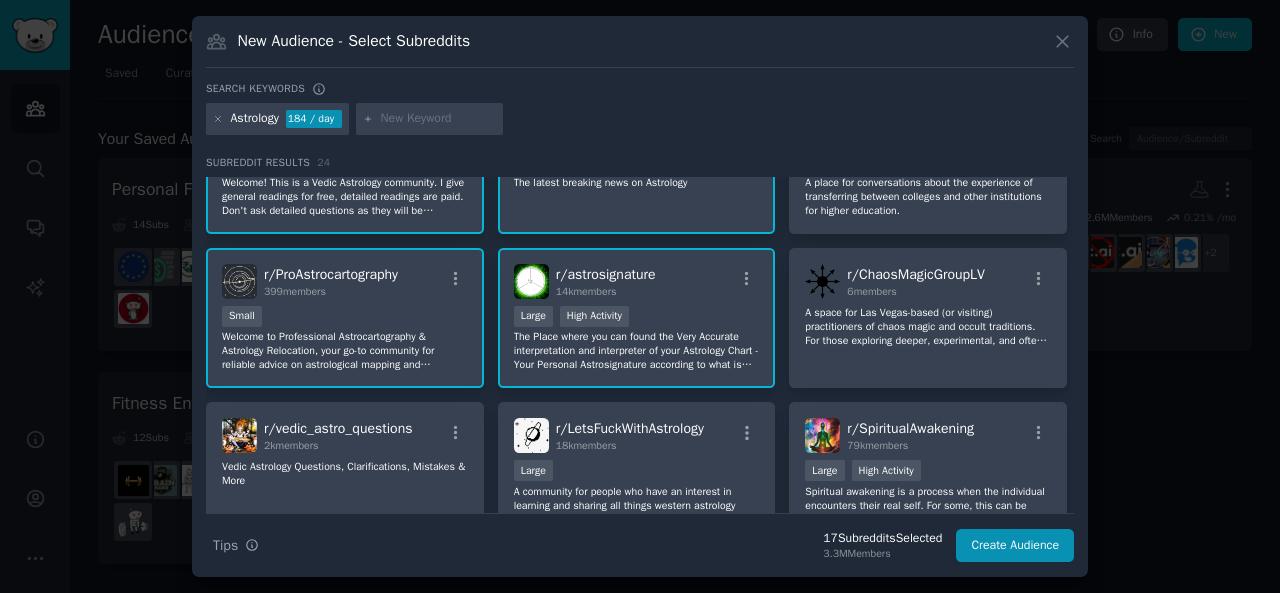 scroll, scrollTop: 956, scrollLeft: 0, axis: vertical 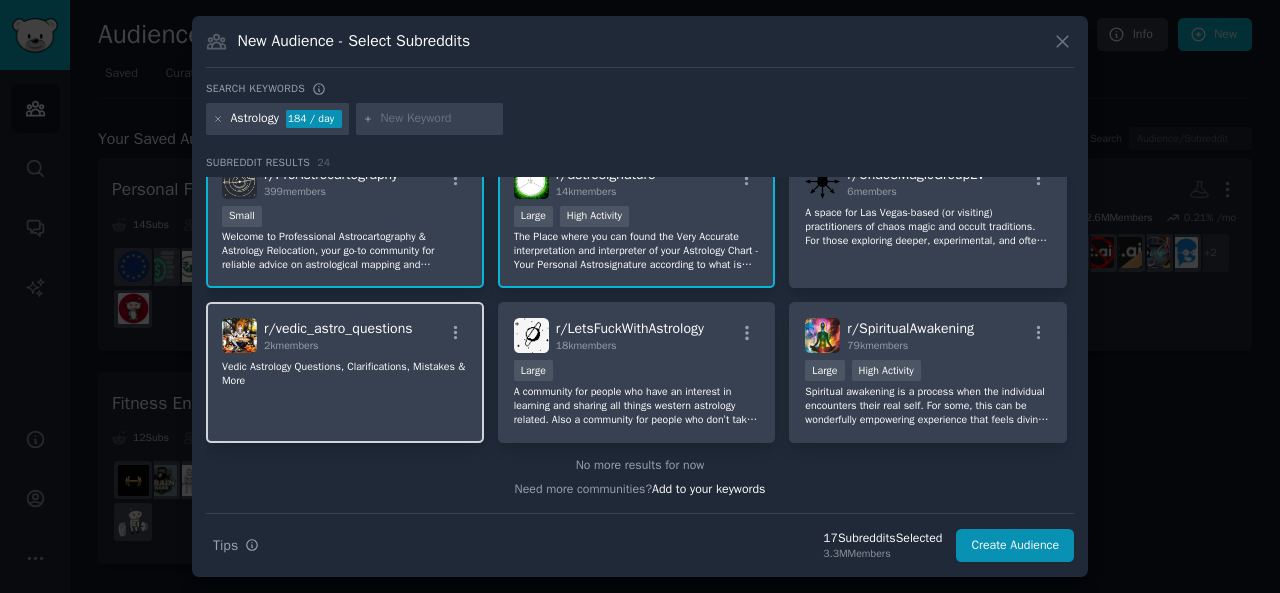 click on "r/ vedic_astro_questions 2k members Vedic Astrology Questions, Clarifications, Mistakes & More" at bounding box center [345, 372] 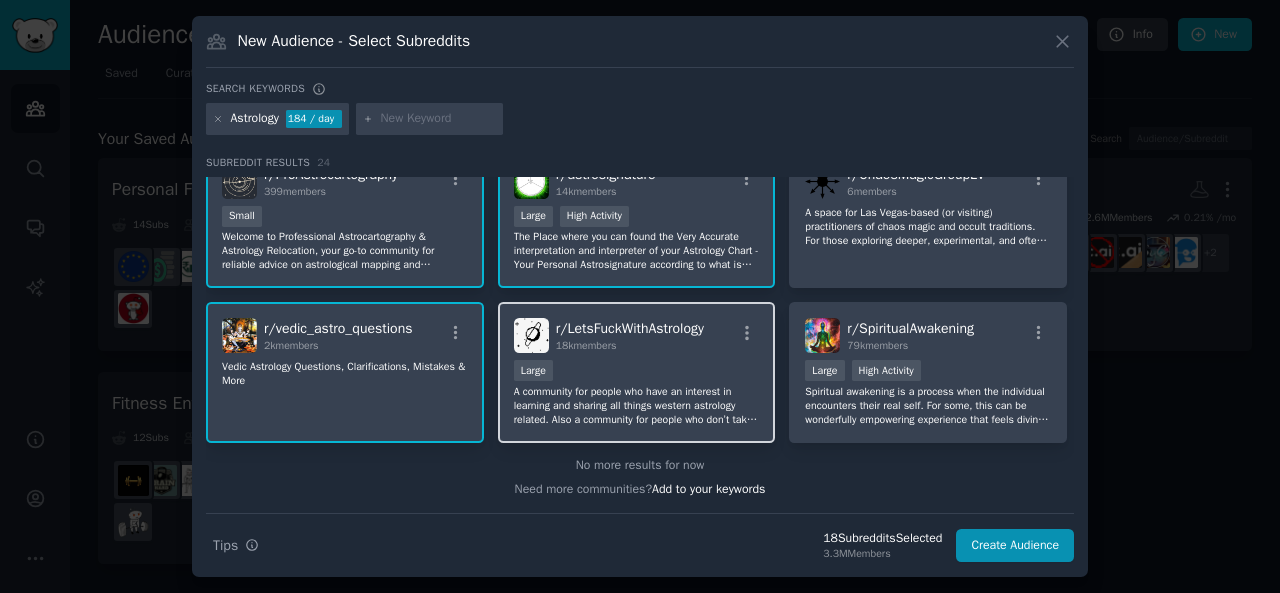 click on "r/ LetsFuckWithAstrology [NUMBER]k members Large A community for people who have an interest in learning and sharing all things western astrology related. Also a community for people who don’t take themselves too seriously." at bounding box center (637, 372) 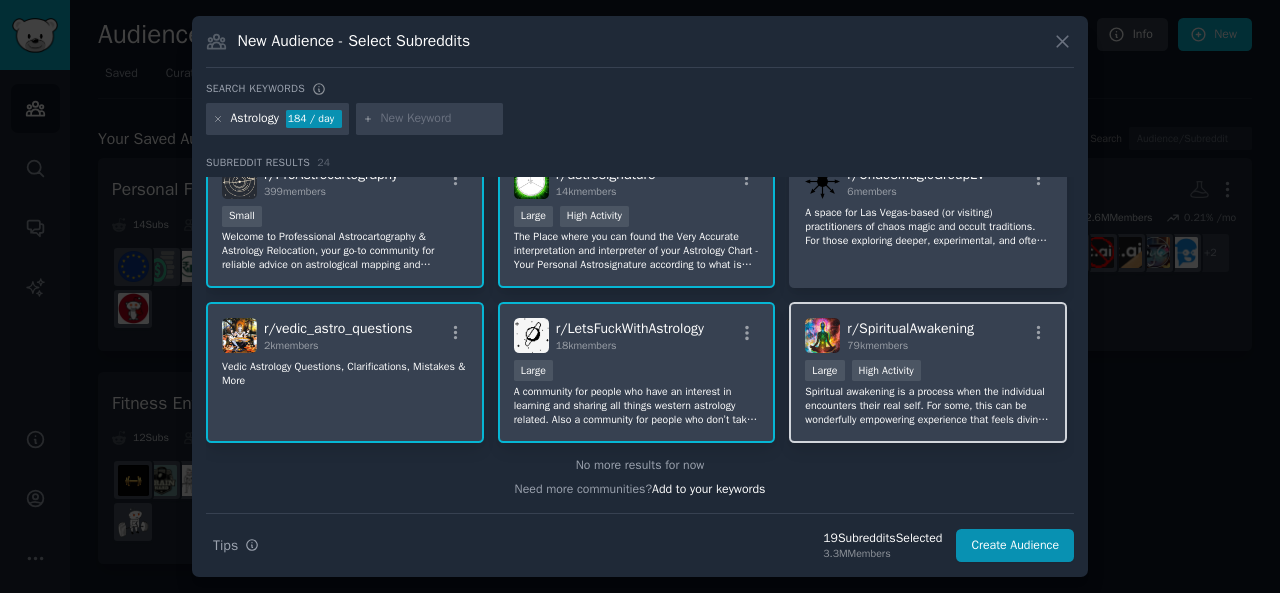 click on "Spiritual awakening is a process when the individual encounters their real self. For some, this can be wonderfully empowering experience that feels divine. For others, breaking free from illusions can be destabilizing and even show symptoms similar to psychosis when fears enter the equation. This community is built to be a resource for those who think they are going through an awakening, or have gone through an awakening. There are other communities on sidebar for more general spiritual topics." at bounding box center (928, 406) 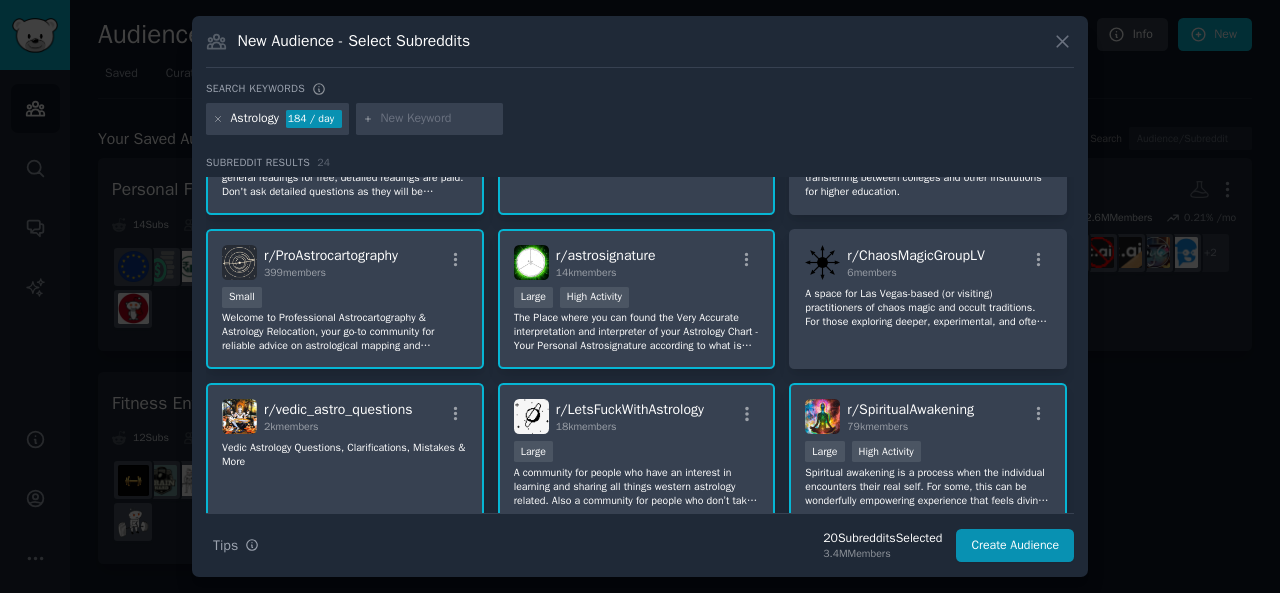 scroll, scrollTop: 956, scrollLeft: 0, axis: vertical 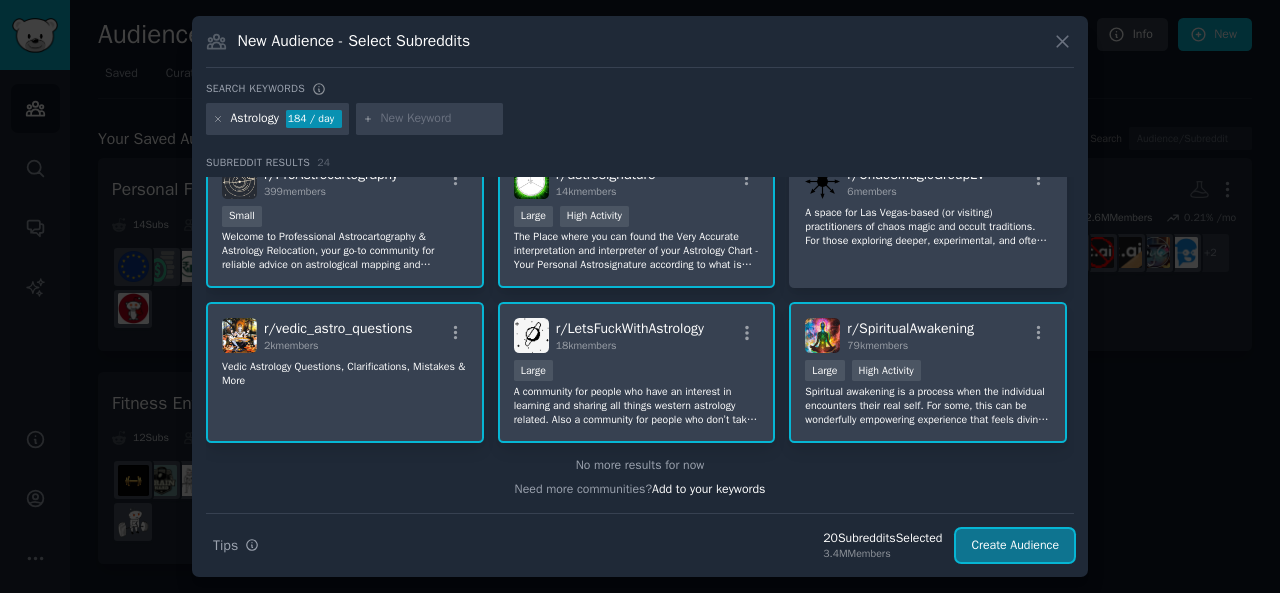 click on "Create Audience" at bounding box center [1015, 546] 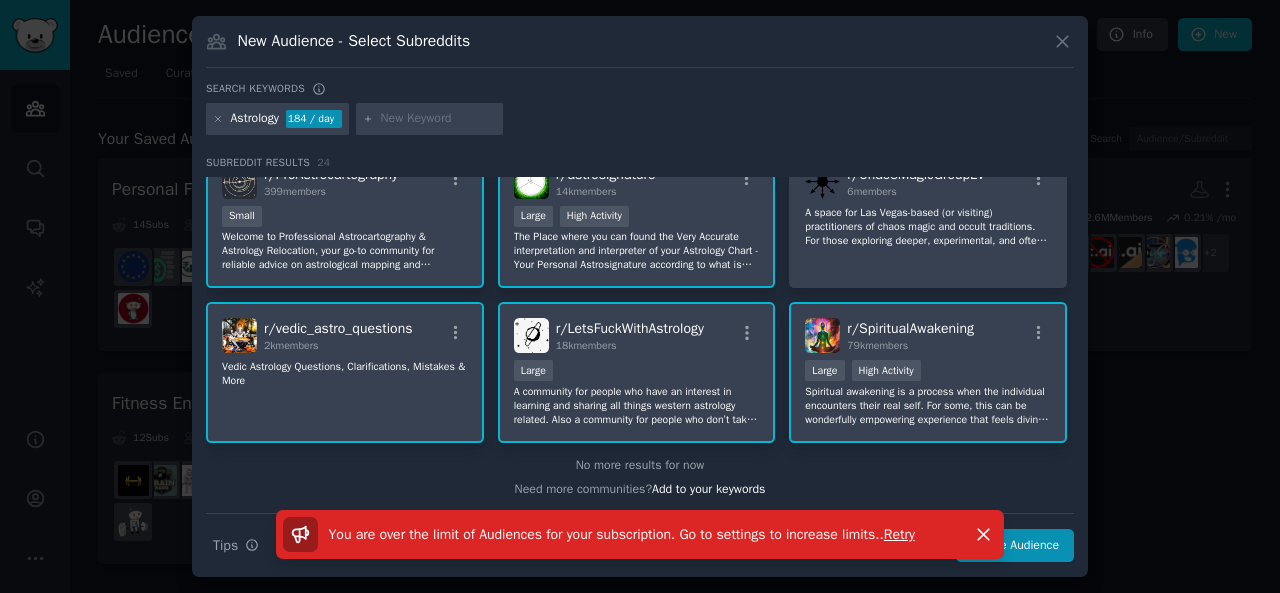 click on "r/ vedic_astro_questions 2k members Vedic Astrology Questions, Clarifications, Mistakes & More" at bounding box center [345, 372] 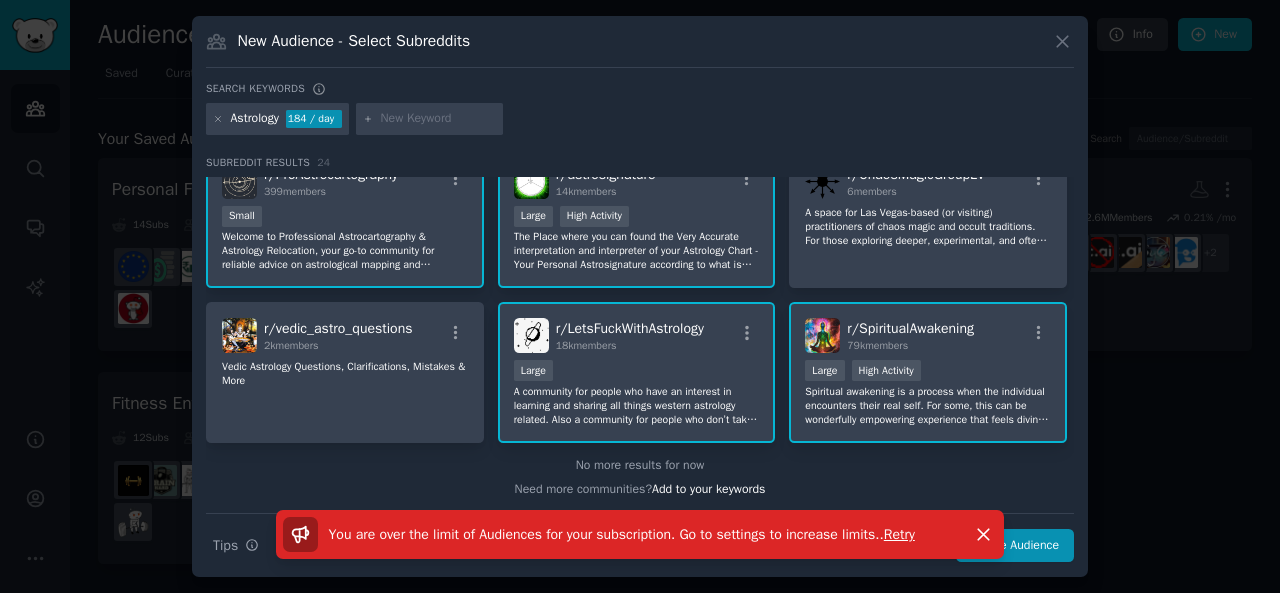click on "You are over the limit of Audiences for your subscription. Go to settings to increase limits. .  Retry Dismiss" at bounding box center [640, 543] 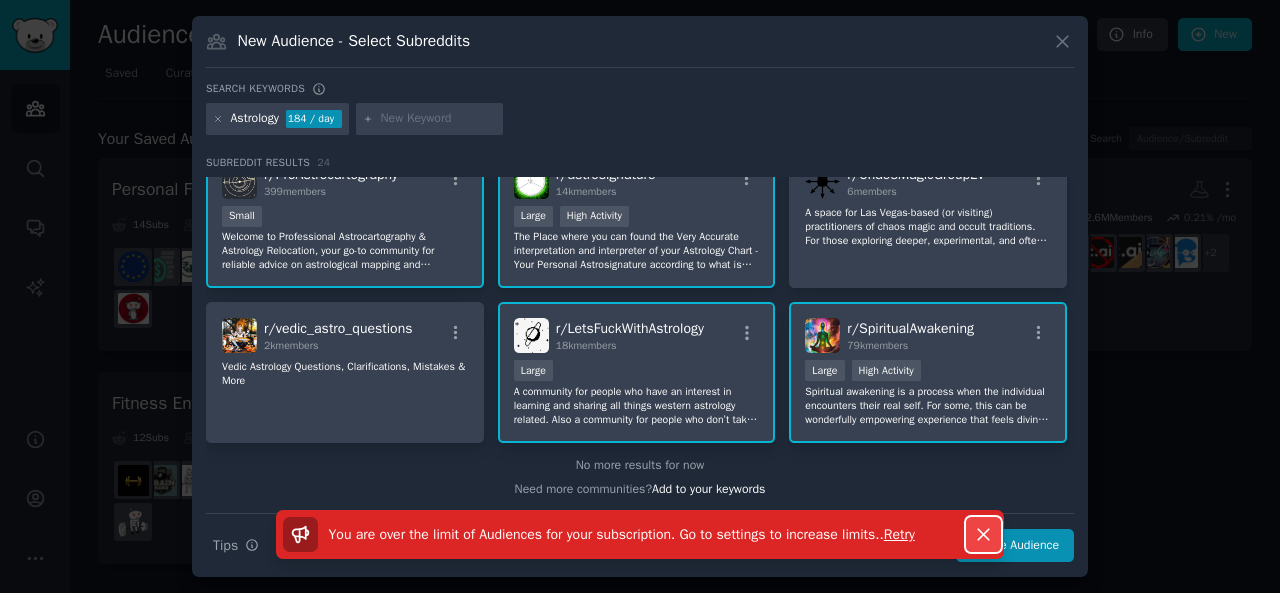 click 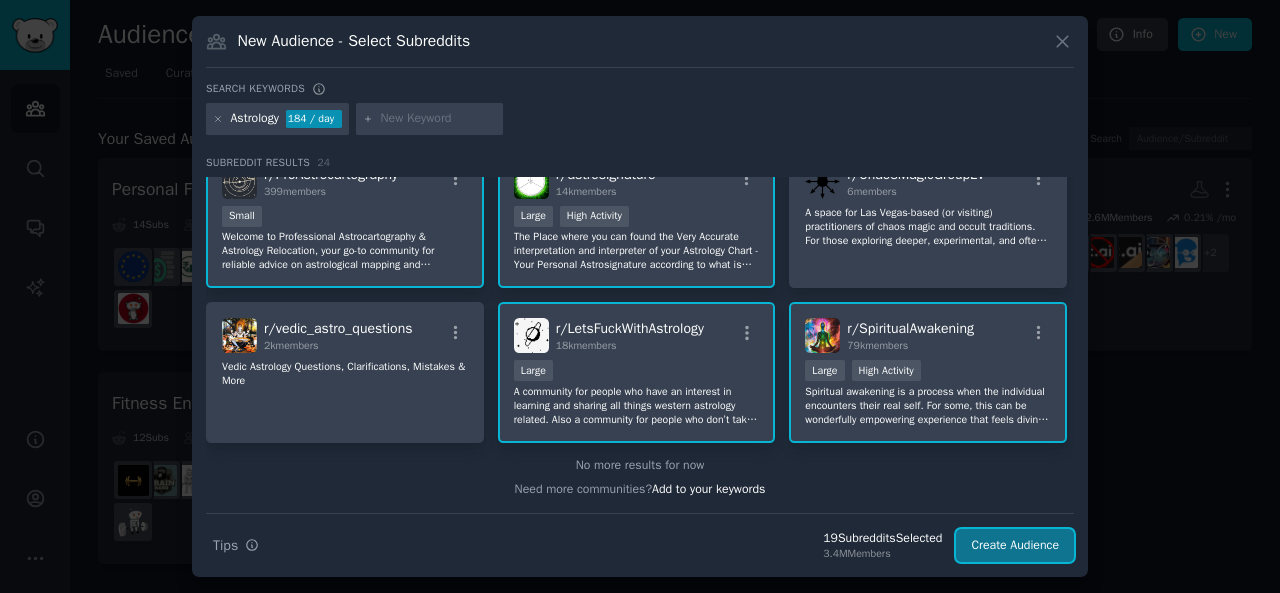 click on "Create Audience" at bounding box center (1015, 546) 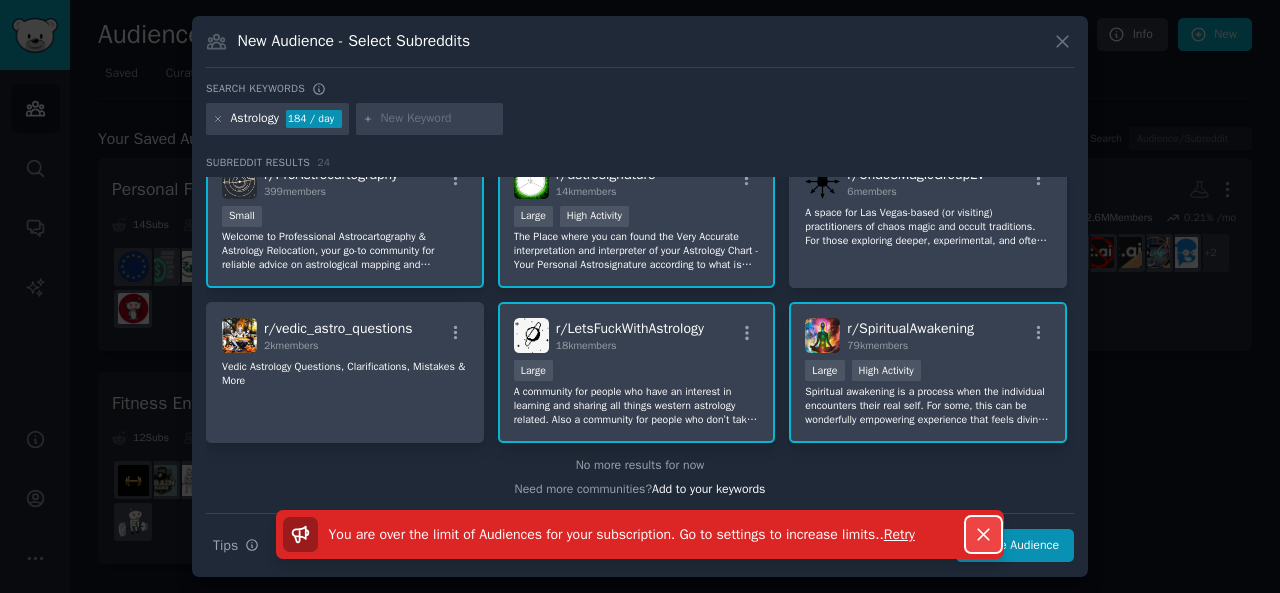 click 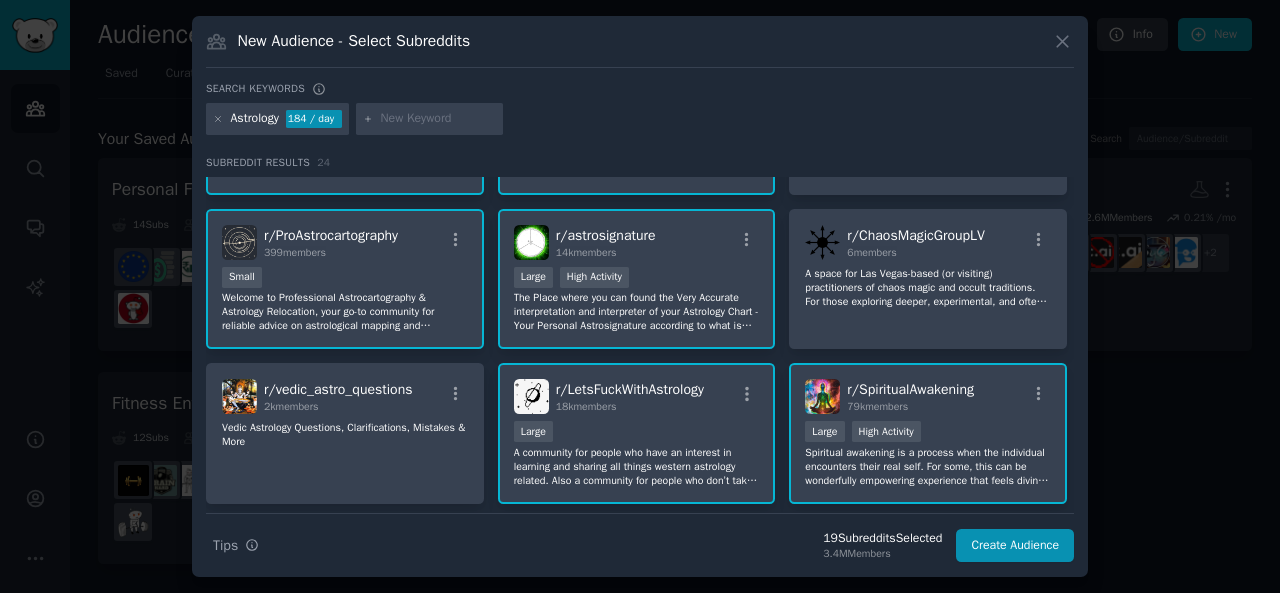 scroll, scrollTop: 894, scrollLeft: 0, axis: vertical 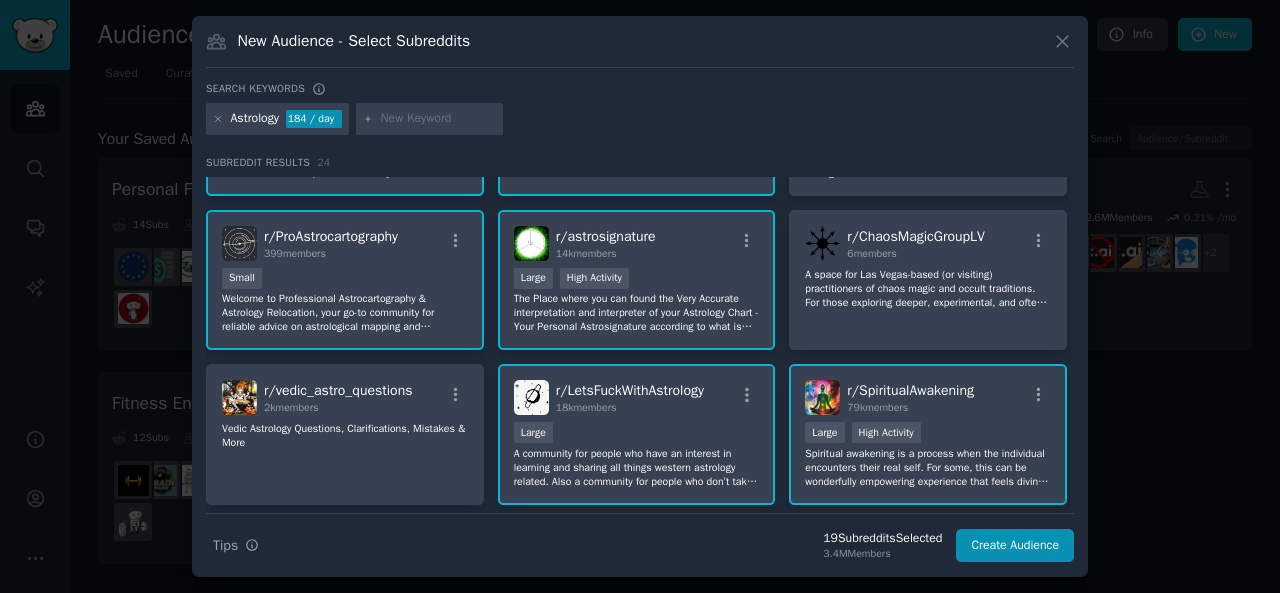 click on "r/ ProAstrocartography 399  members Small Welcome to Professional Astrocartography & Astrology Relocation, your go-to community for reliable advice on astrological mapping and relocation guidance. Here, experts and enthusiasts share insights to debunk myths and offer factual, simple guidance. For complex queries, we recommend consulting professionals. Join us in navigating your next move or travel with astrological clarity and accuracy! NO READINGS" at bounding box center (345, 280) 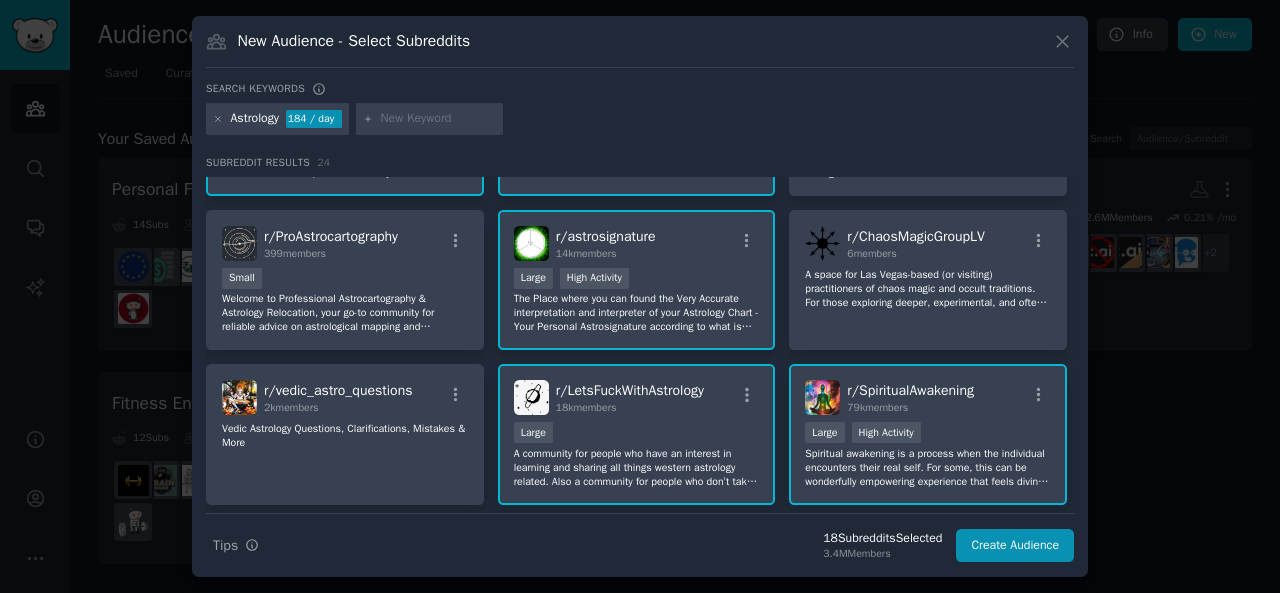 scroll, scrollTop: 956, scrollLeft: 0, axis: vertical 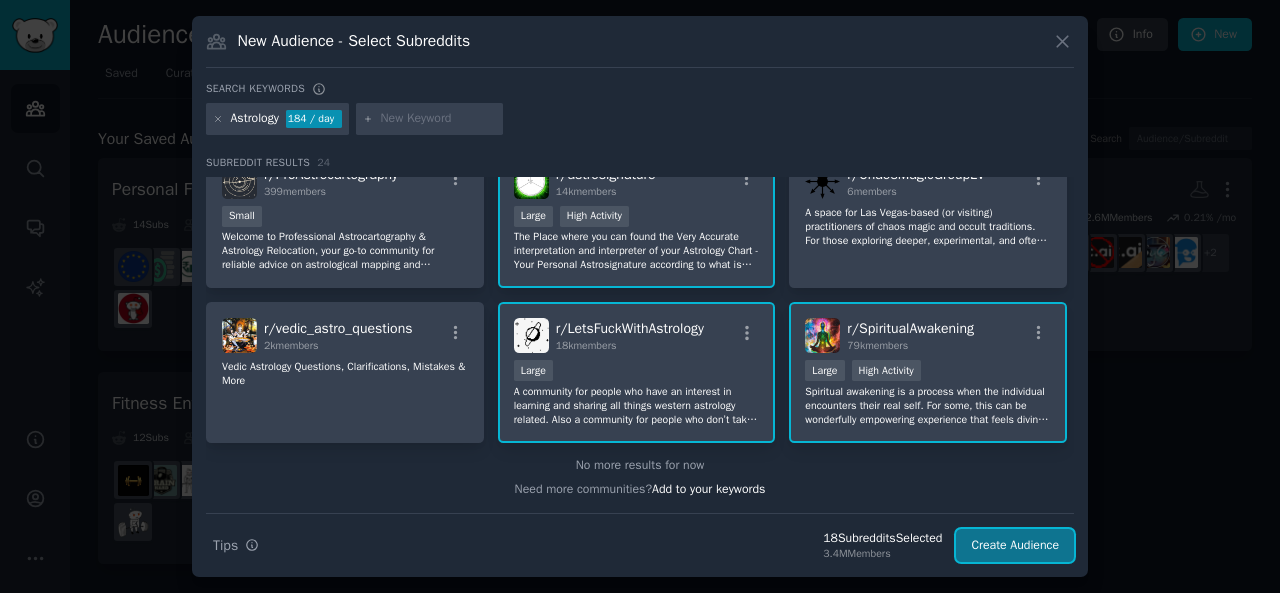 click on "Create Audience" at bounding box center [1015, 546] 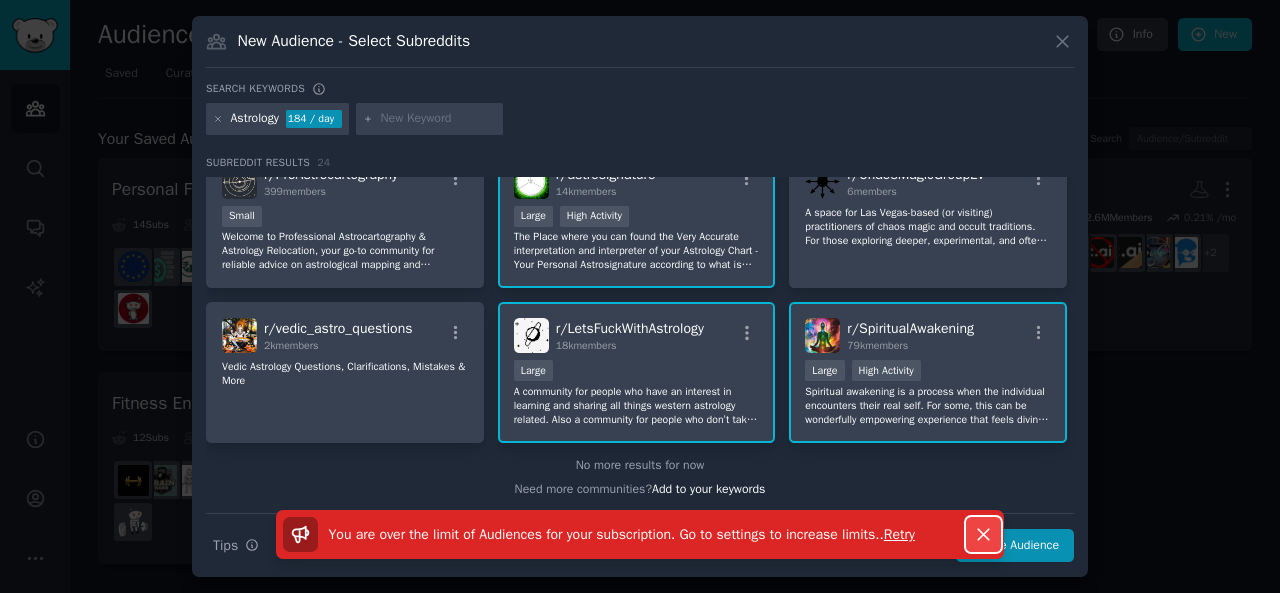 click 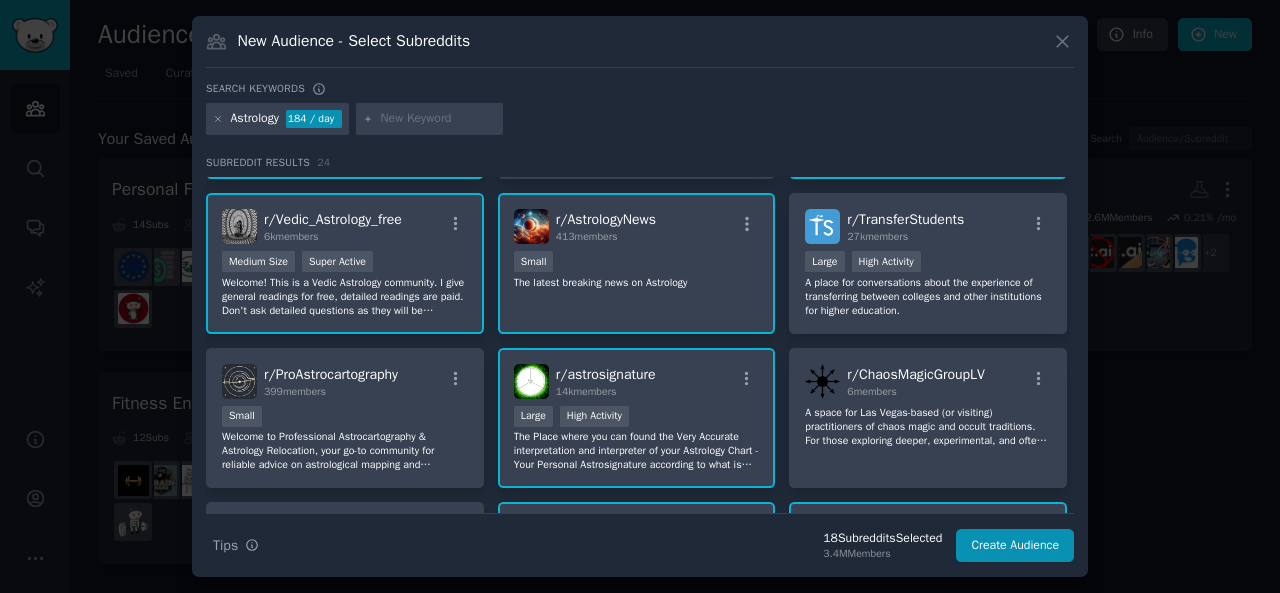 scroll, scrollTop: 747, scrollLeft: 0, axis: vertical 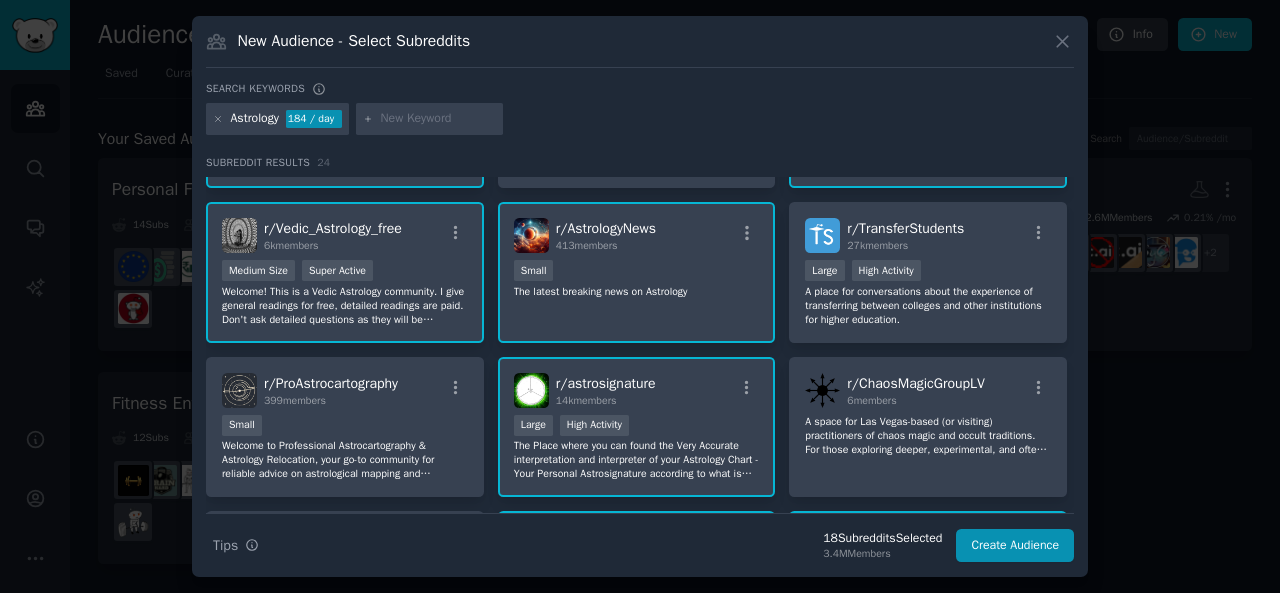 click on "The latest breaking news on Astrology" at bounding box center (637, 292) 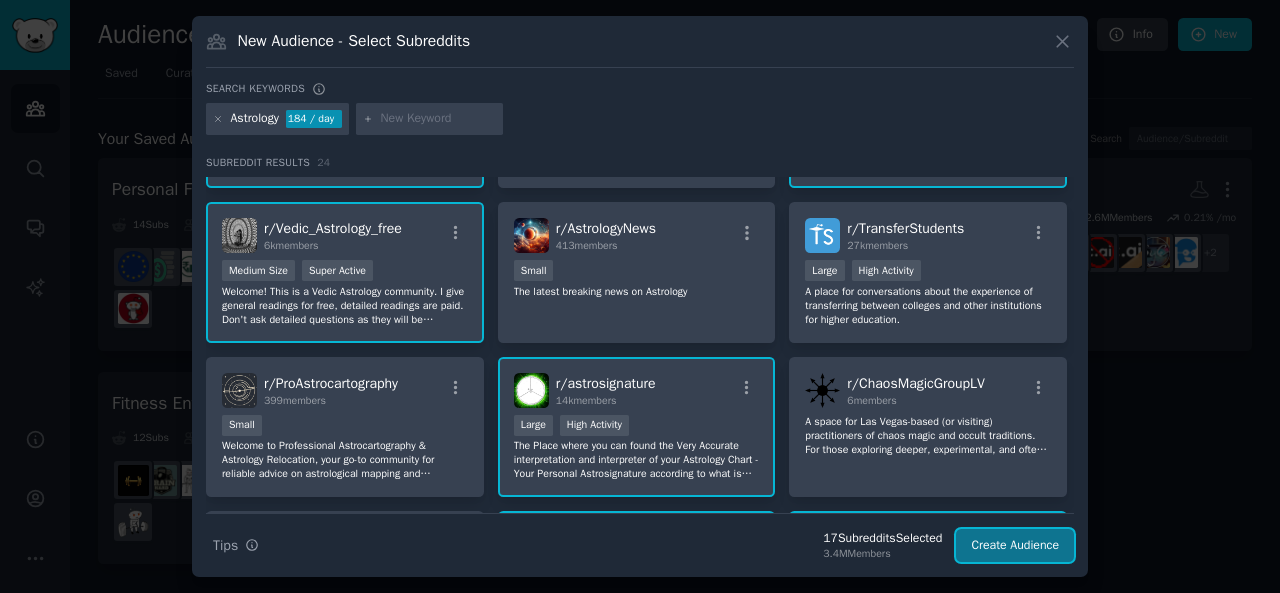 click on "Create Audience" at bounding box center [1015, 546] 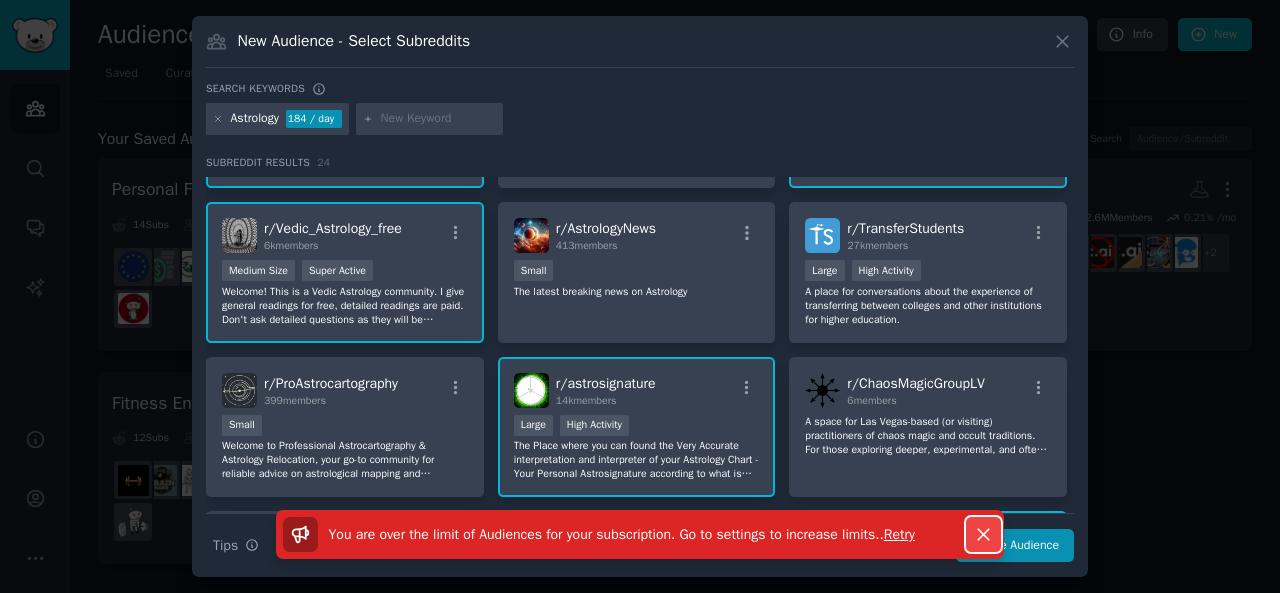 click 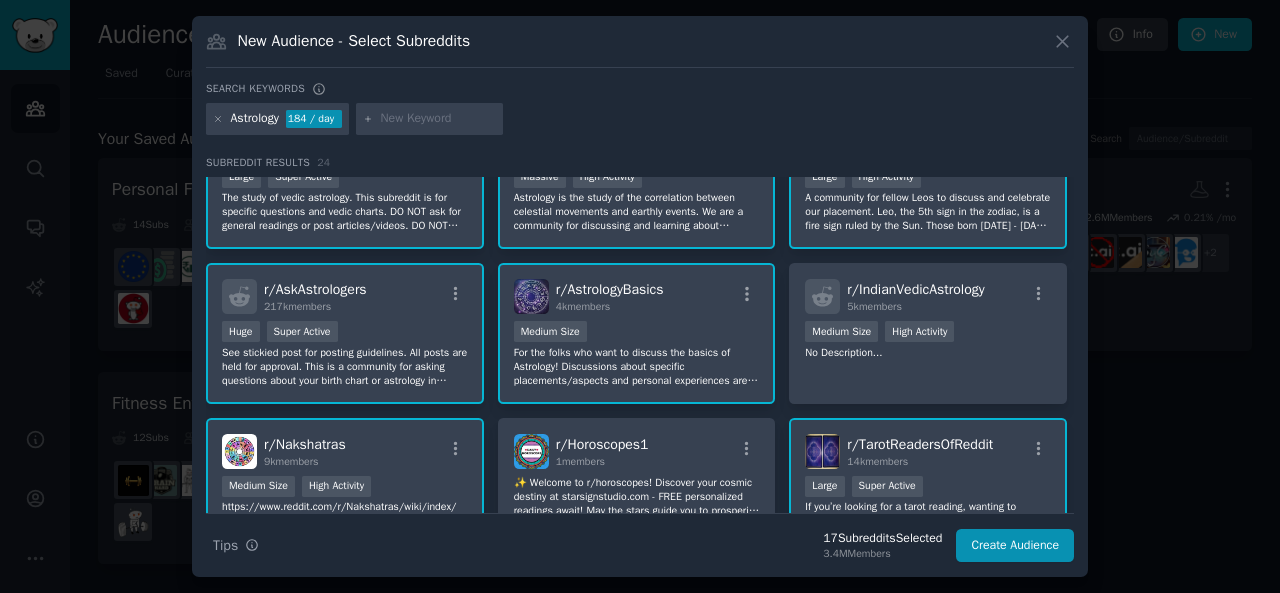 scroll, scrollTop: 375, scrollLeft: 0, axis: vertical 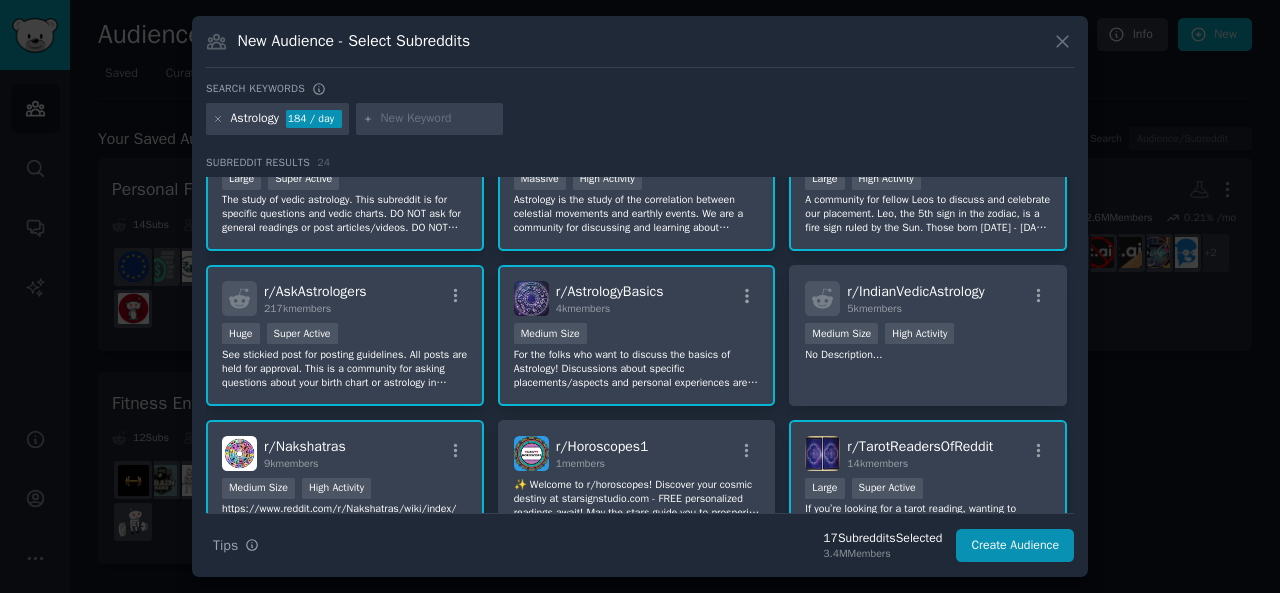 click on "r/ AstrologyBasics [NUMBER]k  members" at bounding box center (637, 298) 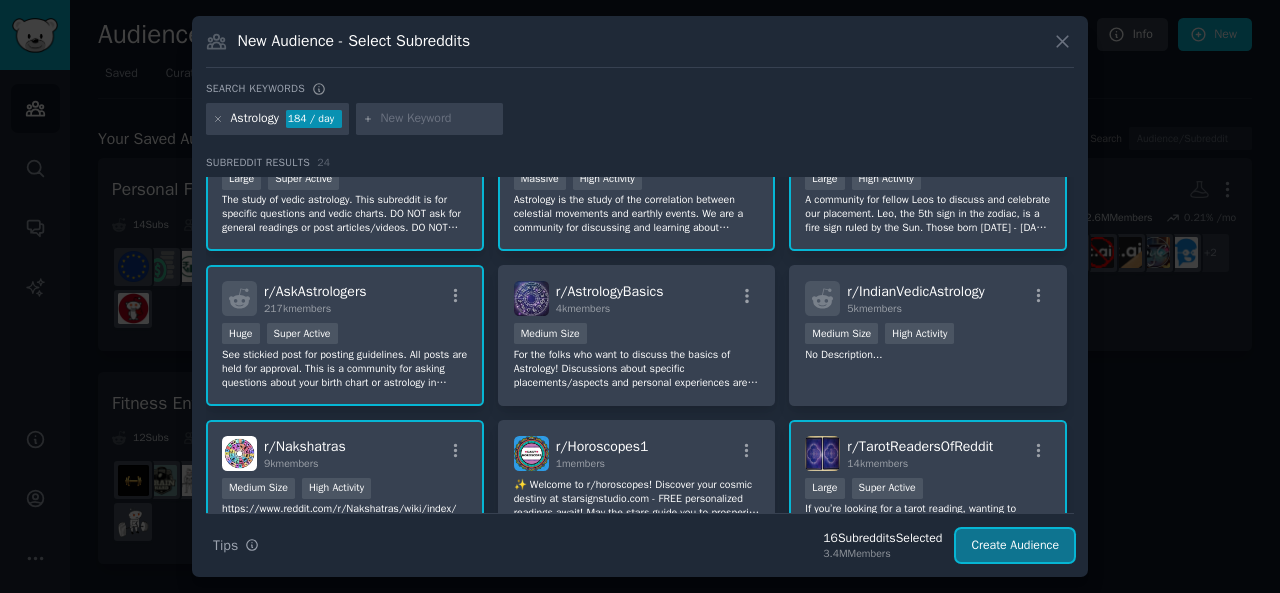 click on "Create Audience" at bounding box center [1015, 546] 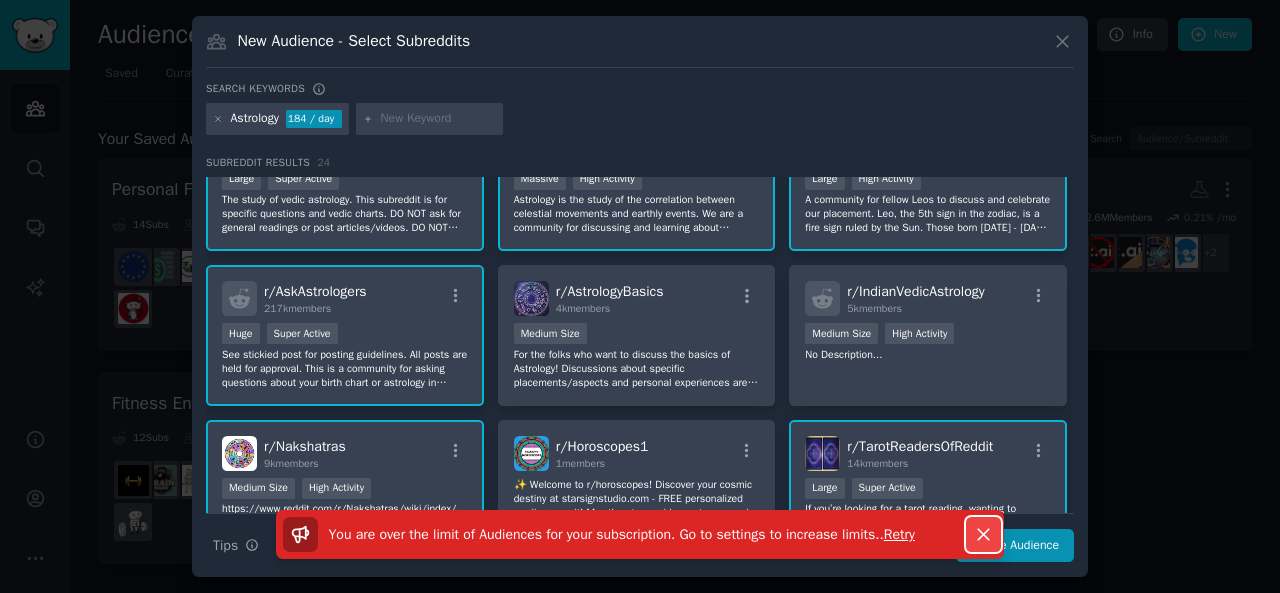 click 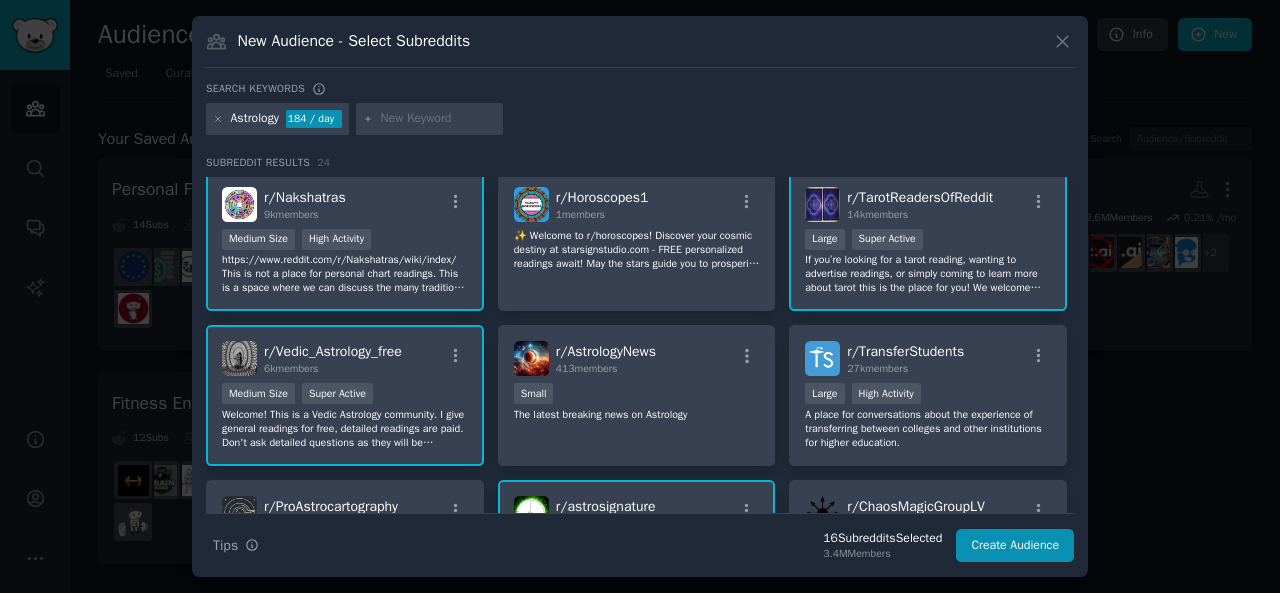 scroll, scrollTop: 623, scrollLeft: 0, axis: vertical 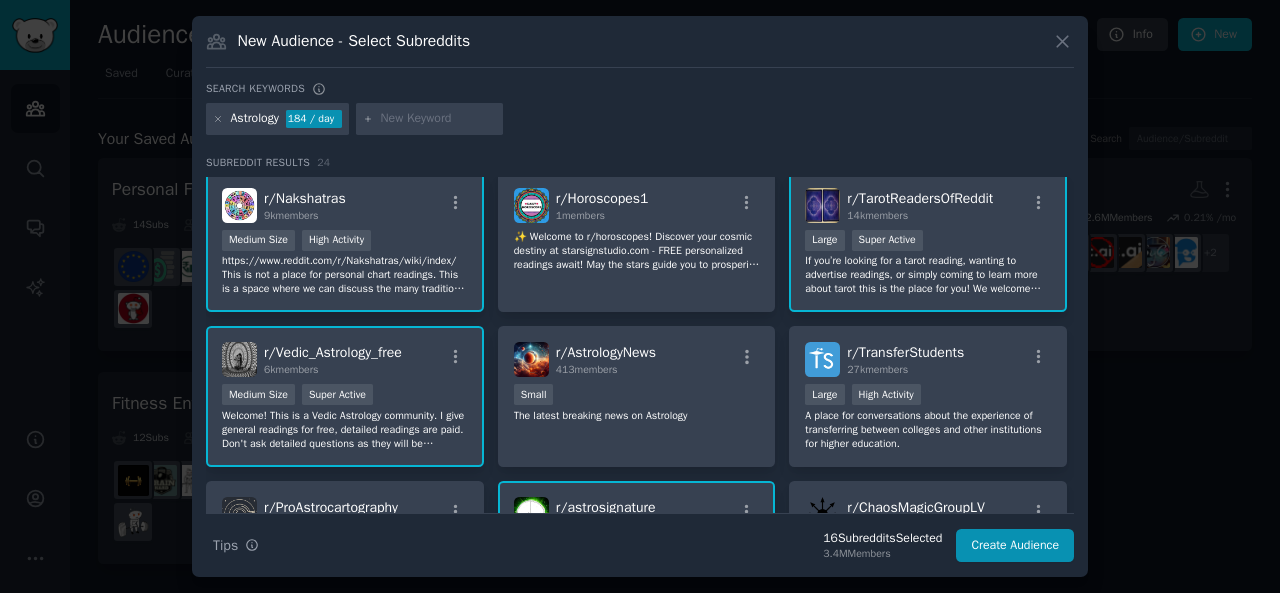 click on "6k  members" at bounding box center (333, 370) 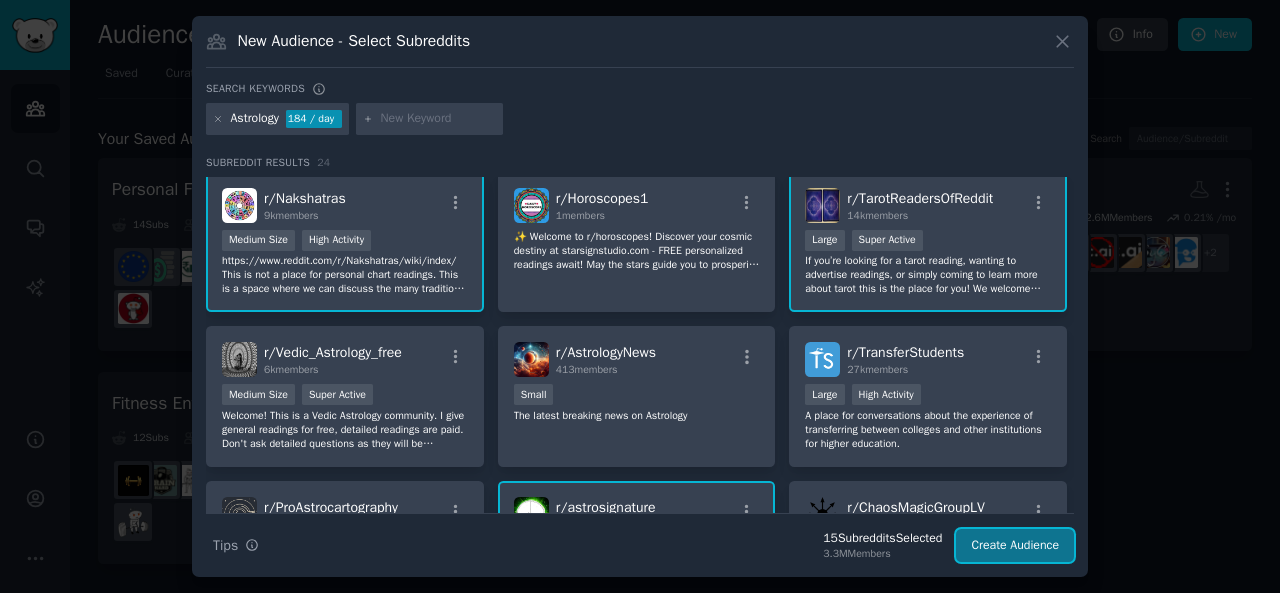 click on "Create Audience" at bounding box center [1015, 546] 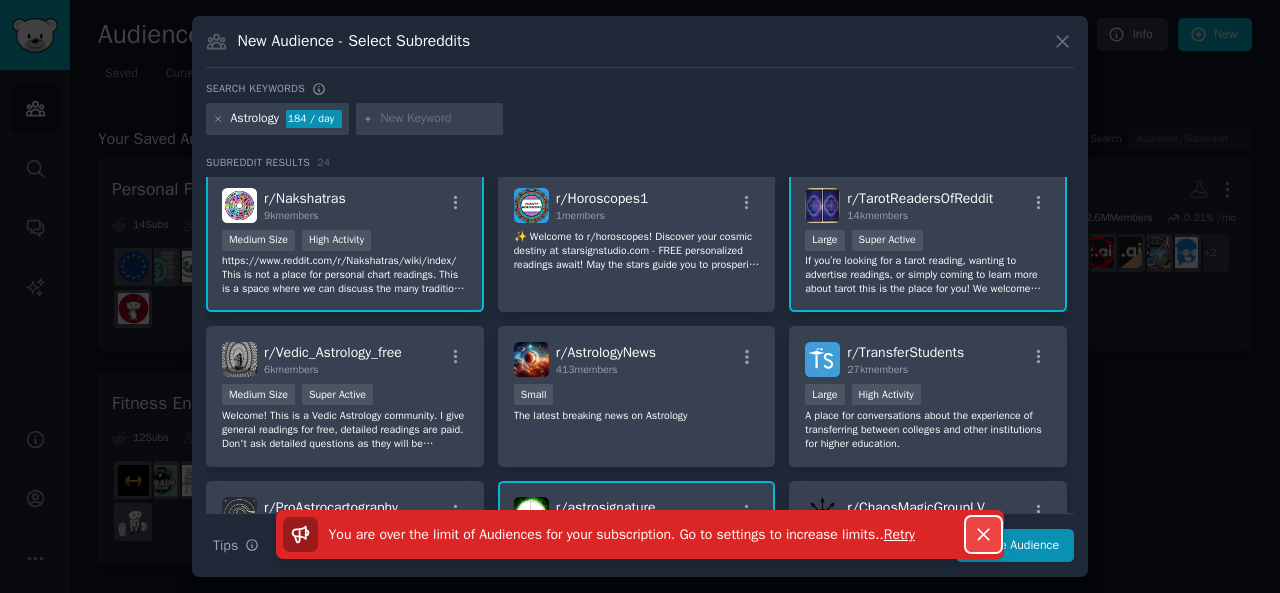 click on "Dismiss" at bounding box center (983, 534) 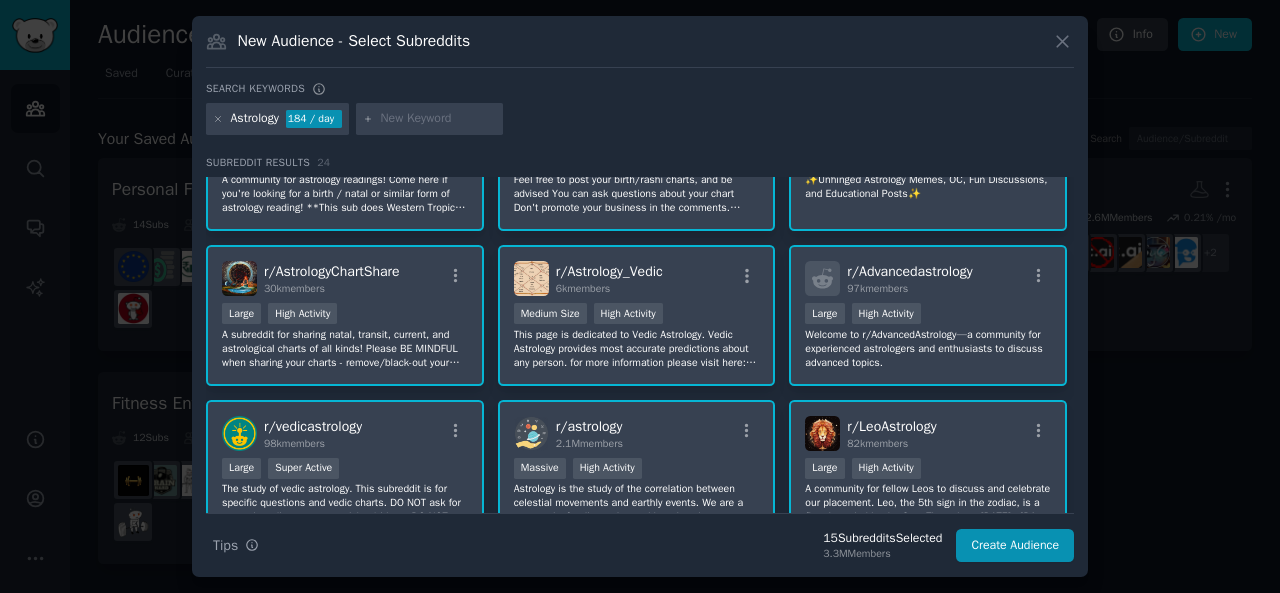 scroll, scrollTop: 85, scrollLeft: 0, axis: vertical 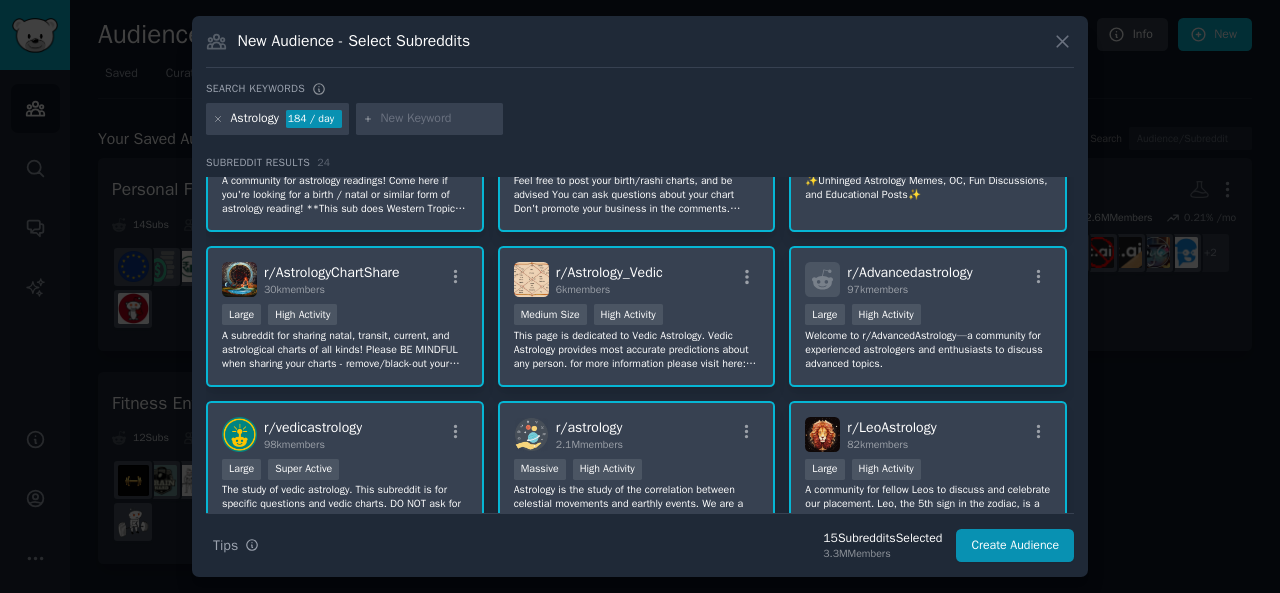 click on "This page is dedicated to Vedic Astrology. Vedic Astrology provides most accurate predictions about any person.
for more information please visit here:
https://dashafal.com/astrology/" at bounding box center [637, 350] 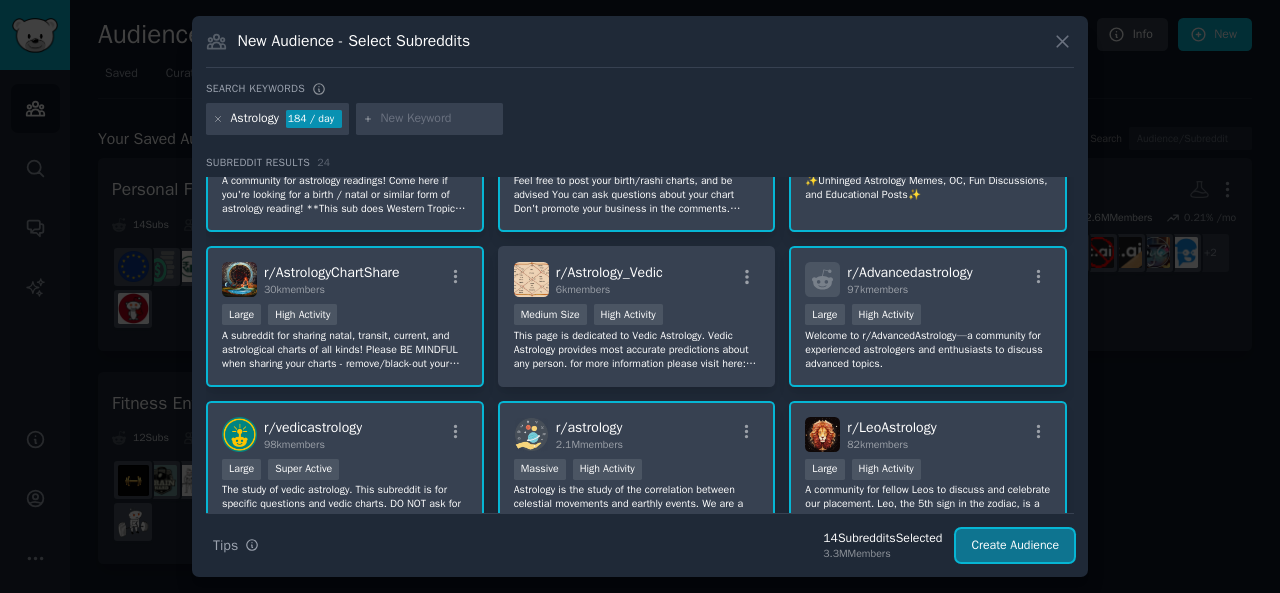 click on "Create Audience" at bounding box center [1015, 546] 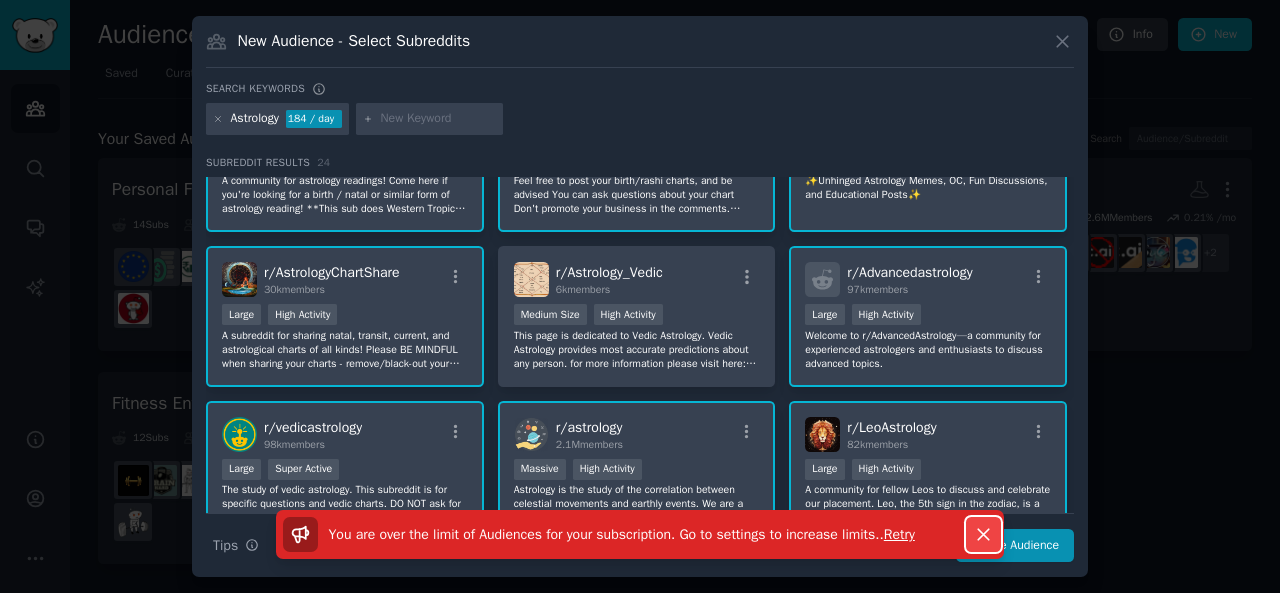 click 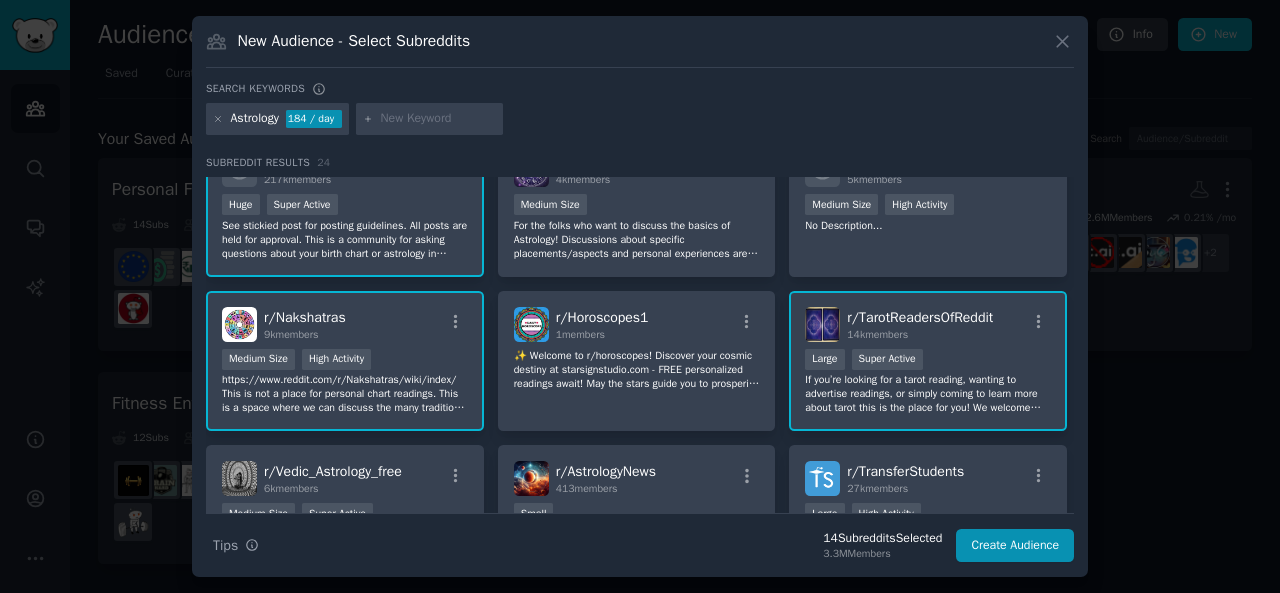 scroll, scrollTop: 506, scrollLeft: 0, axis: vertical 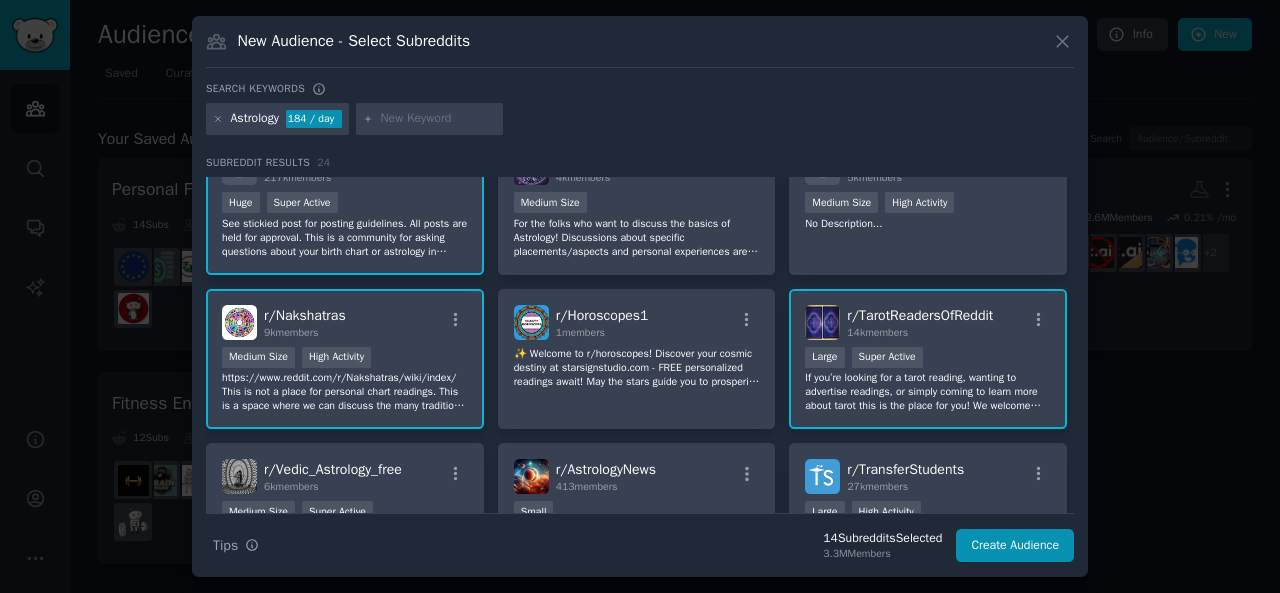 click on "https://www.reddit.com/r/Nakshatras/wiki/index/
This is not a place for personal chart readings. This is a space where we can discuss the many traditions and techniques of Vedic Astrology.  My hope is that we can connect with our research and ideas of nakshatras, amsas, navamsas, etc. and the depth and multitude of knowledge this tradition gives us." at bounding box center [345, 392] 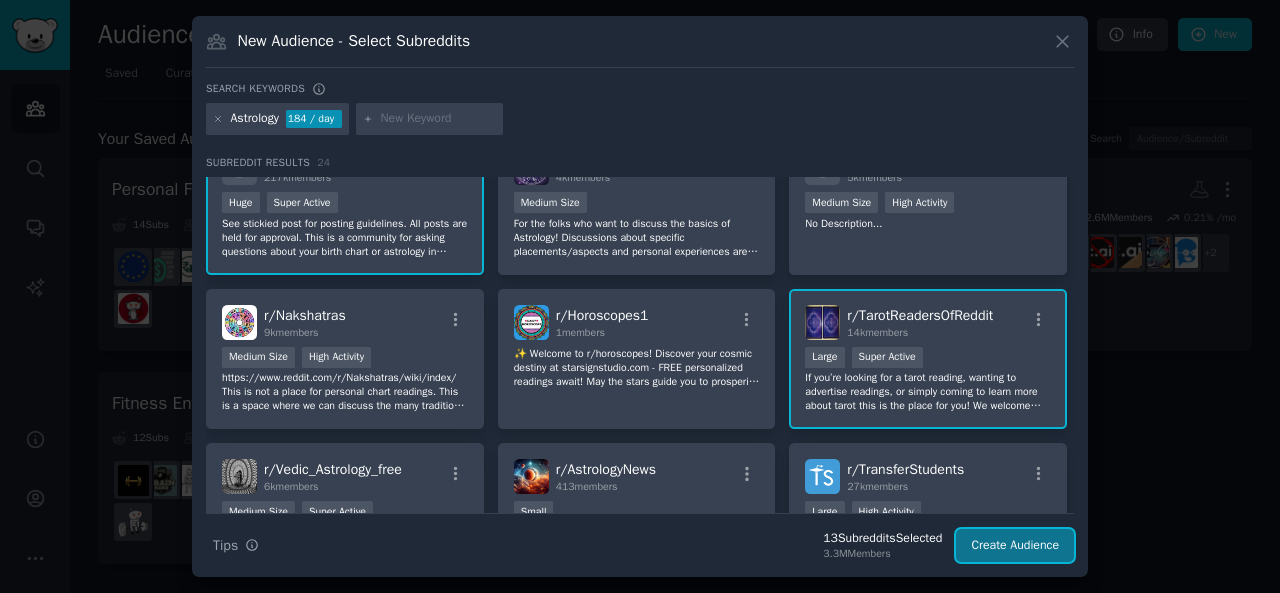 click on "Create Audience" at bounding box center (1015, 546) 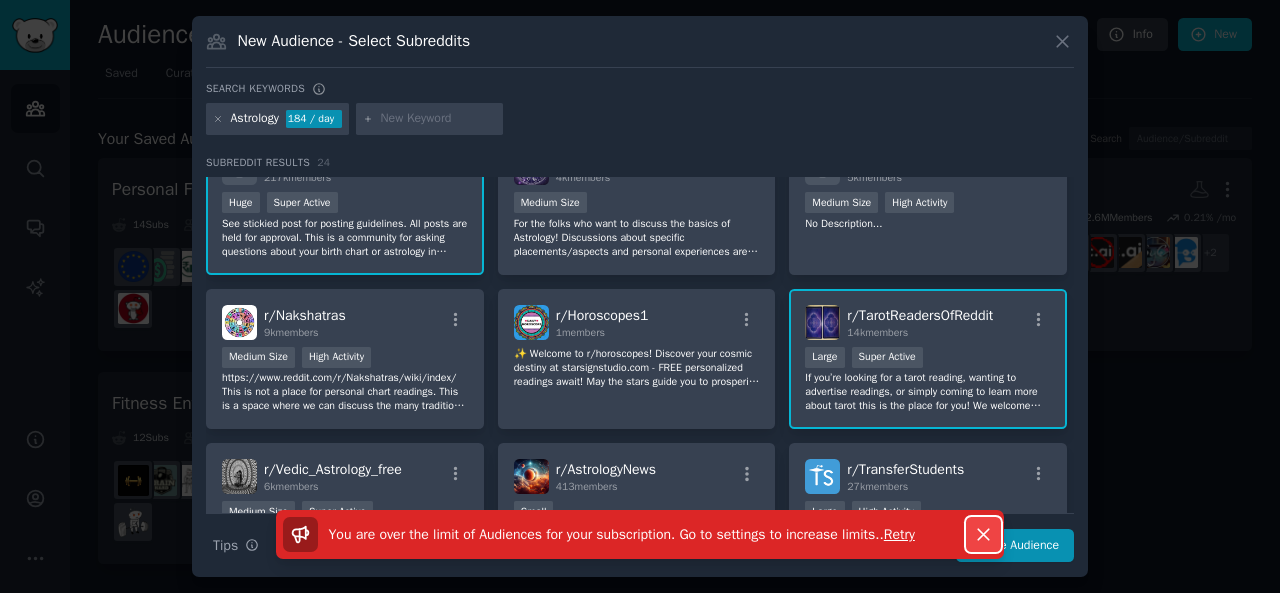 click 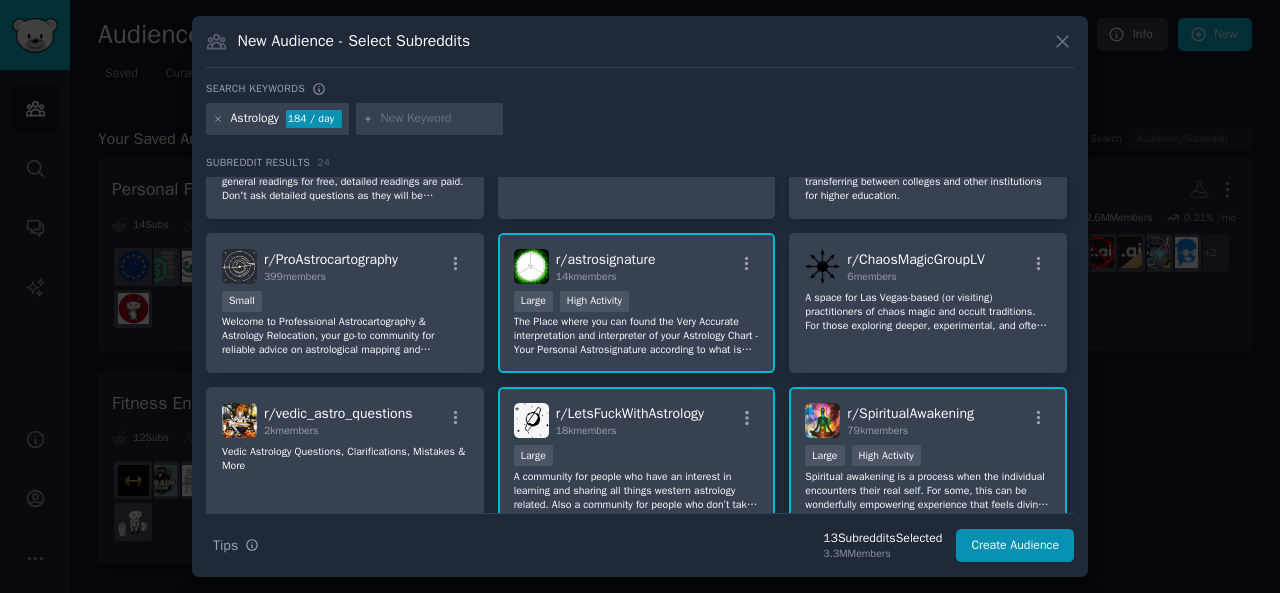 scroll, scrollTop: 860, scrollLeft: 0, axis: vertical 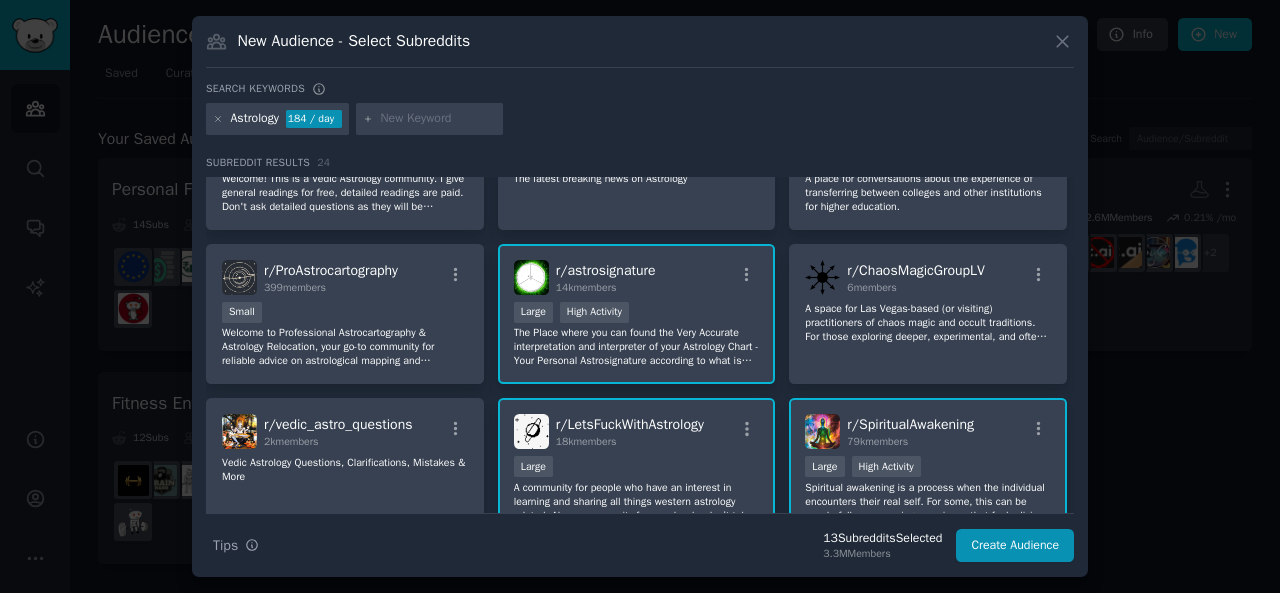 click on "The Place where you can found the Very Accurate interpretation and interpreter of your Astrology Chart - Your Personal Astrosignature according to what is written by the star." at bounding box center (637, 347) 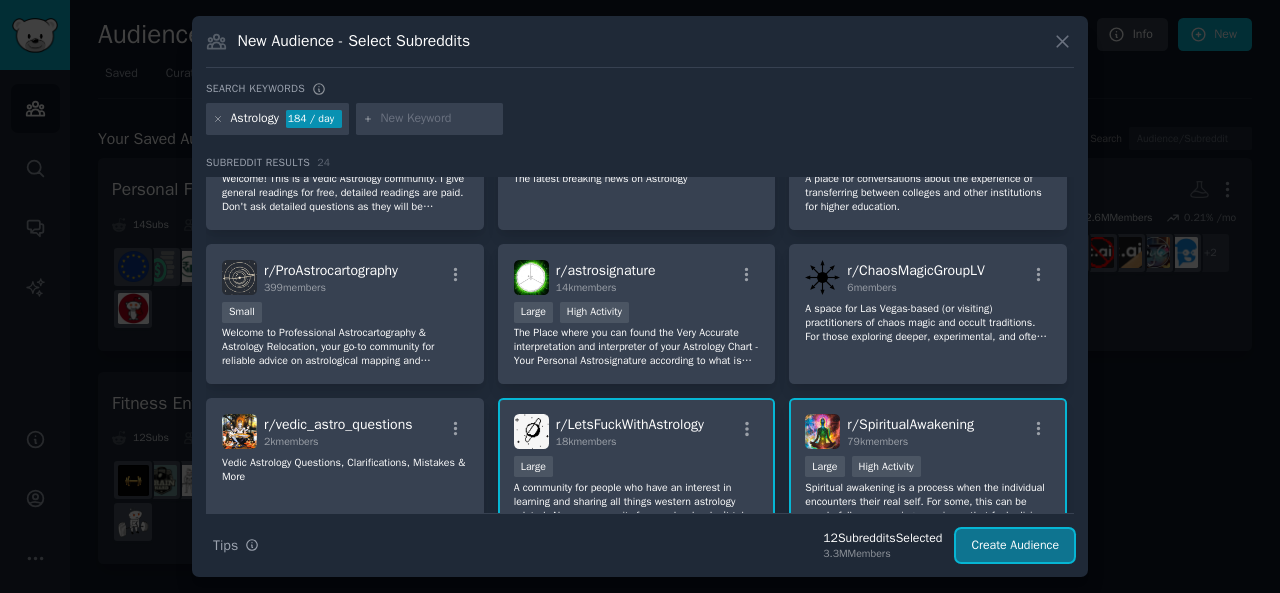 click on "Create Audience" at bounding box center (1015, 546) 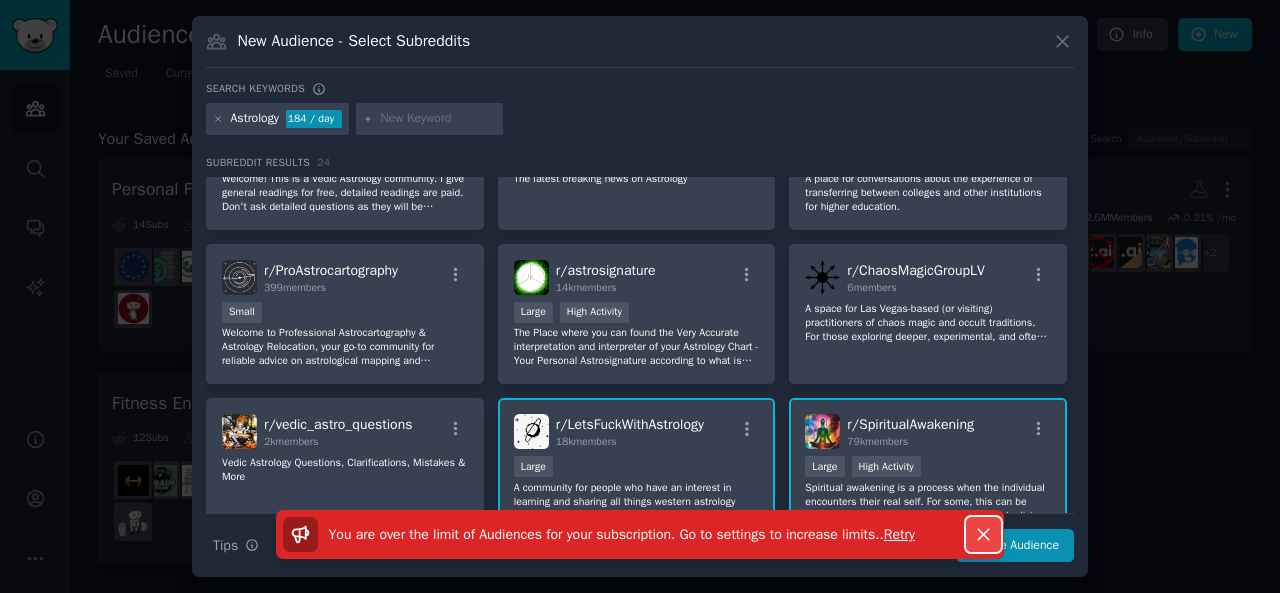 click 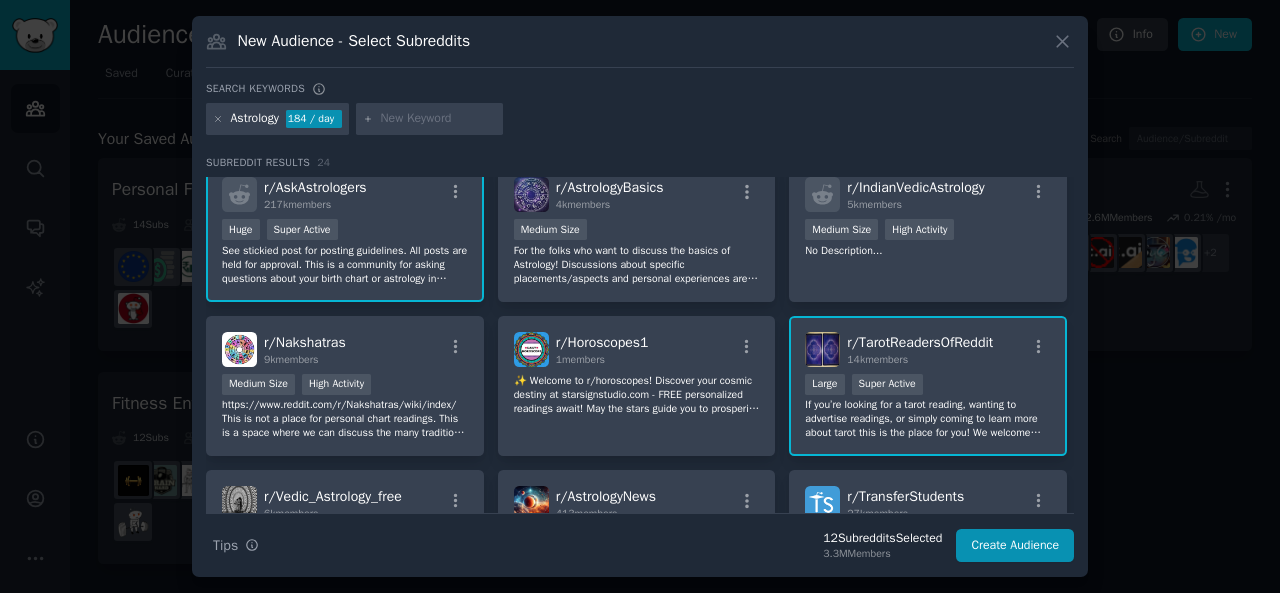 scroll, scrollTop: 478, scrollLeft: 0, axis: vertical 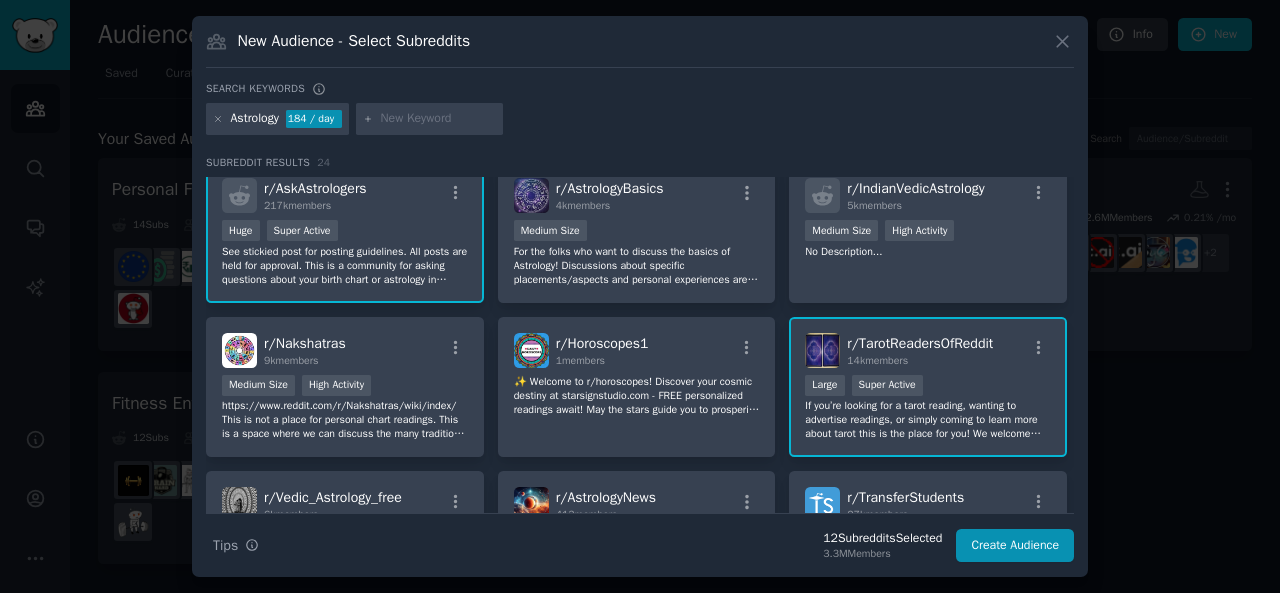 click on ">= 95th percentile for submissions / day Large Super Active" at bounding box center (928, 387) 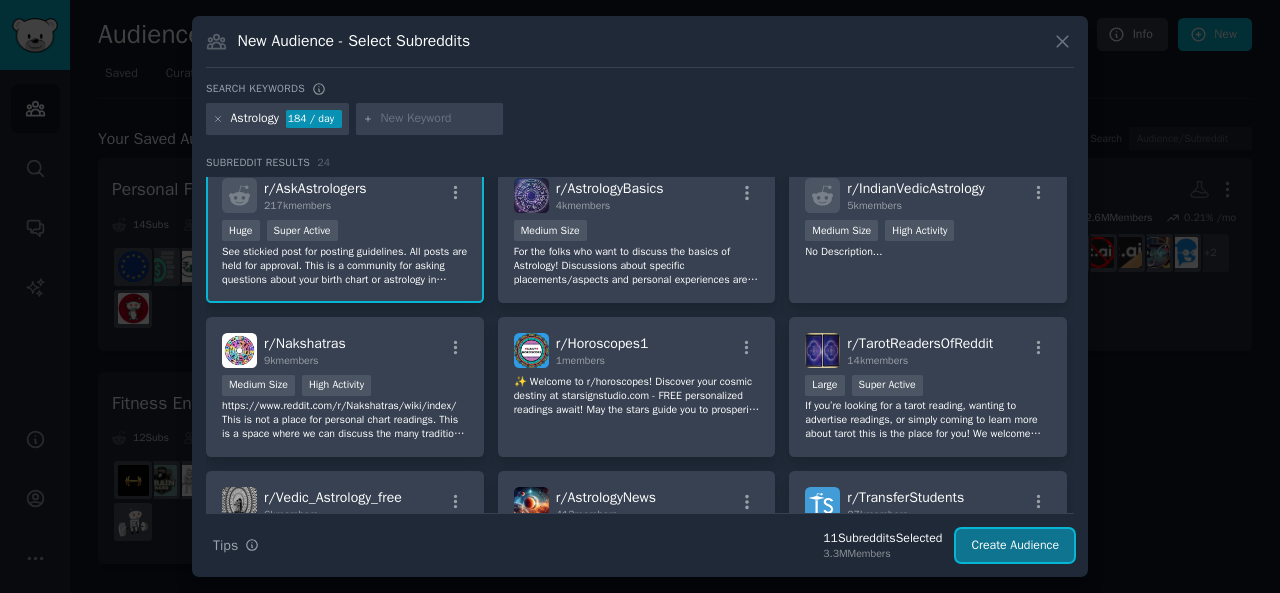 click on "Create Audience" at bounding box center [1015, 546] 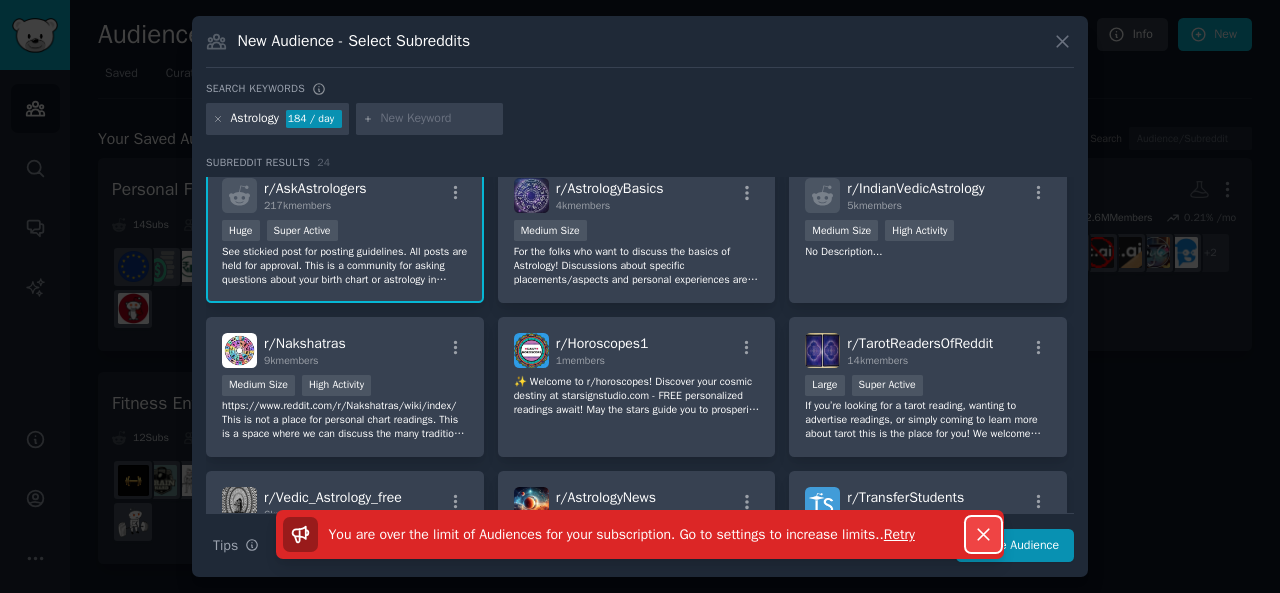 click 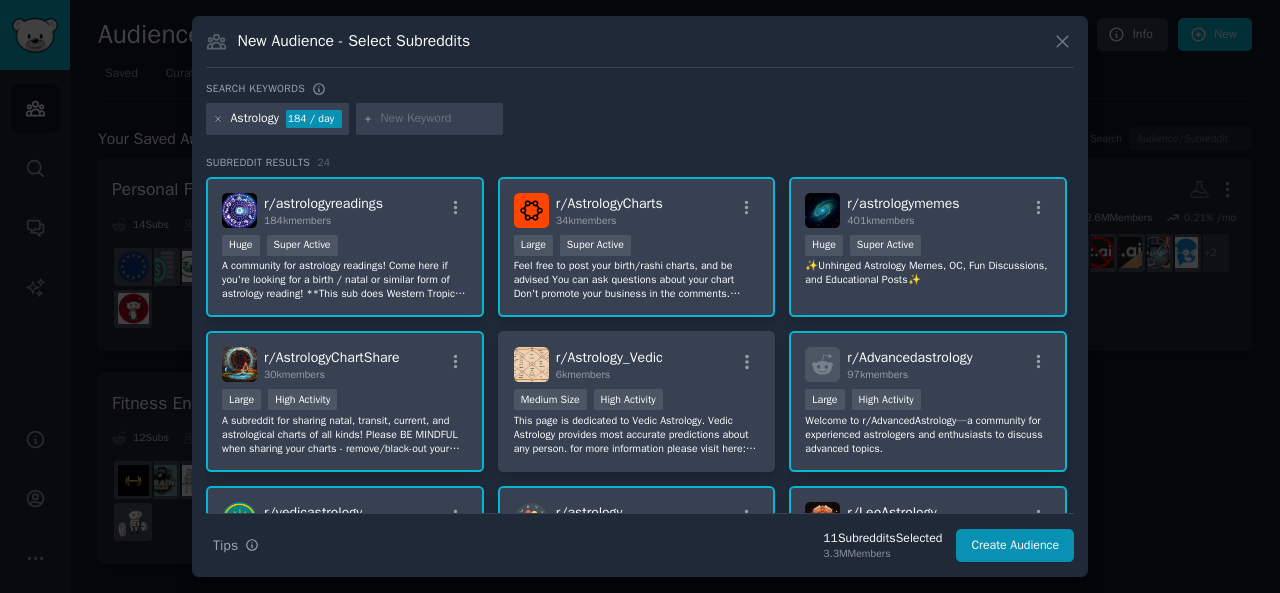 scroll, scrollTop: 956, scrollLeft: 0, axis: vertical 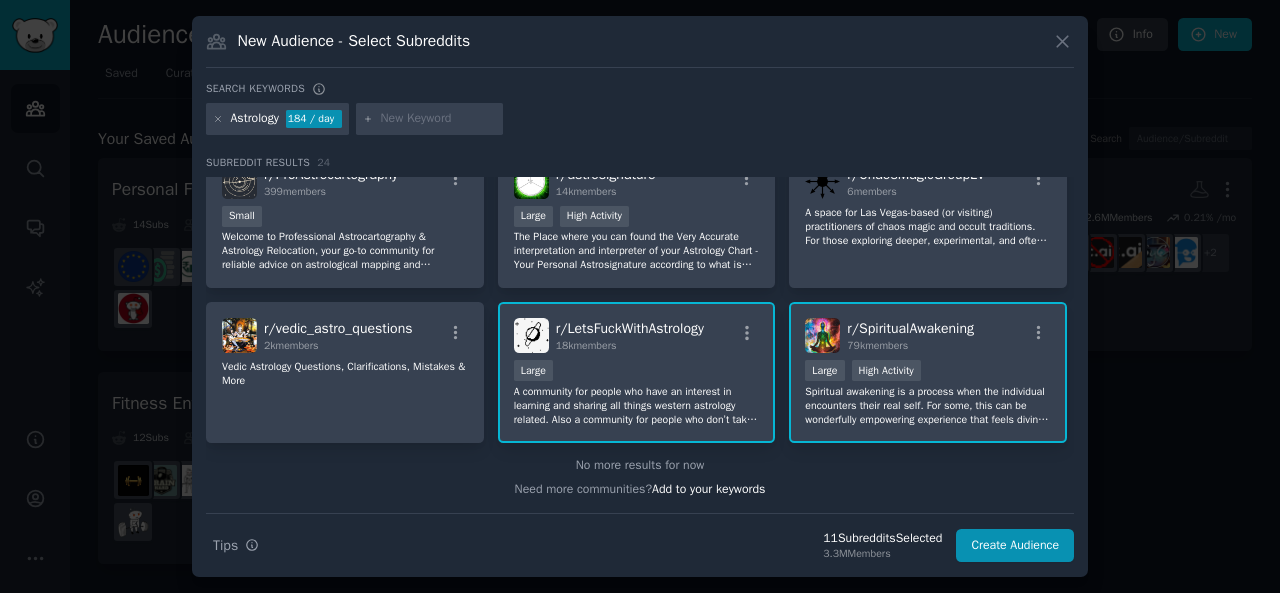 click on "Large" at bounding box center [637, 372] 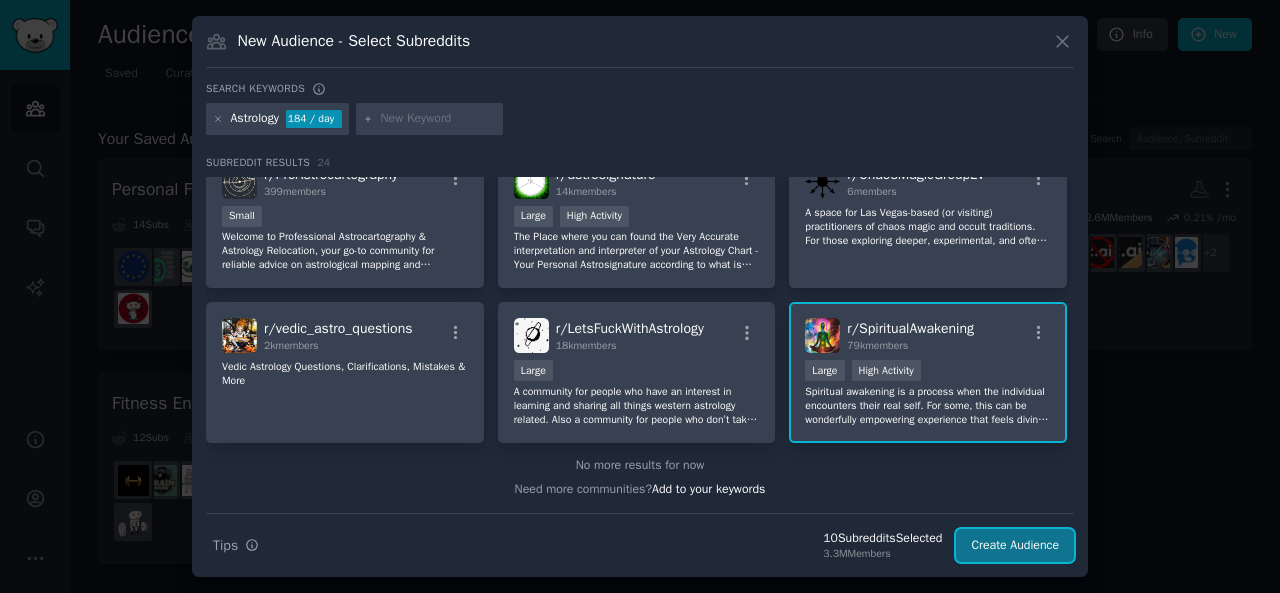 click on "Create Audience" at bounding box center [1015, 546] 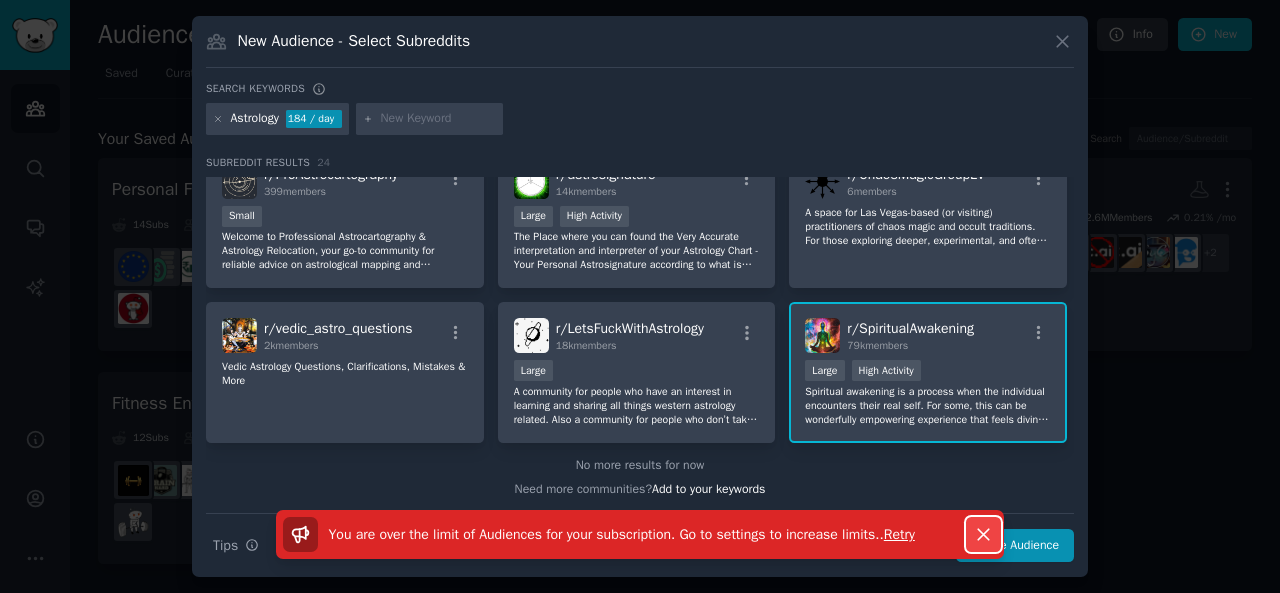click 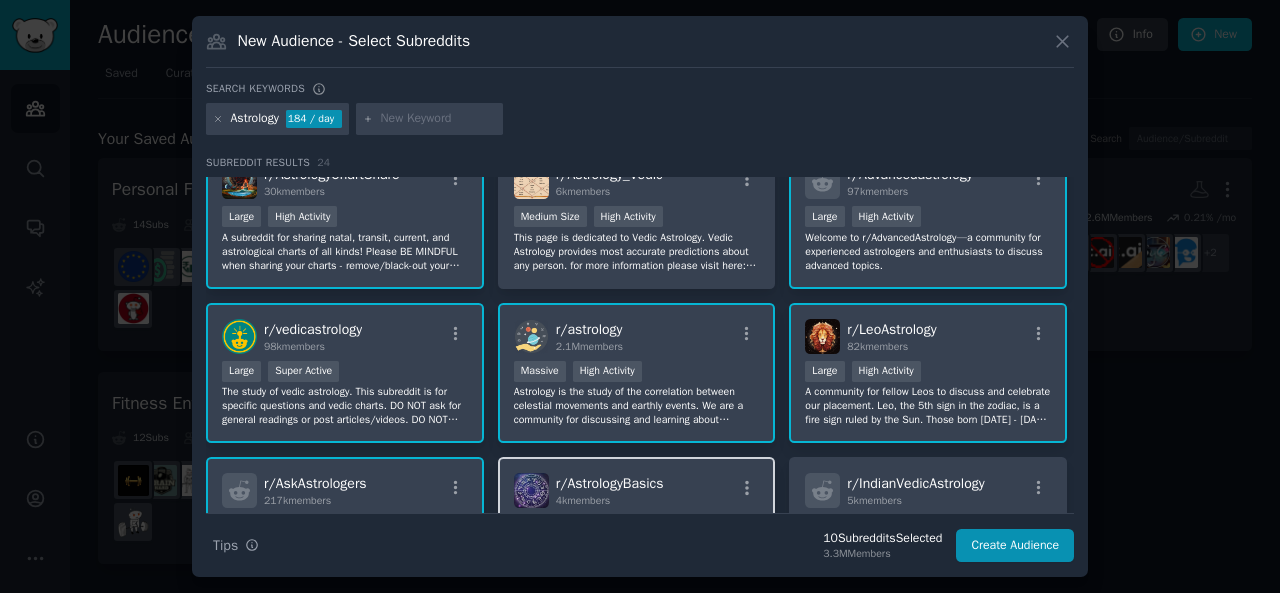 scroll, scrollTop: 0, scrollLeft: 0, axis: both 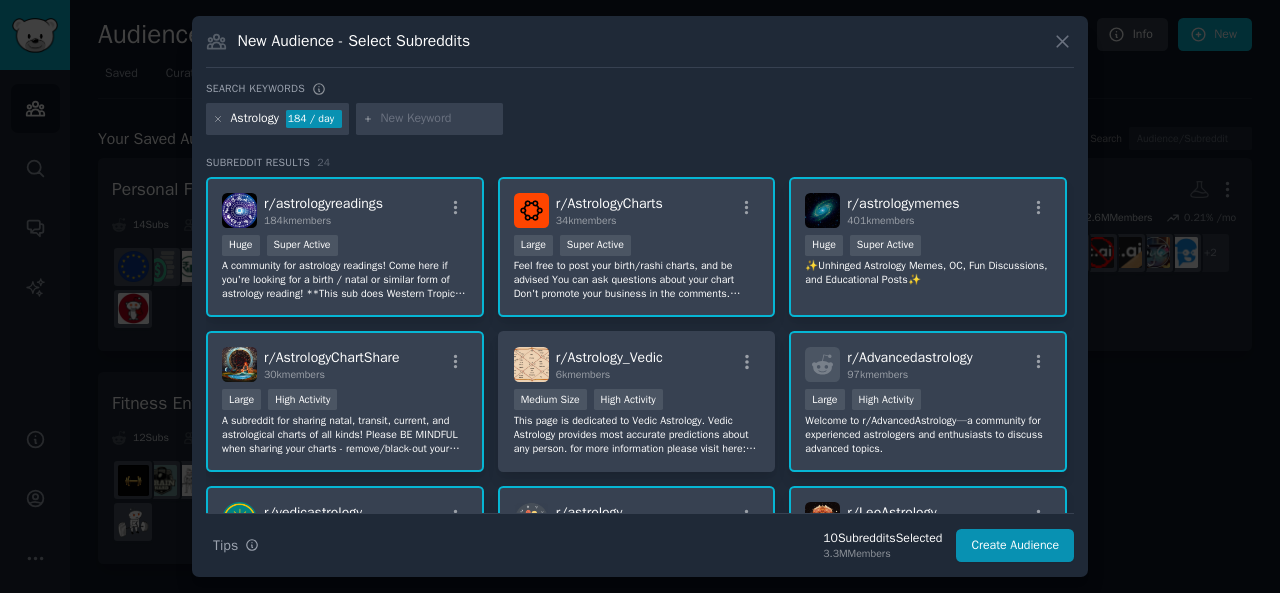 click on "Large Super Active" at bounding box center [637, 247] 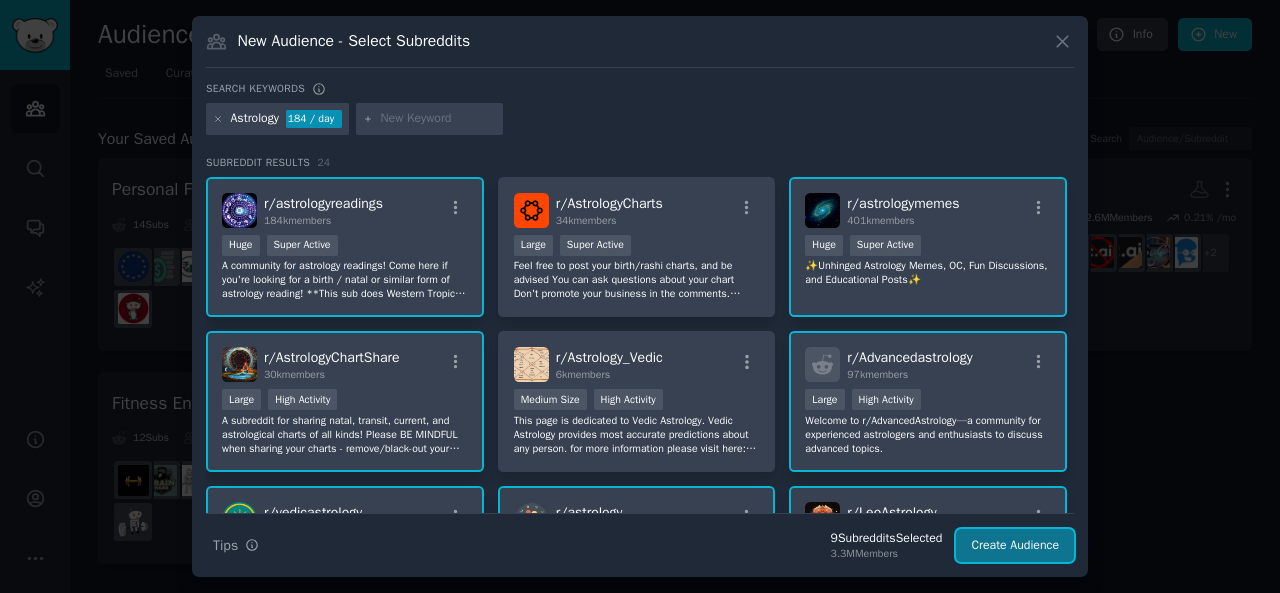 click on "Create Audience" at bounding box center [1015, 546] 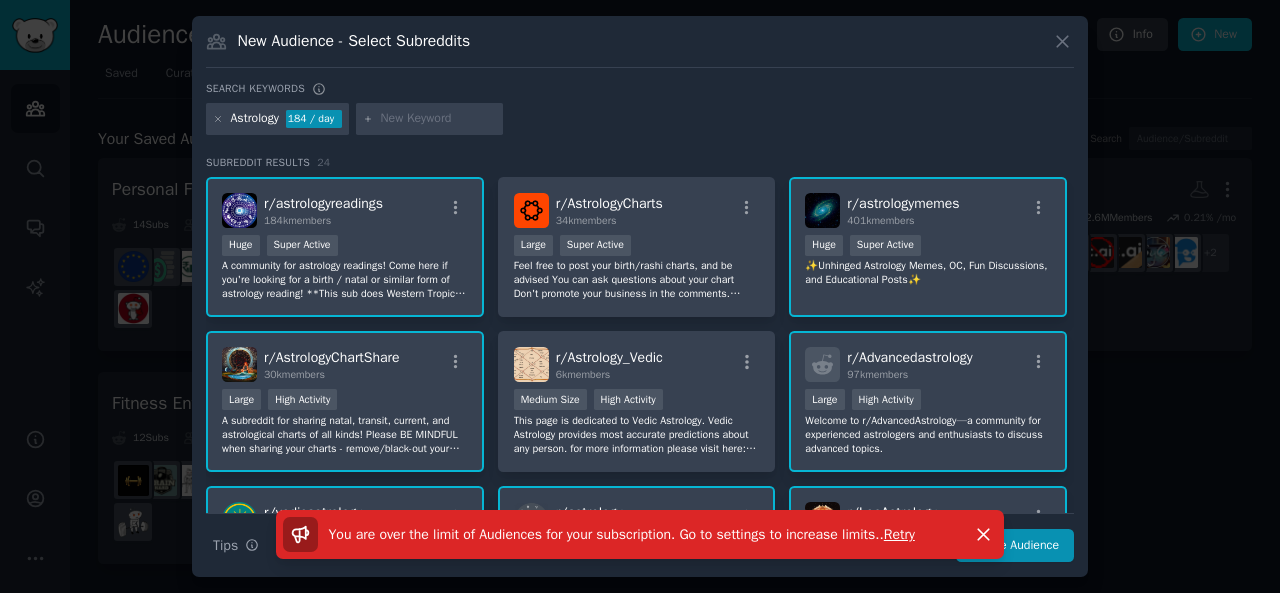 click on "You are over the limit of Audiences for your subscription. Go to settings to increase limits. .  Retry Dismiss" at bounding box center [640, 534] 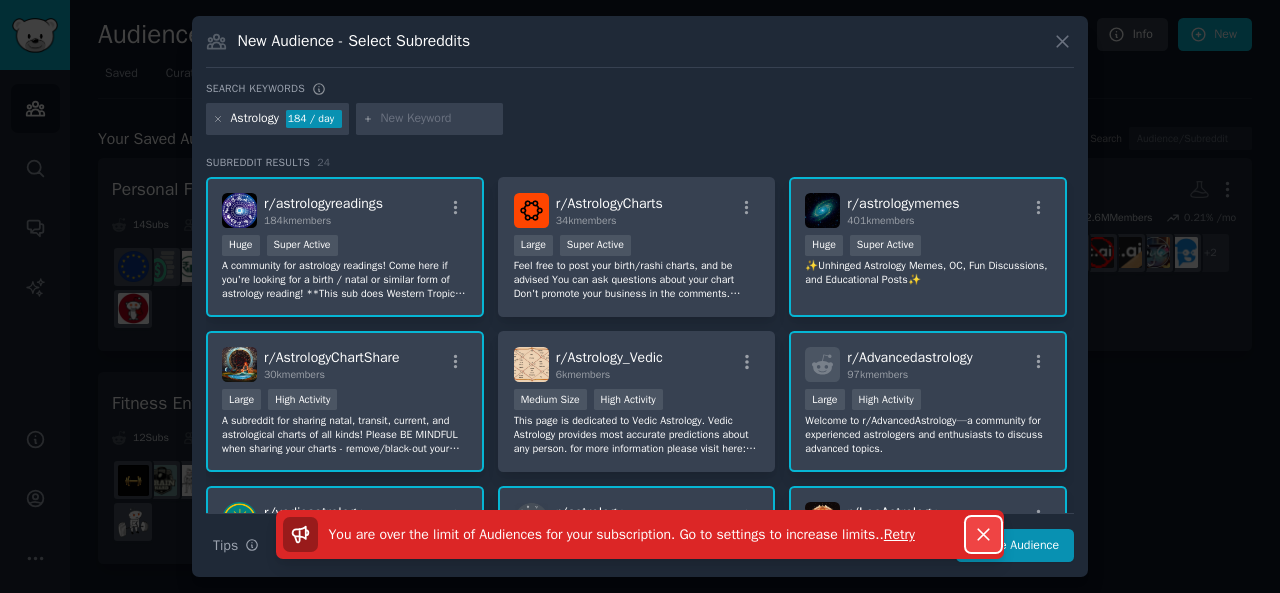 click 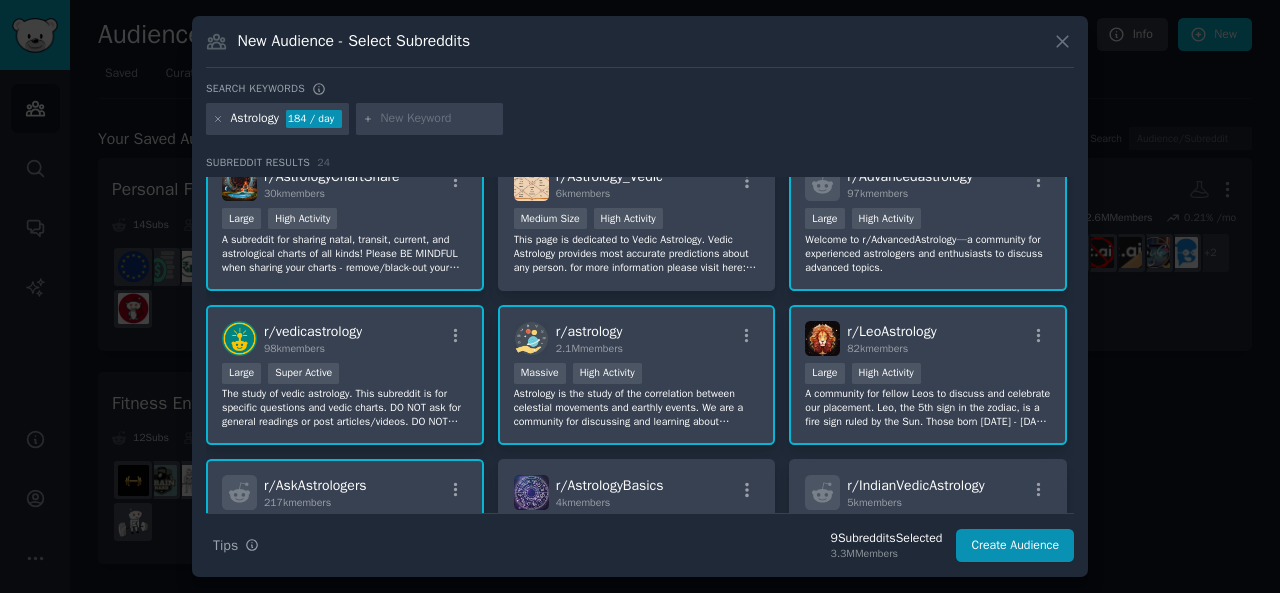 scroll, scrollTop: 186, scrollLeft: 0, axis: vertical 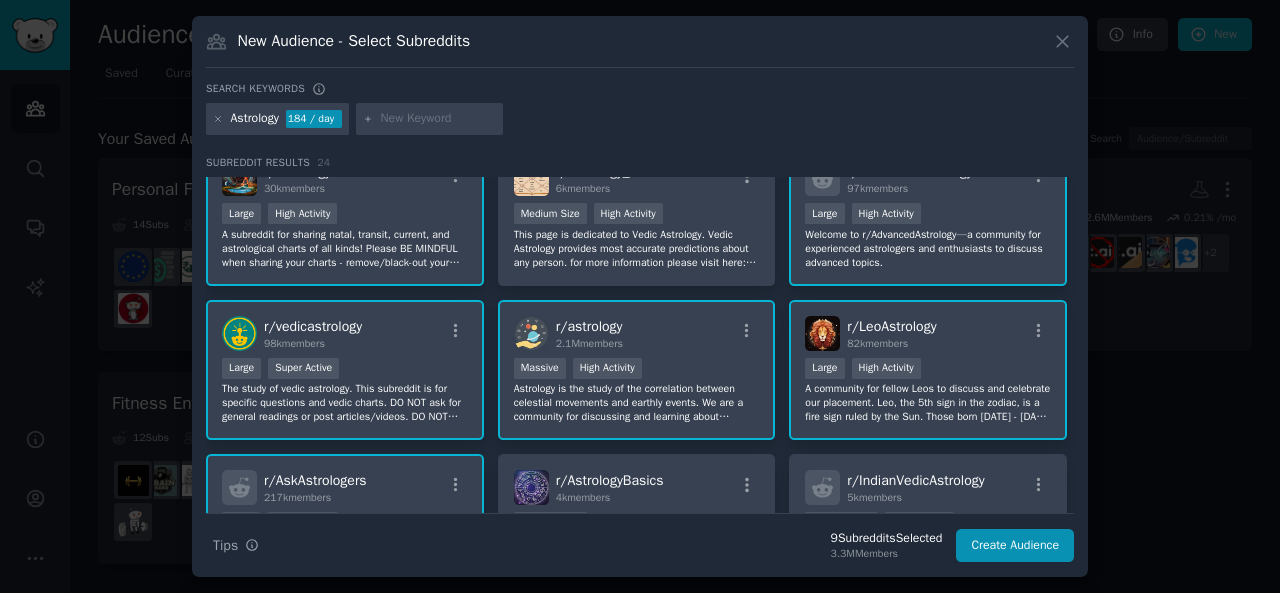 click on "A community for fellow Leos to discuss and celebrate our placement. Leo, the 5th sign in the zodiac, is a fire sign ruled by the Sun. Those born [DATE] - [DATE] are born under a Leo sun.
Please **do not post charts here** - go to **astro-seek** to create your chart, then head over to r/astrologyreadings where you will find a sub dedicated to helping you with your chart. Thank you 🦁♌️" at bounding box center [928, 403] 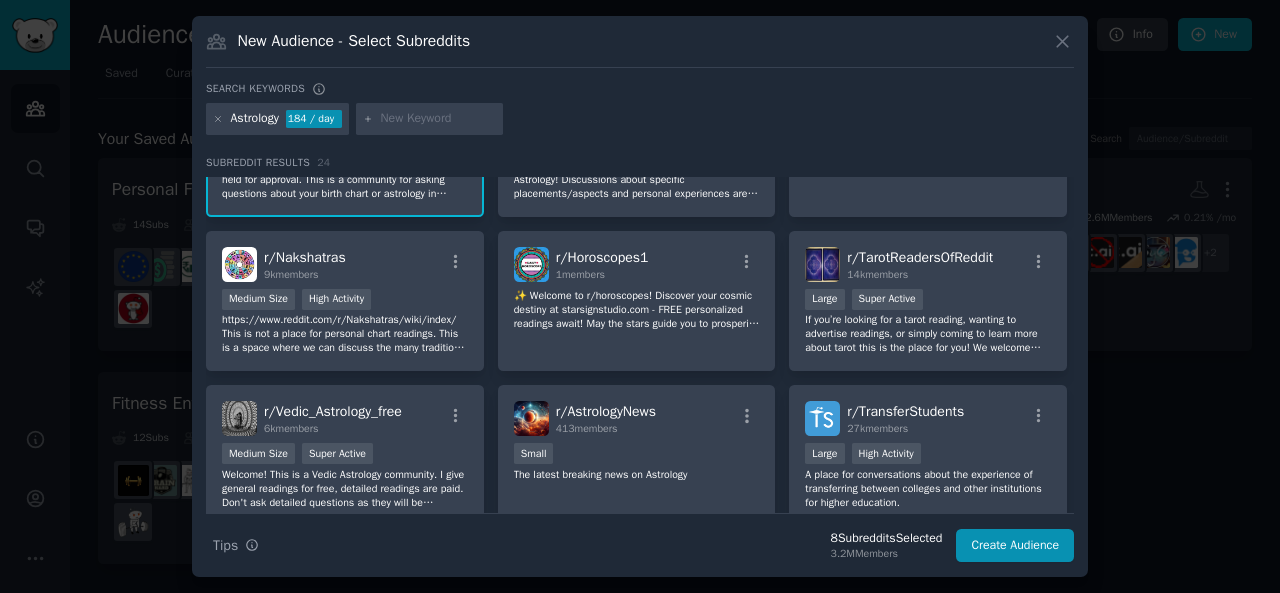 scroll, scrollTop: 956, scrollLeft: 0, axis: vertical 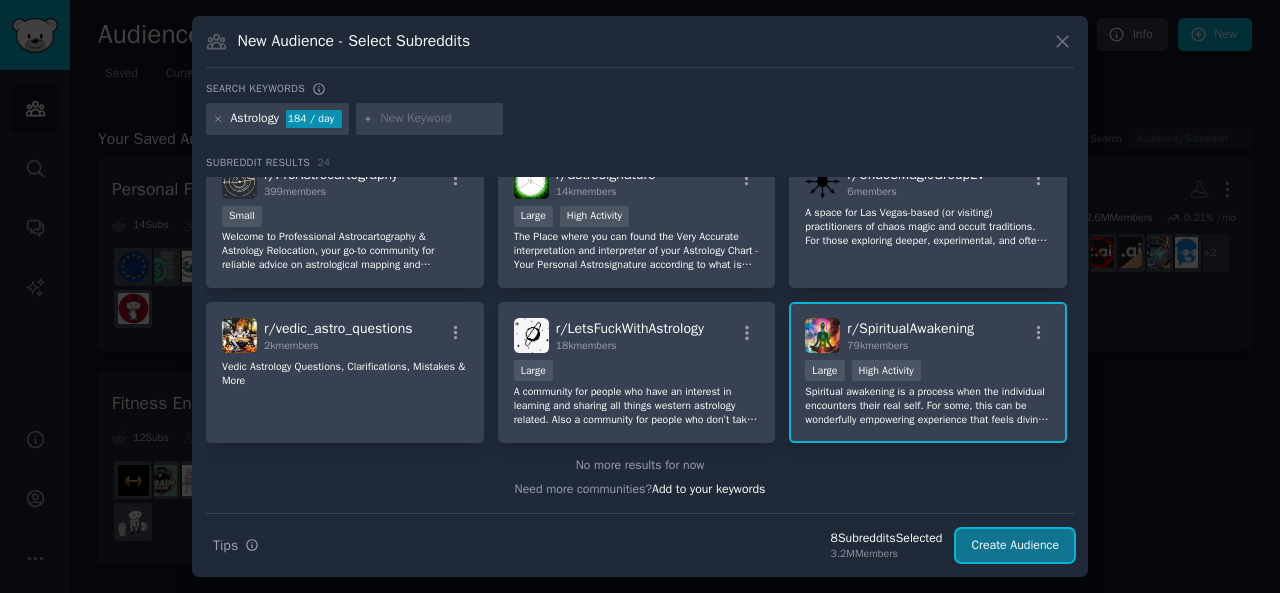 click on "Create Audience" at bounding box center (1015, 546) 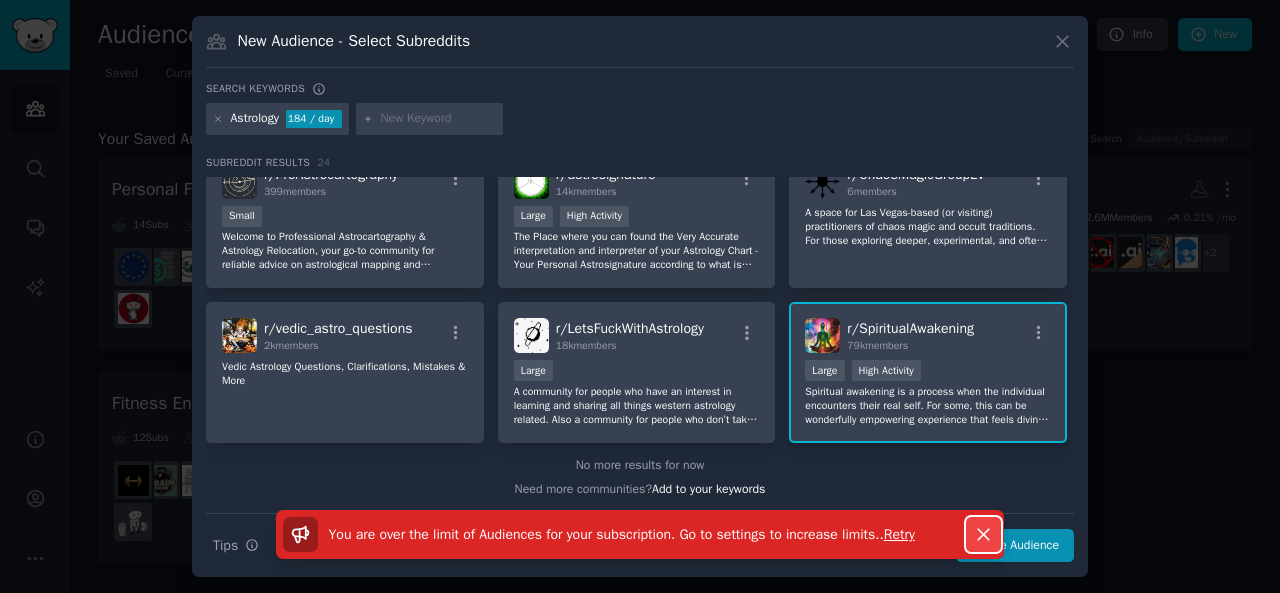 click 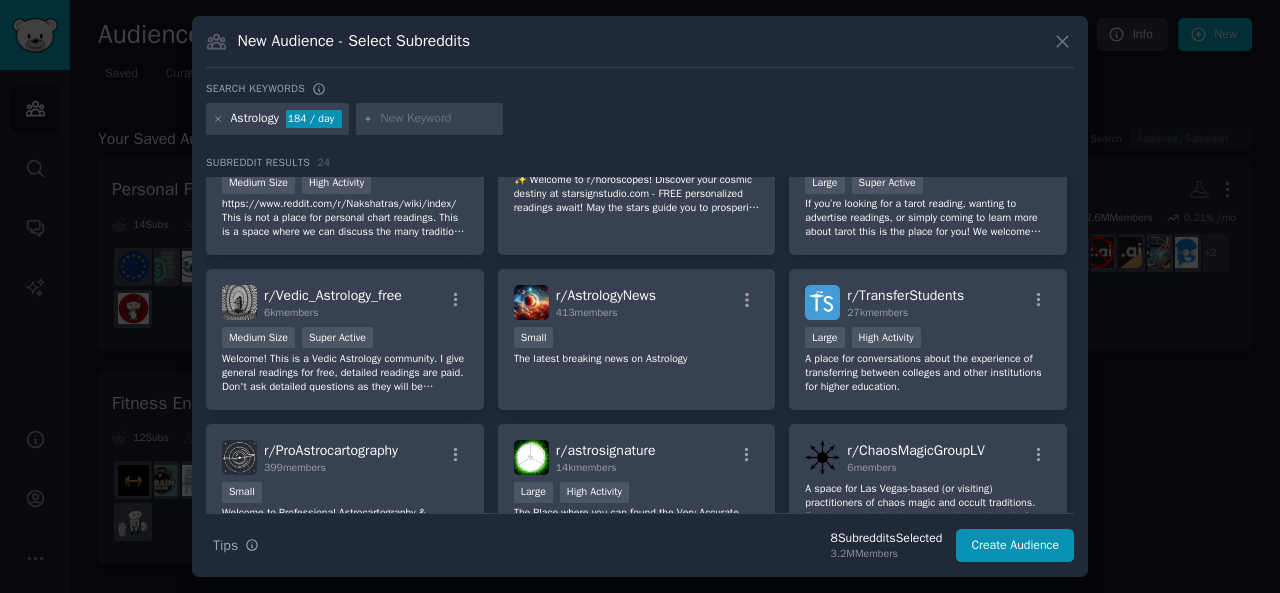 scroll, scrollTop: 956, scrollLeft: 0, axis: vertical 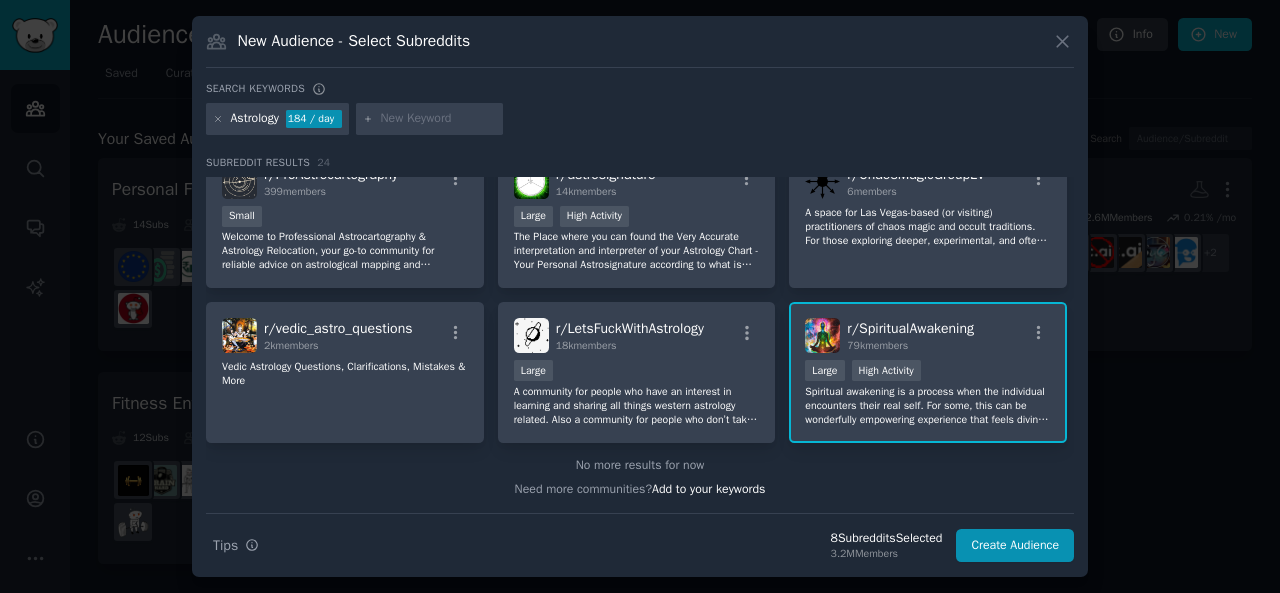 click on "Spiritual awakening is a process when the individual encounters their real self. For some, this can be wonderfully empowering experience that feels divine. For others, breaking free from illusions can be destabilizing and even show symptoms similar to psychosis when fears enter the equation. This community is built to be a resource for those who think they are going through an awakening, or have gone through an awakening. There are other communities on sidebar for more general spiritual topics." at bounding box center [928, 406] 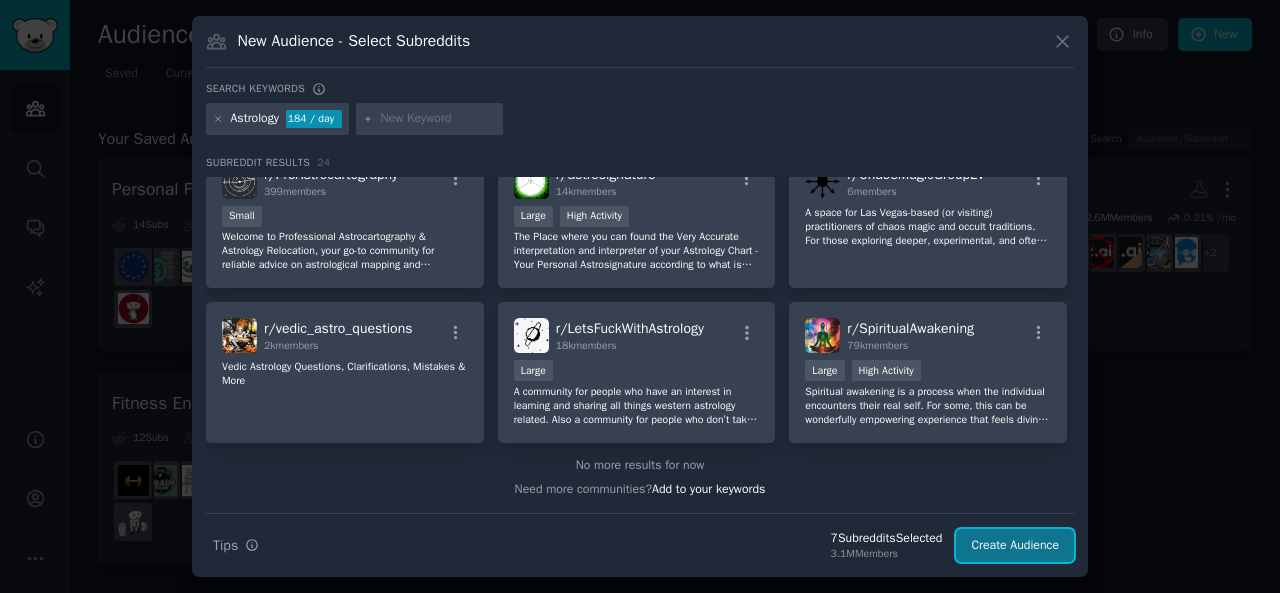 click on "Create Audience" at bounding box center (1015, 546) 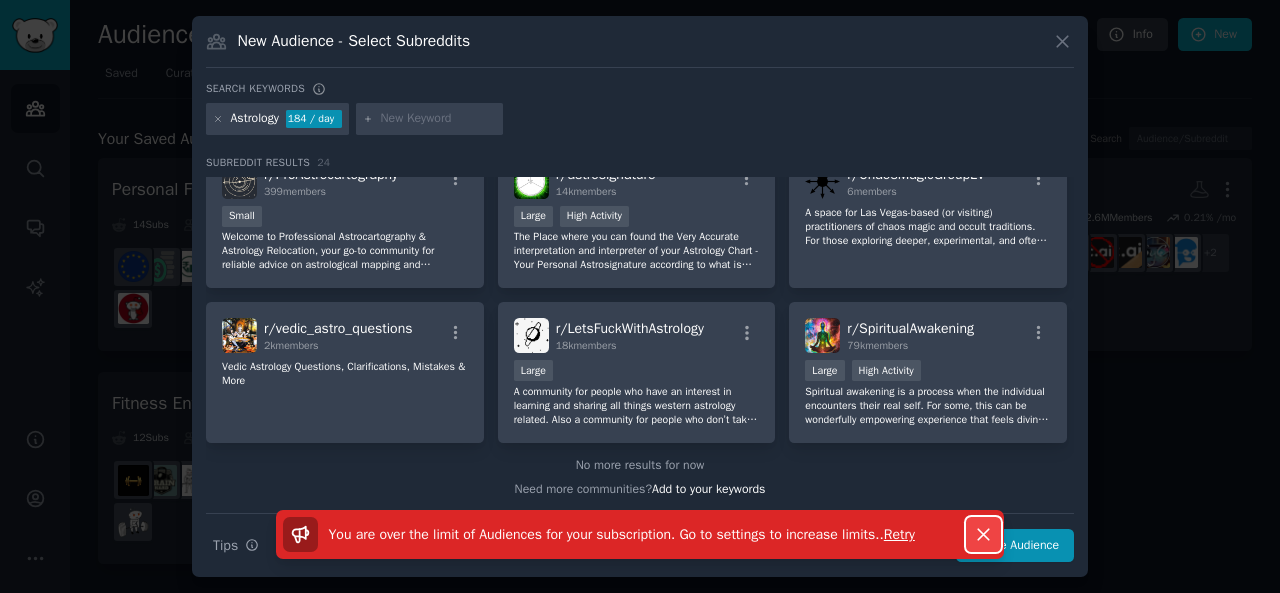 click 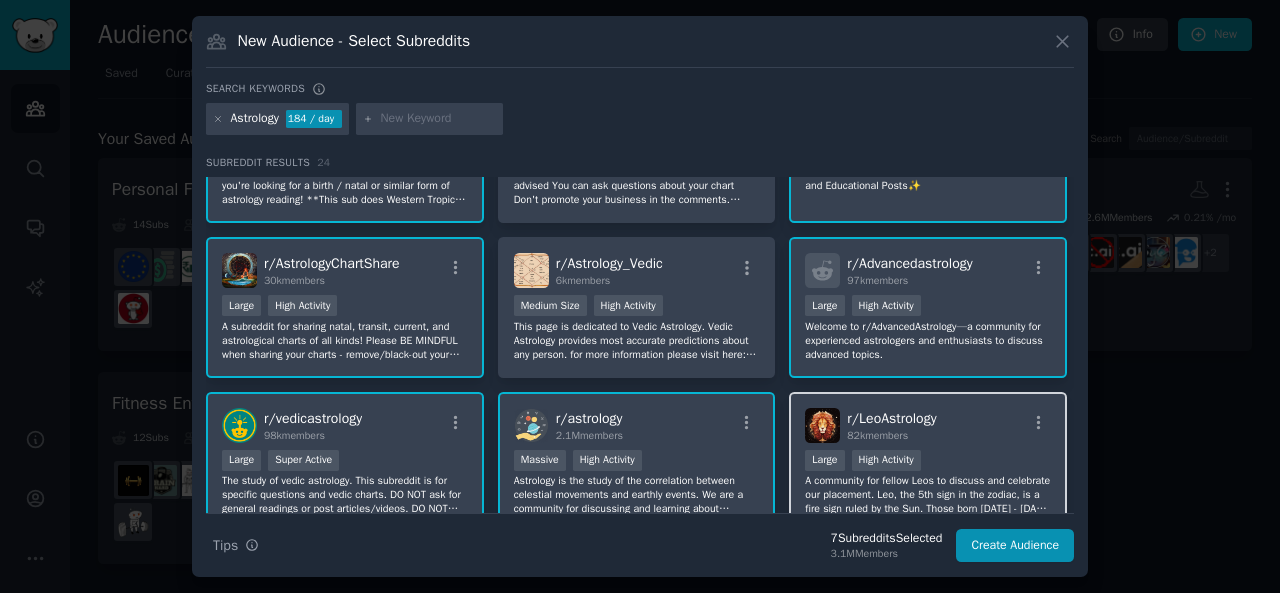 scroll, scrollTop: 80, scrollLeft: 0, axis: vertical 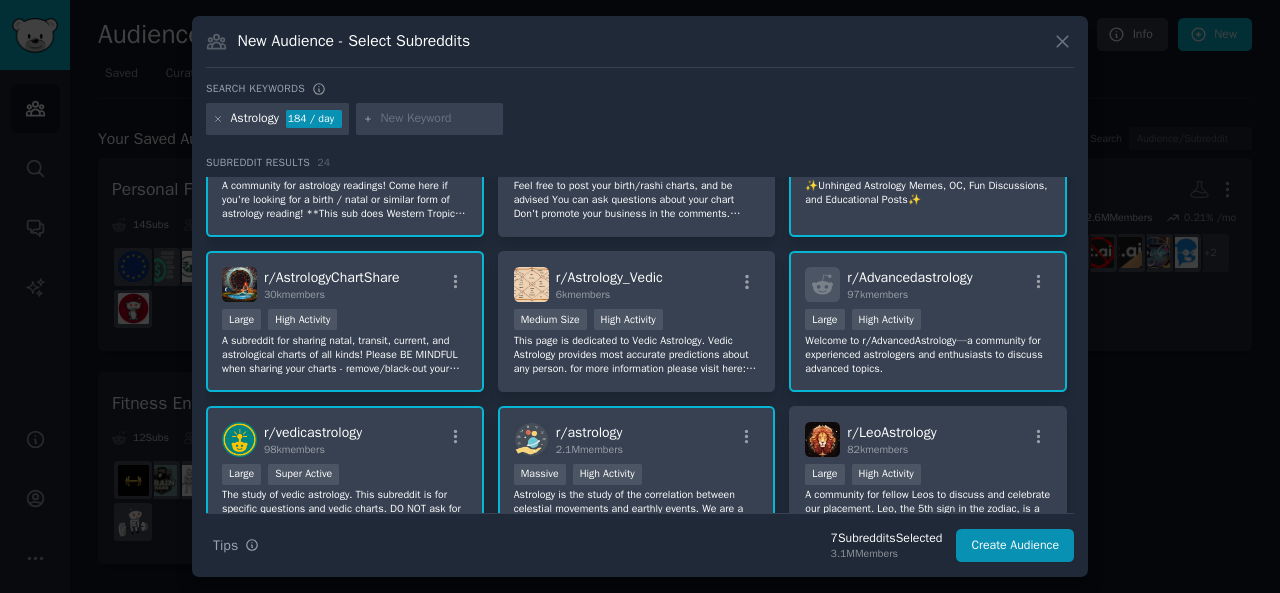 click on "97k  members" at bounding box center [909, 295] 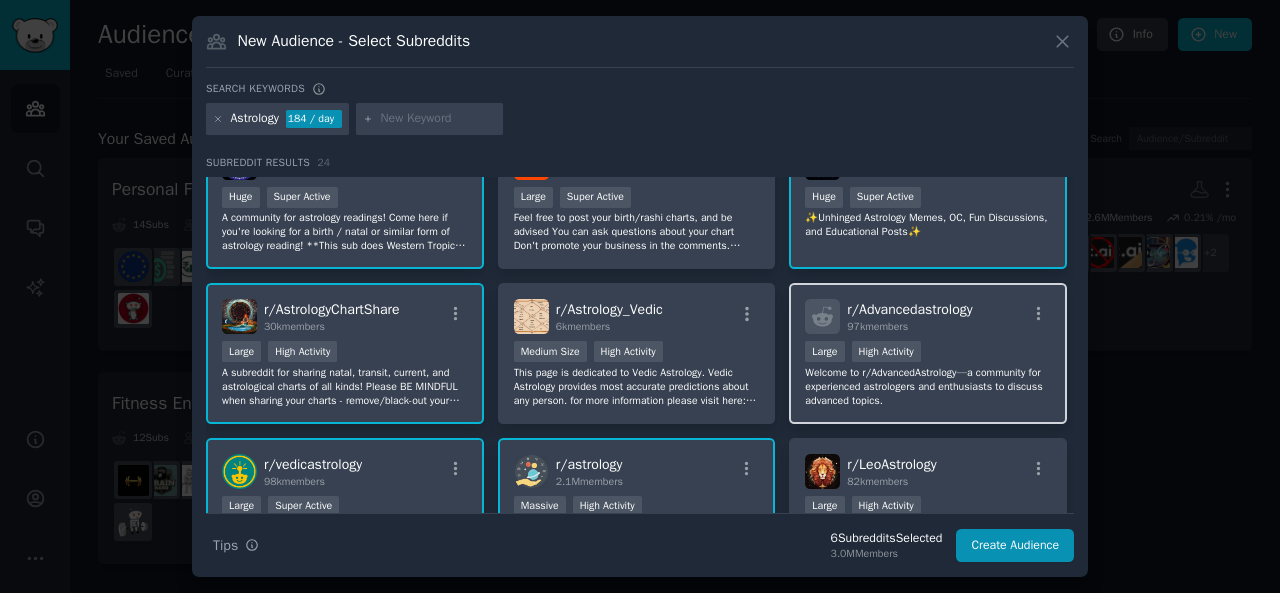 scroll, scrollTop: 47, scrollLeft: 0, axis: vertical 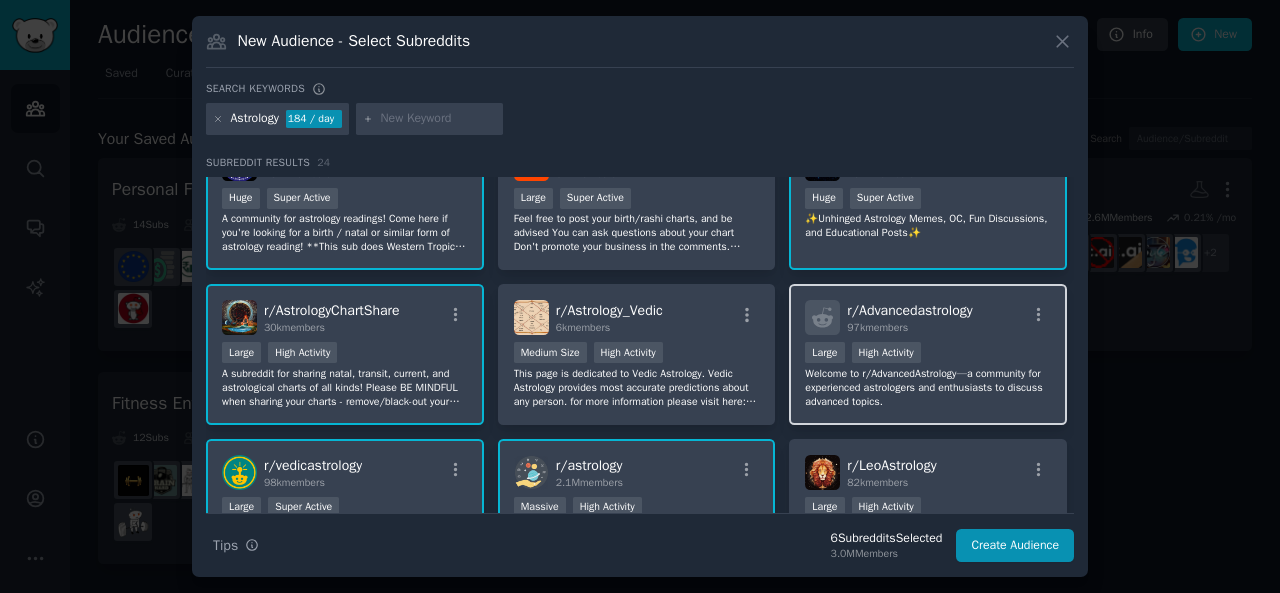 click on "10,000 - 100,000 members Large High Activity" at bounding box center [928, 354] 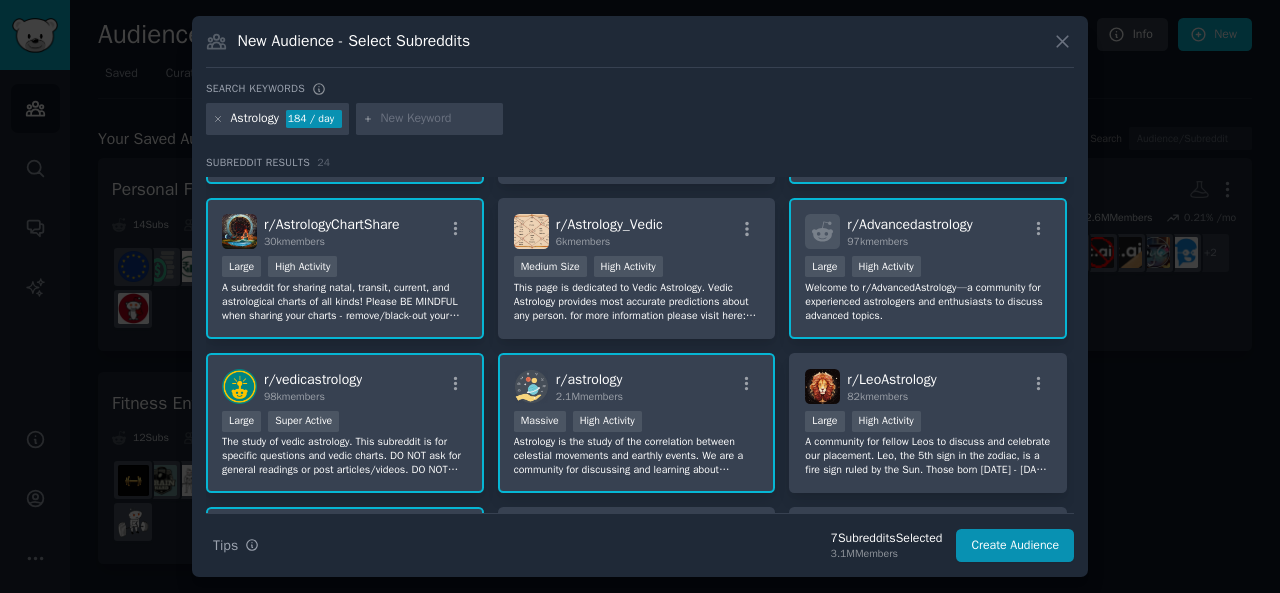 scroll, scrollTop: 134, scrollLeft: 0, axis: vertical 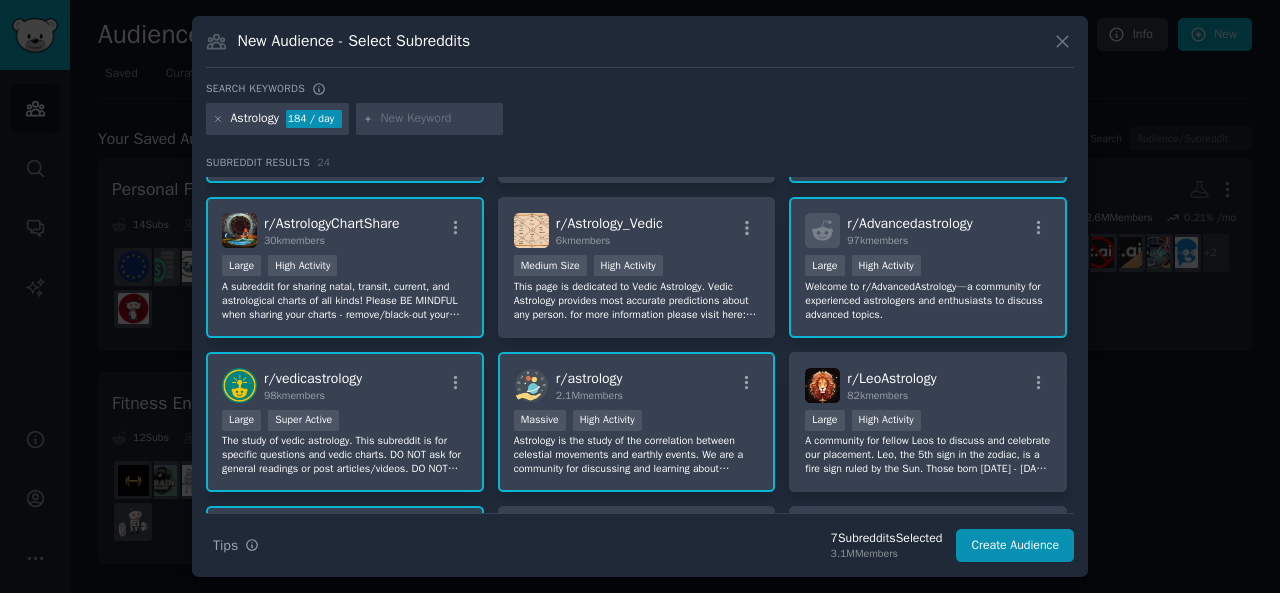 click on "Large High Activity" at bounding box center [345, 267] 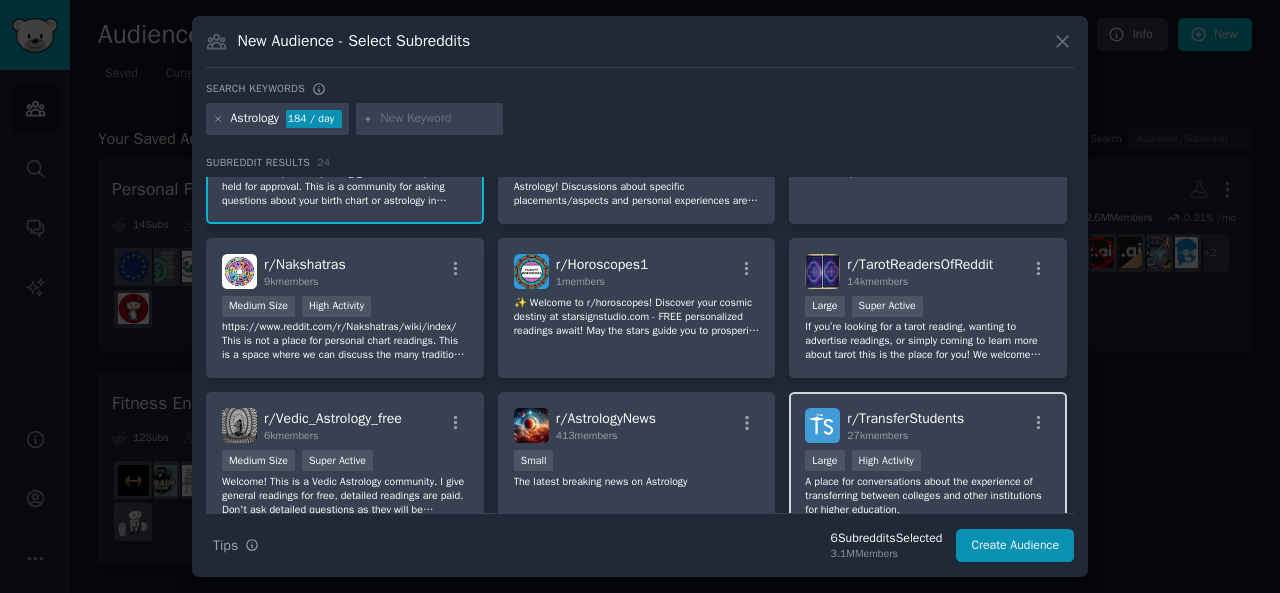 scroll, scrollTop: 571, scrollLeft: 0, axis: vertical 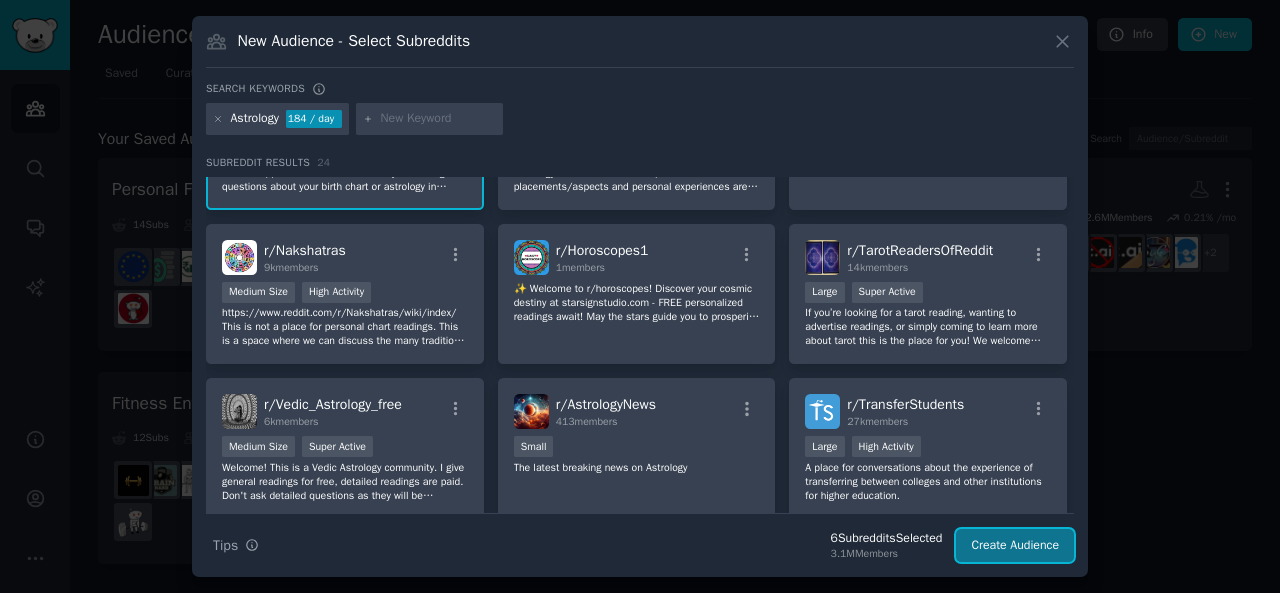 click on "Create Audience" at bounding box center [1015, 546] 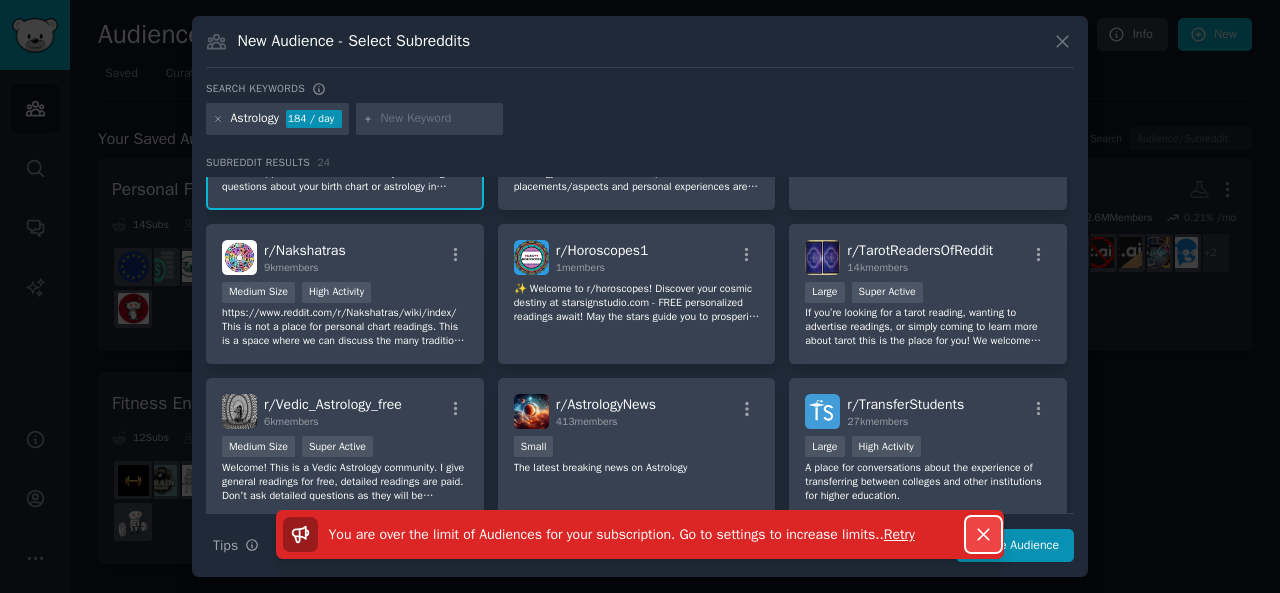 click 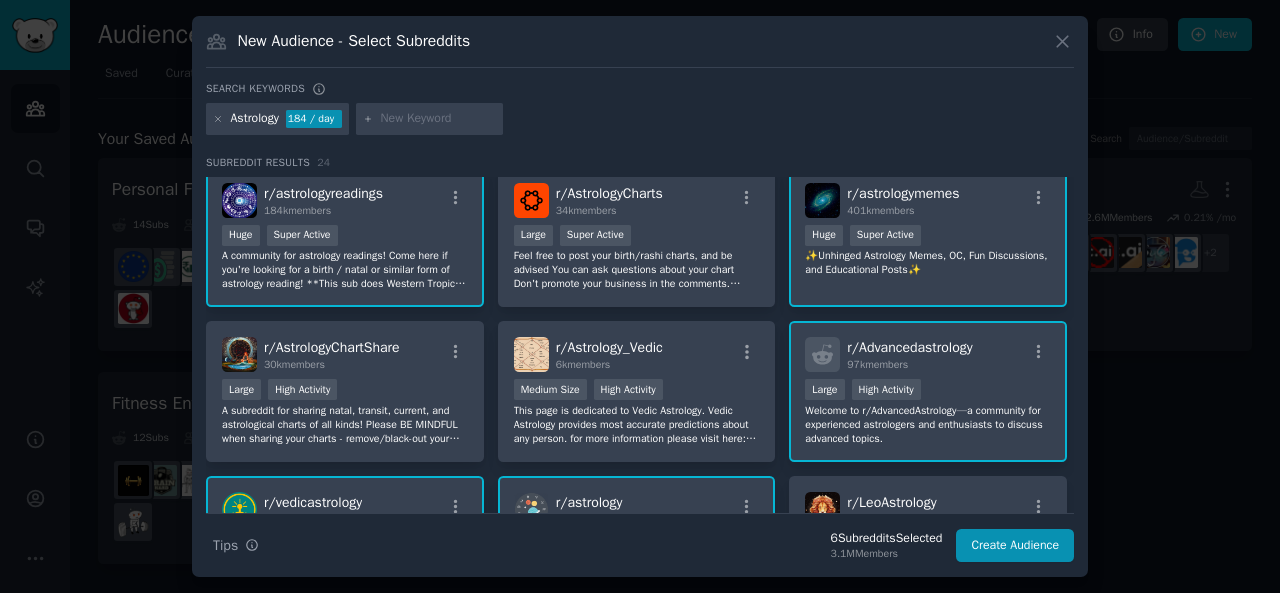 scroll, scrollTop: 7, scrollLeft: 0, axis: vertical 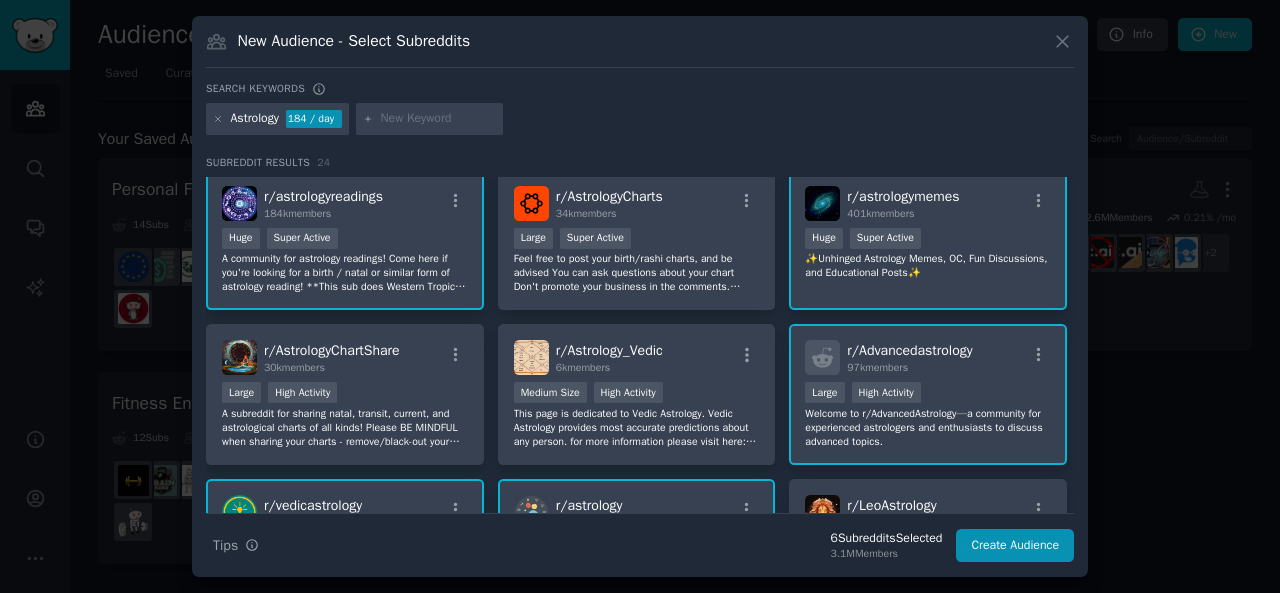 click on "r/ Advancedastrology" at bounding box center (909, 350) 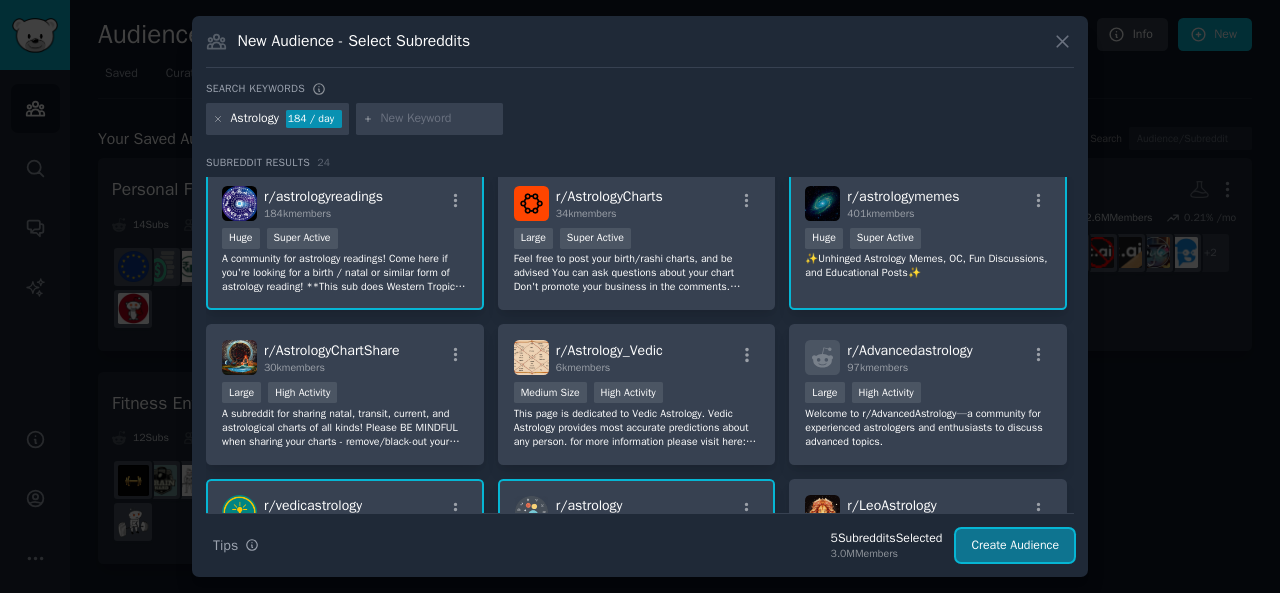 click on "Create Audience" at bounding box center [1015, 546] 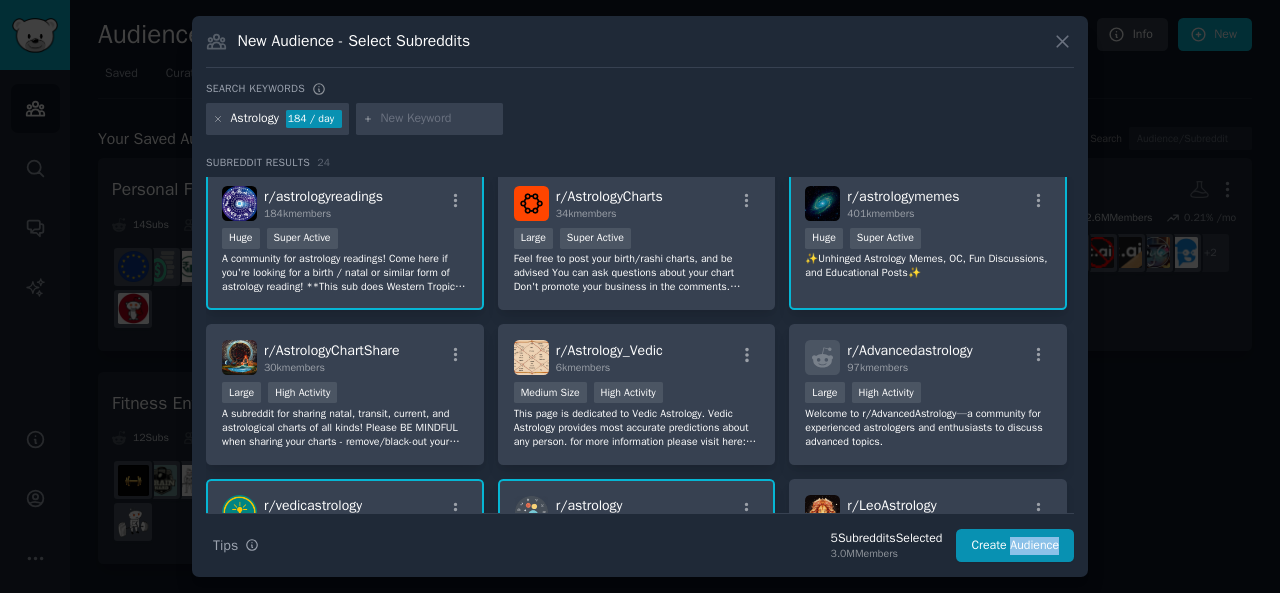 click on "Search Tips Tips 5  Subreddit s  Selected 3.0M  Members Create Audience" at bounding box center [640, 538] 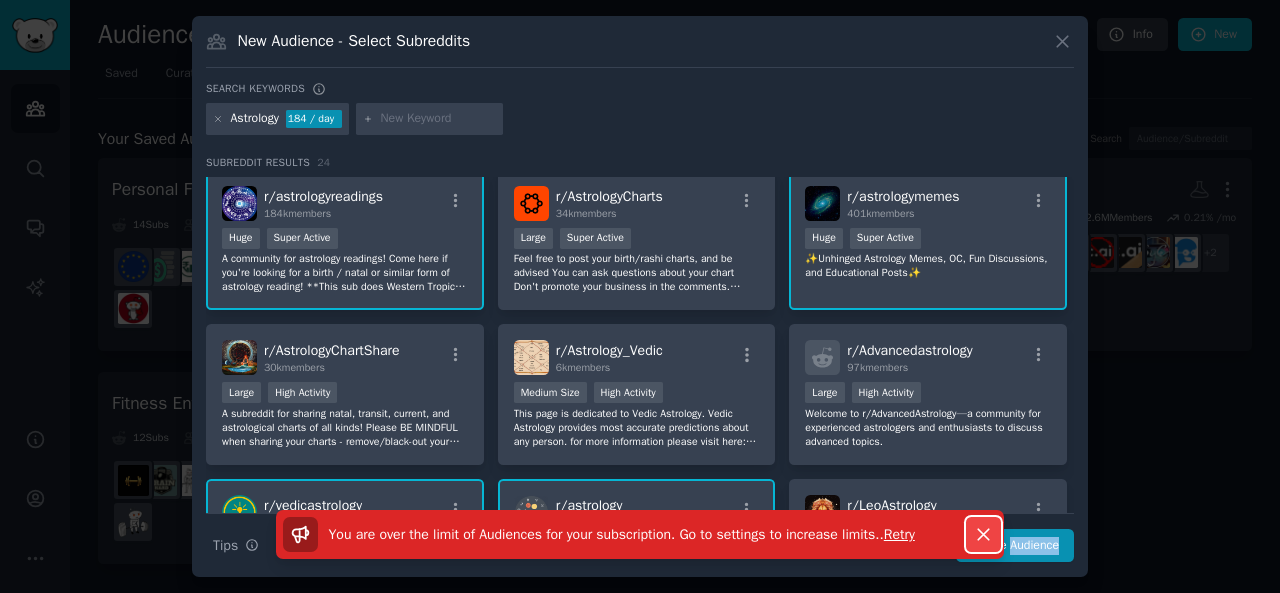 click 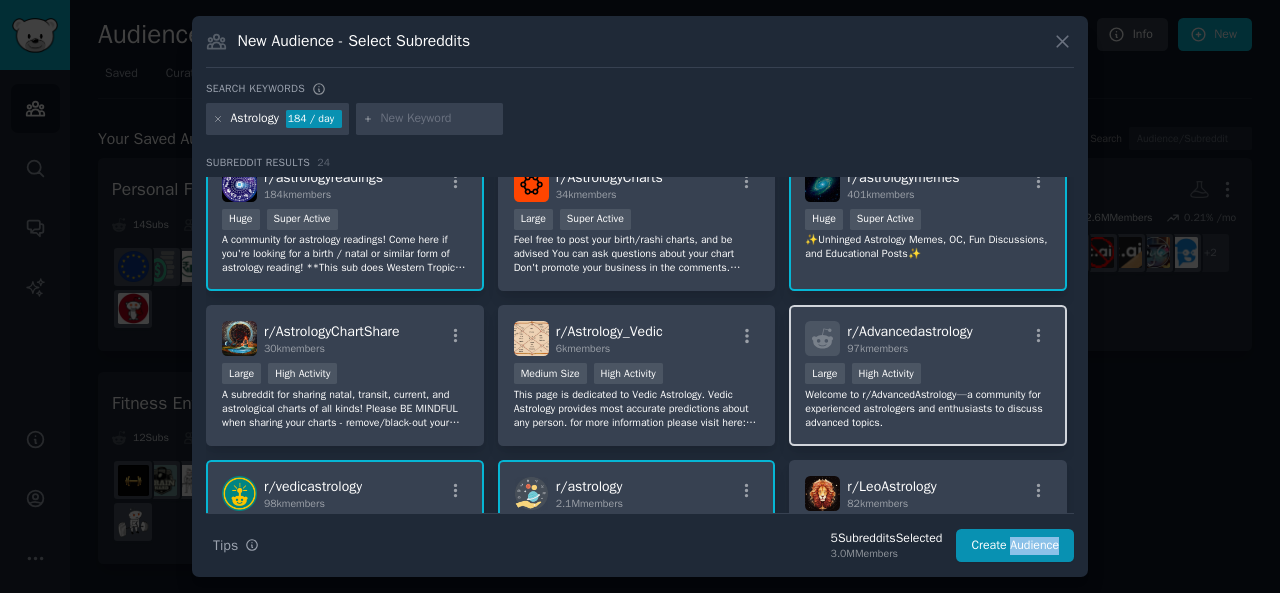 scroll, scrollTop: 0, scrollLeft: 0, axis: both 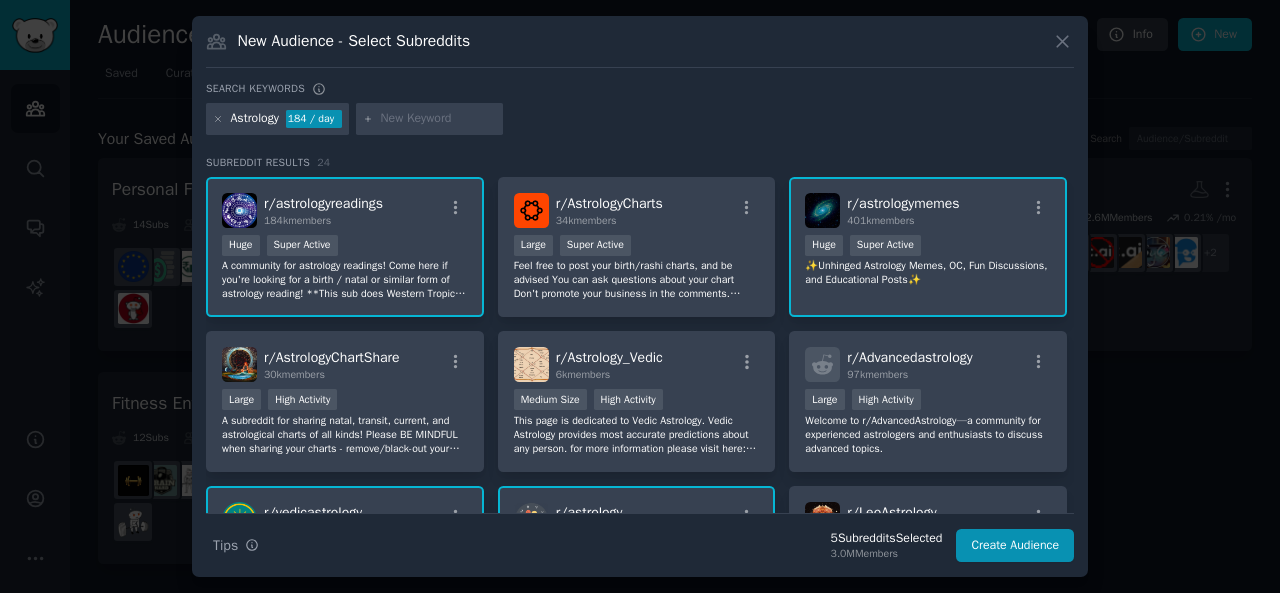 click on "A community for astrology readings! Come here if you're looking for a birth / natal or similar form of astrology reading!
**This sub does Western Tropical style readings only. No Vedic, please.**
**Don't come here soliciting paid readings or posting 3rd party links, that is grounds for a ban!**
**Anyone on Reddit can now flag a fellow user who they think might be struggling with self-harm or suicide based on something they post,
text “CHAT” to [PHONE].**" at bounding box center [345, 280] 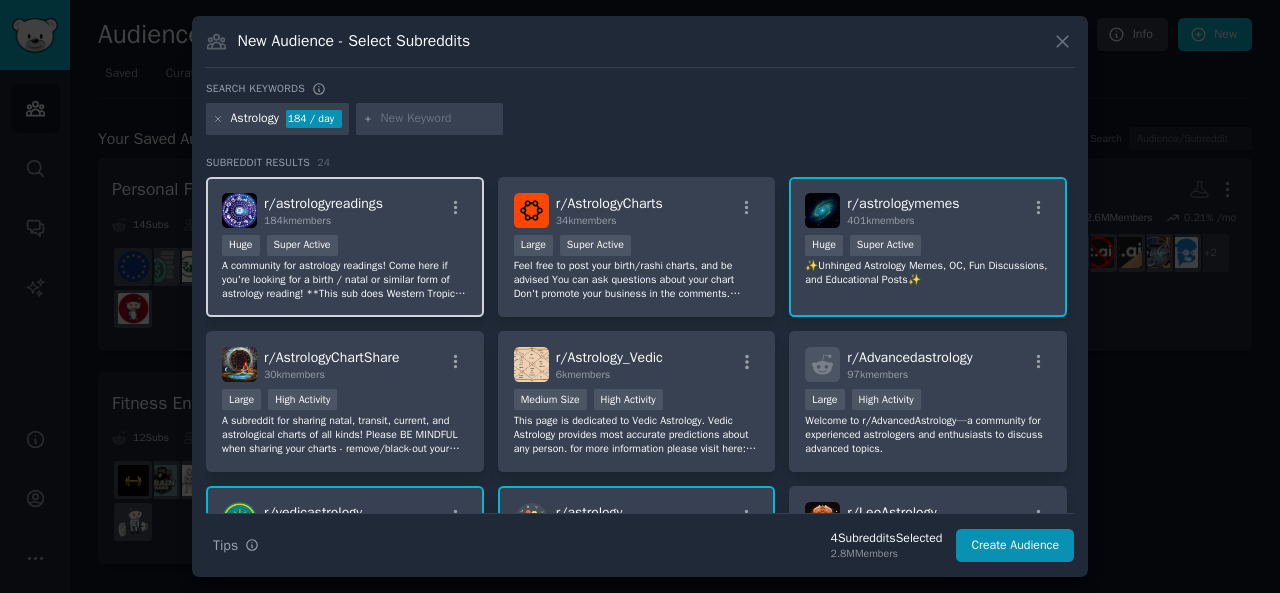 click on "A community for astrology readings! Come here if you're looking for a birth / natal or similar form of astrology reading!
**This sub does Western Tropical style readings only. No Vedic, please.**
**Don't come here soliciting paid readings or posting 3rd party links, that is grounds for a ban!**
**Anyone on Reddit can now flag a fellow user who they think might be struggling with self-harm or suicide based on something they post,
text “CHAT” to [PHONE].**" at bounding box center (345, 280) 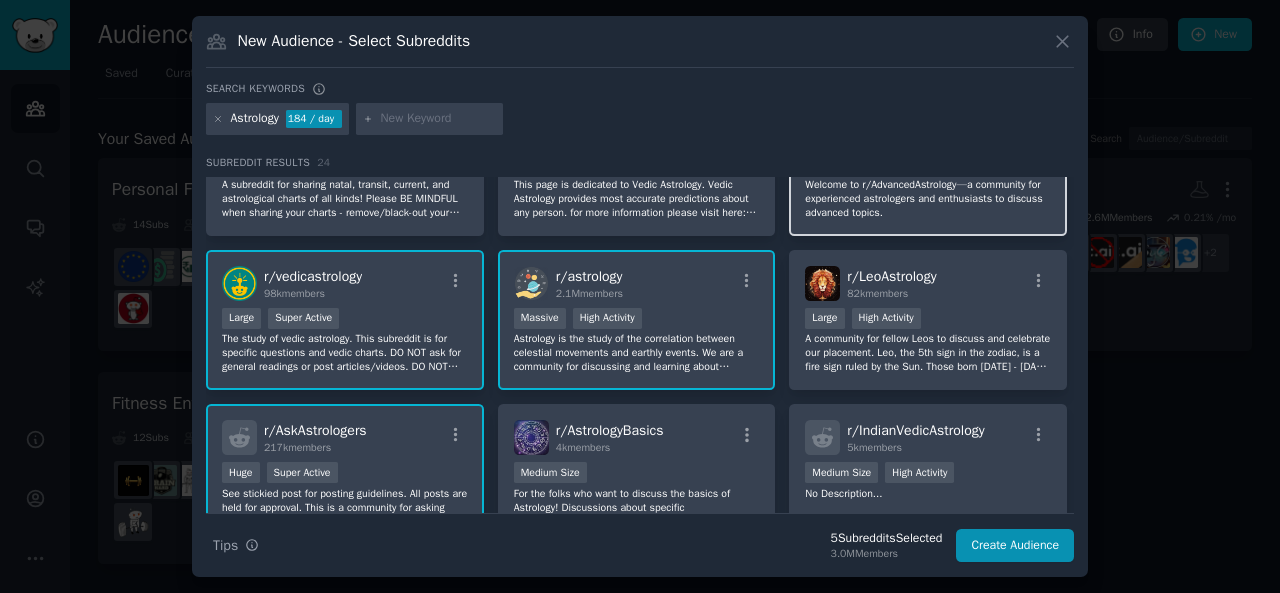 scroll, scrollTop: 237, scrollLeft: 0, axis: vertical 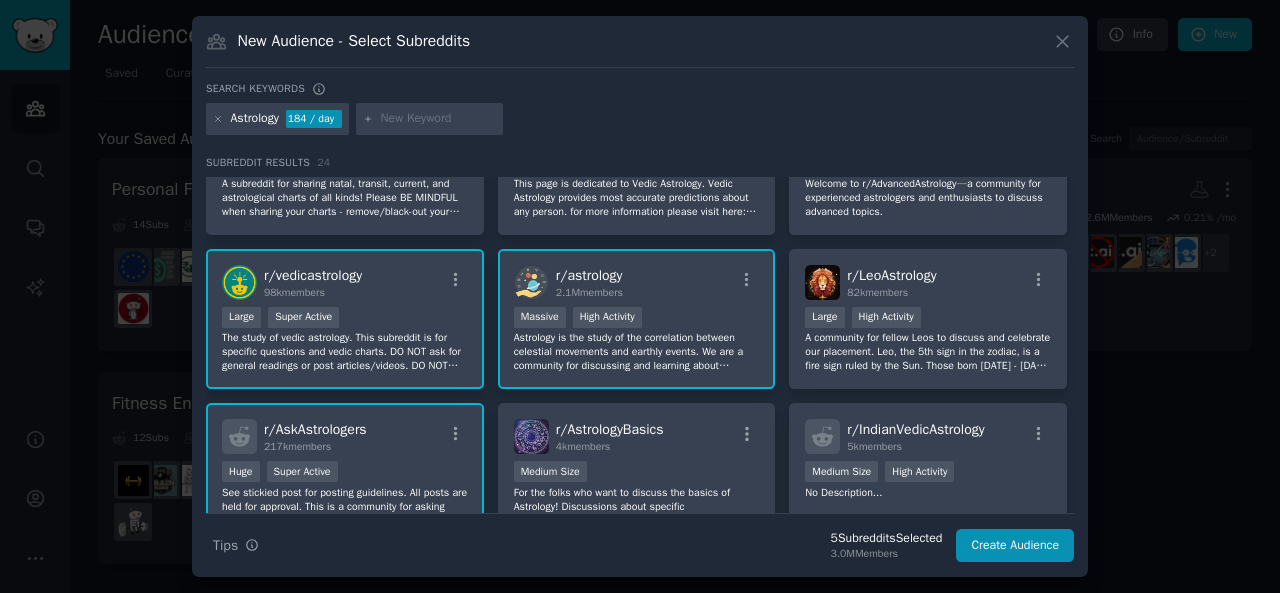 click on "The study of vedic astrology. This subreddit is for specific questions and vedic charts.
DO NOT ask for general readings or post articles/videos.
DO NOT solicit clients or offer free readings or advertise here." at bounding box center [345, 352] 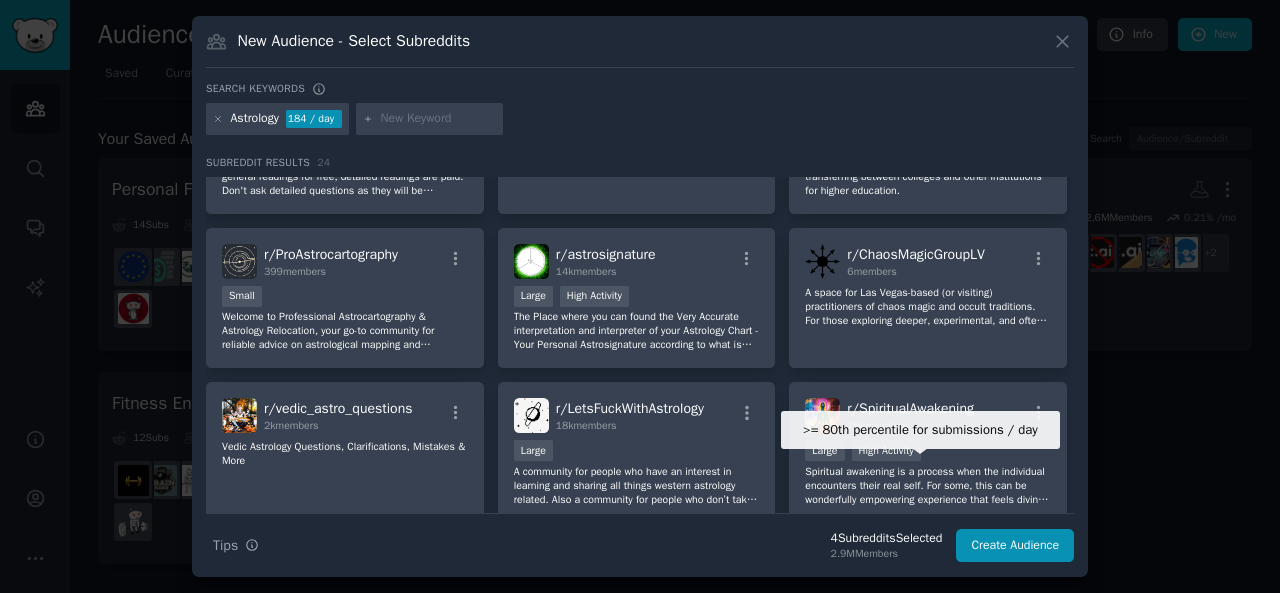 scroll, scrollTop: 956, scrollLeft: 0, axis: vertical 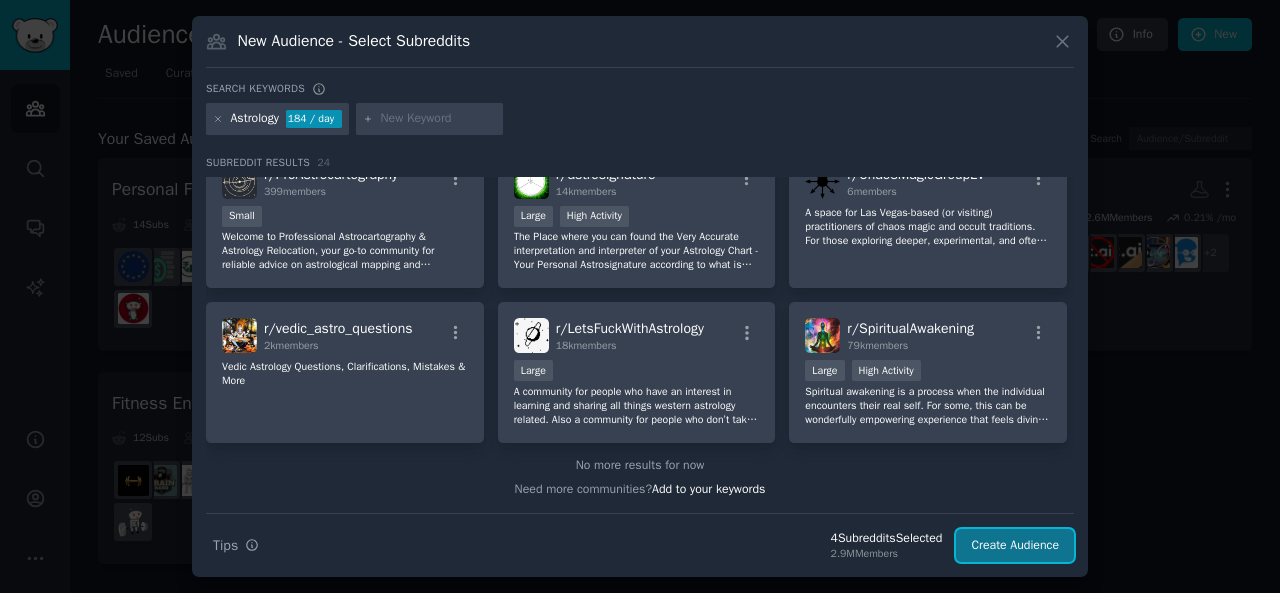 click on "Create Audience" at bounding box center [1015, 546] 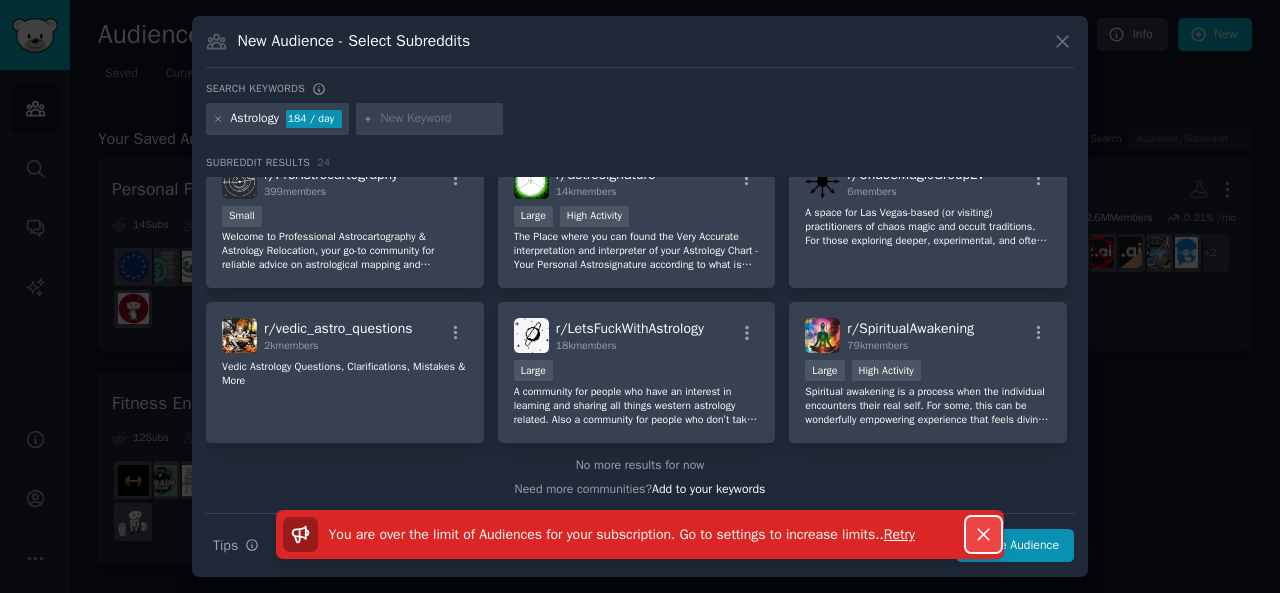click 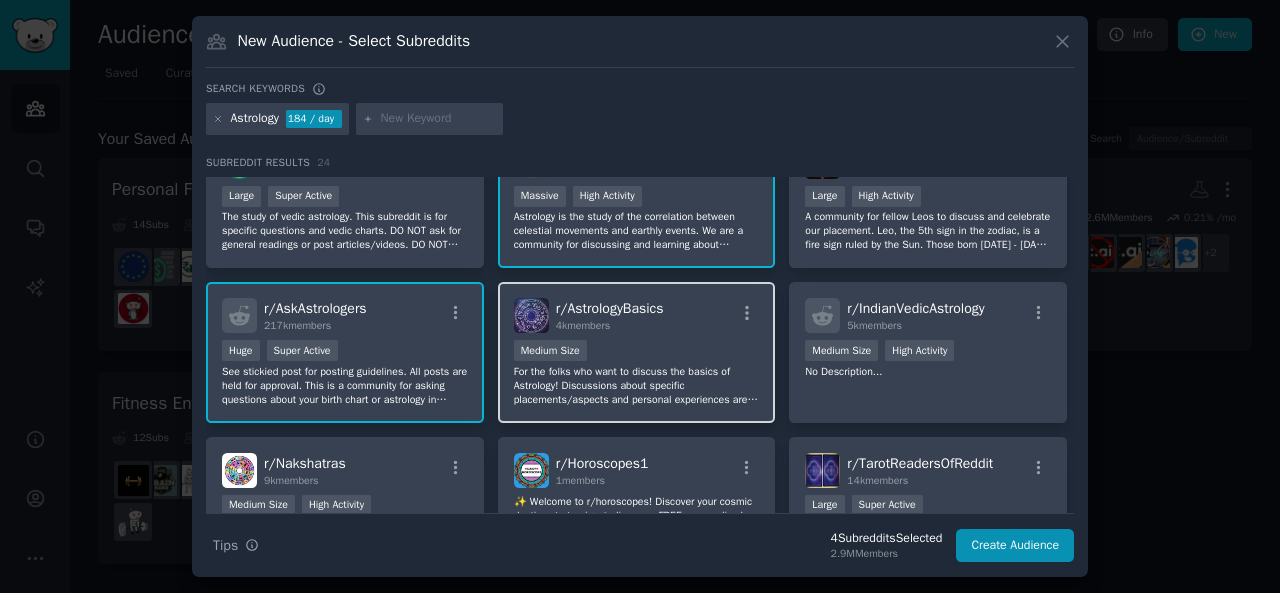 scroll, scrollTop: 322, scrollLeft: 0, axis: vertical 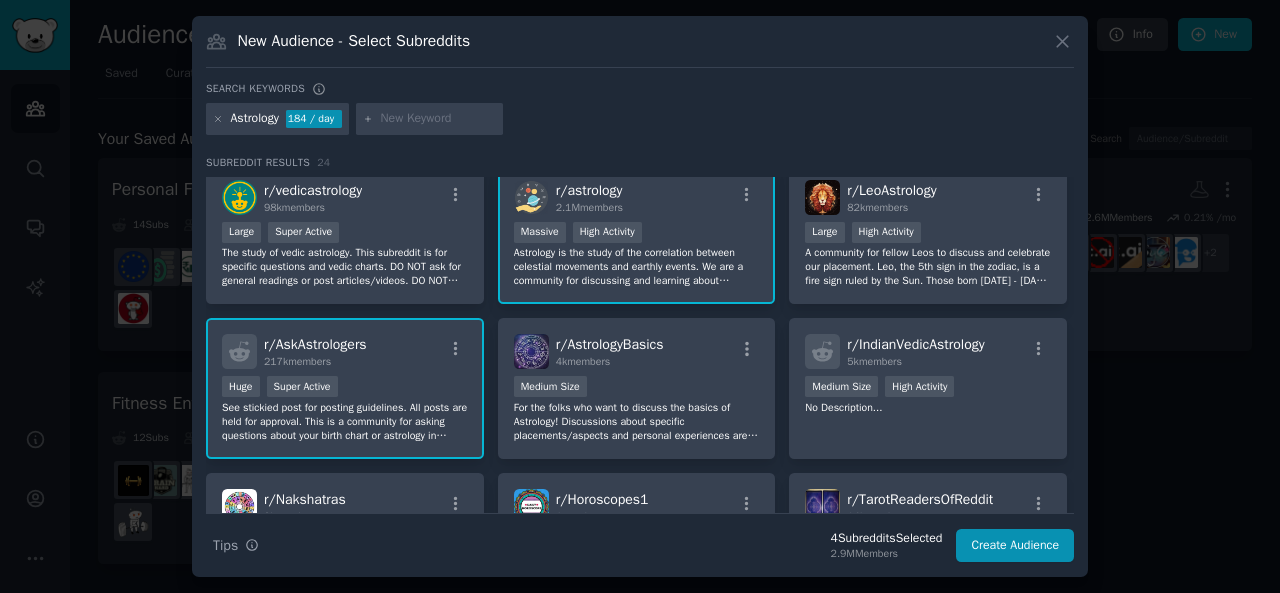 click on "r/ AskAstrologers 217k  members" at bounding box center (345, 351) 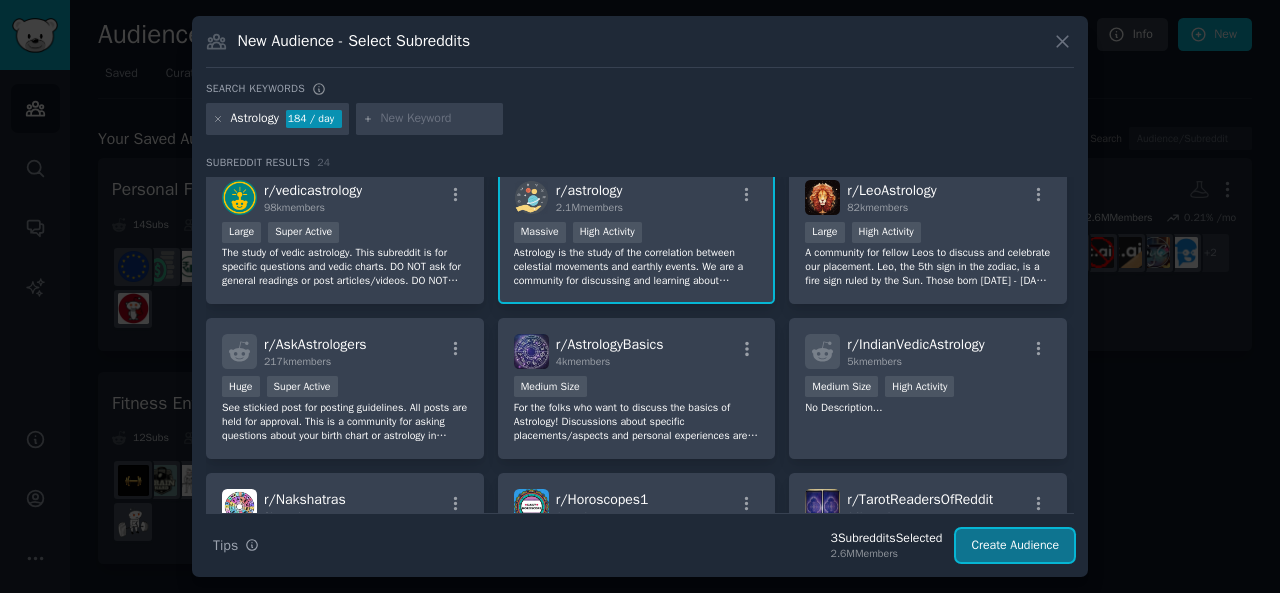 click on "Create Audience" at bounding box center [1015, 546] 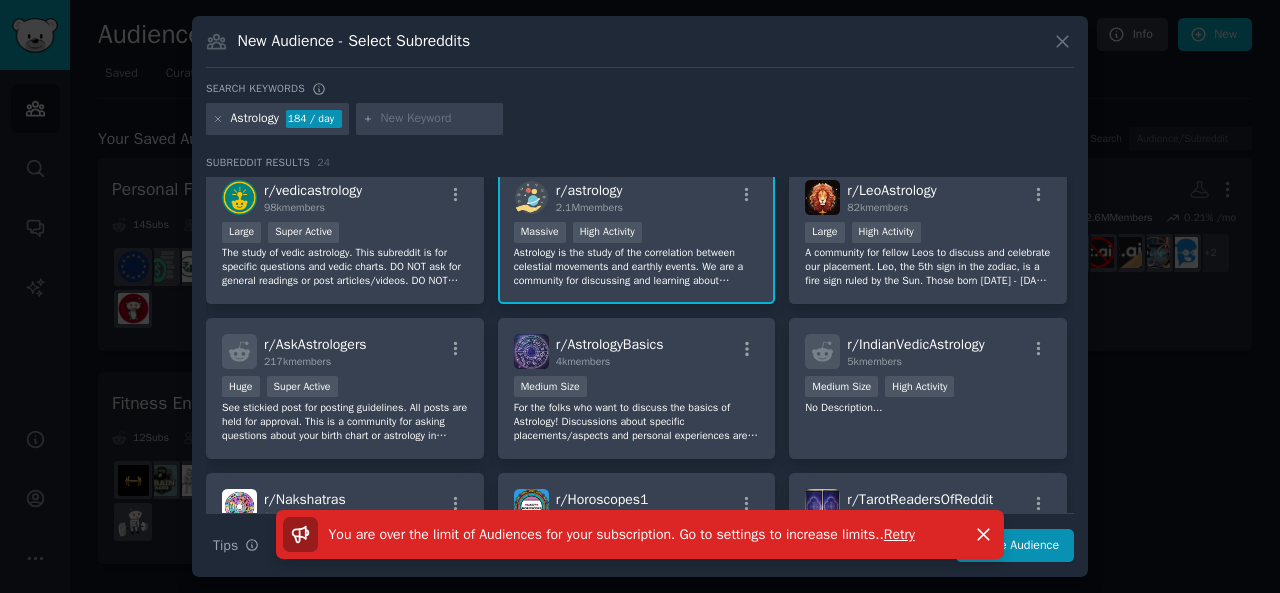 click on "Retry" at bounding box center (899, 534) 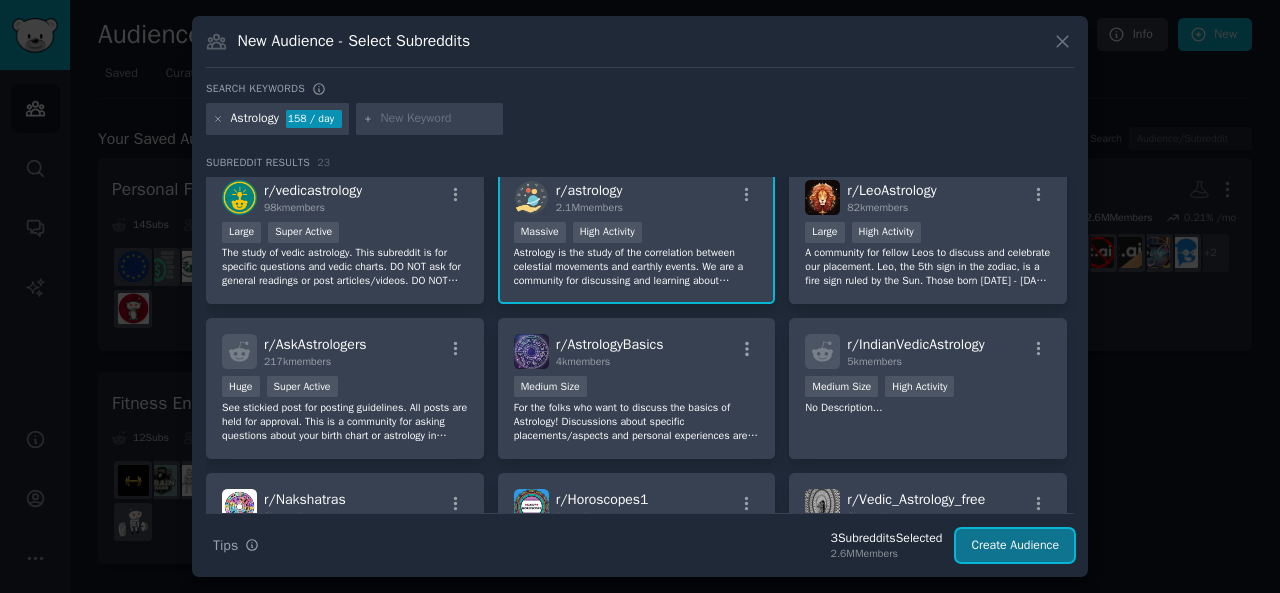 click on "Create Audience" at bounding box center (1015, 546) 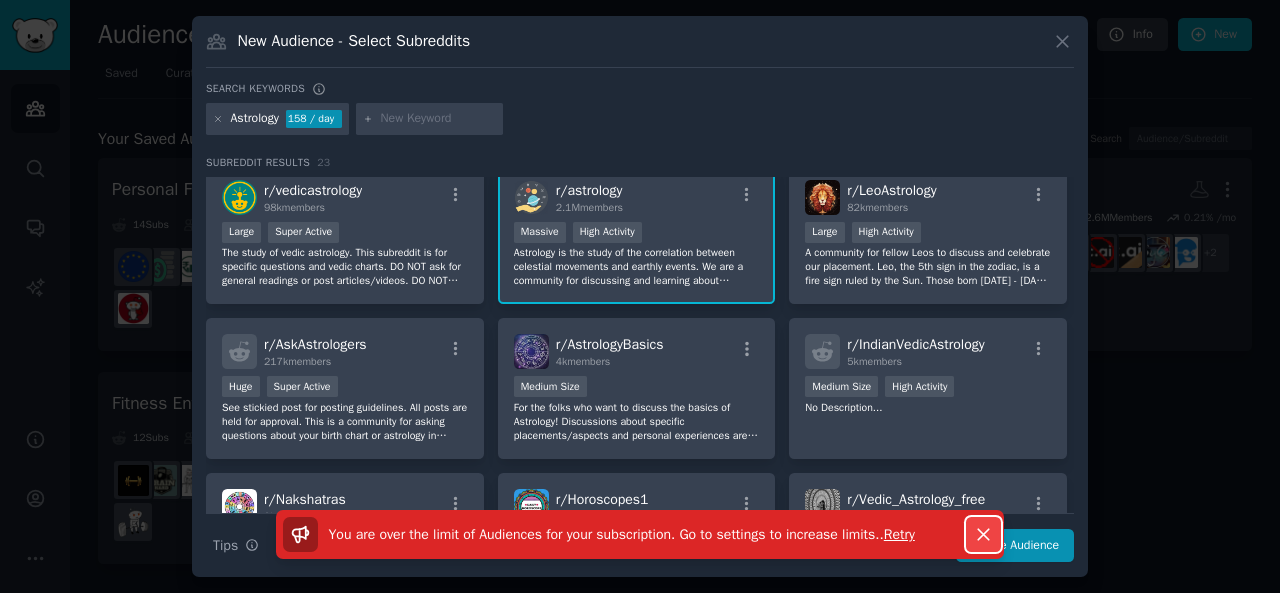 click 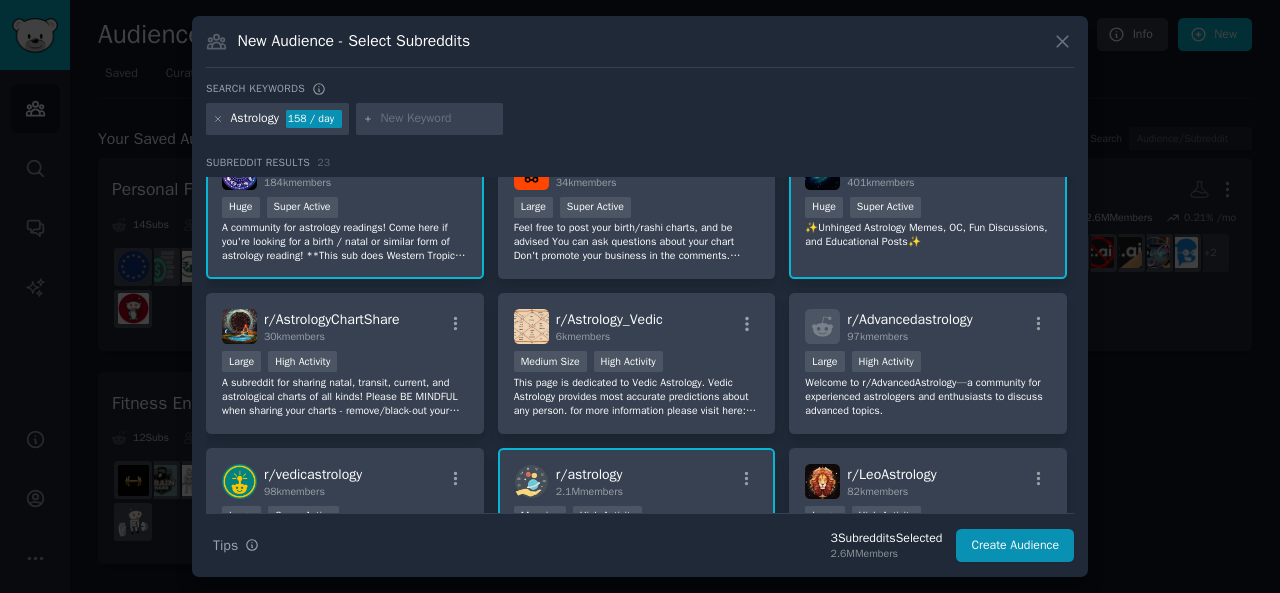 scroll, scrollTop: 0, scrollLeft: 0, axis: both 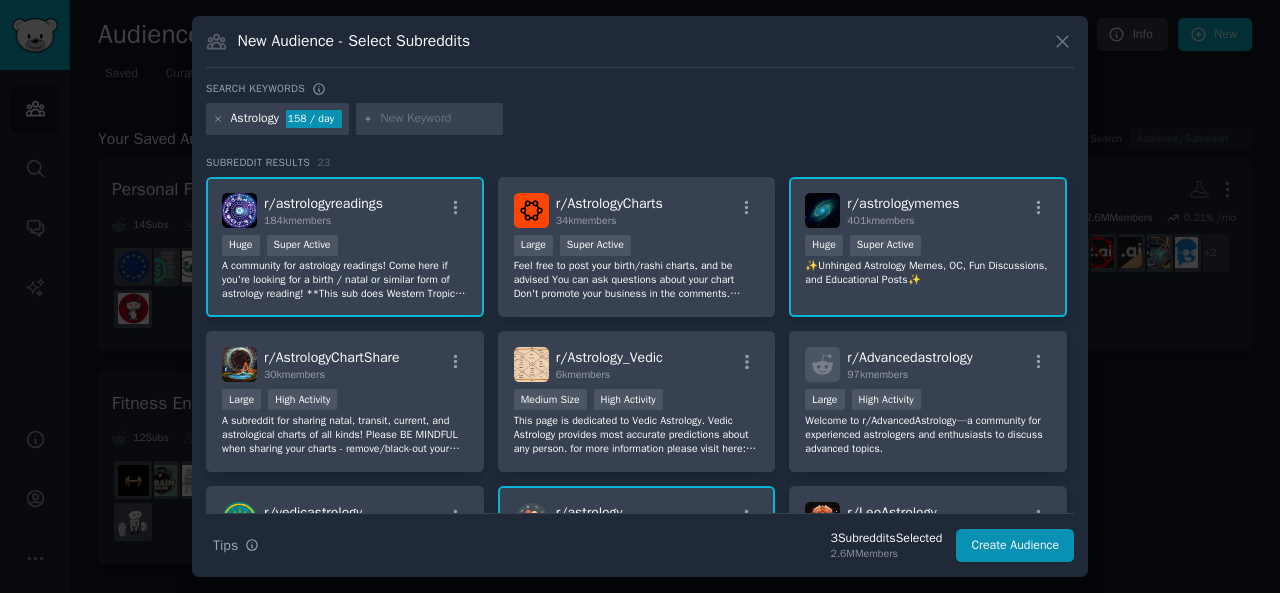 click on "r/ astrologyreadings 184k  members Huge Super Active A community for astrology readings! Come here if you're looking for a birth / natal or similar form of astrology reading!
**This sub does Western Tropical style readings only. No Vedic, please.**
**Don't come here soliciting paid readings or posting 3rd party links, that is grounds for a ban!**
**Anyone on Reddit can now flag a fellow user who they think might be struggling with self-harm or suicide based on something they post,
text “CHAT” to 741741.**" at bounding box center [345, 247] 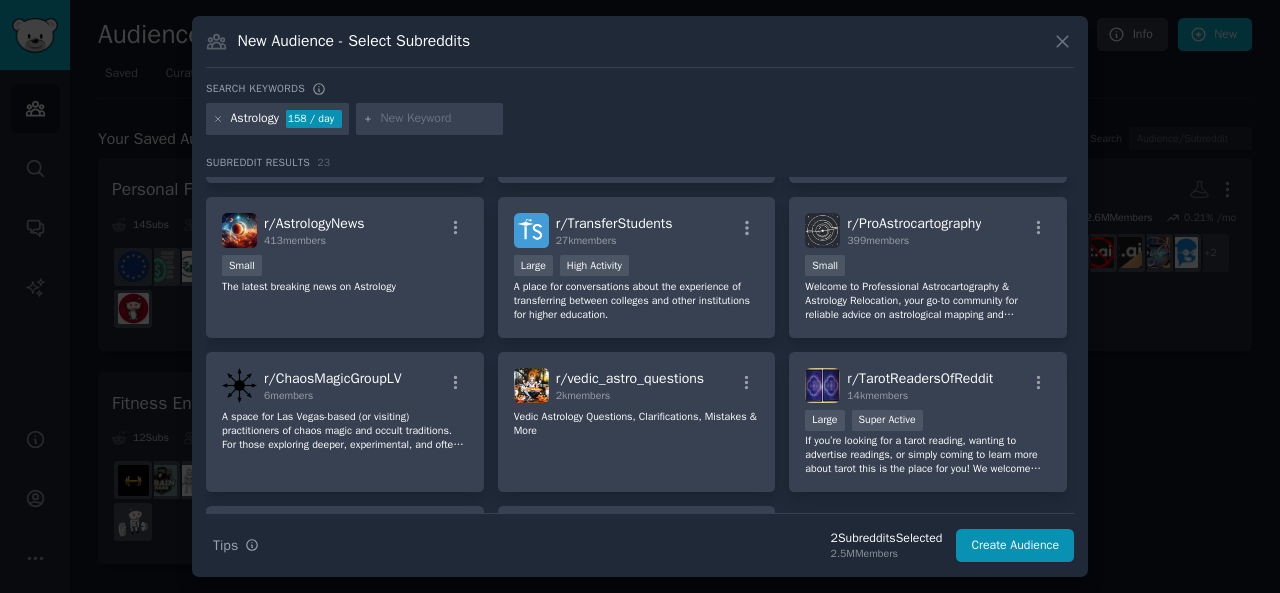 scroll, scrollTop: 946, scrollLeft: 0, axis: vertical 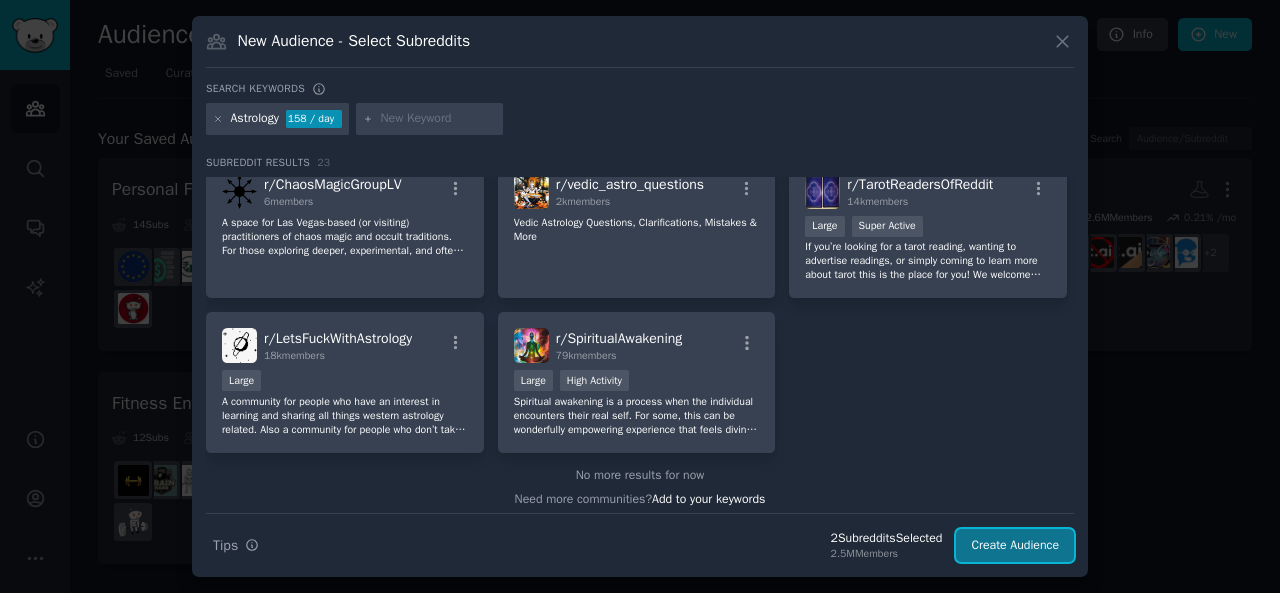 click on "Create Audience" at bounding box center [1015, 546] 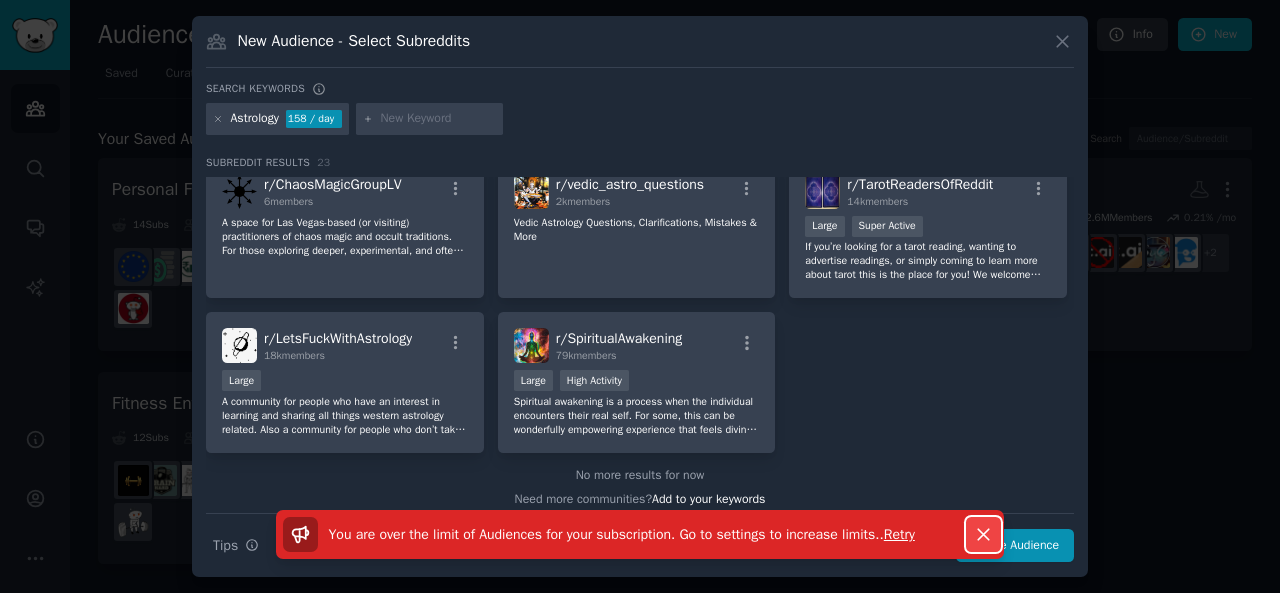 click 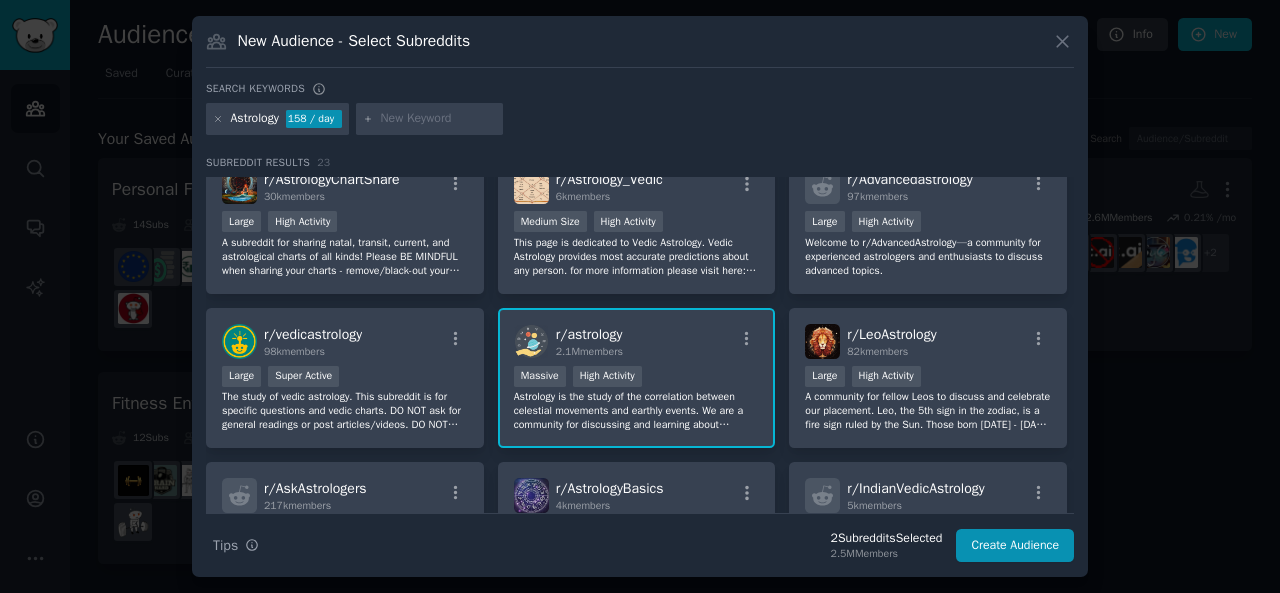 scroll, scrollTop: 0, scrollLeft: 0, axis: both 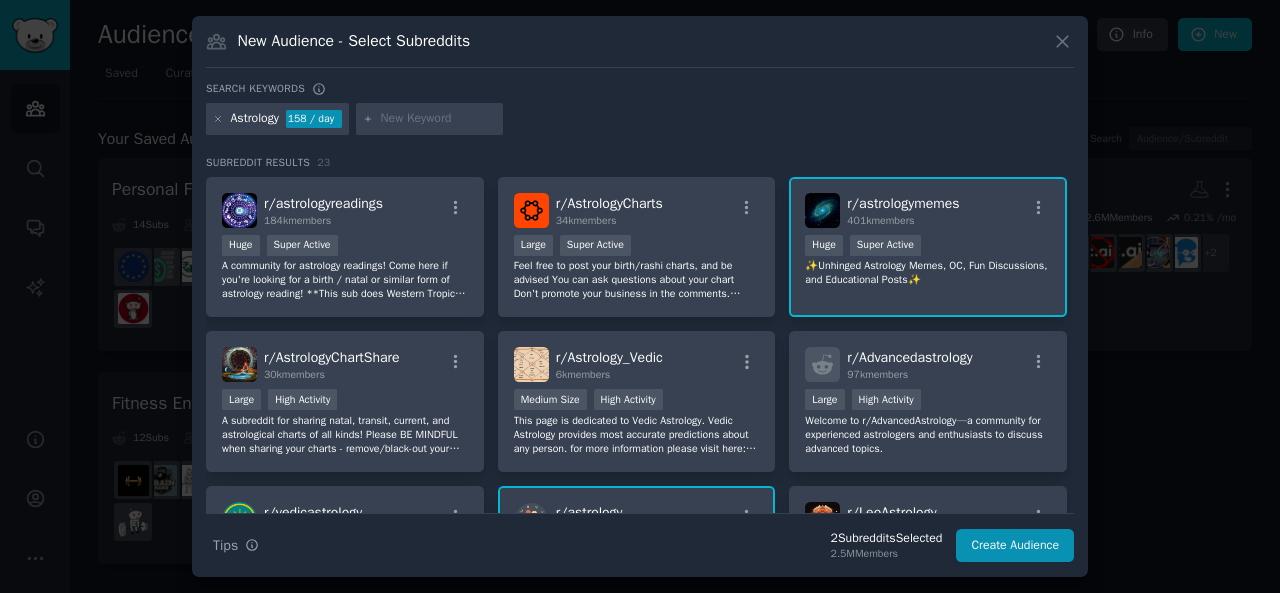 click on "r/ astrologymemes [NUMBER]k  members Huge Super Active ✨Unhinged Astrology Memes, OC, Fun Discussions, and Educational Posts✨" at bounding box center (928, 247) 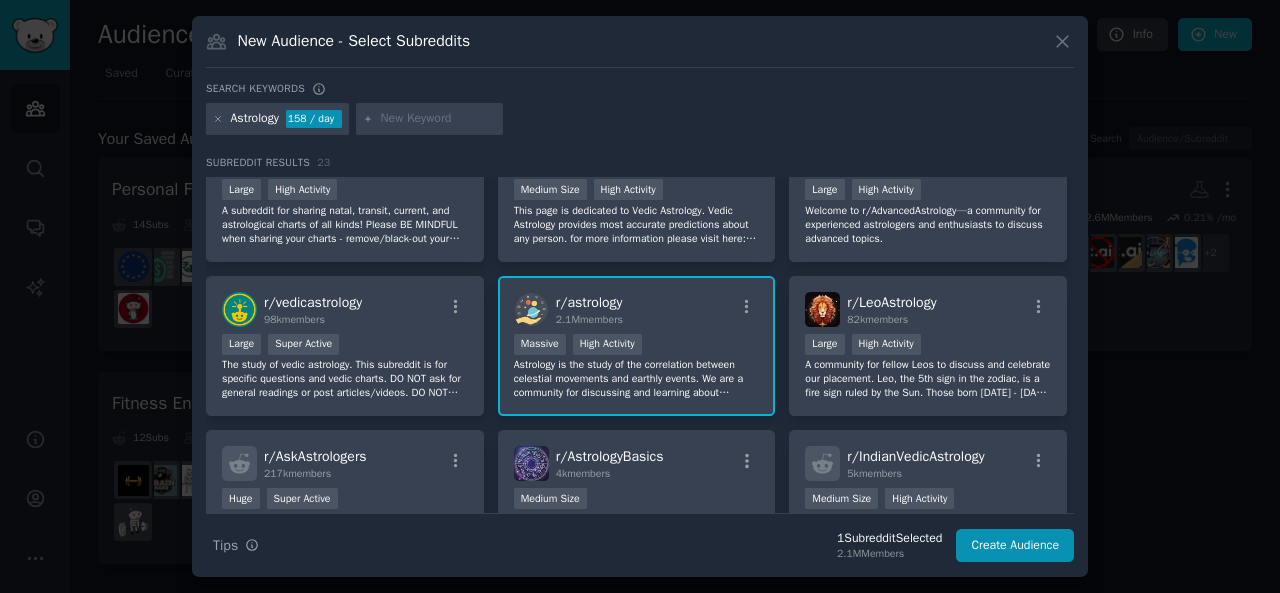 scroll, scrollTop: 257, scrollLeft: 0, axis: vertical 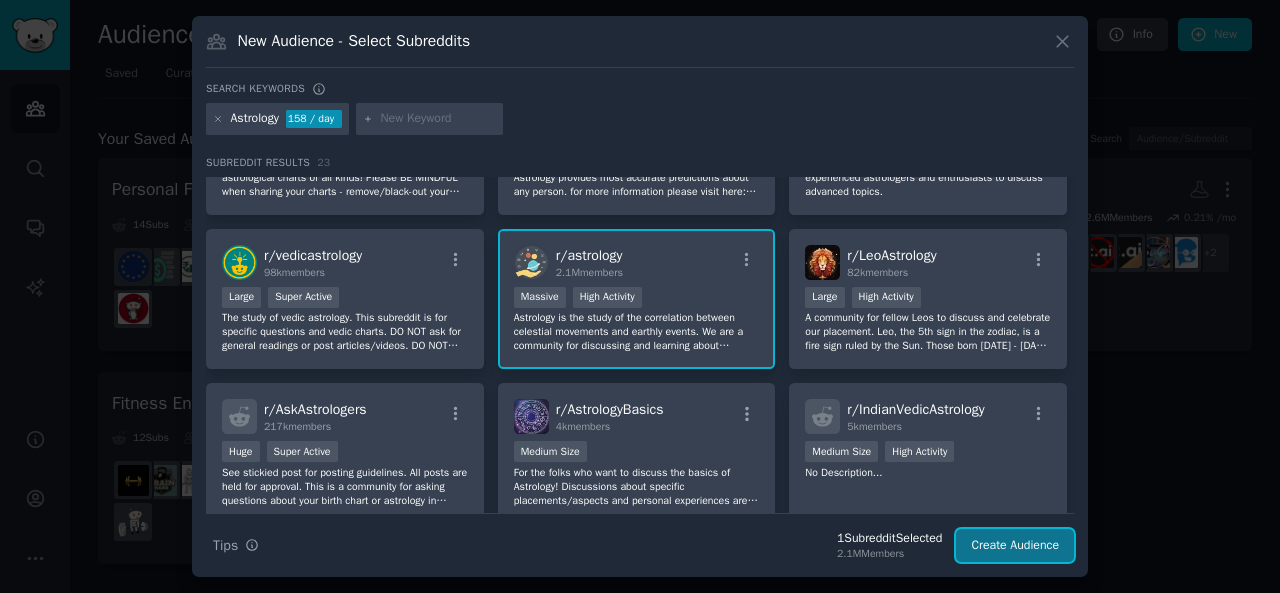 click on "Create Audience" at bounding box center (1015, 546) 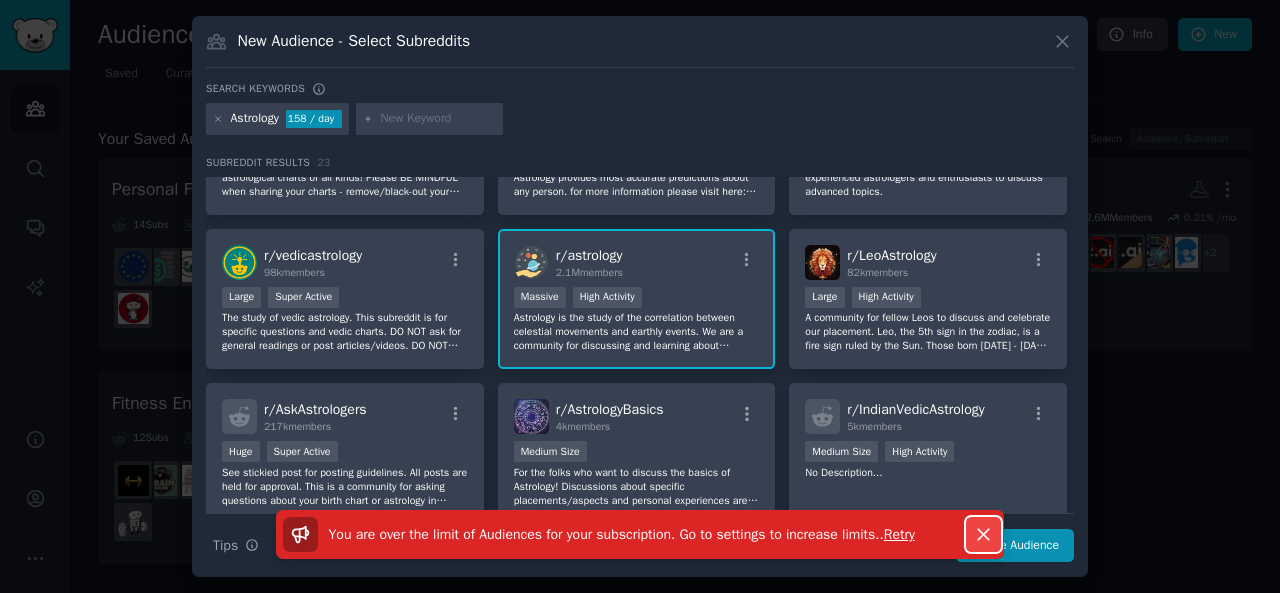click 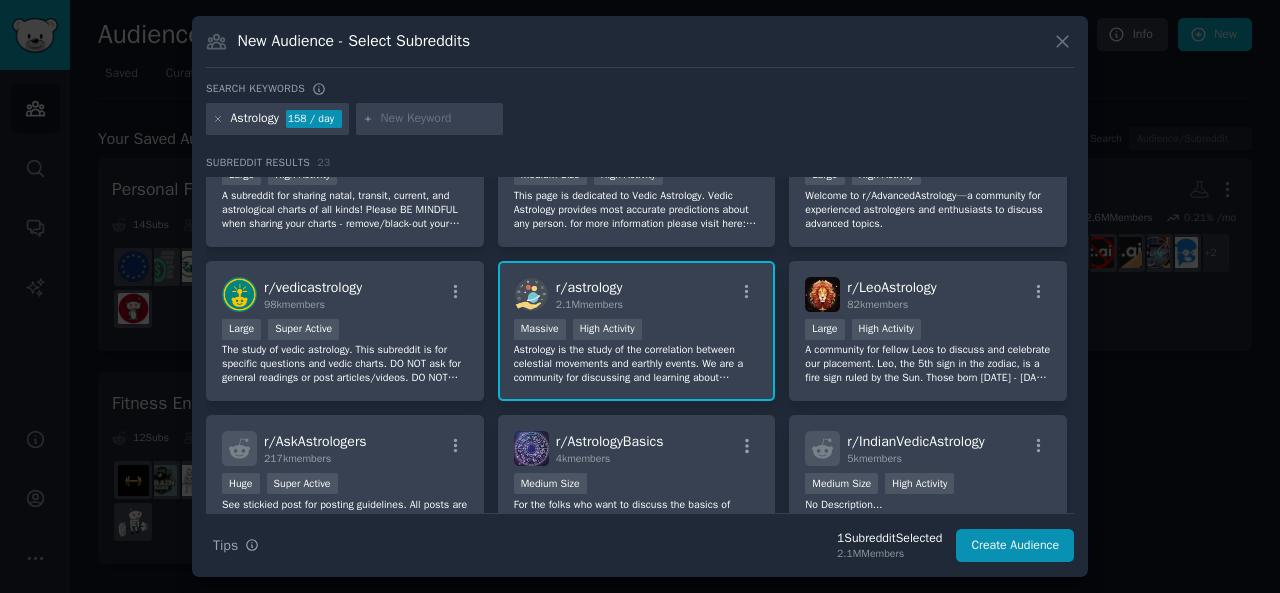 scroll, scrollTop: 0, scrollLeft: 0, axis: both 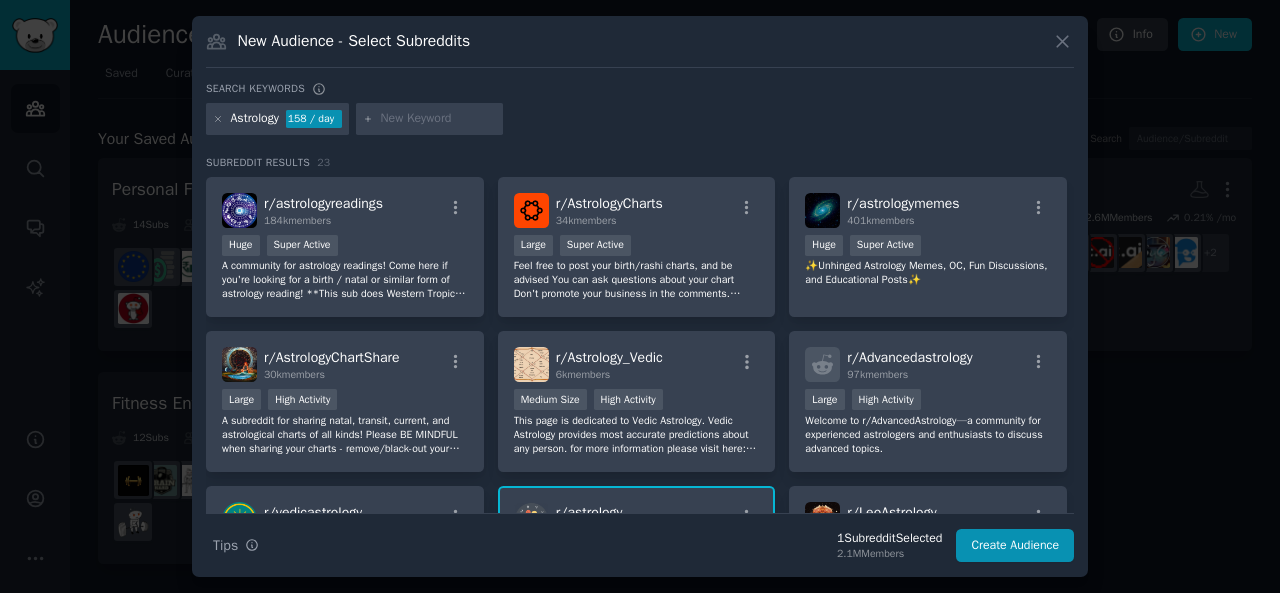 click on "r/ astrology 2.1M members Massive High Activity Astrology is the study of the correlation between celestial movements and earthly events. We are a community for discussing and learning about Western Astrology, not for personal chart or life questions. No ChatGPT allowed." at bounding box center (637, 556) 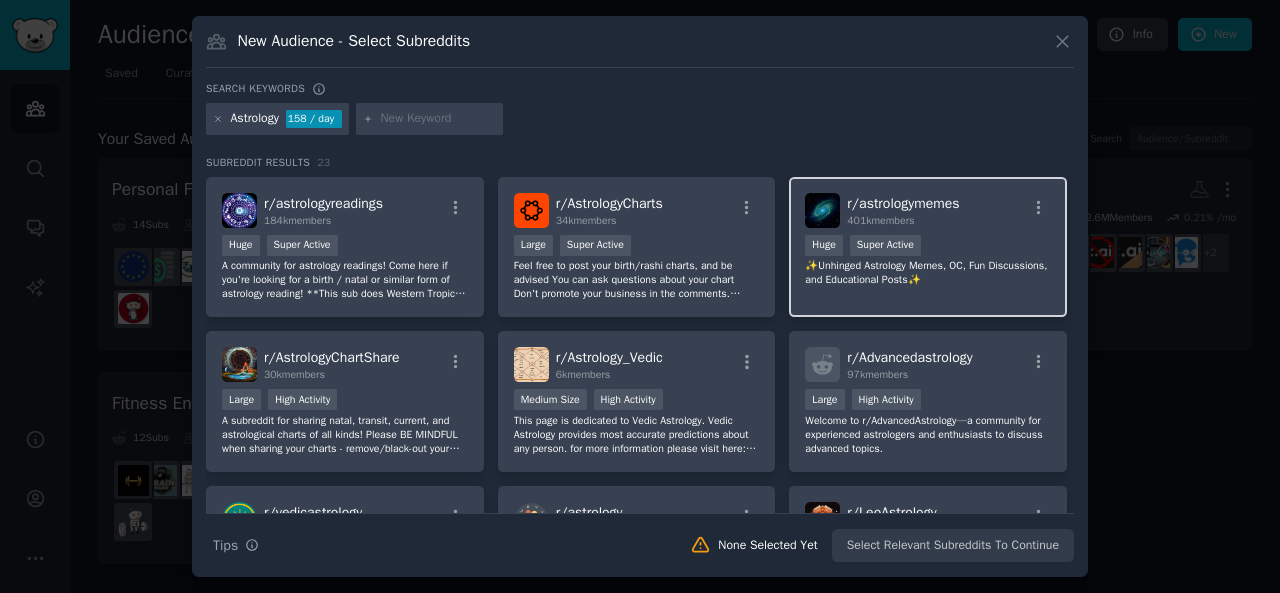 click on "✨Unhinged Astrology Memes, OC, Fun Discussions, and Educational Posts✨" at bounding box center [928, 273] 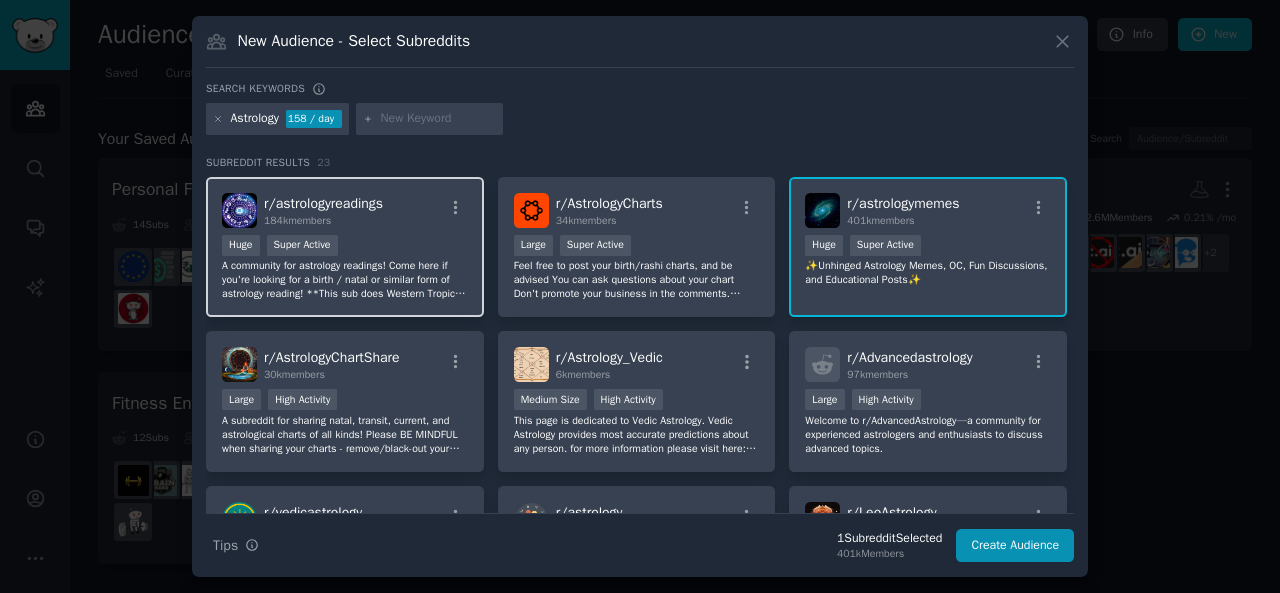 click on "A community for astrology readings! Come here if you're looking for a birth / natal or similar form of astrology reading!
**This sub does Western Tropical style readings only. No Vedic, please.**
**Don't come here soliciting paid readings or posting 3rd party links, that is grounds for a ban!**
**Anyone on Reddit can now flag a fellow user who they think might be struggling with self-harm or suicide based on something they post,
text “CHAT” to [PHONE].**" at bounding box center [345, 280] 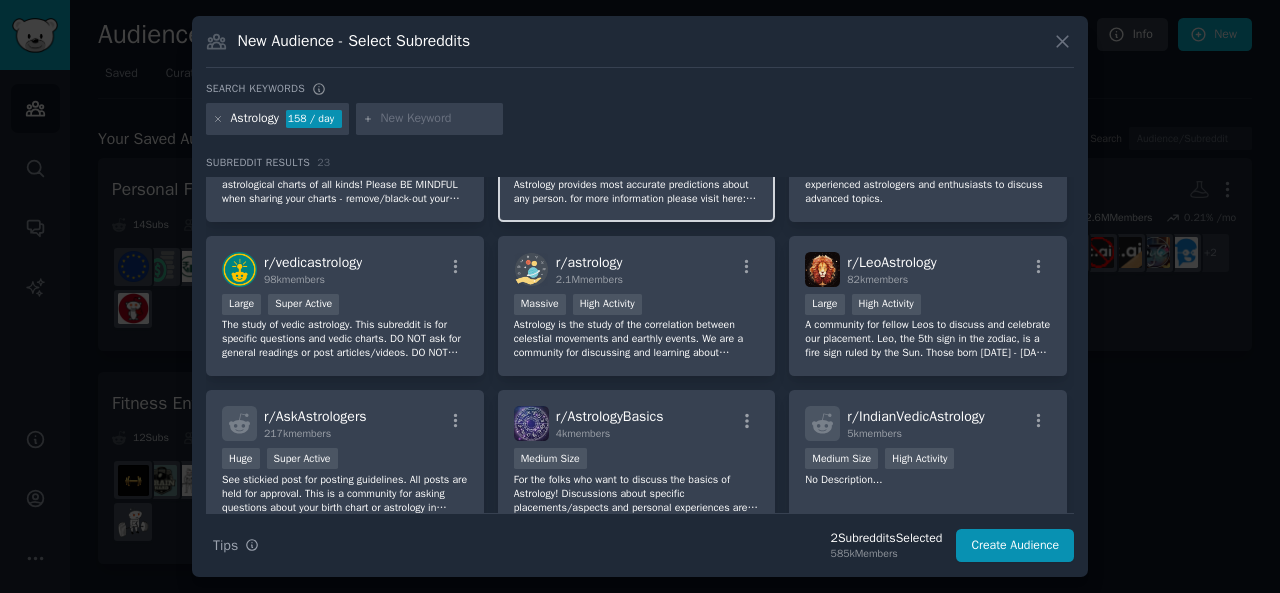 scroll, scrollTop: 279, scrollLeft: 0, axis: vertical 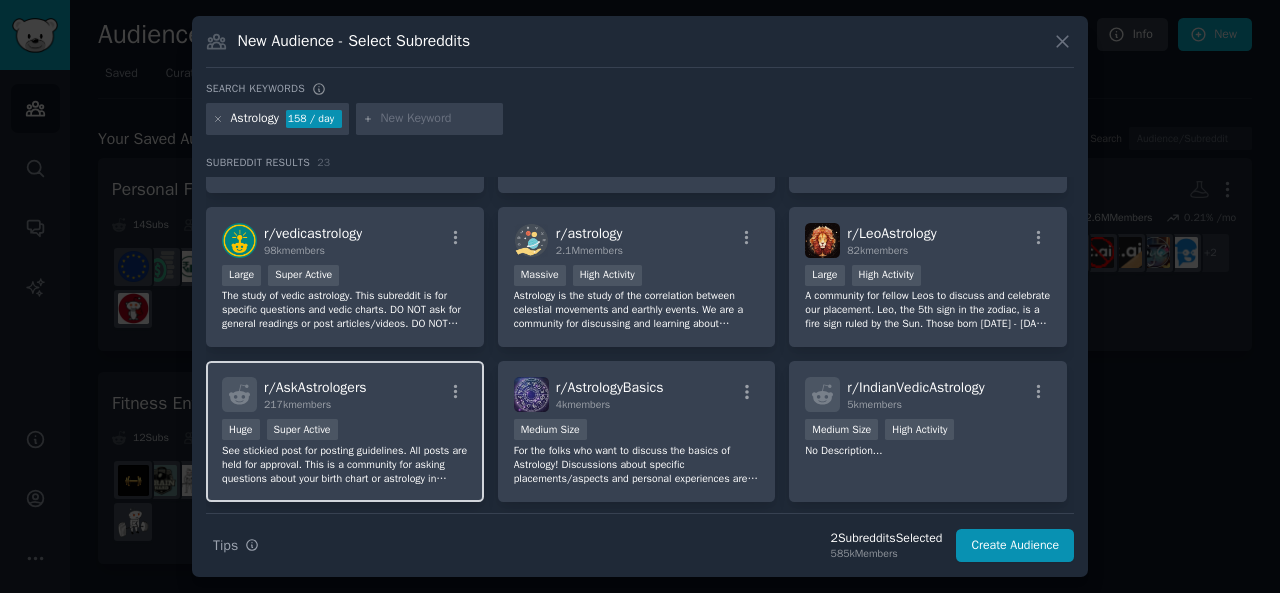 click on "Huge Super Active" at bounding box center (345, 431) 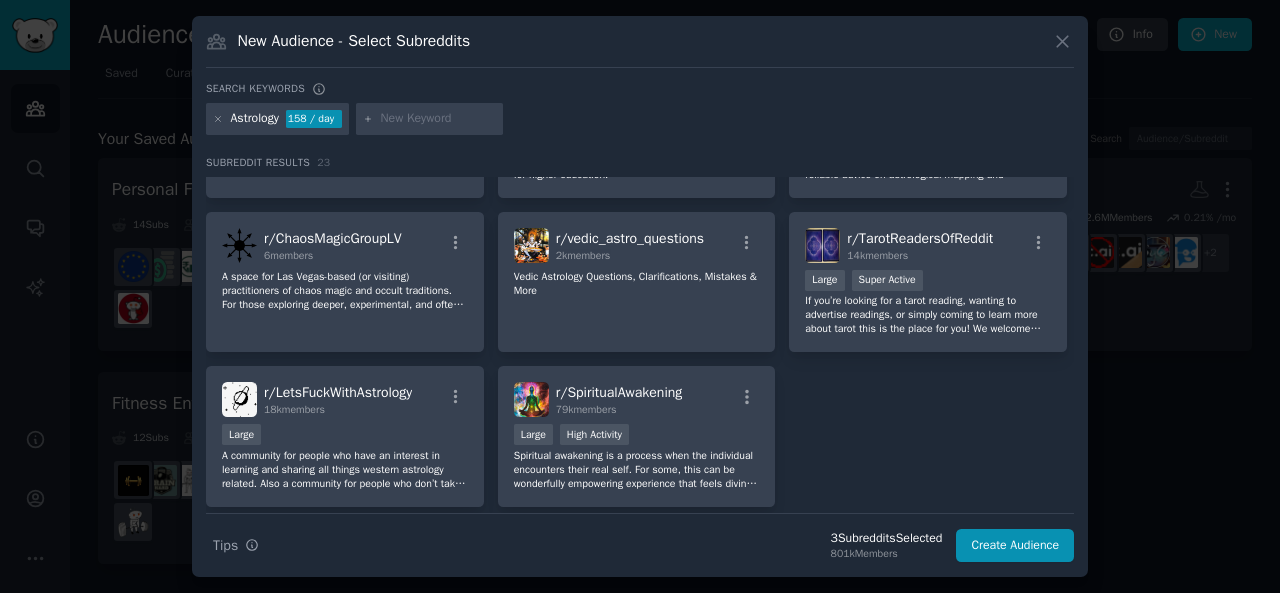 scroll, scrollTop: 891, scrollLeft: 0, axis: vertical 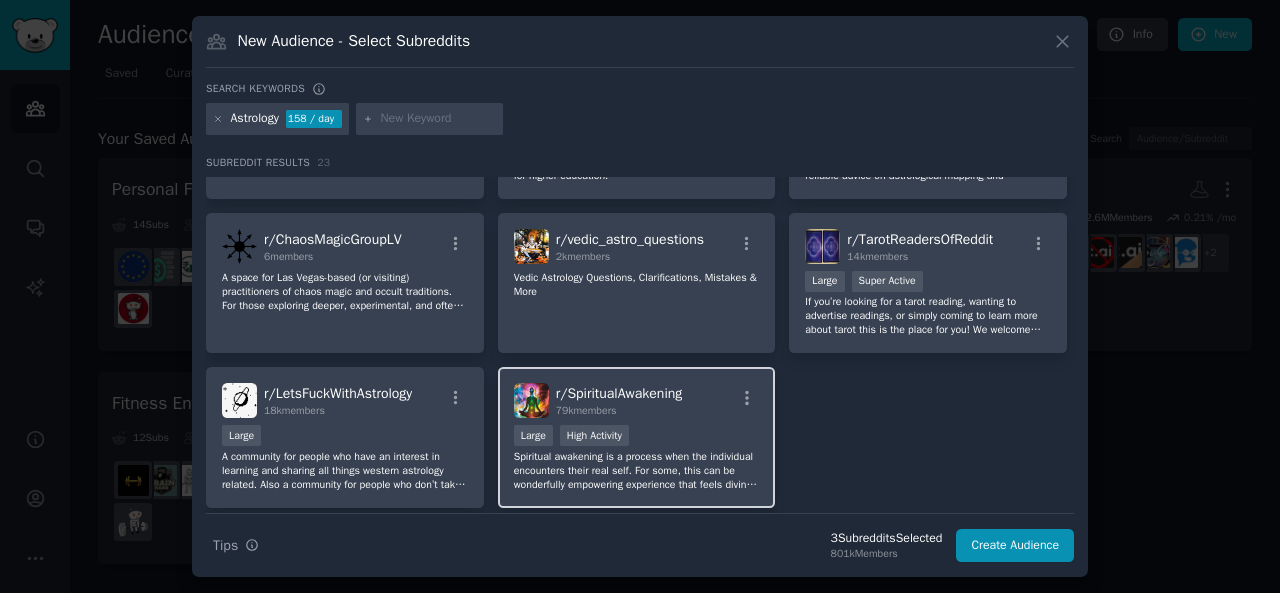click on "r/ SpiritualAwakening [NUMBER]k  members" at bounding box center (637, 400) 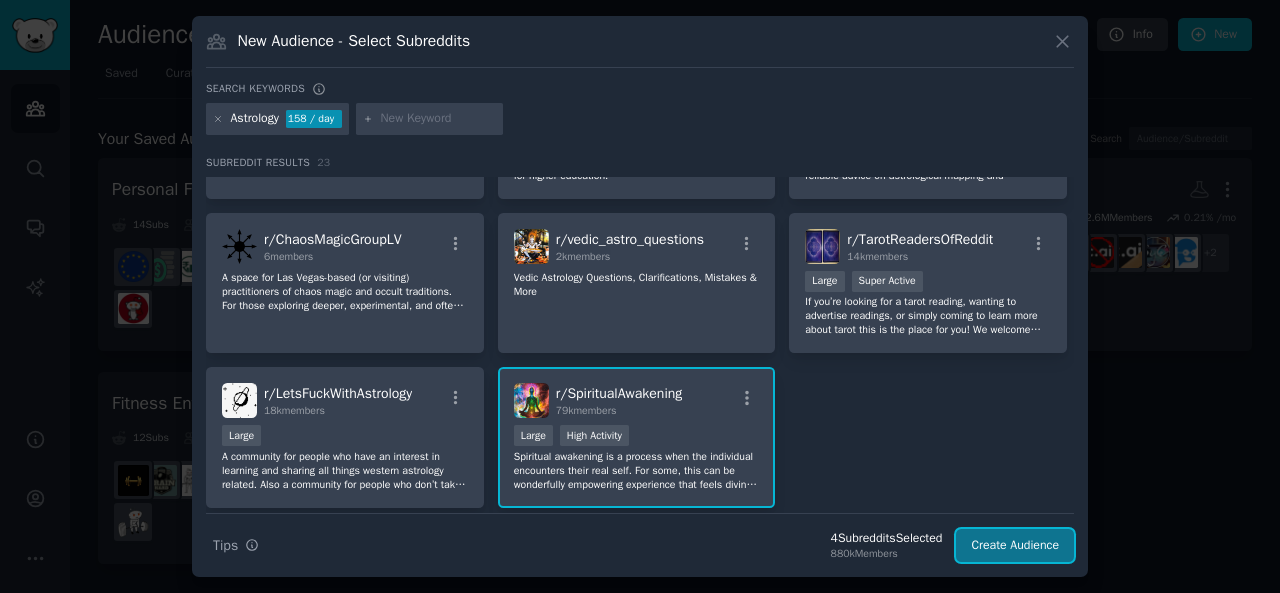 click on "Create Audience" at bounding box center (1015, 546) 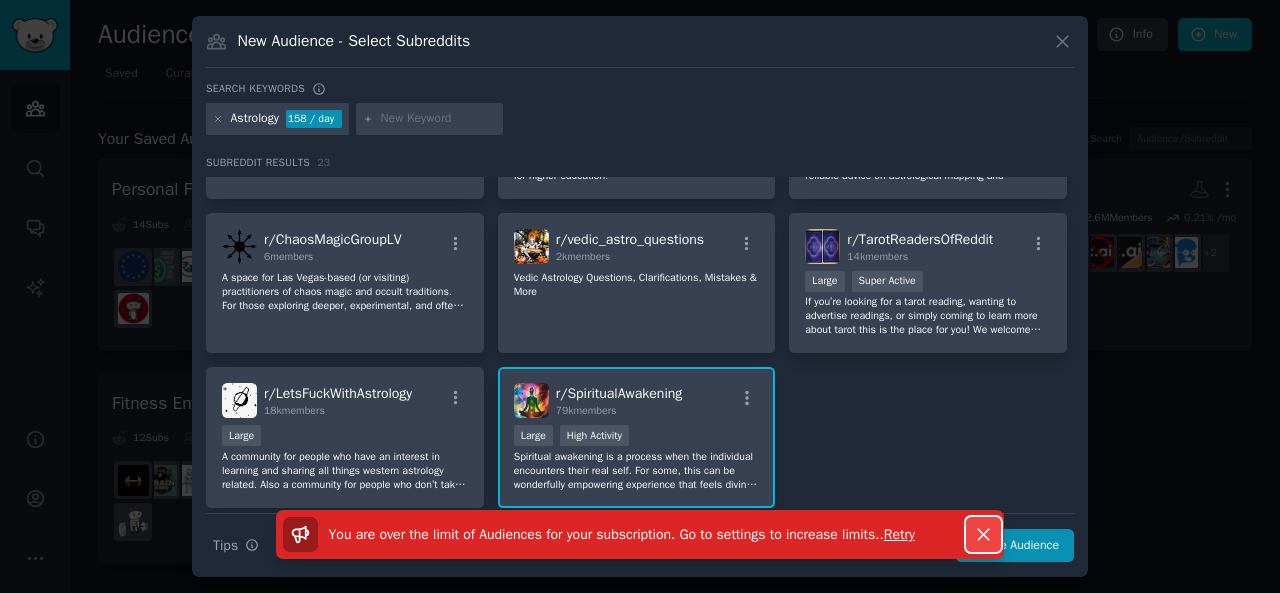 click 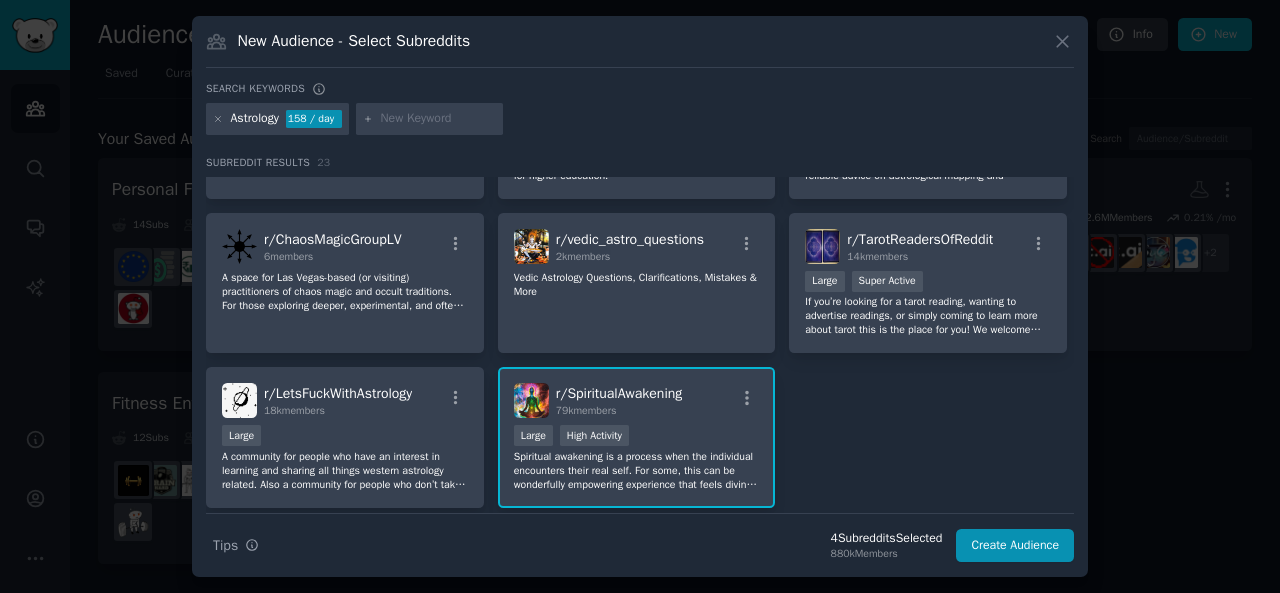 click on ">= 80th percentile for submissions / day Large High Activity" at bounding box center (637, 437) 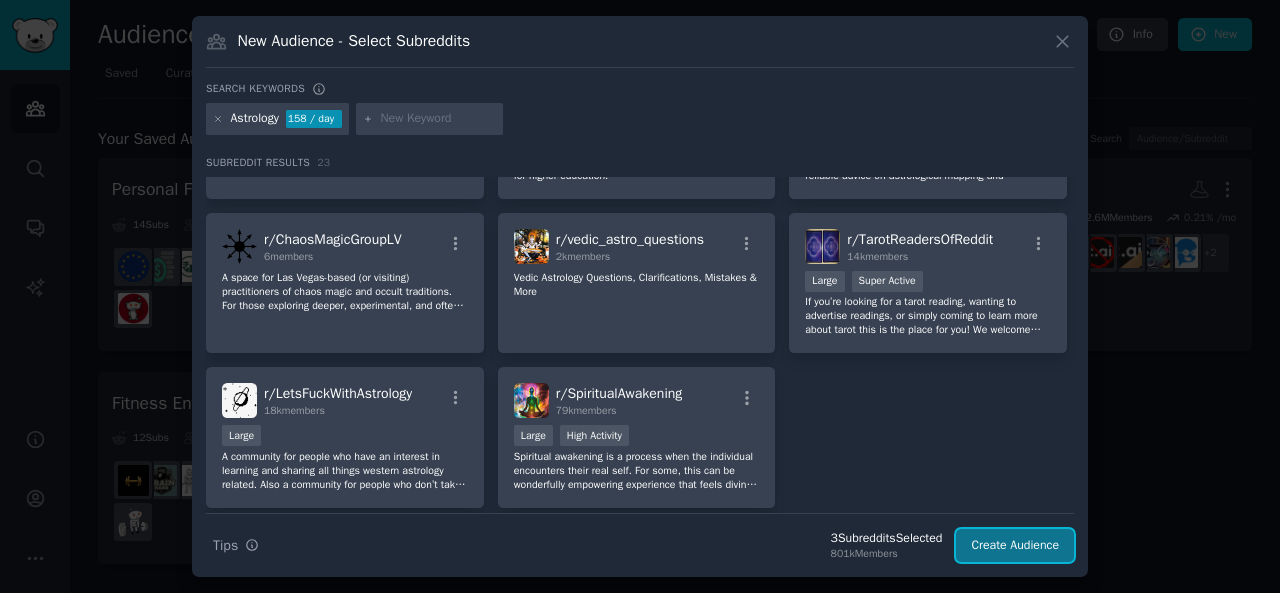 click on "Create Audience" at bounding box center [1015, 546] 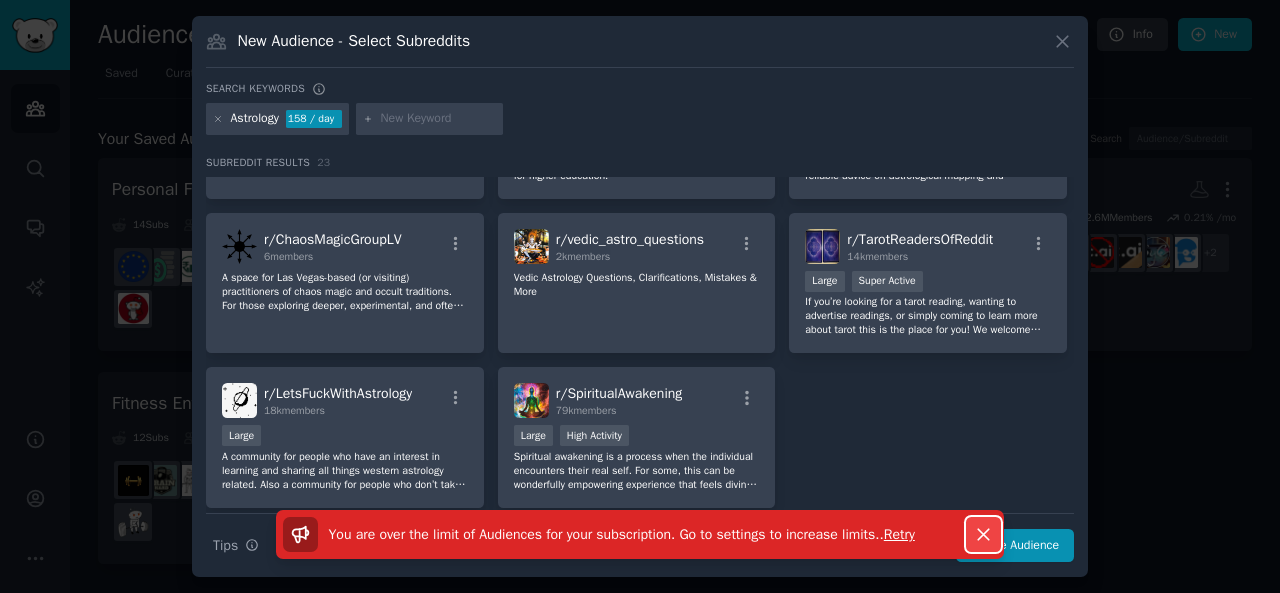 click on "Dismiss" at bounding box center [983, 534] 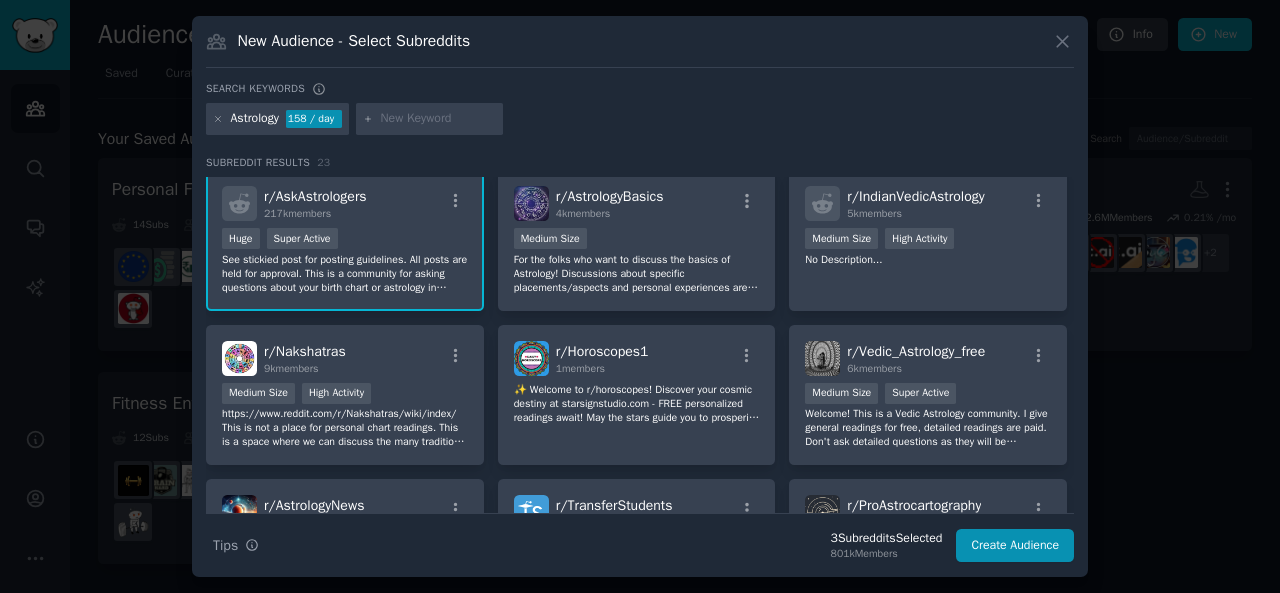 scroll, scrollTop: 419, scrollLeft: 0, axis: vertical 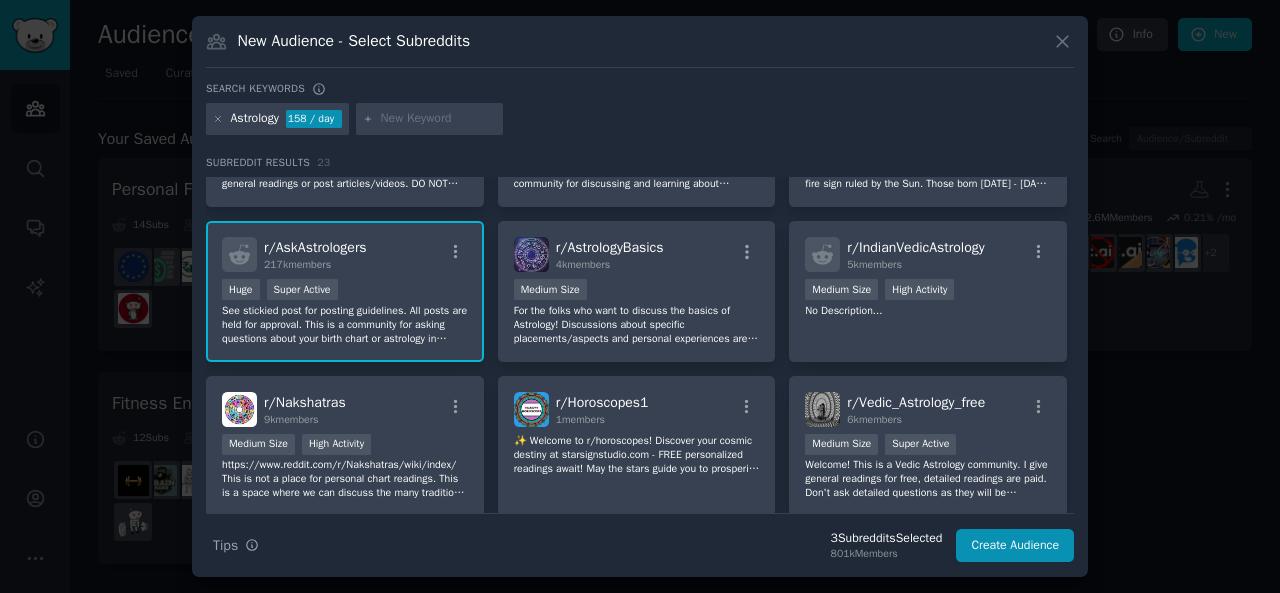 click on "r/ AskAstrologers 217k  members" at bounding box center [345, 254] 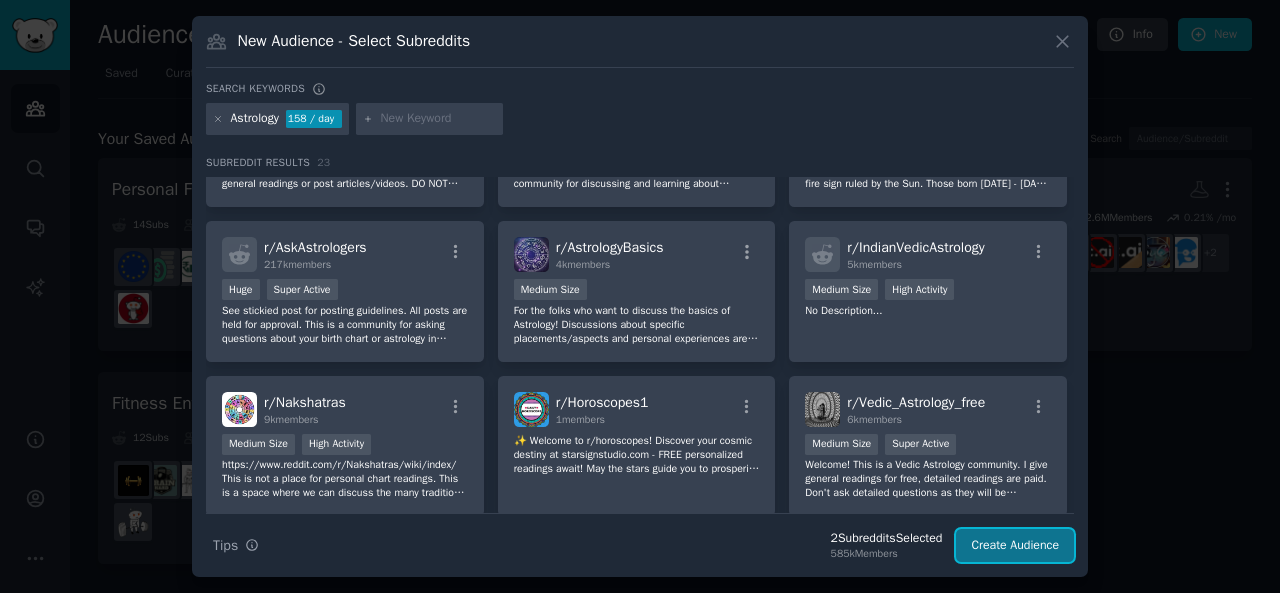 click on "Create Audience" at bounding box center (1015, 546) 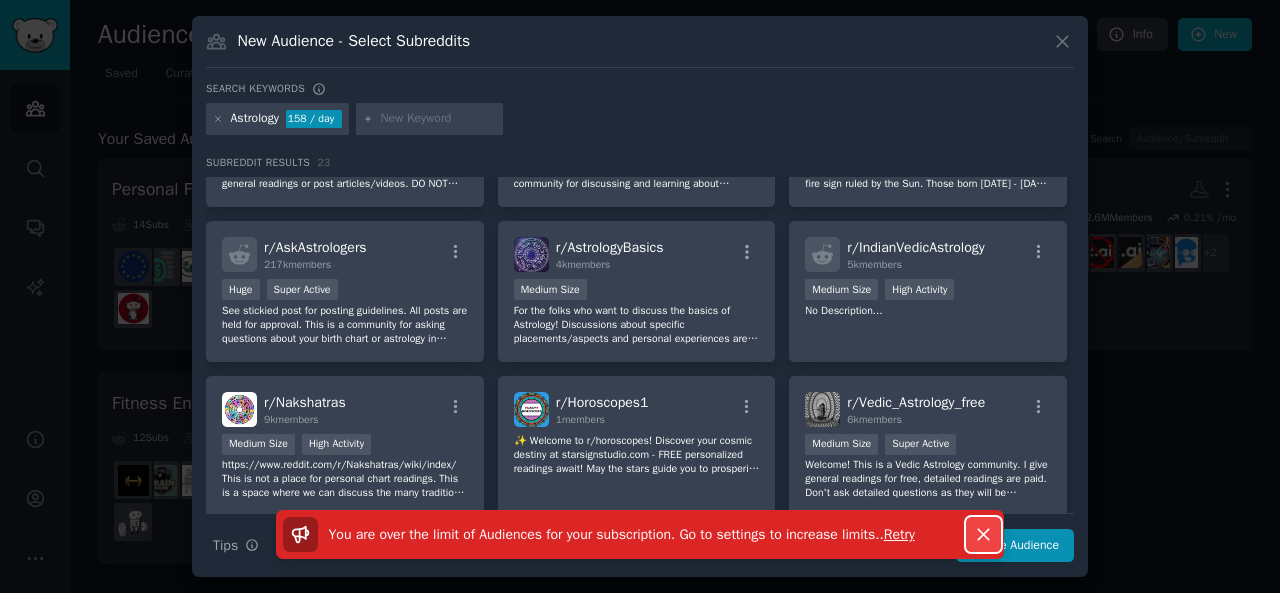 click on "Dismiss" at bounding box center [983, 534] 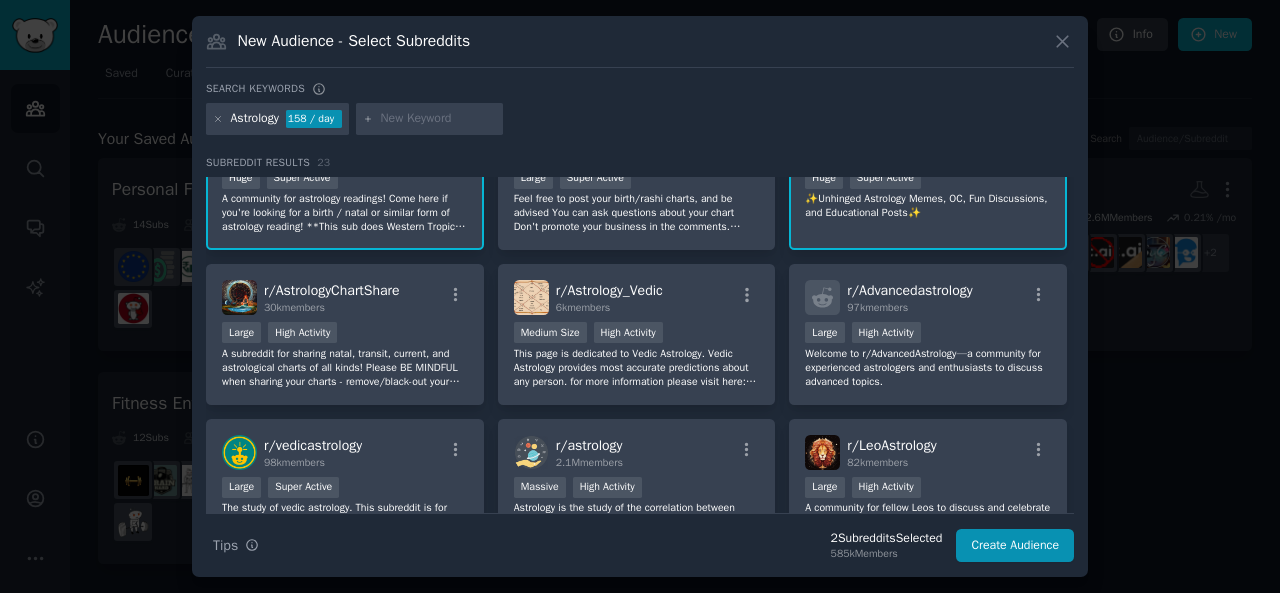 scroll, scrollTop: 0, scrollLeft: 0, axis: both 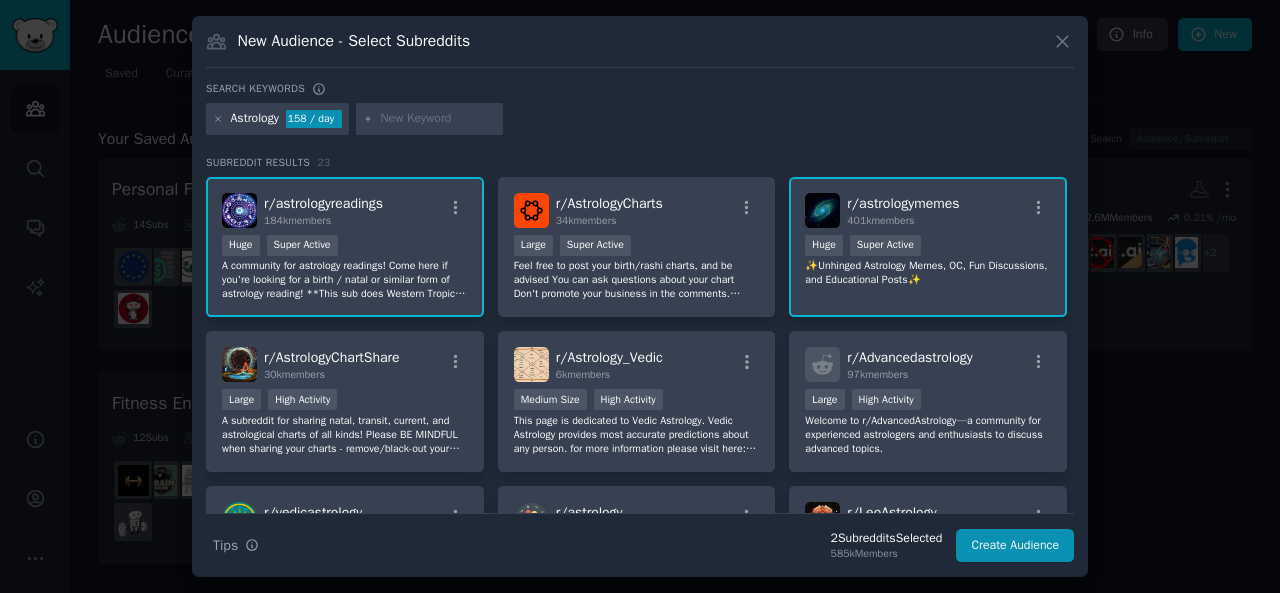 click on "A community for astrology readings! Come here if you're looking for a birth / natal or similar form of astrology reading!
**This sub does Western Tropical style readings only. No Vedic, please.**
**Don't come here soliciting paid readings or posting 3rd party links, that is grounds for a ban!**
**Anyone on Reddit can now flag a fellow user who they think might be struggling with self-harm or suicide based on something they post,
text “CHAT” to [PHONE].**" at bounding box center [345, 280] 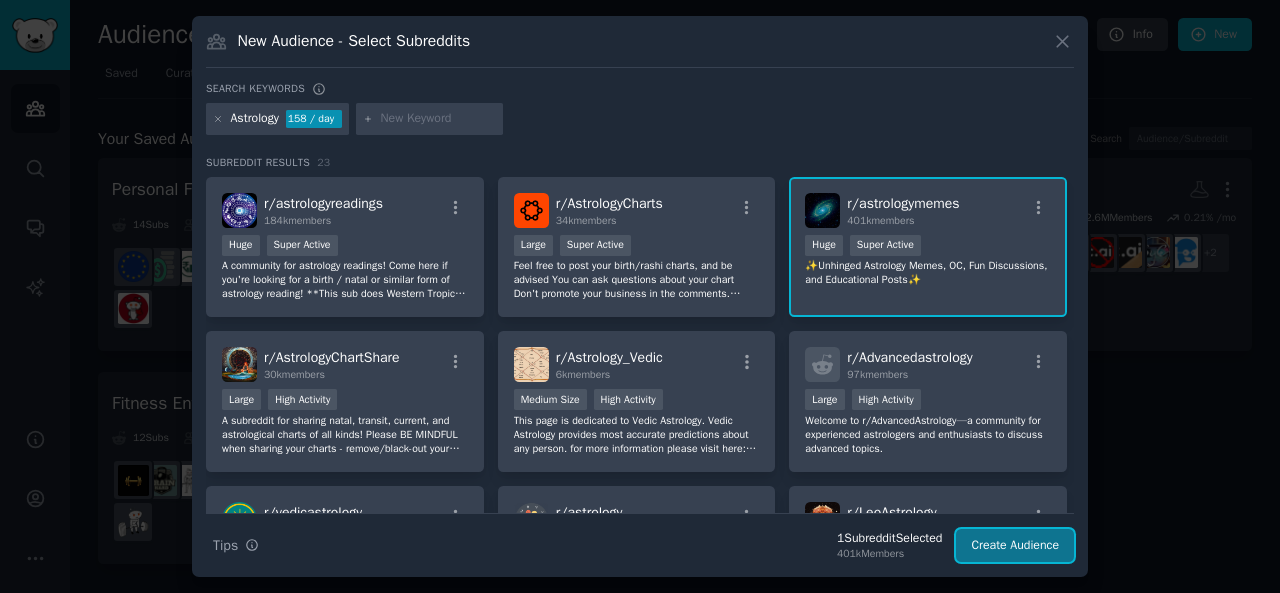 click on "Create Audience" at bounding box center (1015, 546) 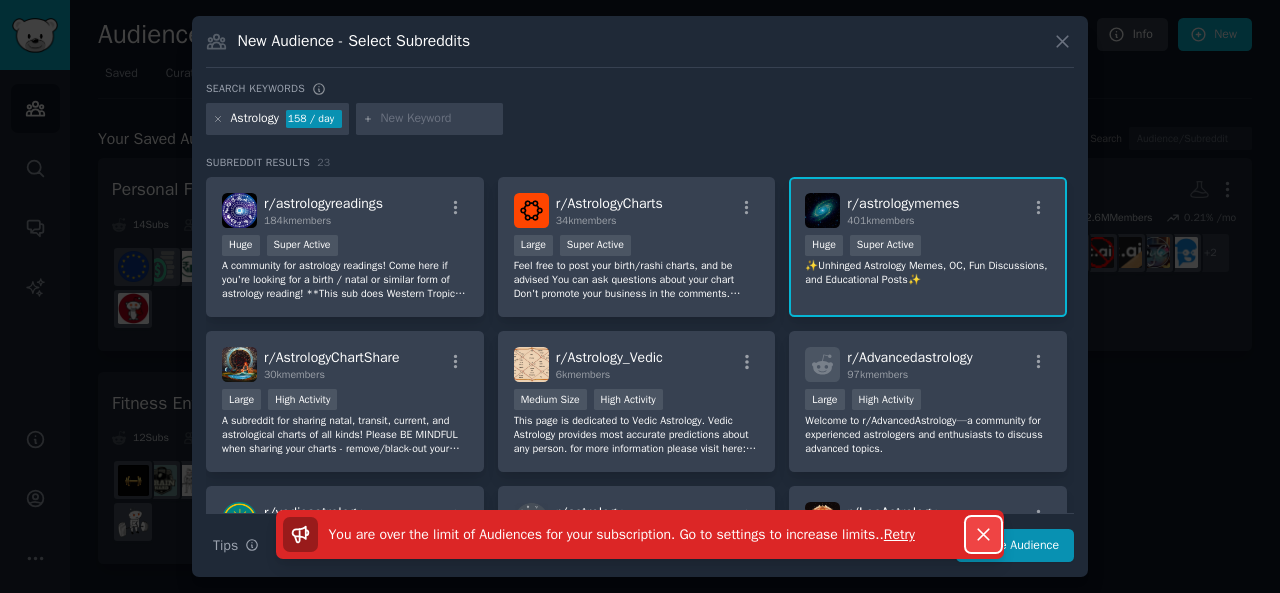 click on "Dismiss" at bounding box center [983, 534] 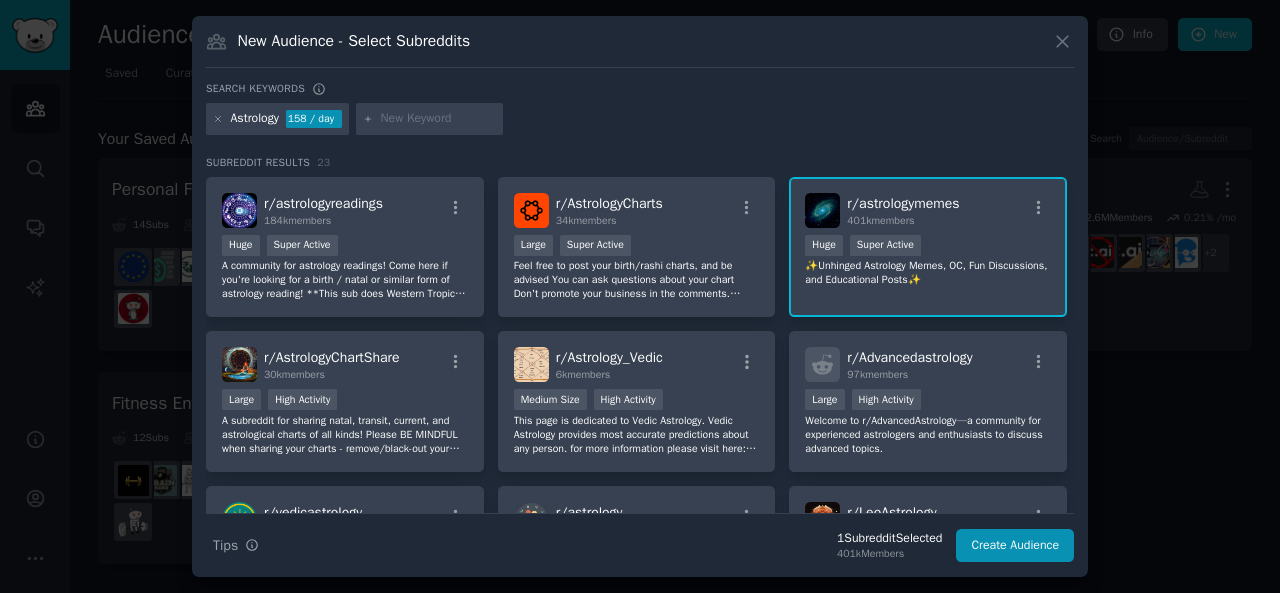 click on "✨Unhinged Astrology Memes, OC, Fun Discussions, and Educational Posts✨" at bounding box center [928, 273] 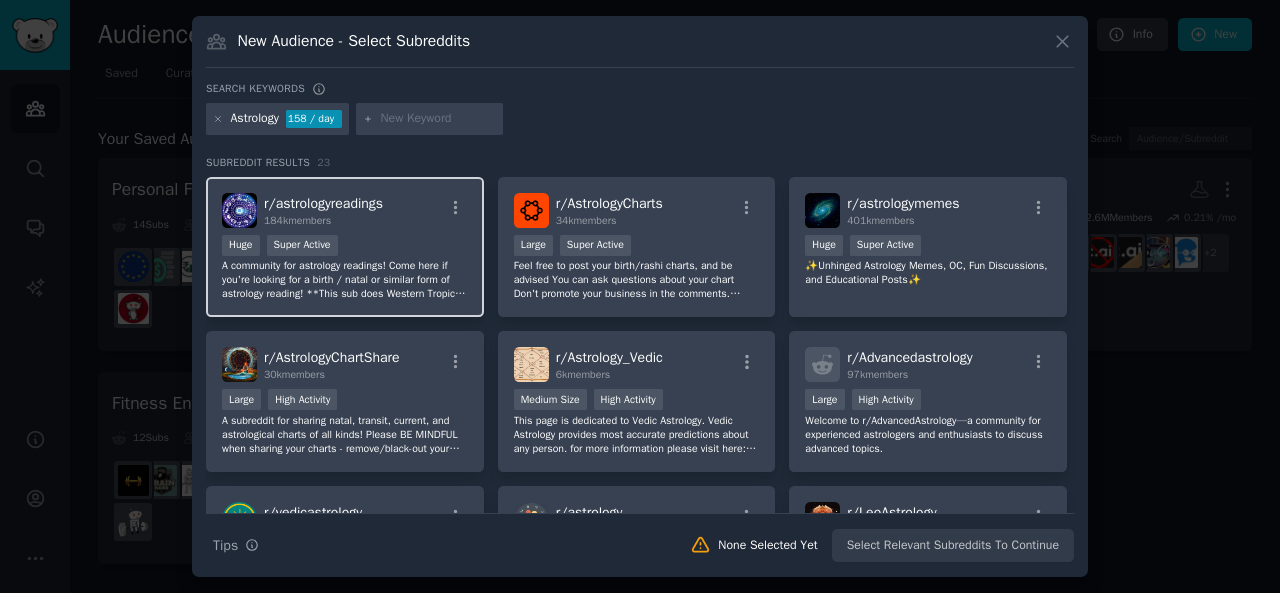 click on "184k  members" at bounding box center (323, 221) 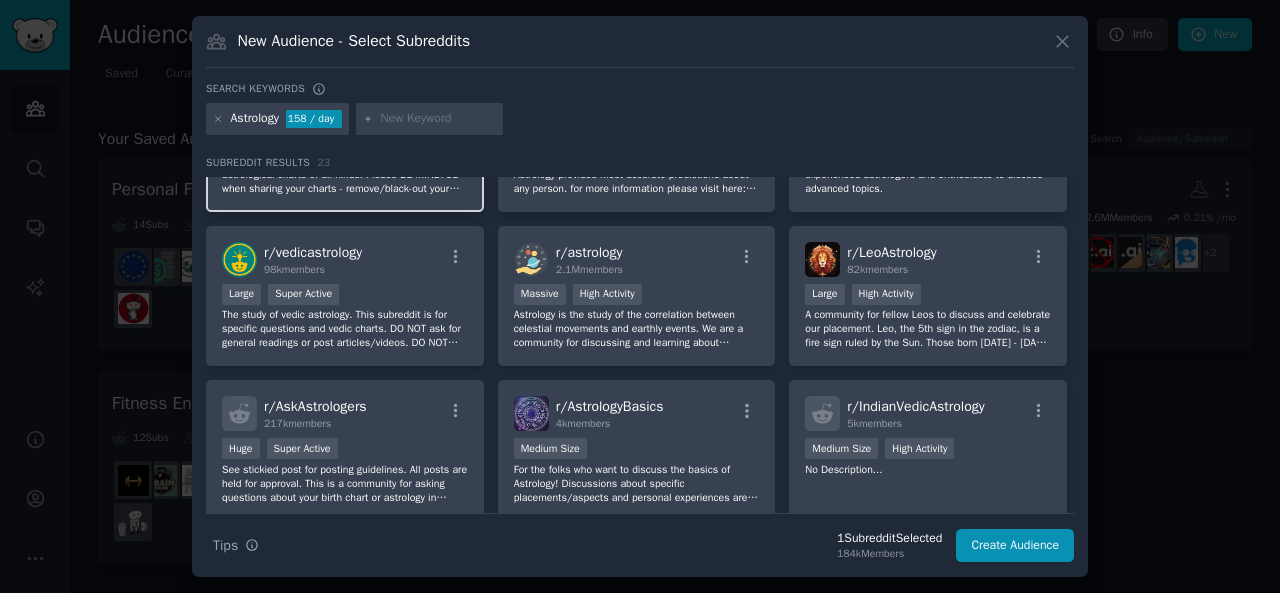 scroll, scrollTop: 261, scrollLeft: 0, axis: vertical 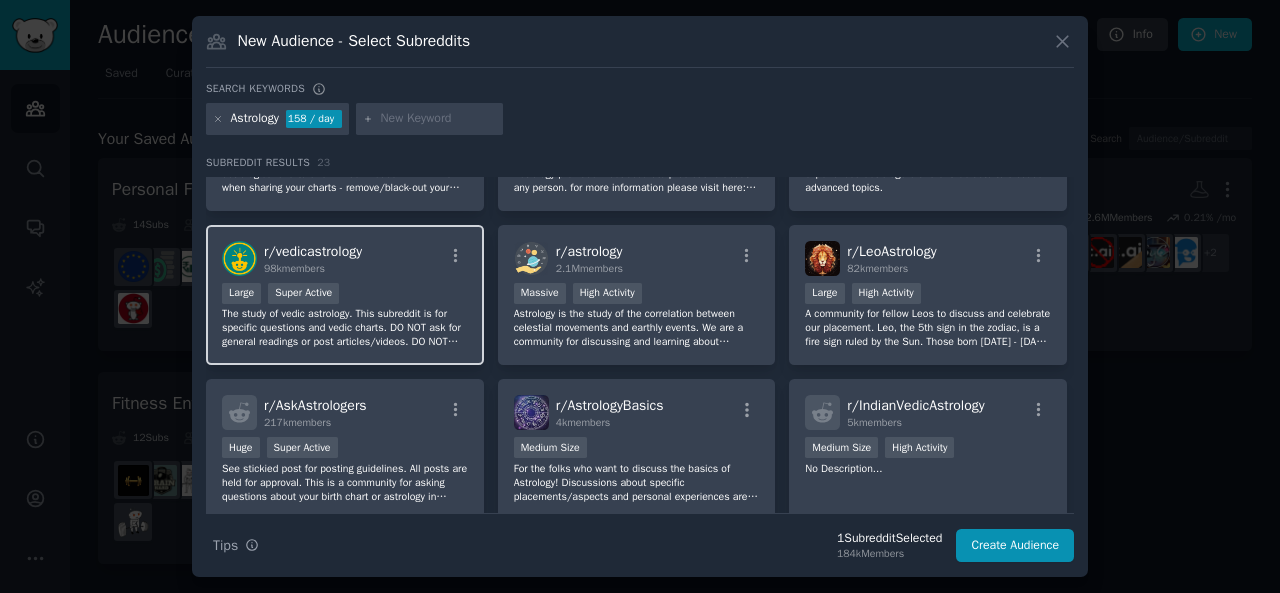 click on "The study of vedic astrology. This subreddit is for specific questions and vedic charts.
DO NOT ask for general readings or post articles/videos.
DO NOT solicit clients or offer free readings or advertise here." at bounding box center (345, 328) 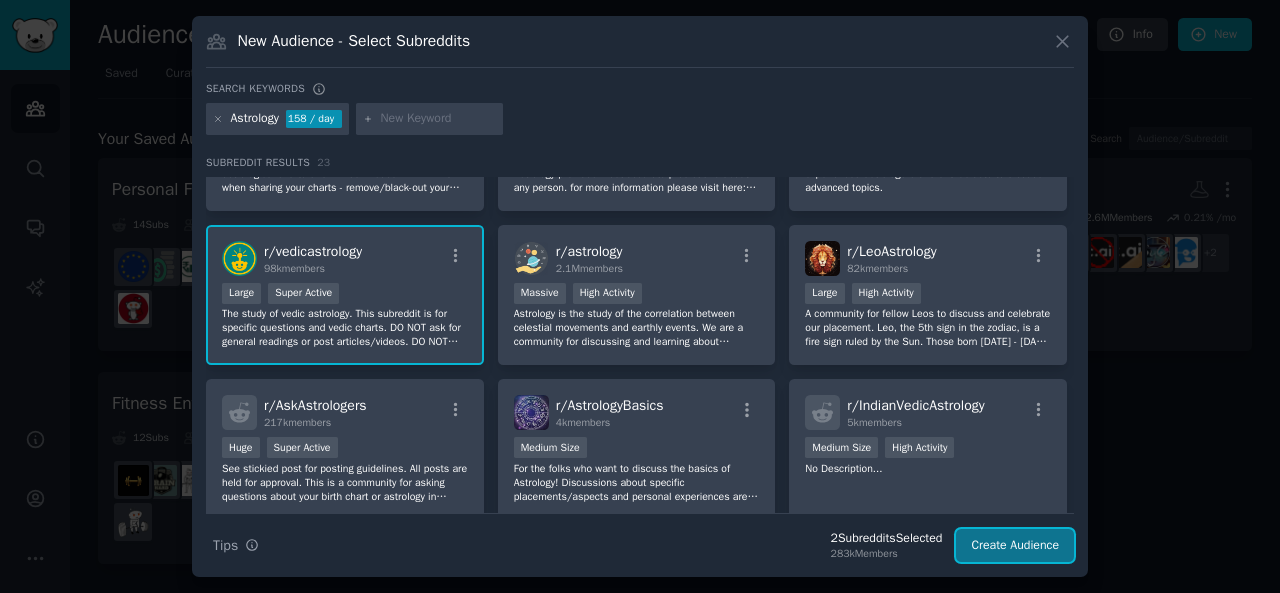 click on "Create Audience" at bounding box center [1015, 546] 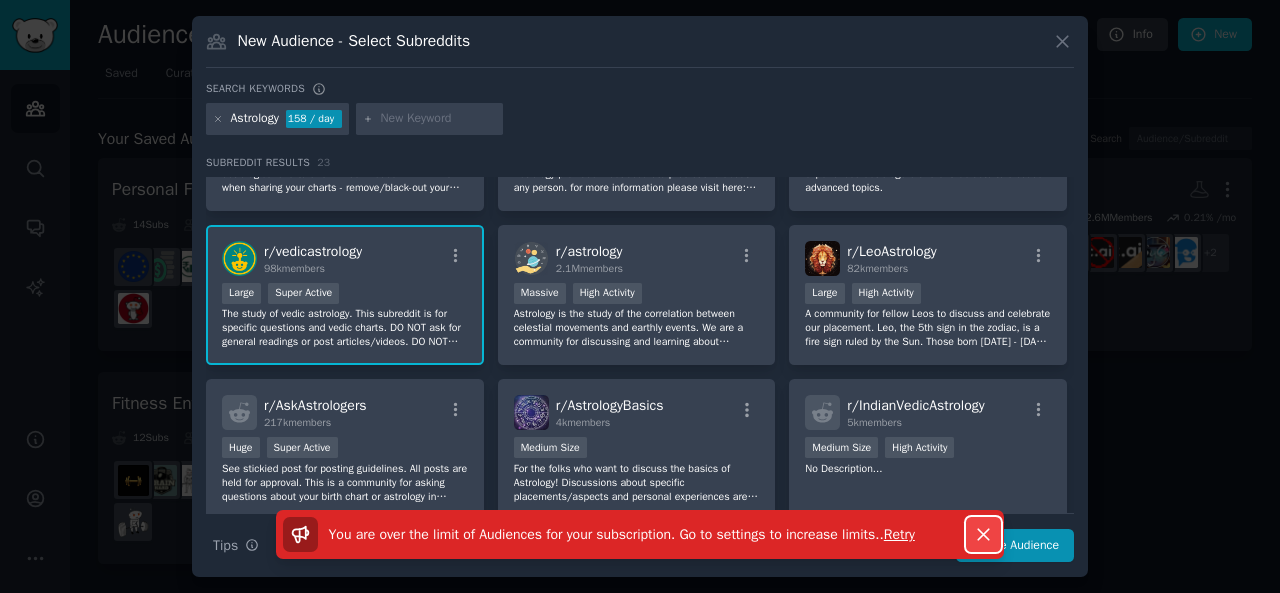 click on "Dismiss" at bounding box center [983, 534] 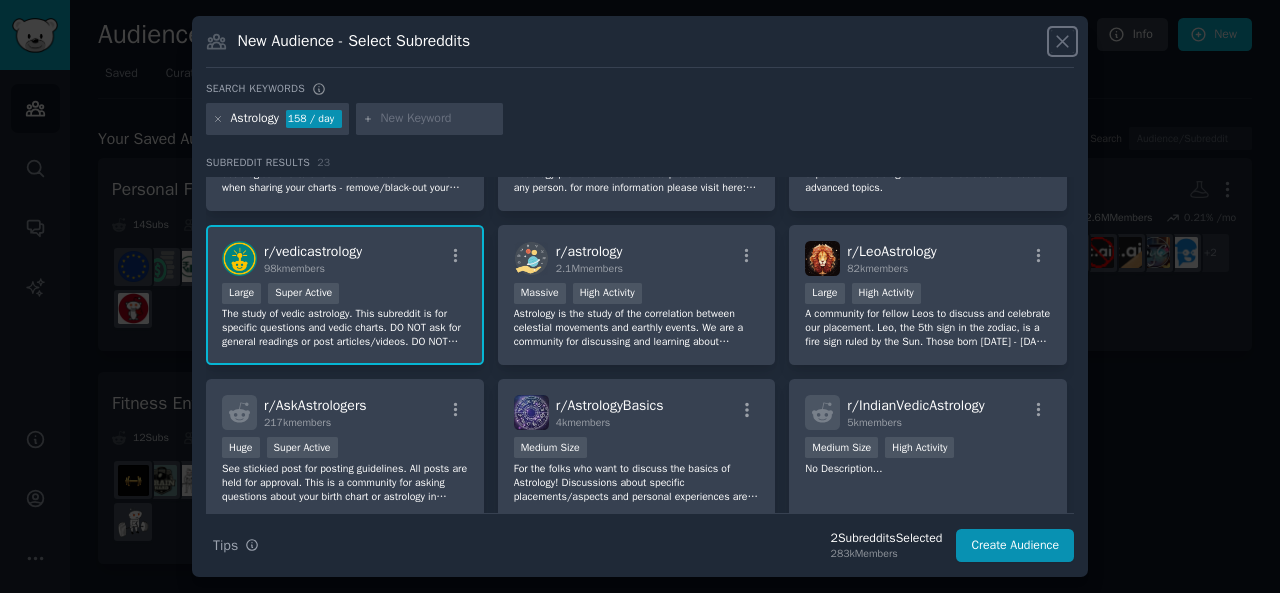 click 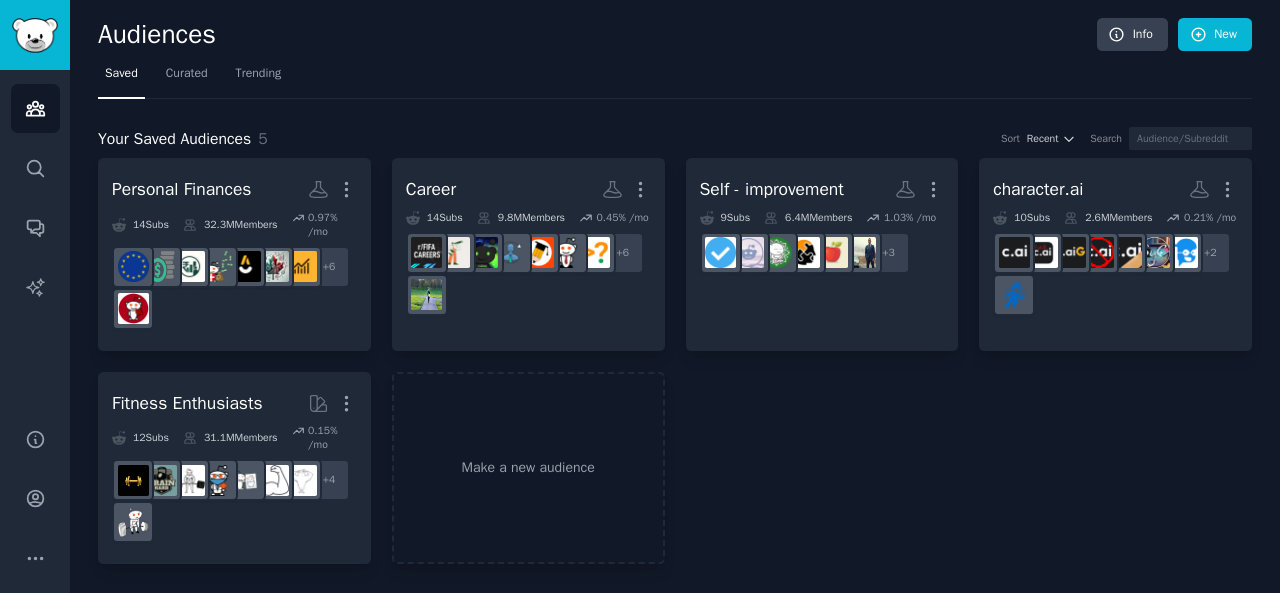 click on "Personal Finances More 14 Sub s 32.3M Members 0.97 % /mo + 6 Career More 14 Sub s 9.8M Members 0.45 % /mo + 6 Self - improvement More 9 Sub s 6.4M Members 1.03 % /mo r/manprovement + 3 character.ai More 10 Sub s 2.6M Members 0.21 % /mo + 2 Fitness Enthusiasts More 12 Sub s 31.1M Members 0.15 % + 4 Make a new audience" at bounding box center (675, 361) 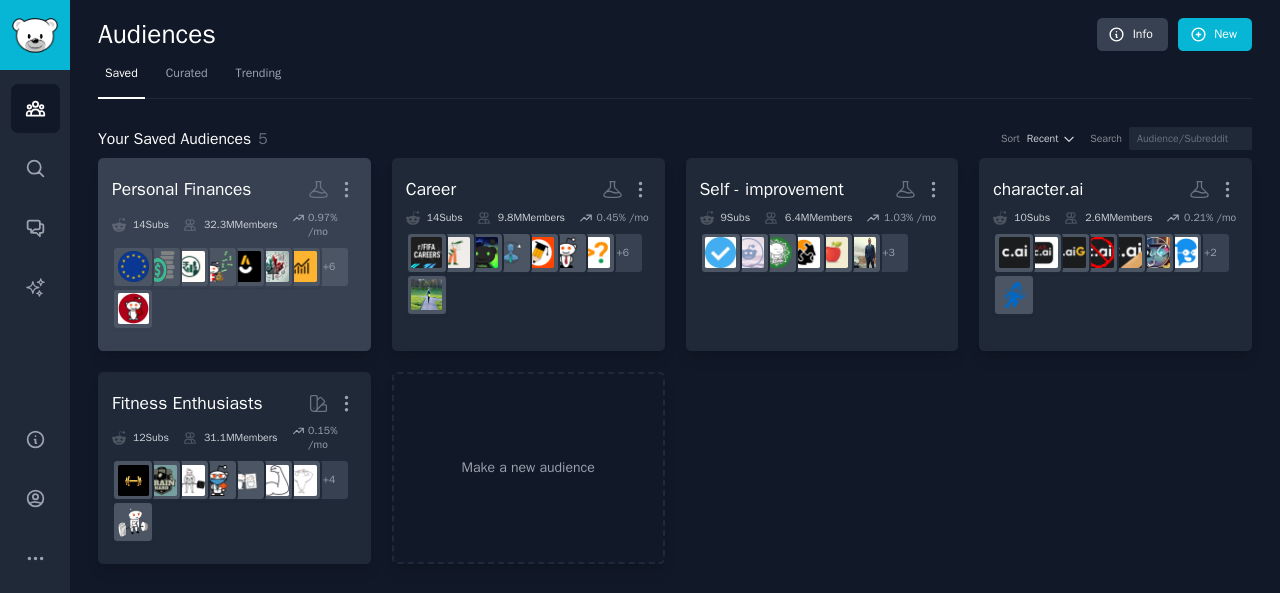 click on "+ 6" at bounding box center [234, 288] 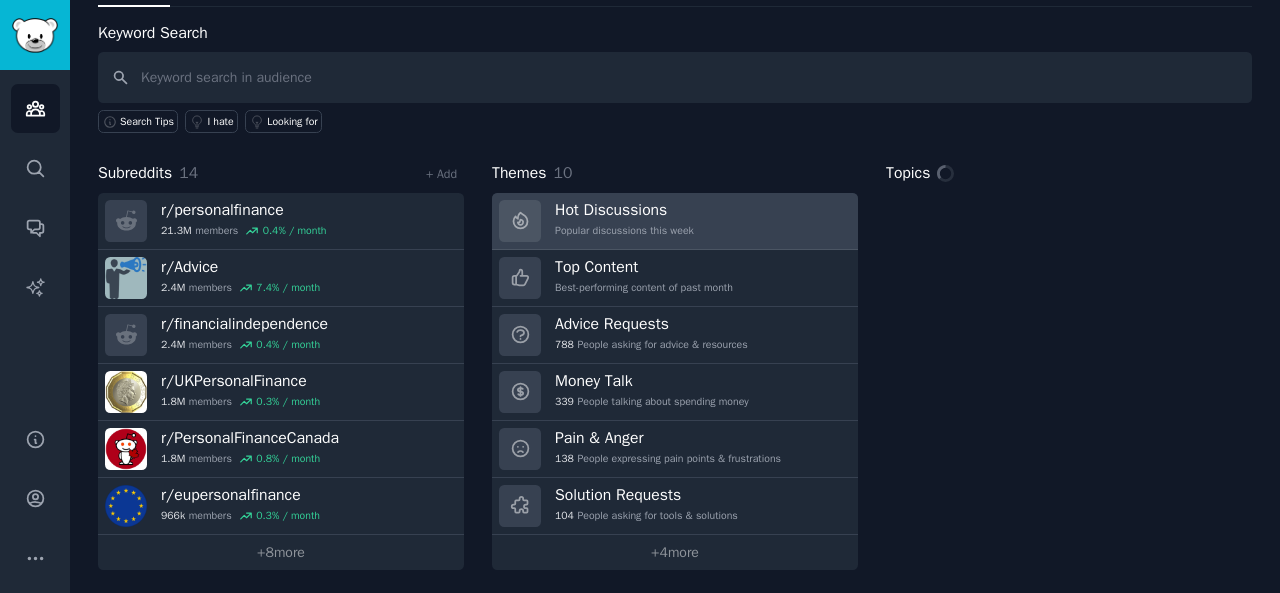 scroll, scrollTop: 0, scrollLeft: 0, axis: both 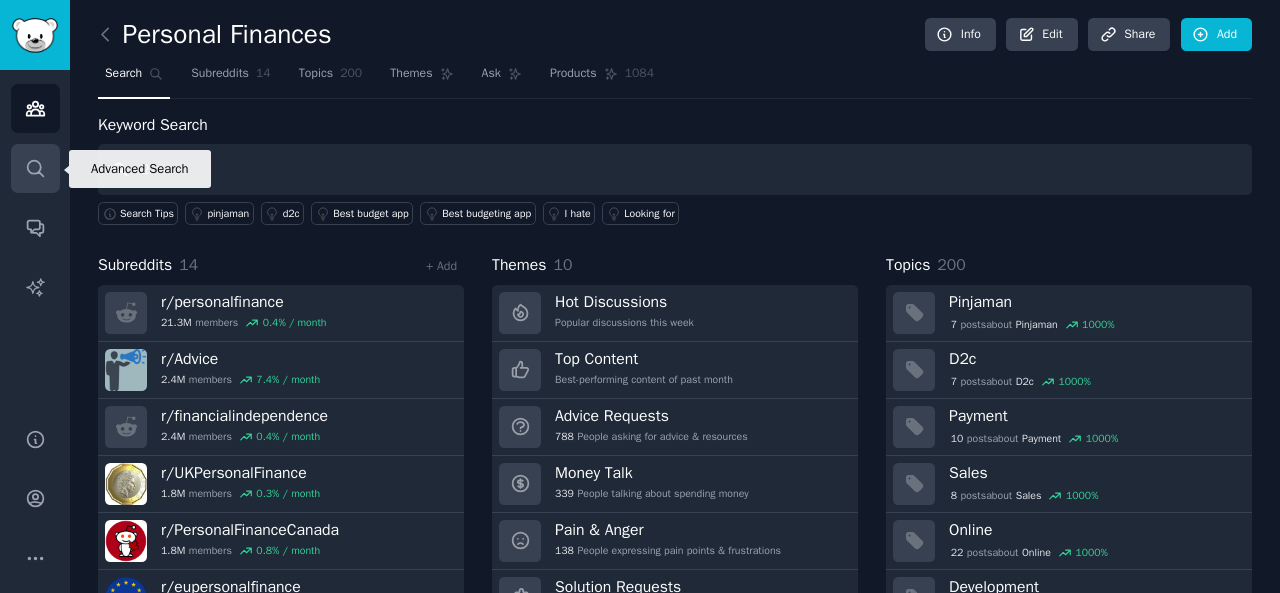 type on "2" 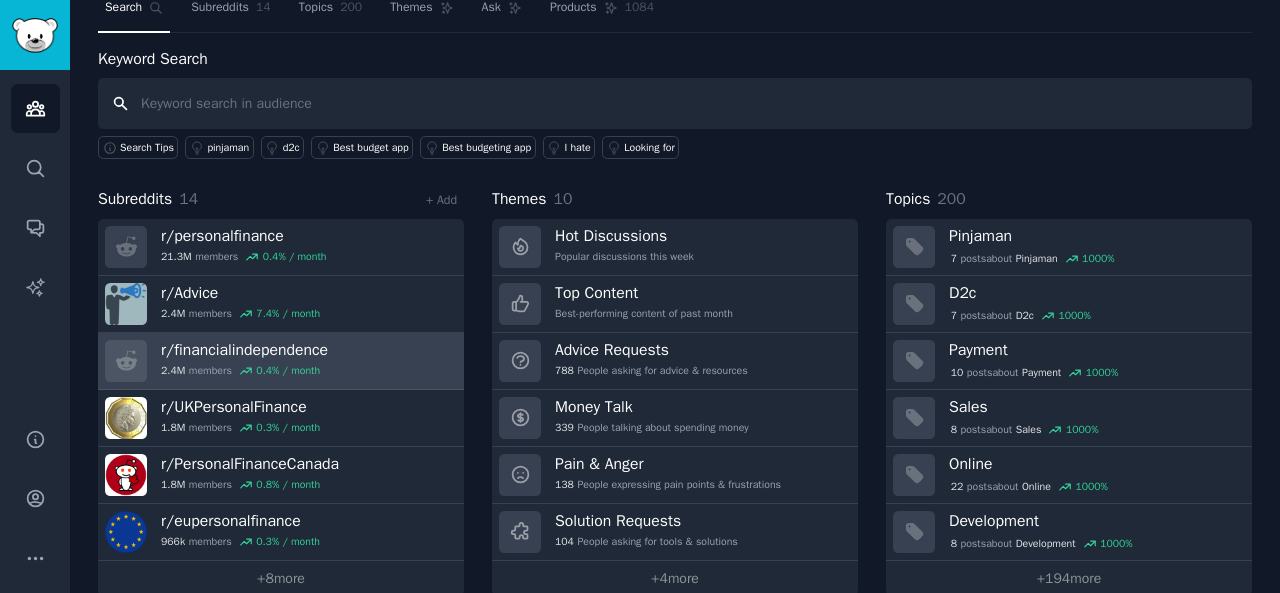 scroll, scrollTop: 92, scrollLeft: 0, axis: vertical 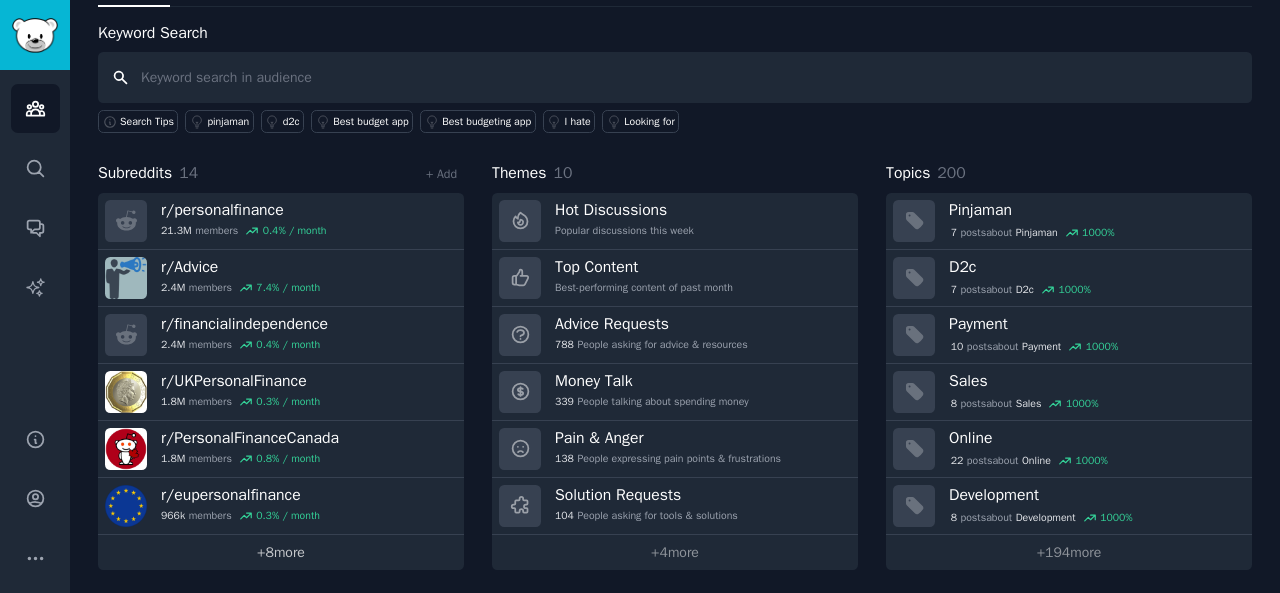 type 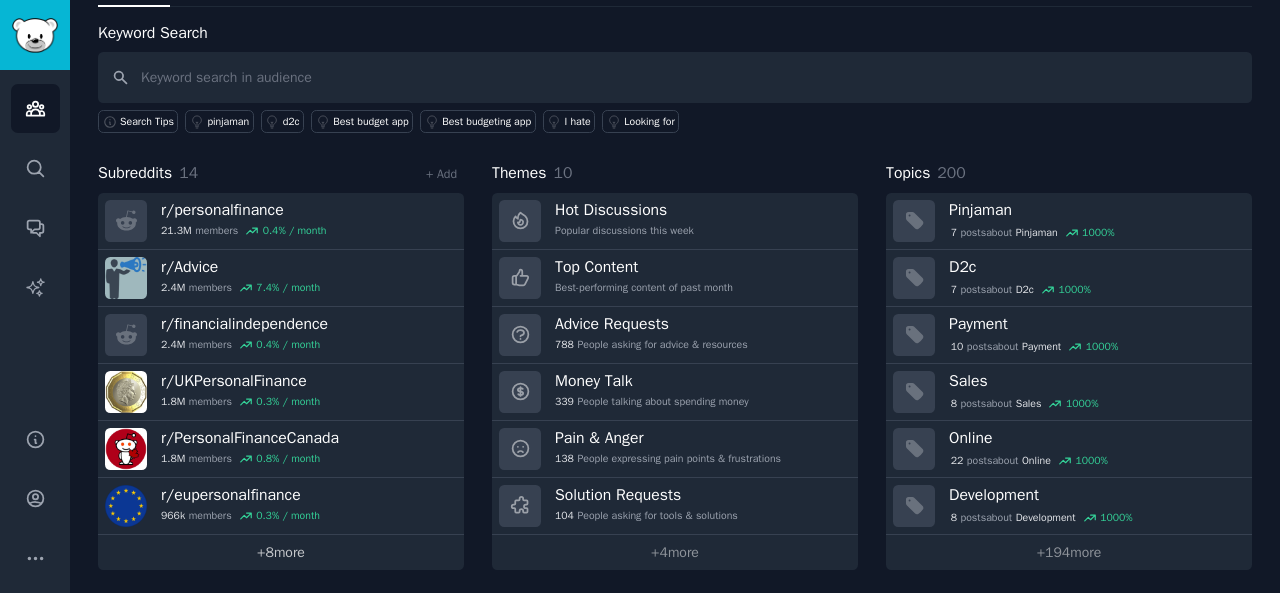 click on "+  8  more" at bounding box center [281, 552] 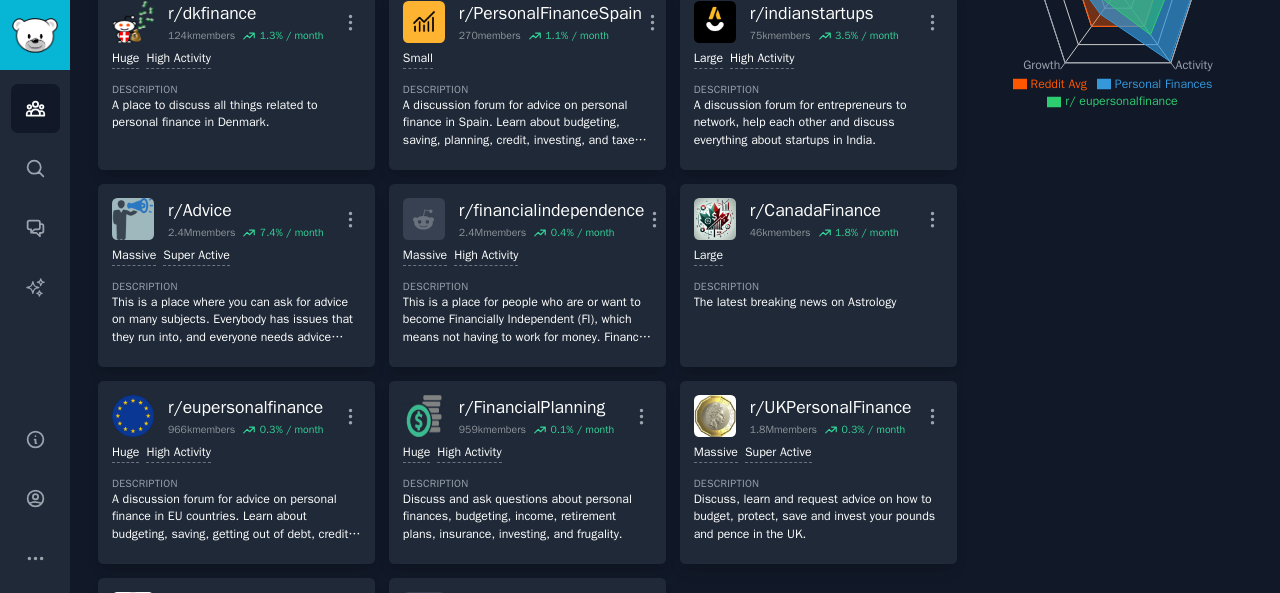 scroll, scrollTop: 0, scrollLeft: 0, axis: both 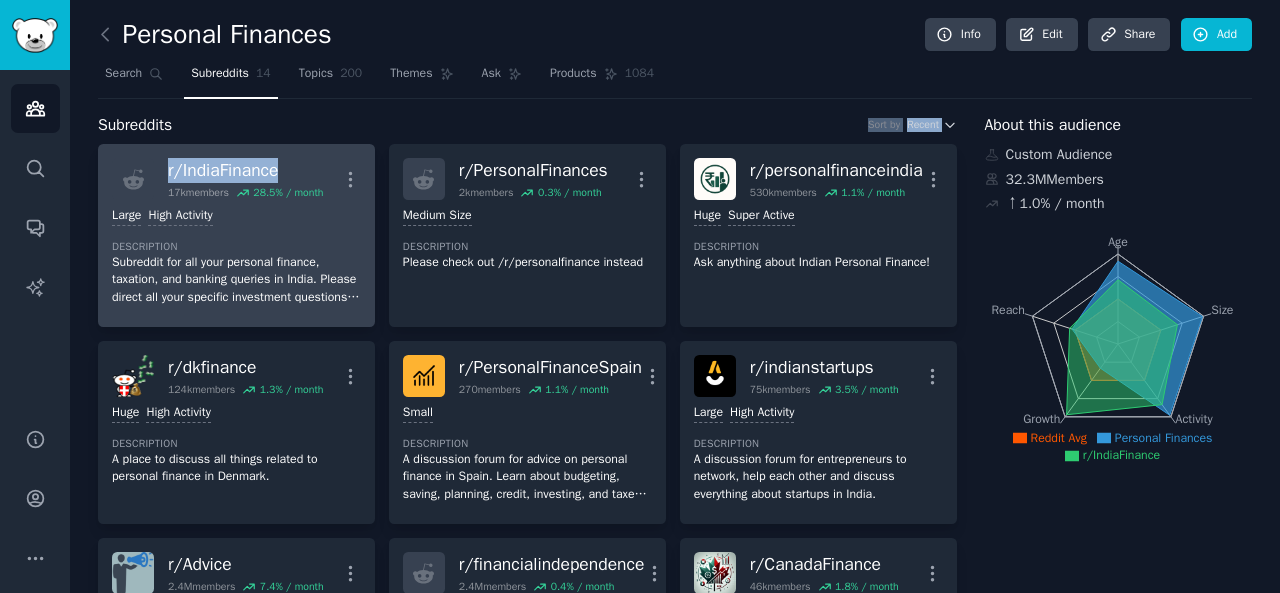 drag, startPoint x: 336, startPoint y: 118, endPoint x: 284, endPoint y: 165, distance: 70.0928 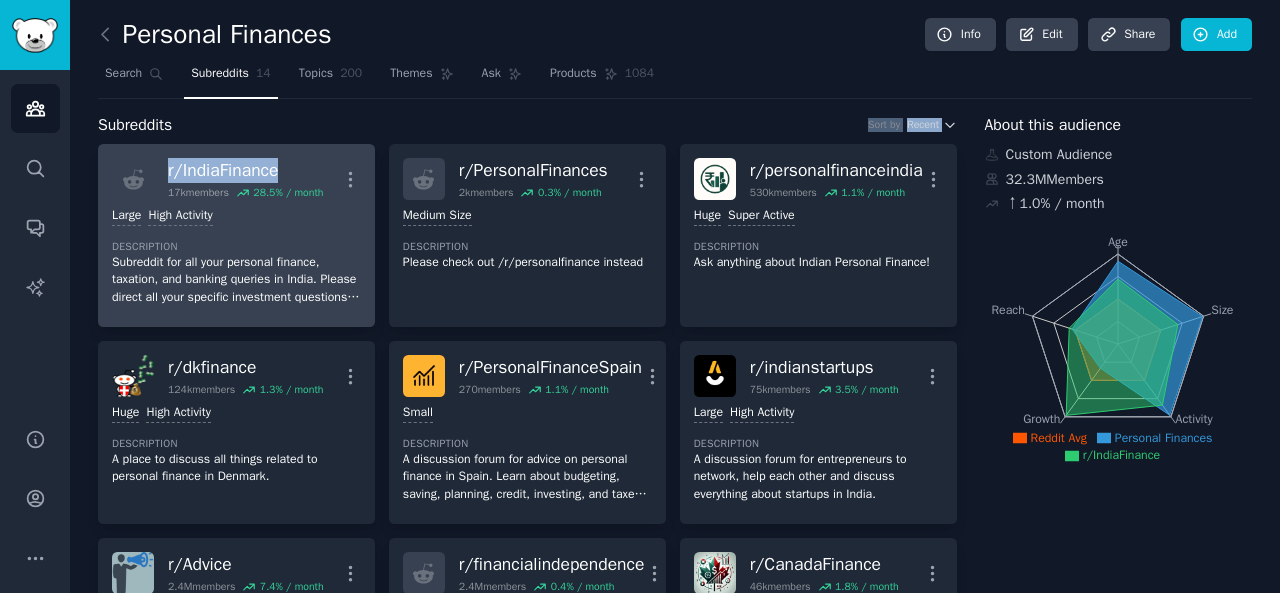 copy on "Sort by Recent r/ IndiaFinance" 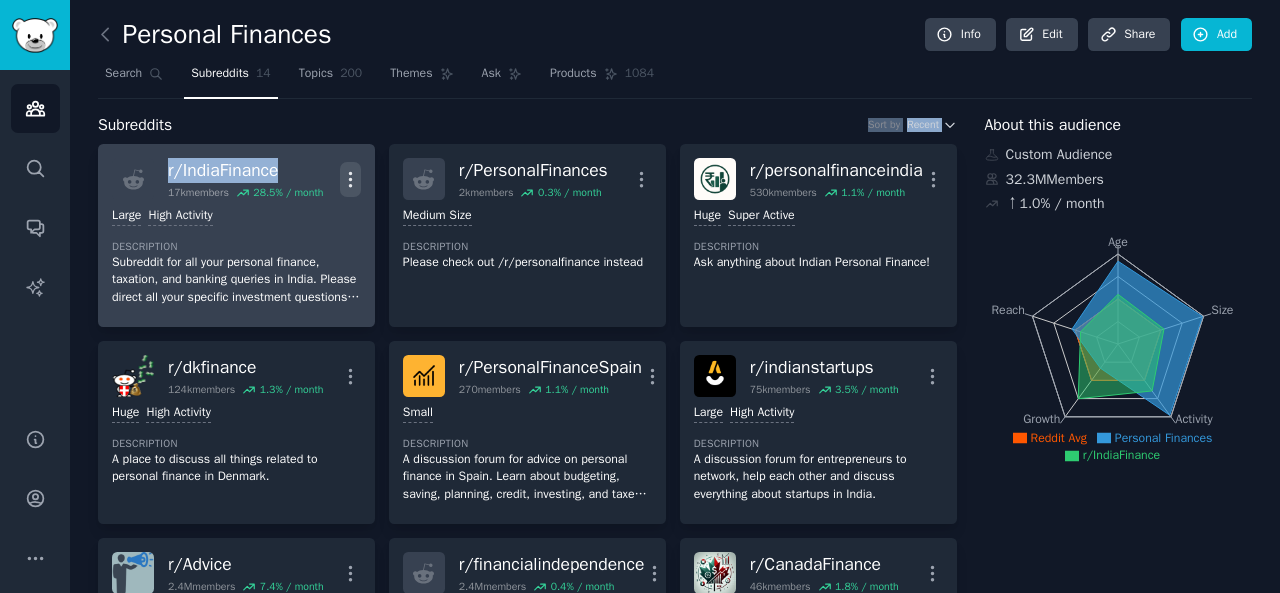 click 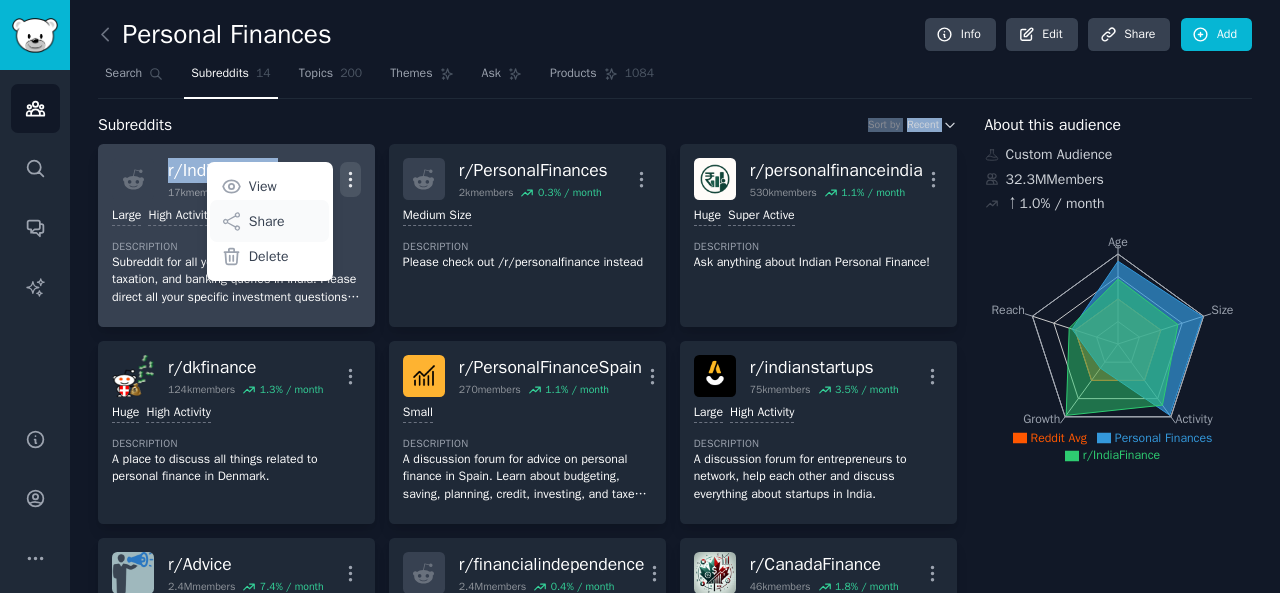 click on "Share" at bounding box center (267, 221) 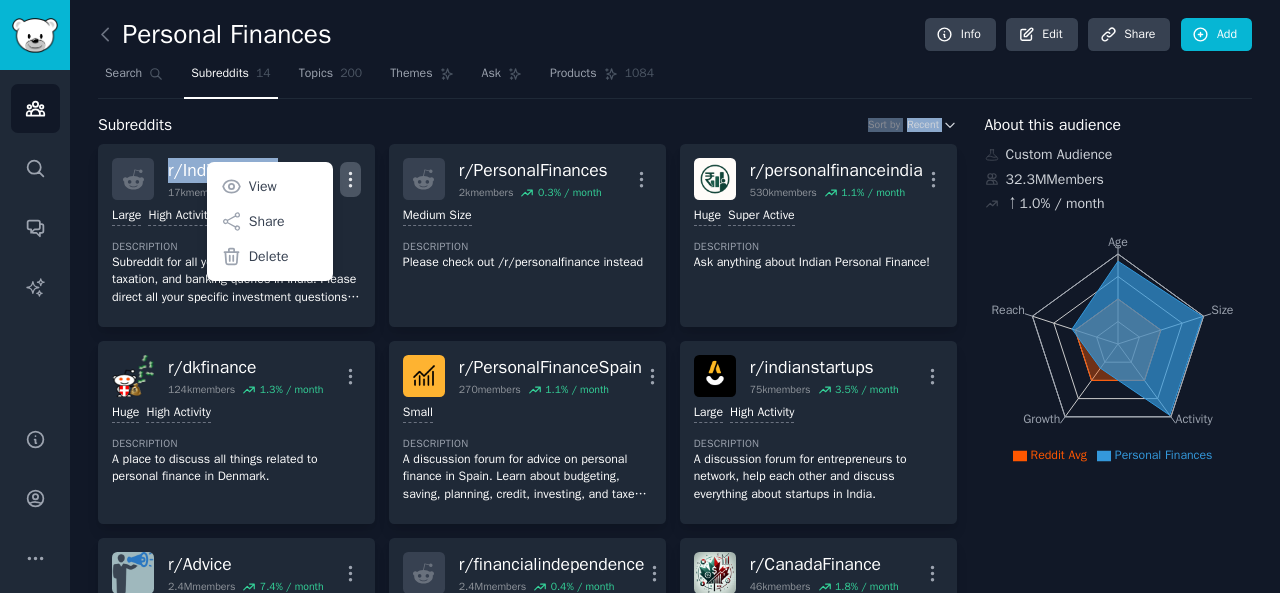 click on "Subreddits Sort by Recent" at bounding box center (527, 125) 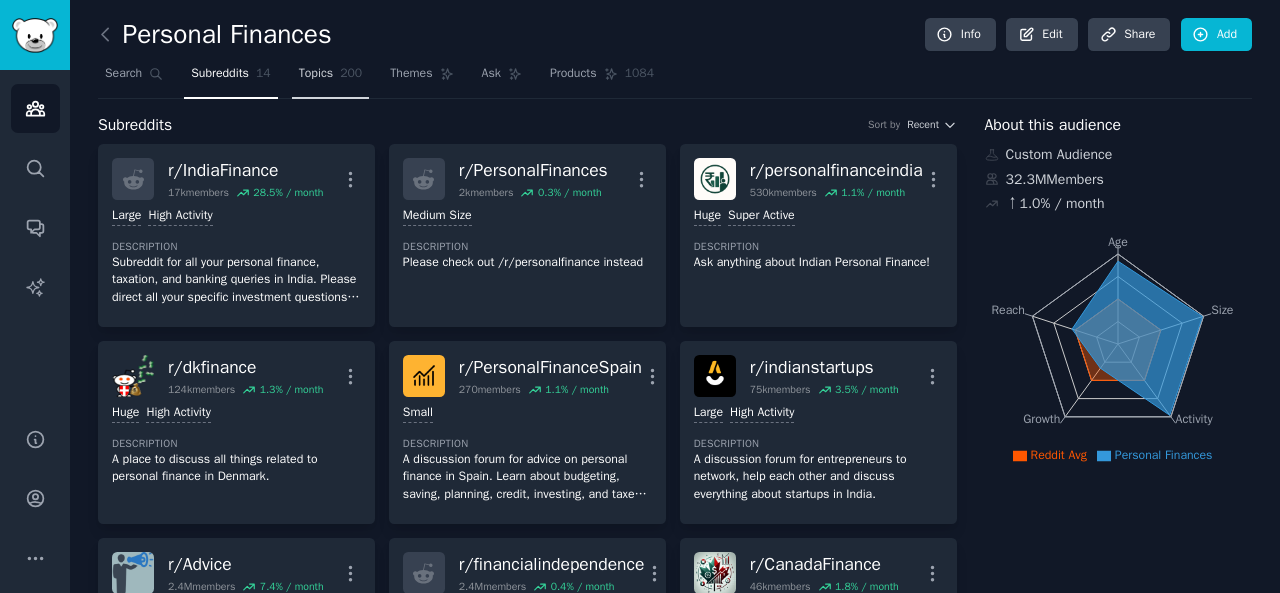 click on "Topics" at bounding box center (316, 74) 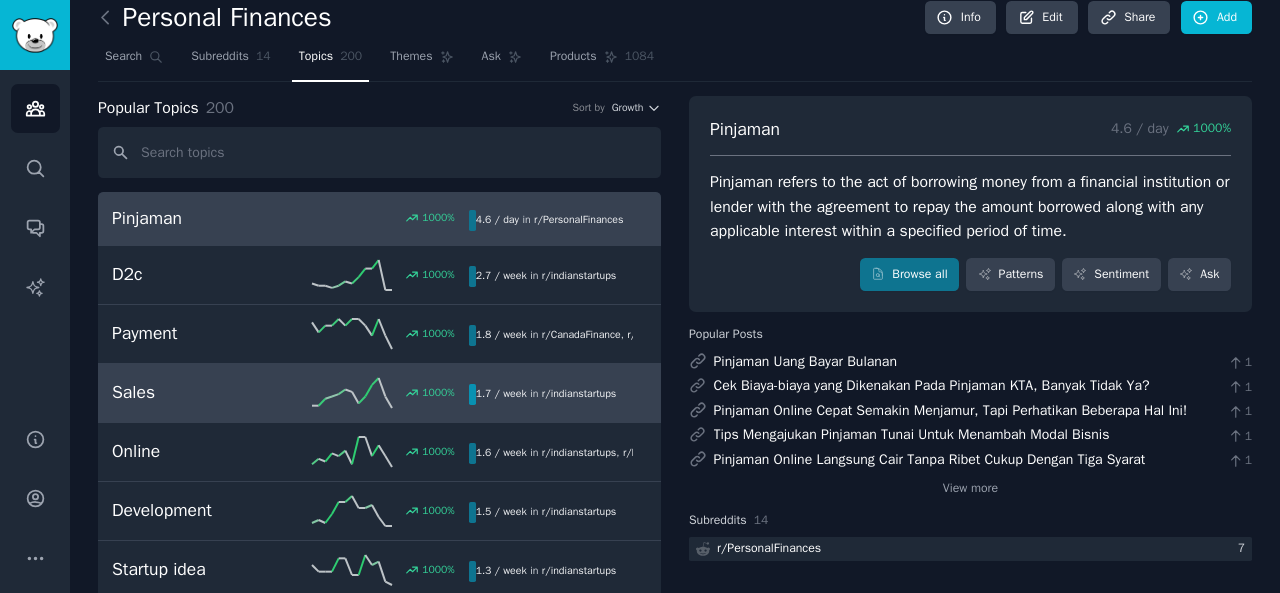 scroll, scrollTop: 0, scrollLeft: 0, axis: both 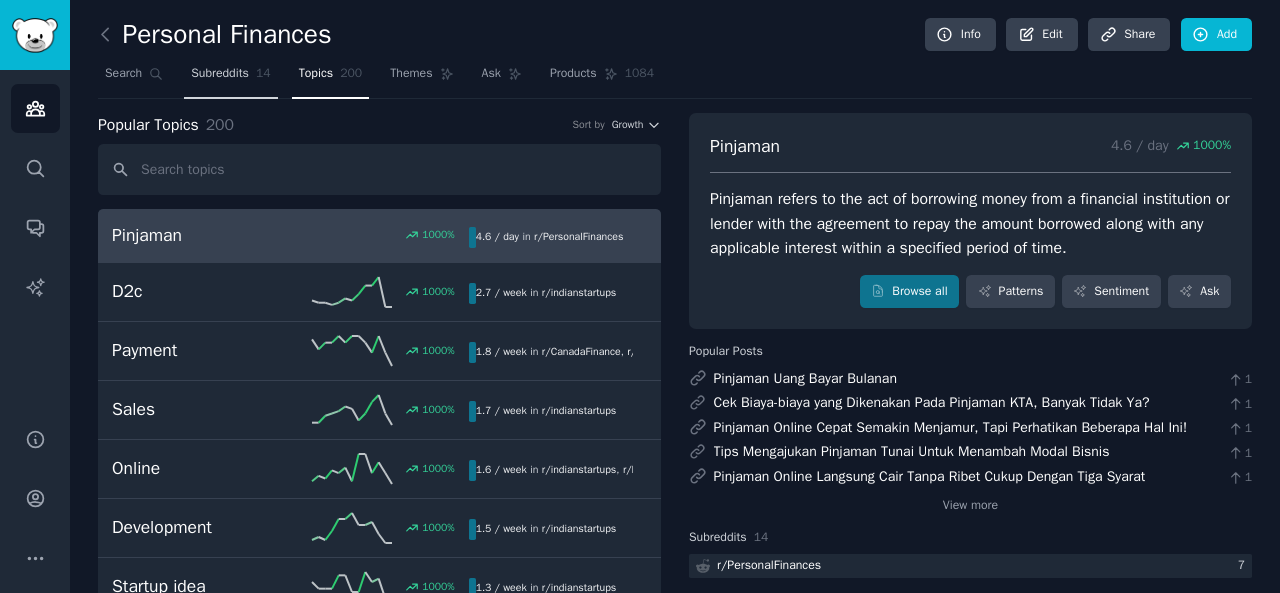 click on "Subreddits" at bounding box center [220, 74] 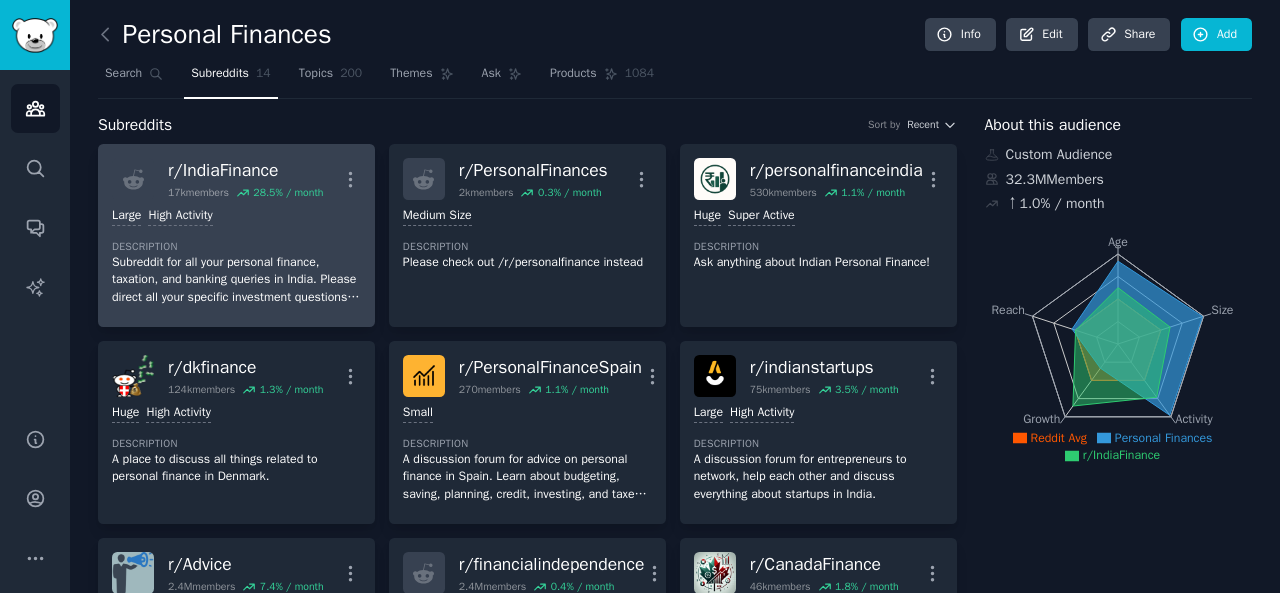 click on "Large High Activity" at bounding box center (236, 216) 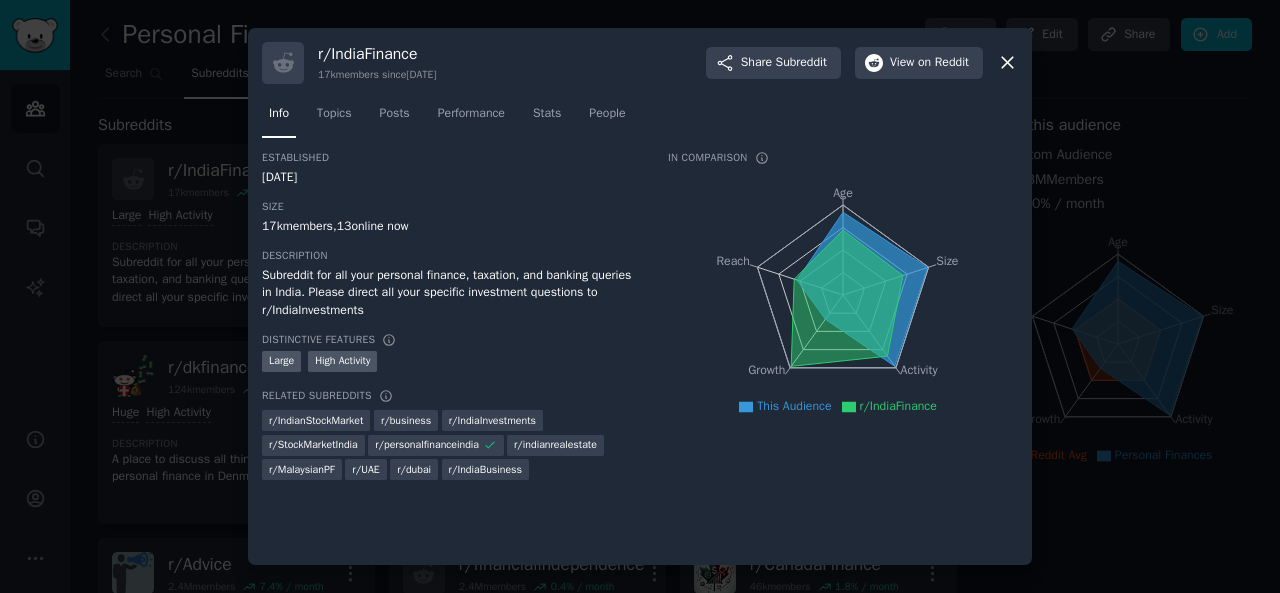 click 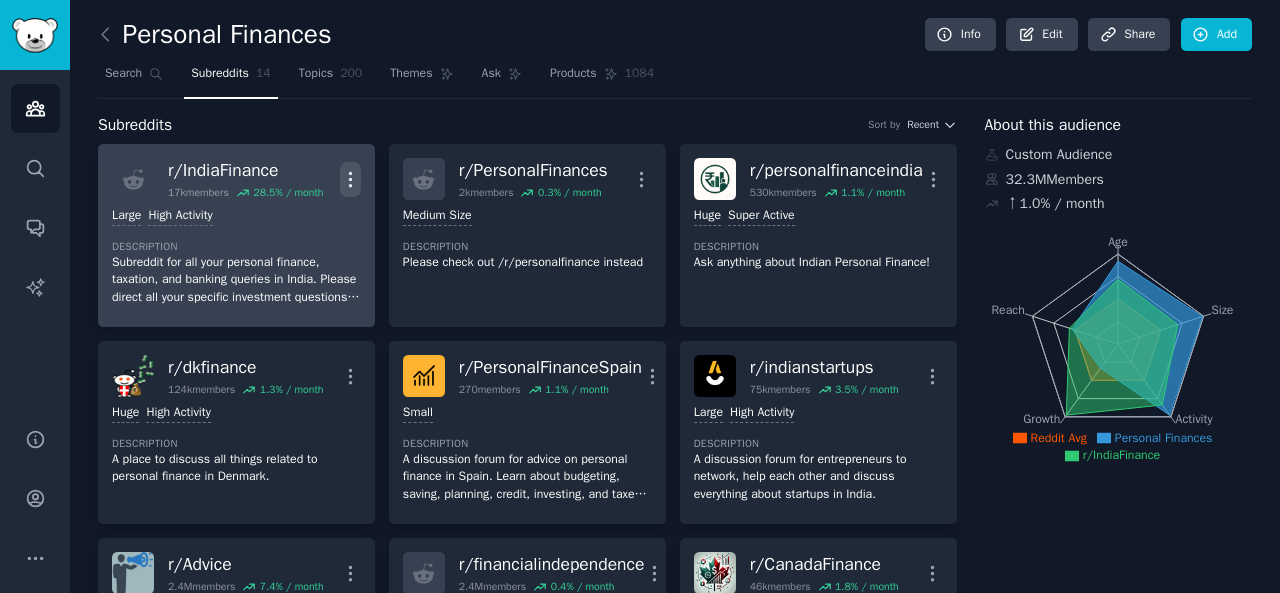 click 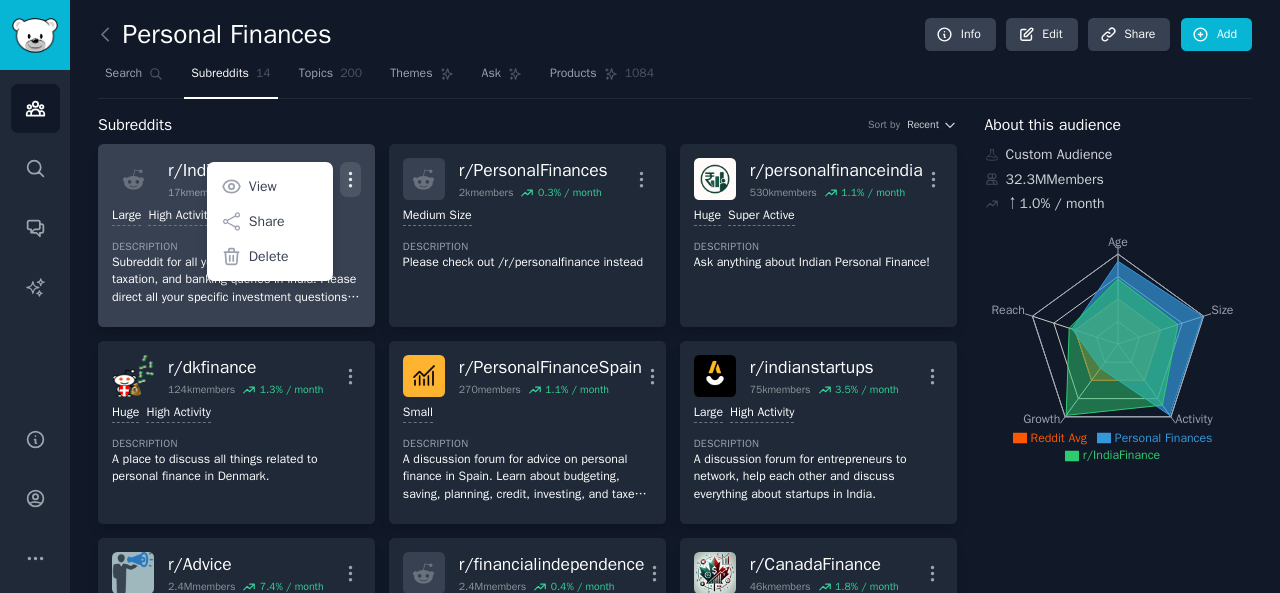 click on "r/ IndiaFinance [NUMBER]k  members [PERCENTAGE] / month More View Share Delete" at bounding box center (236, 179) 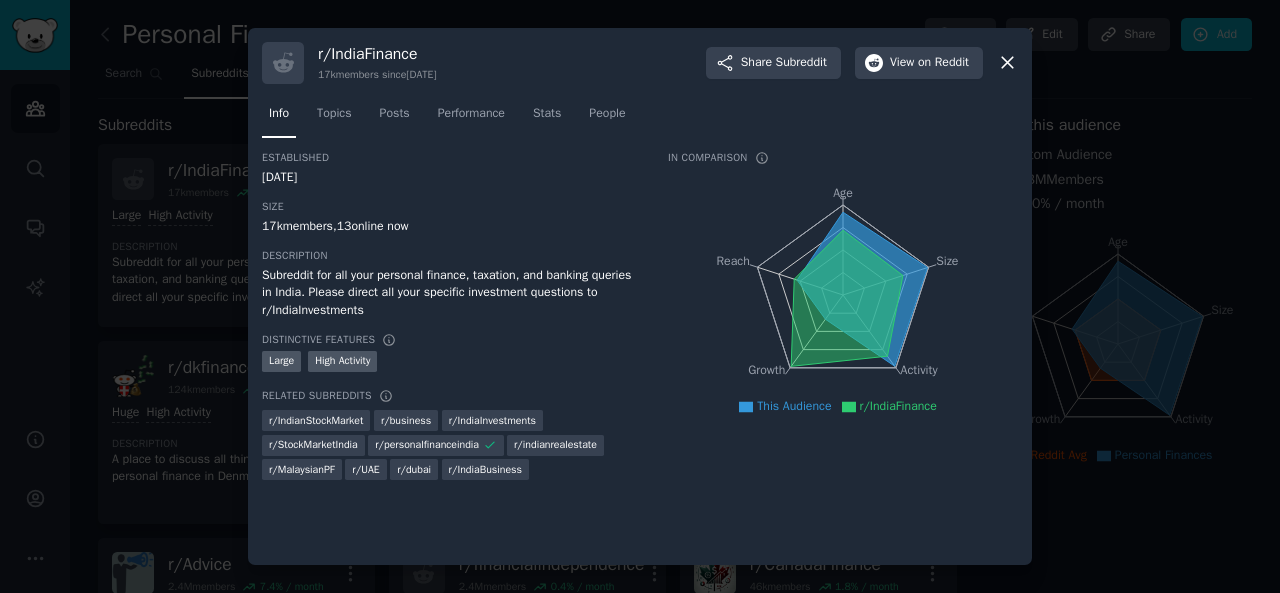 type 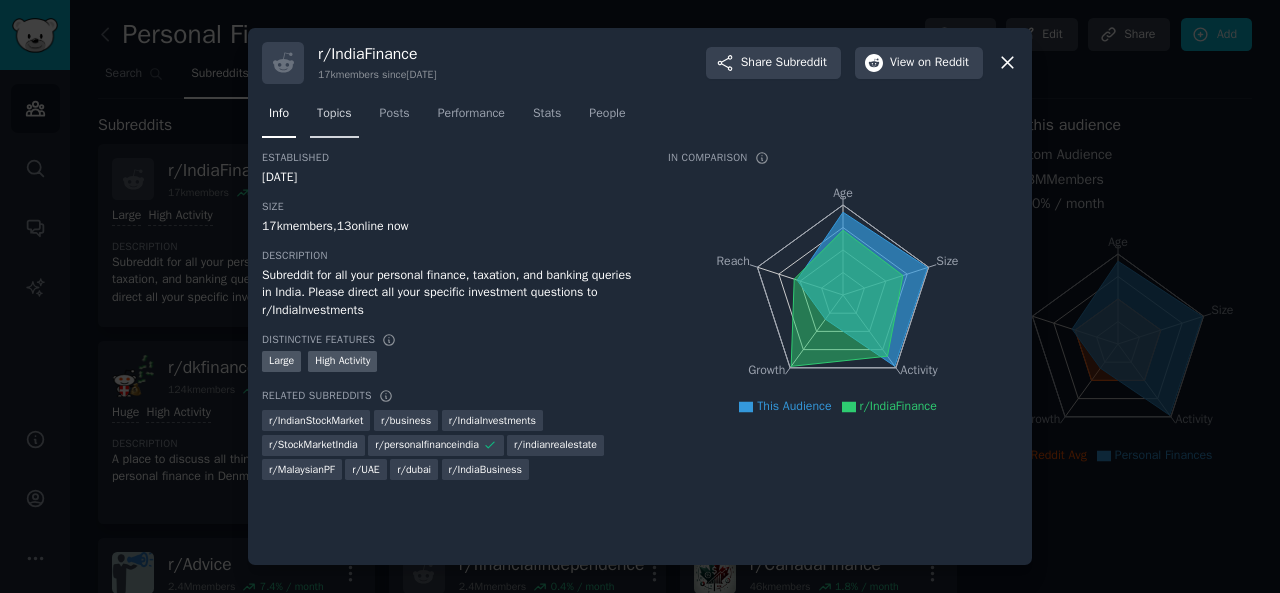 click on "Topics" at bounding box center [334, 114] 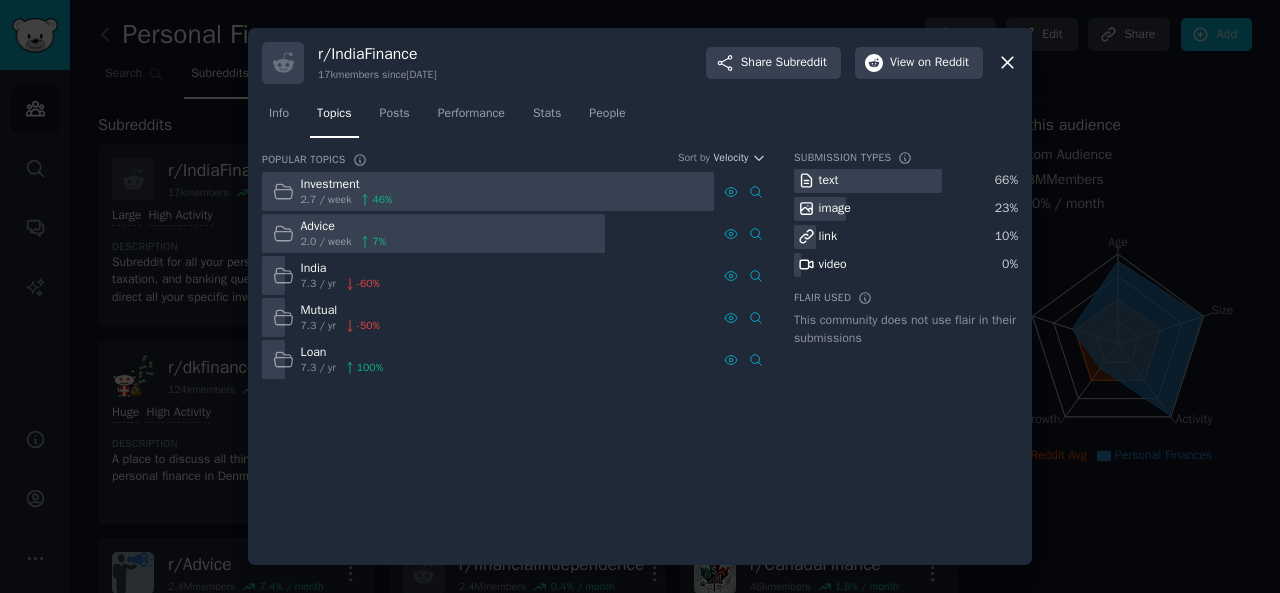 click 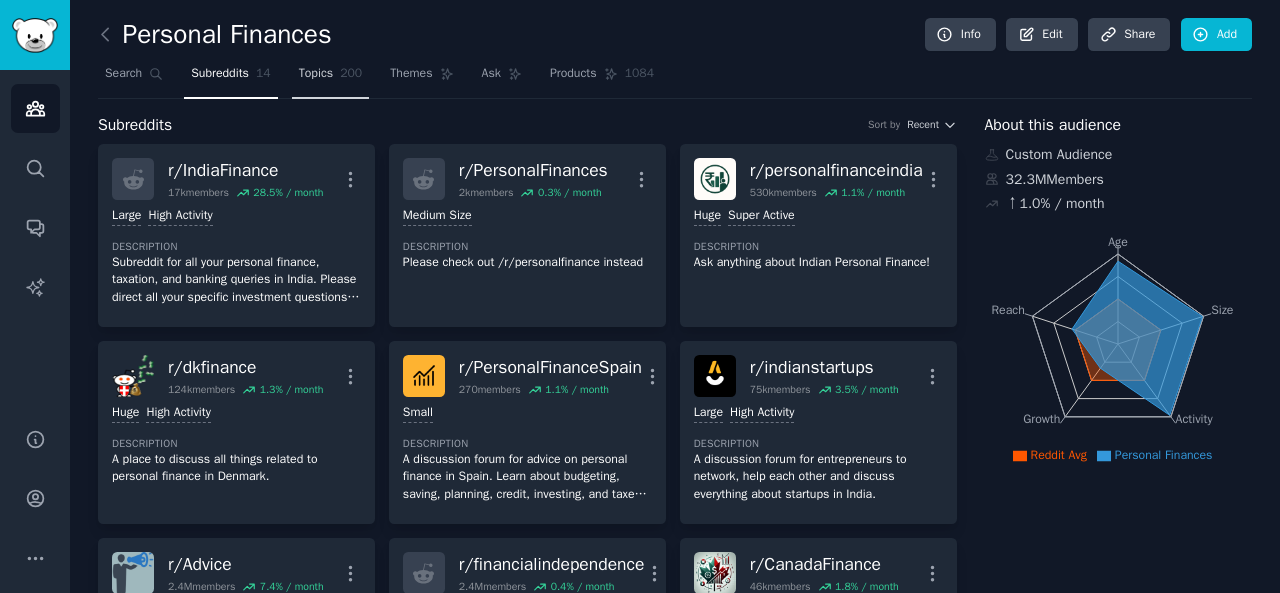 click on "Topics 200" at bounding box center (331, 78) 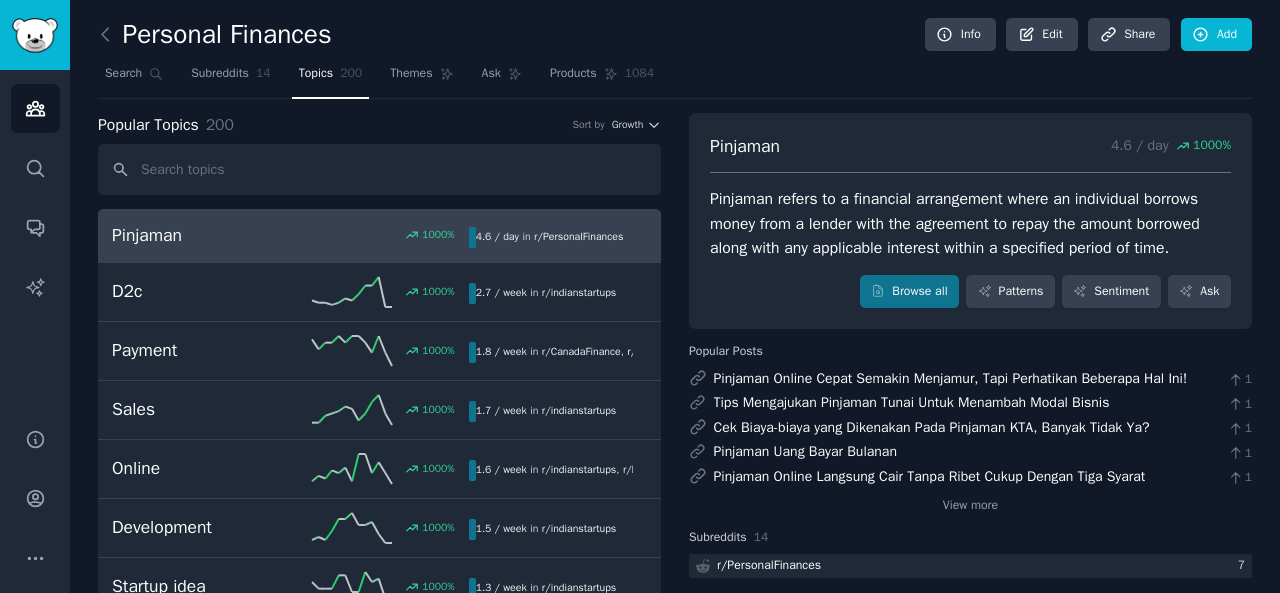 click on "Search Subreddits 14 Topics 200 Themes Ask Products 1084" at bounding box center [675, 78] 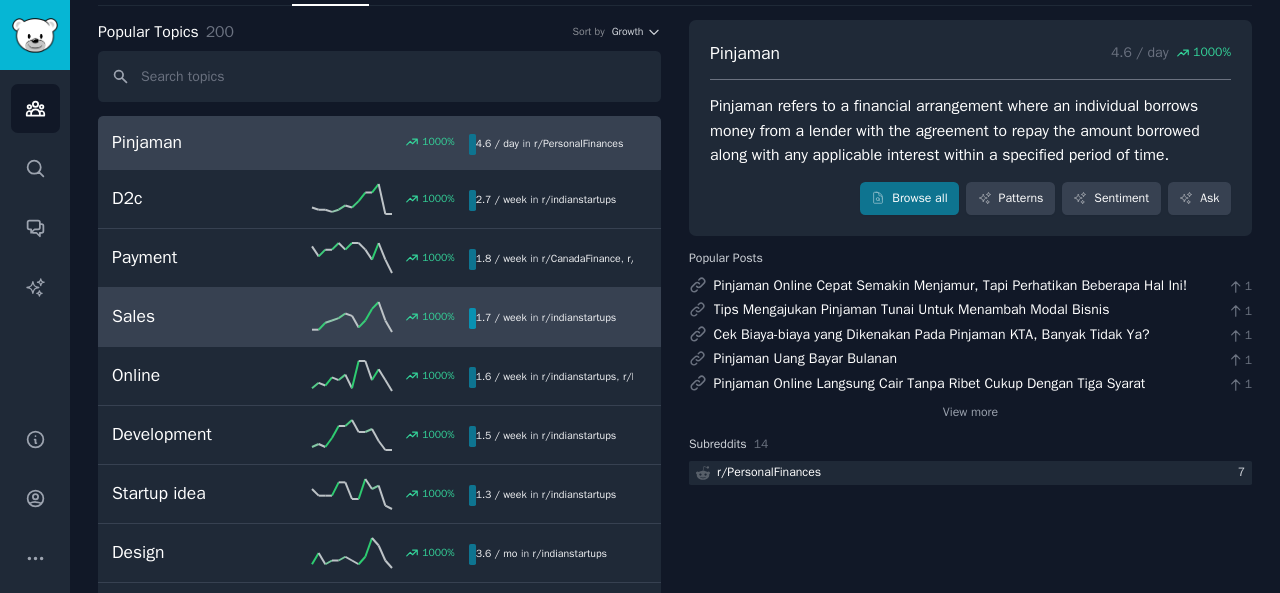 scroll, scrollTop: 0, scrollLeft: 0, axis: both 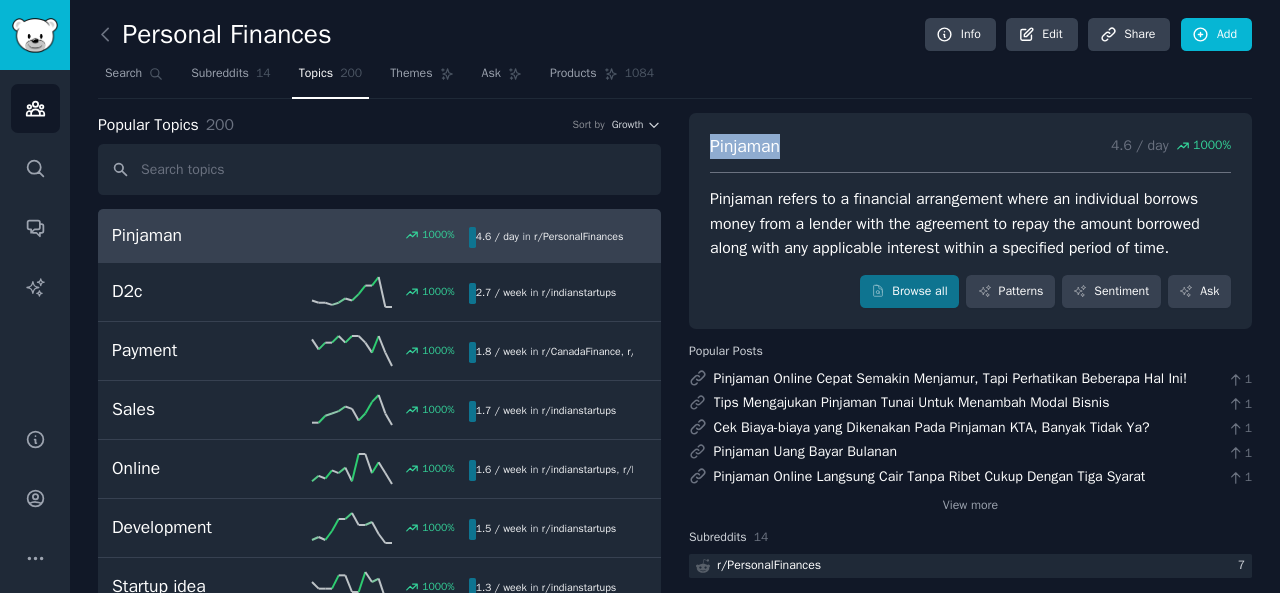 drag, startPoint x: 709, startPoint y: 145, endPoint x: 790, endPoint y: 141, distance: 81.09871 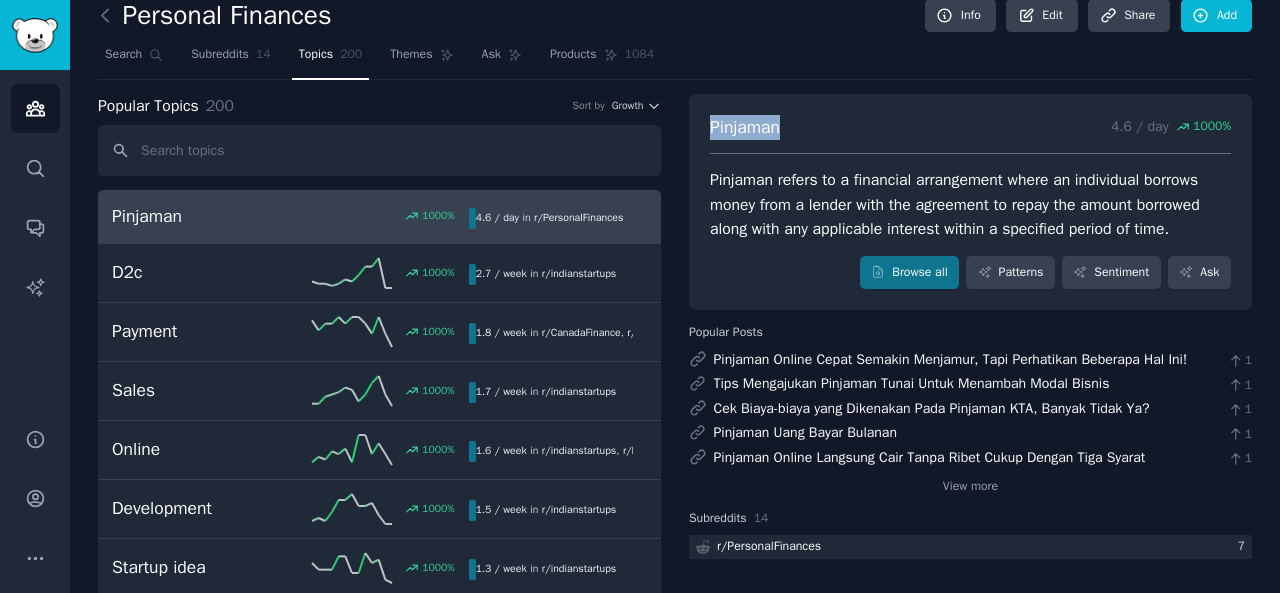 scroll, scrollTop: 0, scrollLeft: 0, axis: both 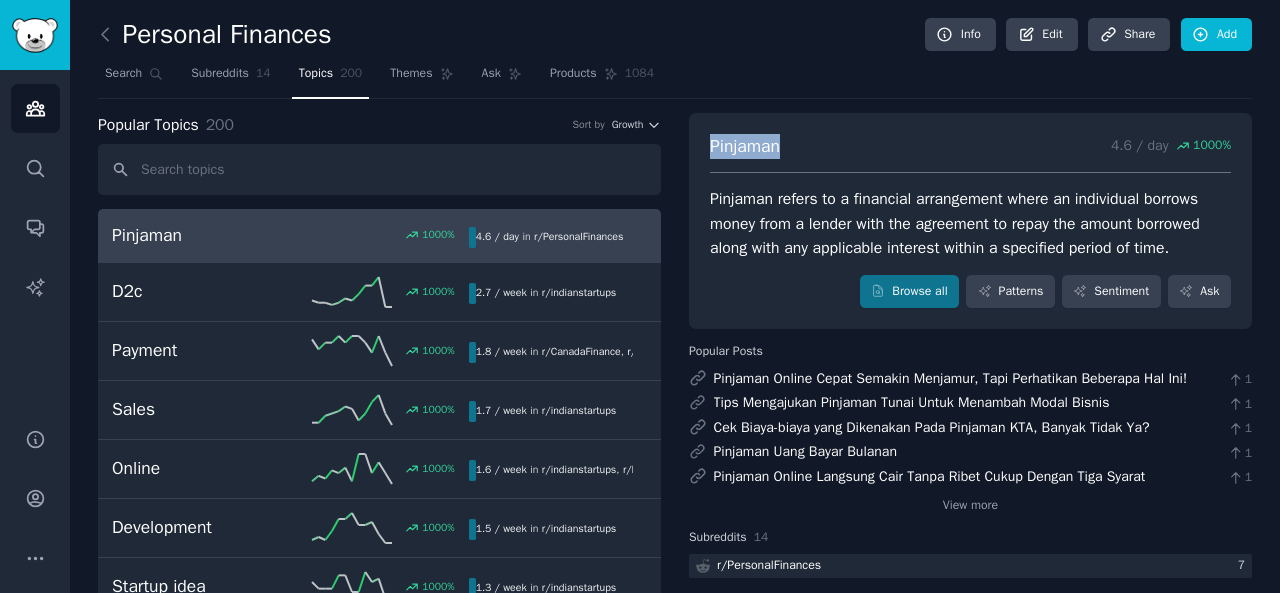 click on "Pinjaman [NUMBER] / day [PERCENTAGE]" at bounding box center (970, 154) 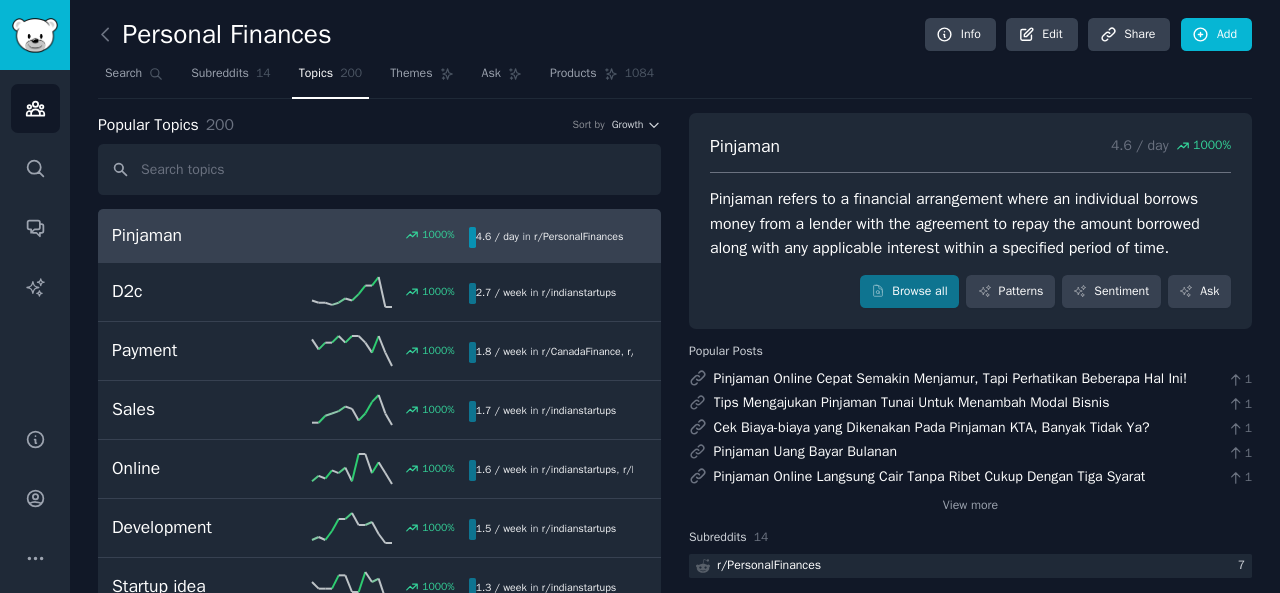 click on "Pinjaman" at bounding box center [201, 235] 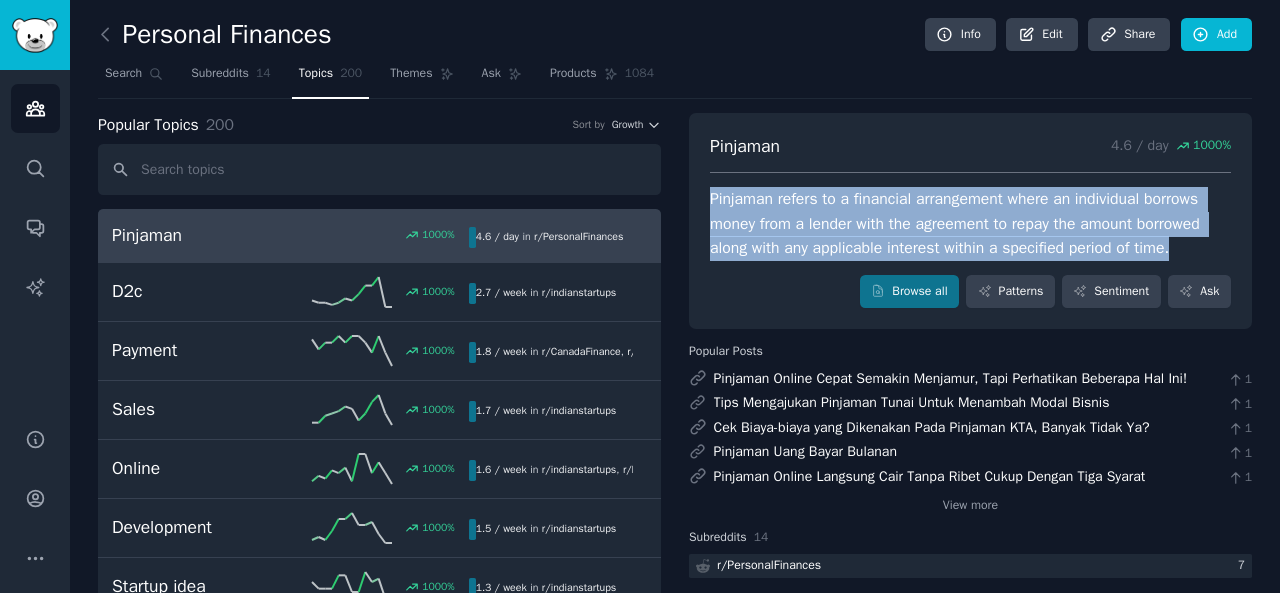 drag, startPoint x: 708, startPoint y: 197, endPoint x: 1171, endPoint y: 243, distance: 465.27948 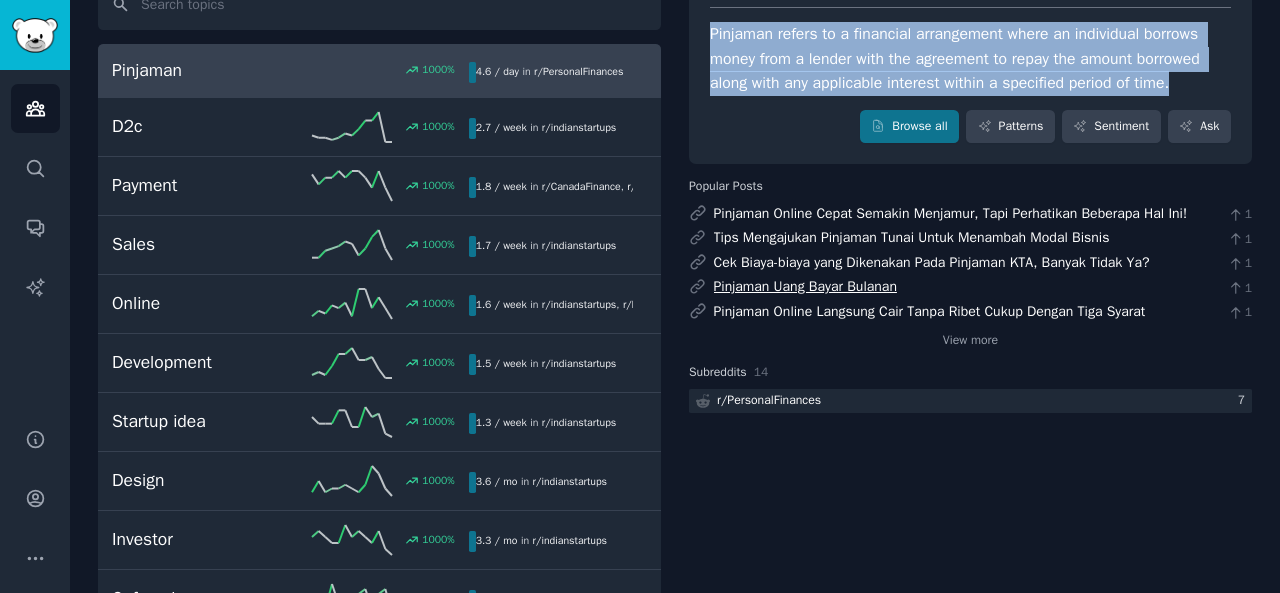 scroll, scrollTop: 167, scrollLeft: 0, axis: vertical 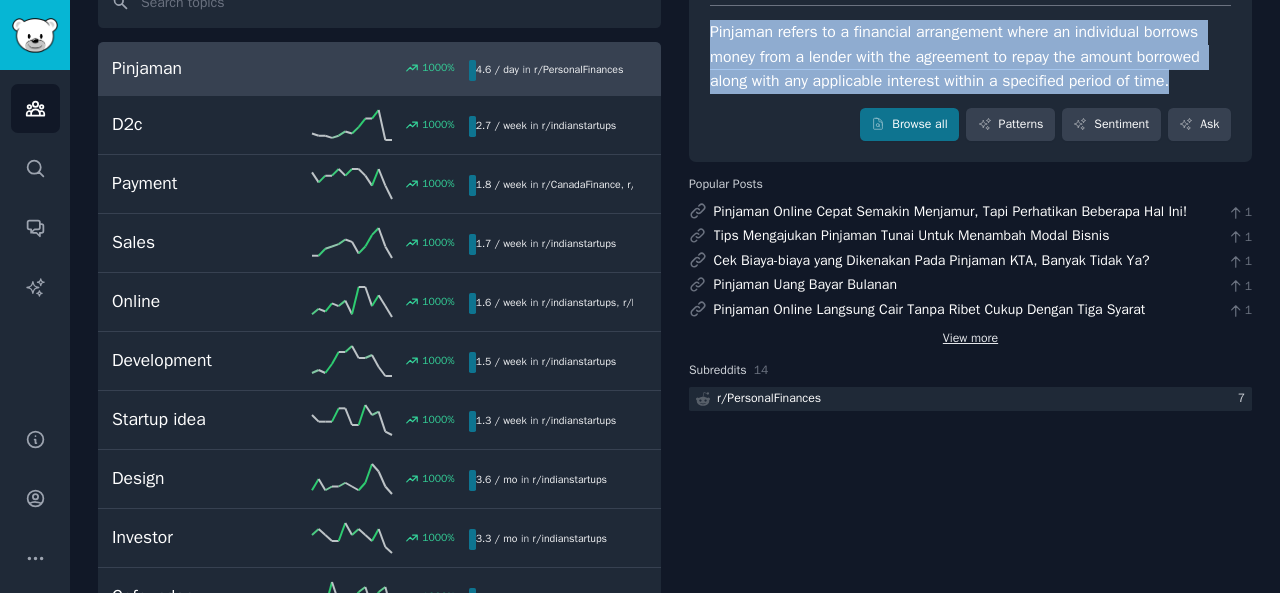 click on "View more" at bounding box center (970, 339) 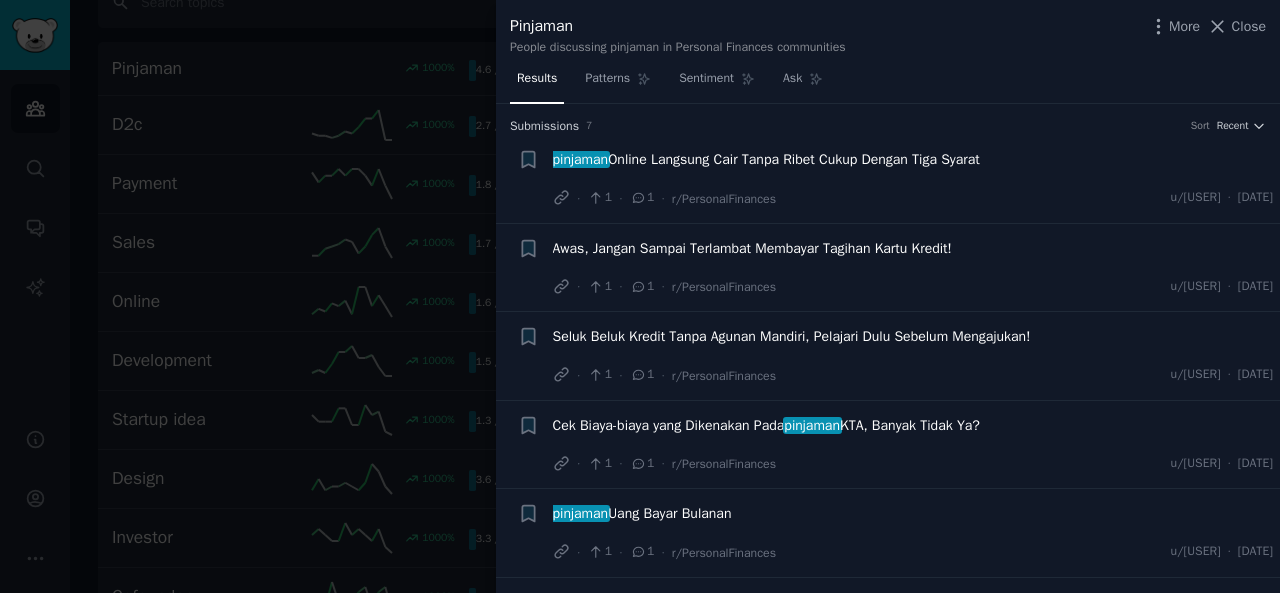 type 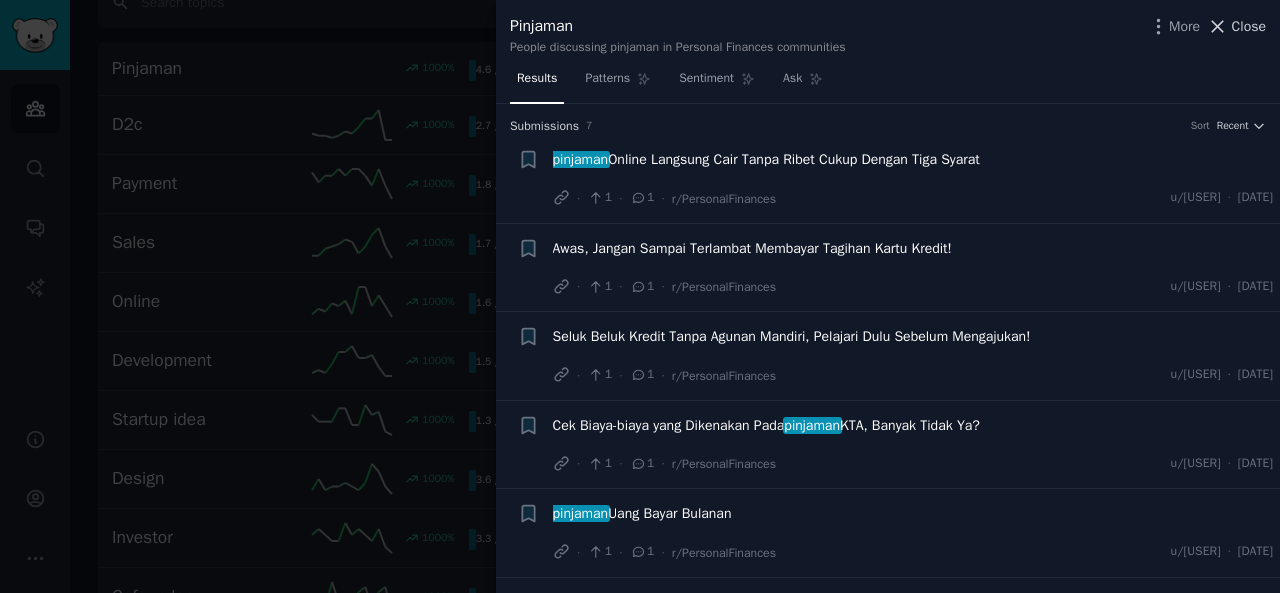 click 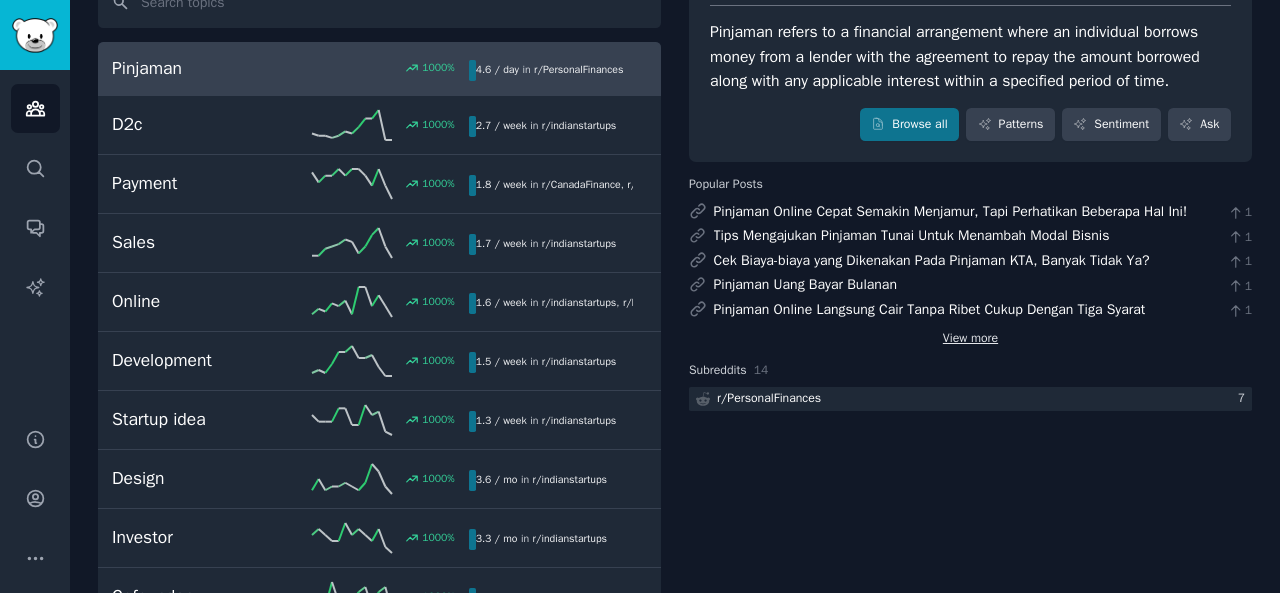 click on "View more" at bounding box center [970, 339] 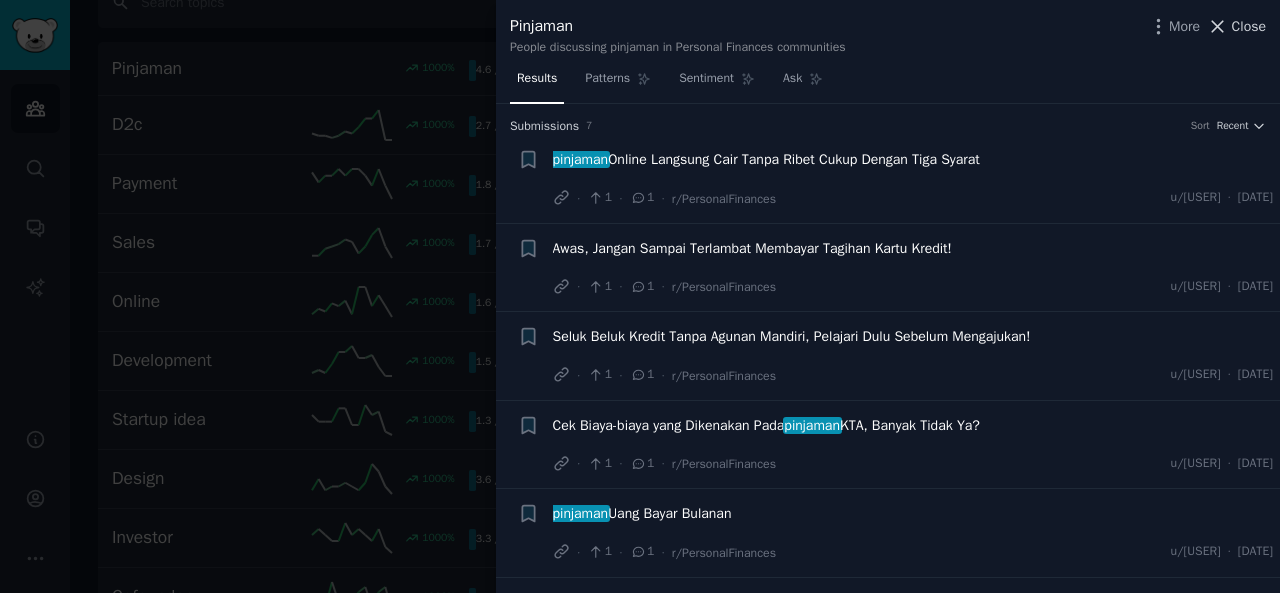click 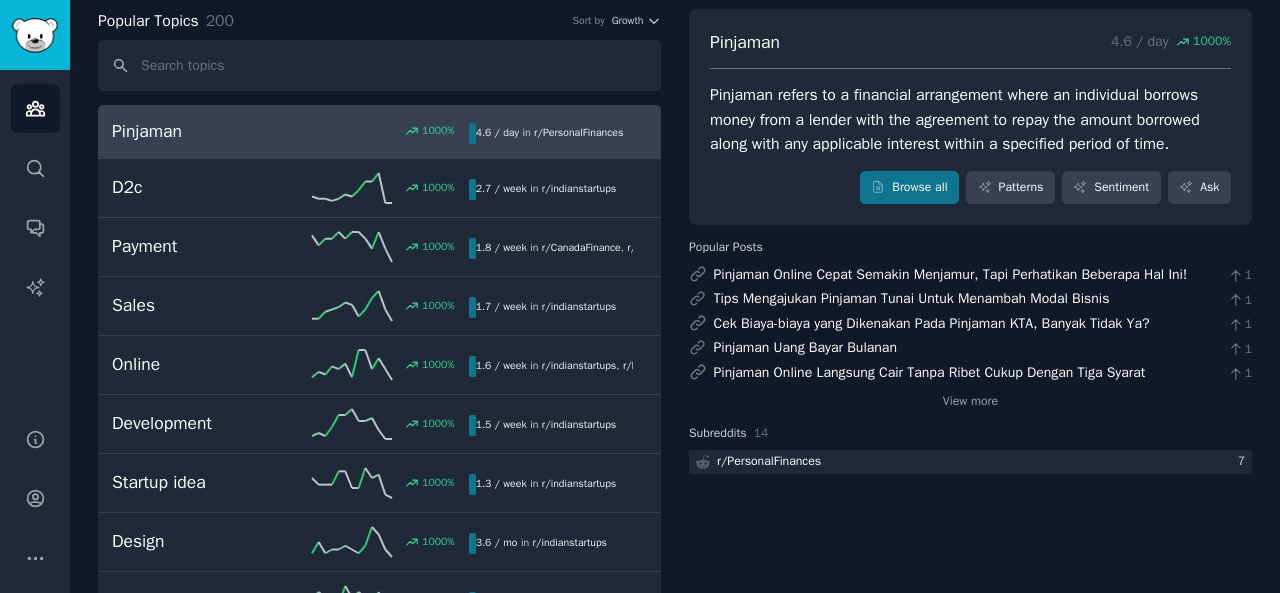 scroll, scrollTop: 103, scrollLeft: 0, axis: vertical 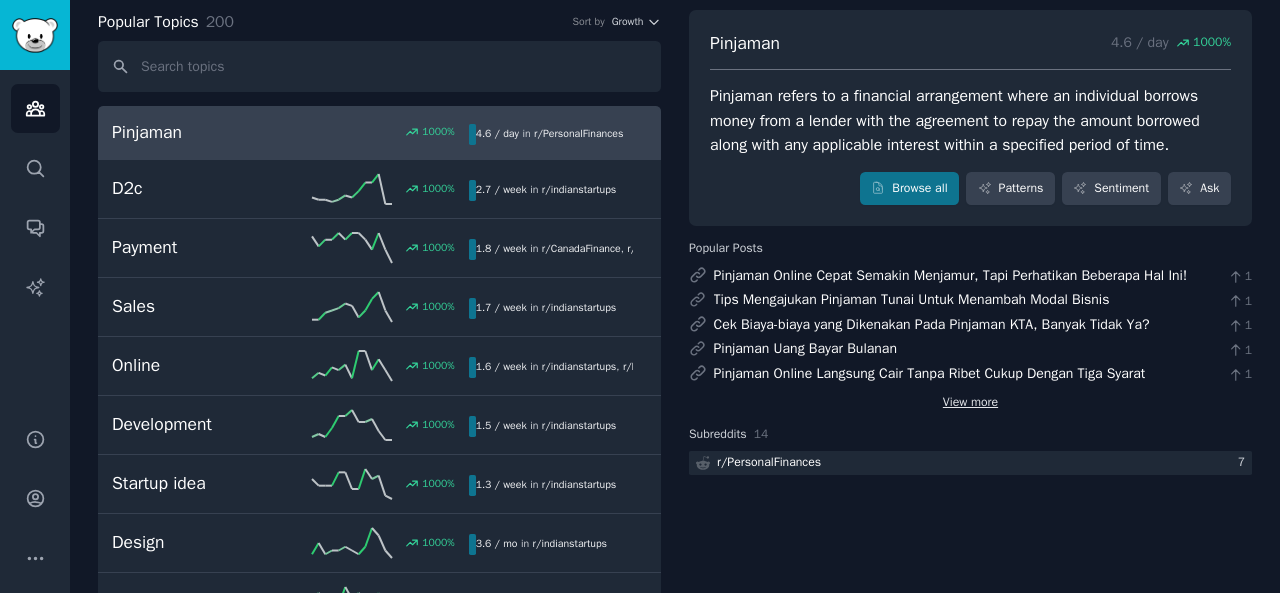 click on "View more" at bounding box center (970, 403) 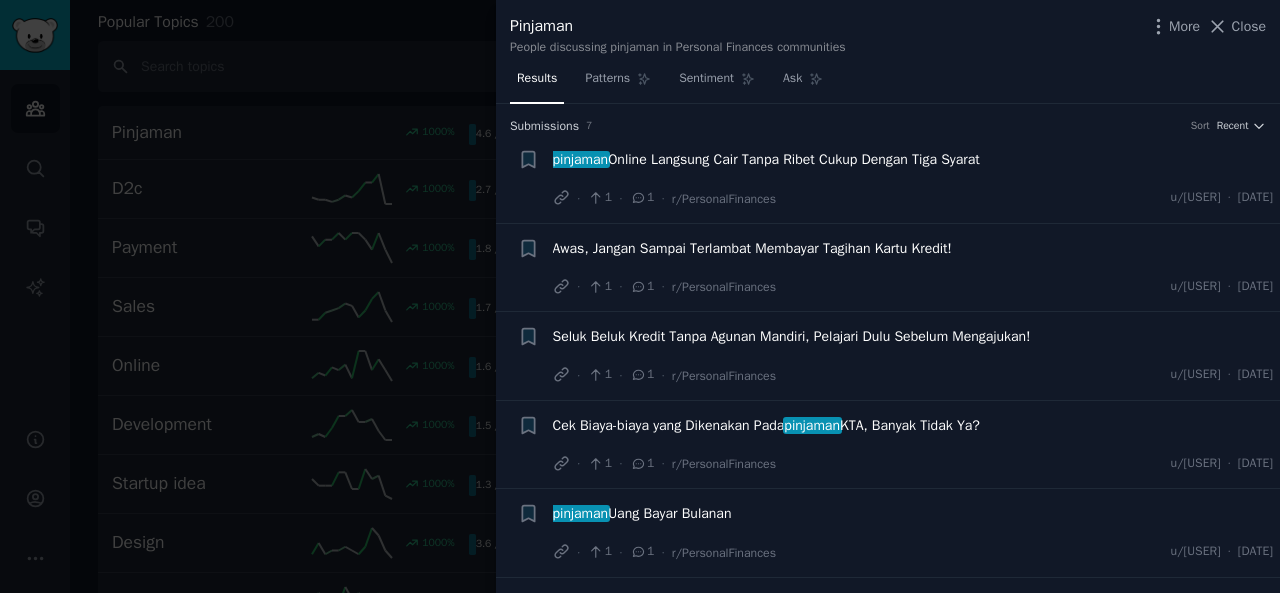 drag, startPoint x: 1003, startPoint y: 159, endPoint x: 1040, endPoint y: 159, distance: 37 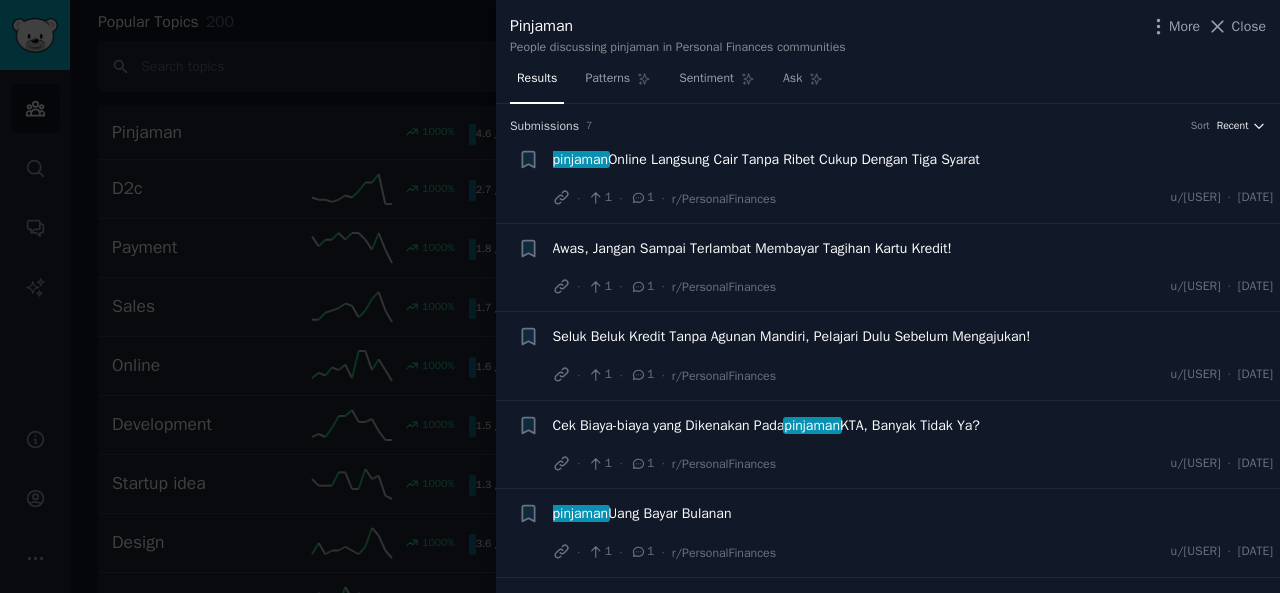 click 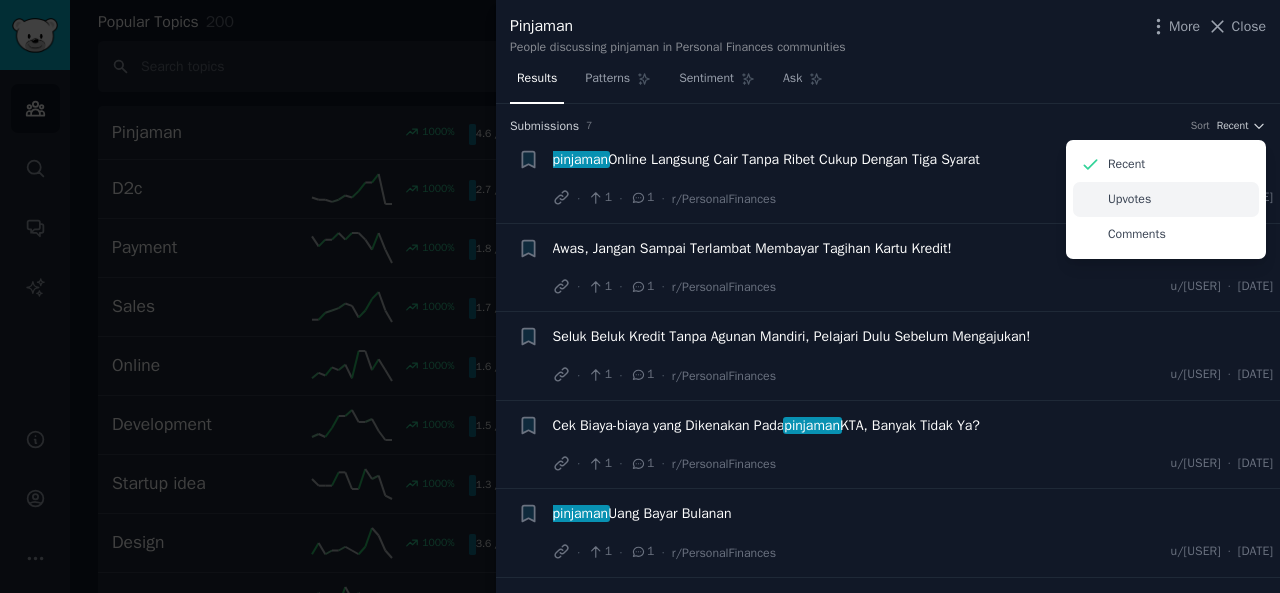 click on "Upvotes" at bounding box center [1166, 199] 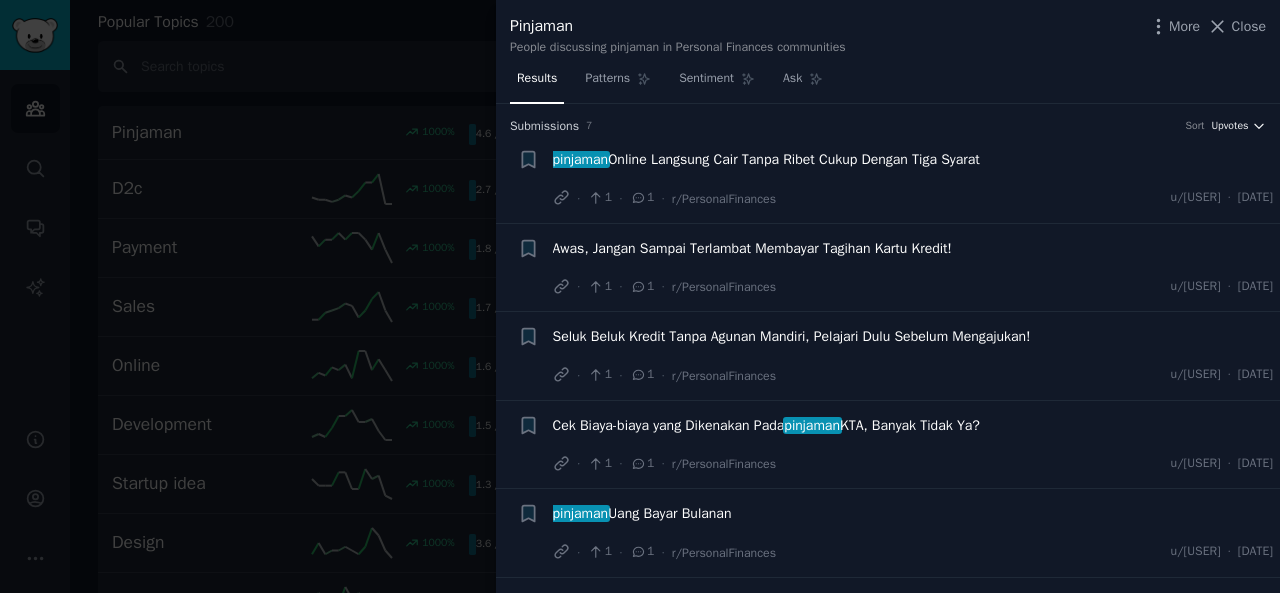 click 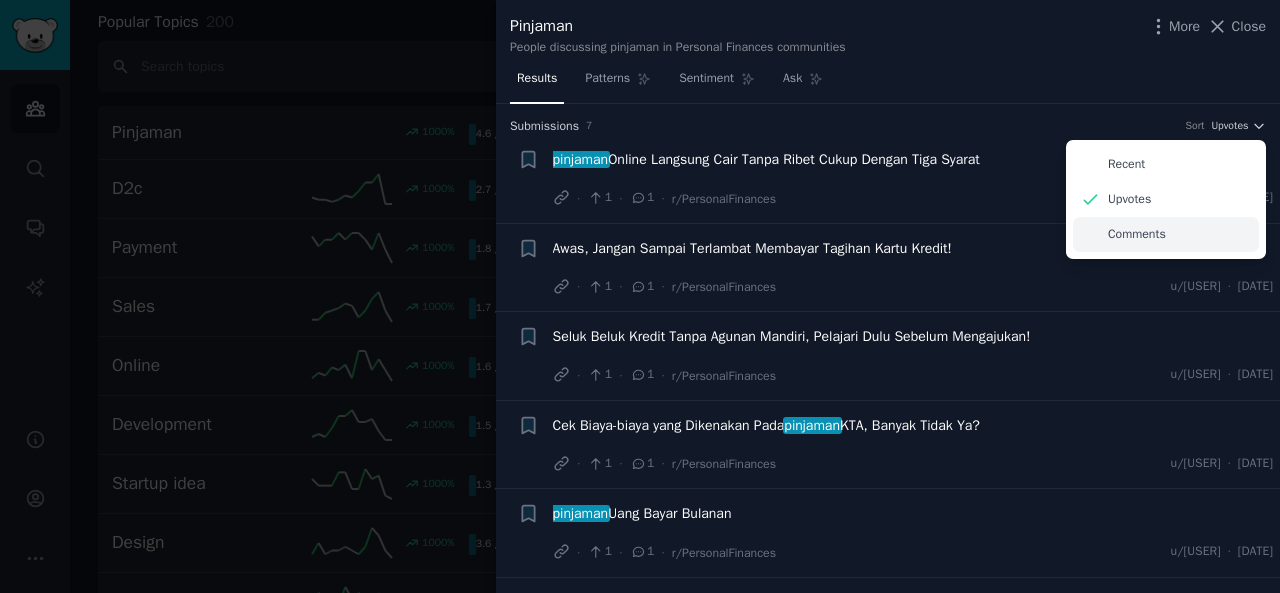 click on "Comments" at bounding box center (1137, 235) 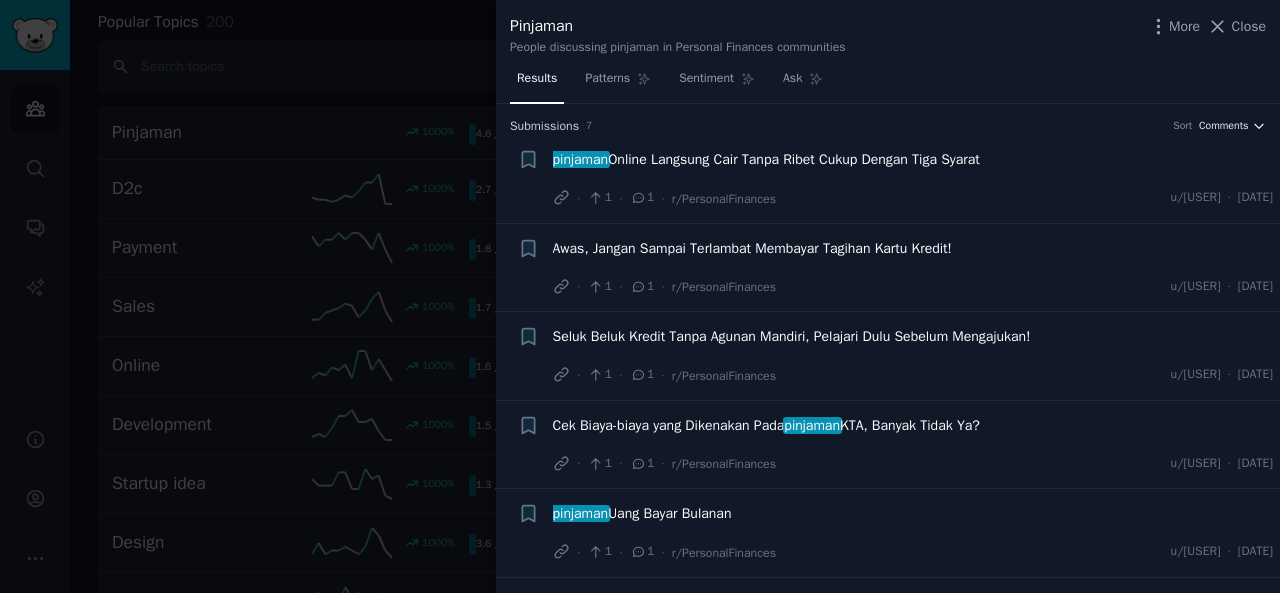 click on "Comments" at bounding box center [1232, 126] 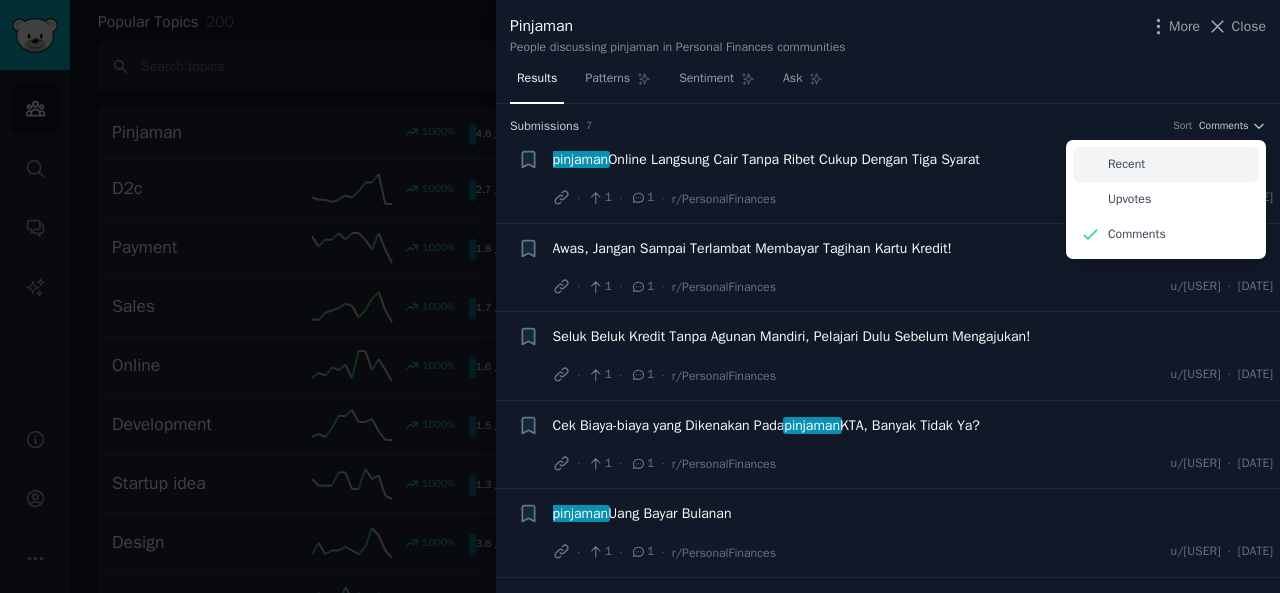 click on "Recent" at bounding box center (1166, 164) 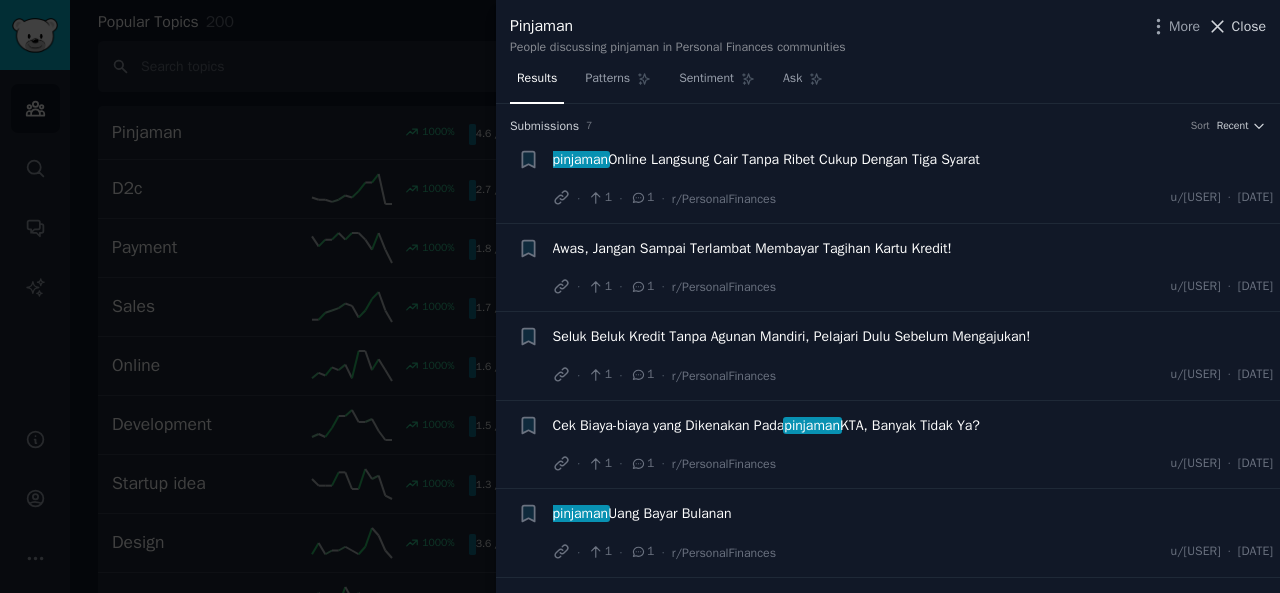 click on "Close" at bounding box center [1249, 26] 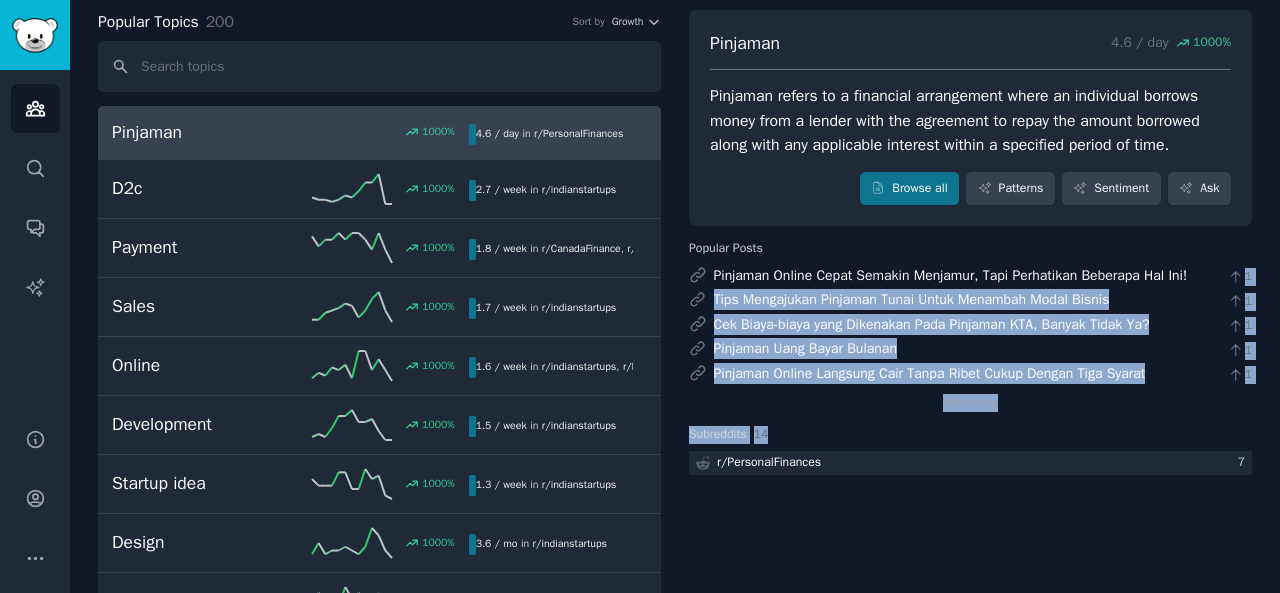 drag, startPoint x: 1186, startPoint y: 273, endPoint x: 1014, endPoint y: 541, distance: 318.44623 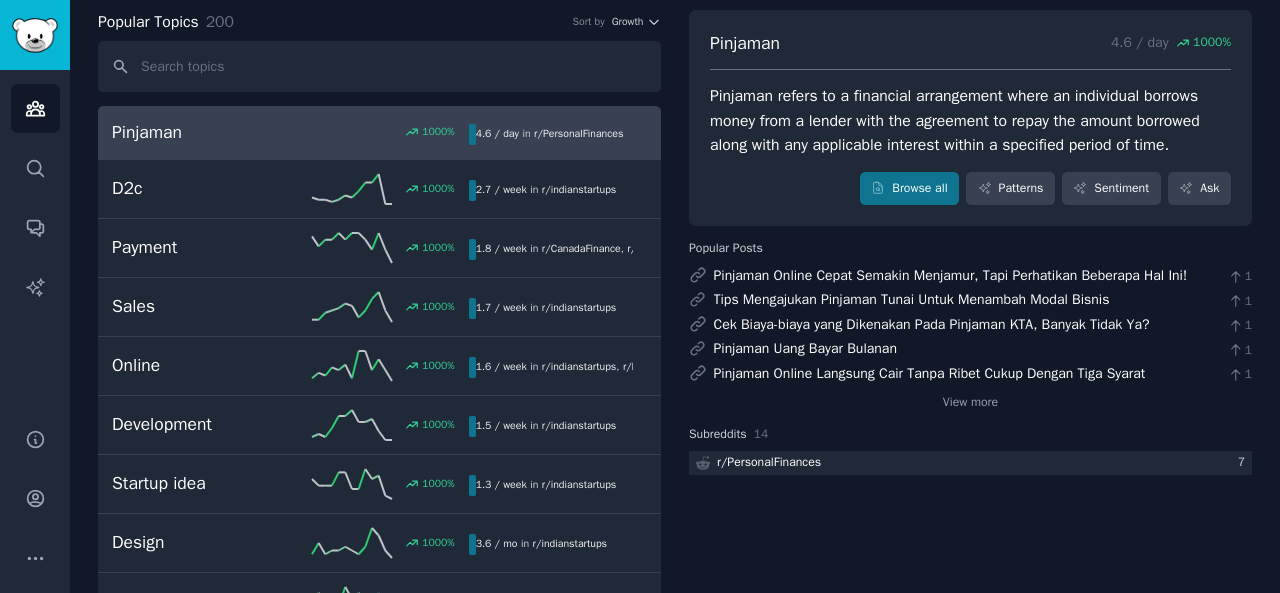 click on "Pinjaman [PERCENTAGE] / day [PERCENTAGE] Pinjaman refers to a financial arrangement where an individual borrows money from a lender with the agreement to repay the amount borrowed along with any applicable interest within a specified period of time. Browse all Patterns Sentiment Ask Themes [NUMBER] Solution Requests [NUMBER] Ideas [NUMBER] Self-Promotion [NUMBER] Subreddits [NUMBER] r/ PersonalFinances [NUMBER]" at bounding box center (970, 326) 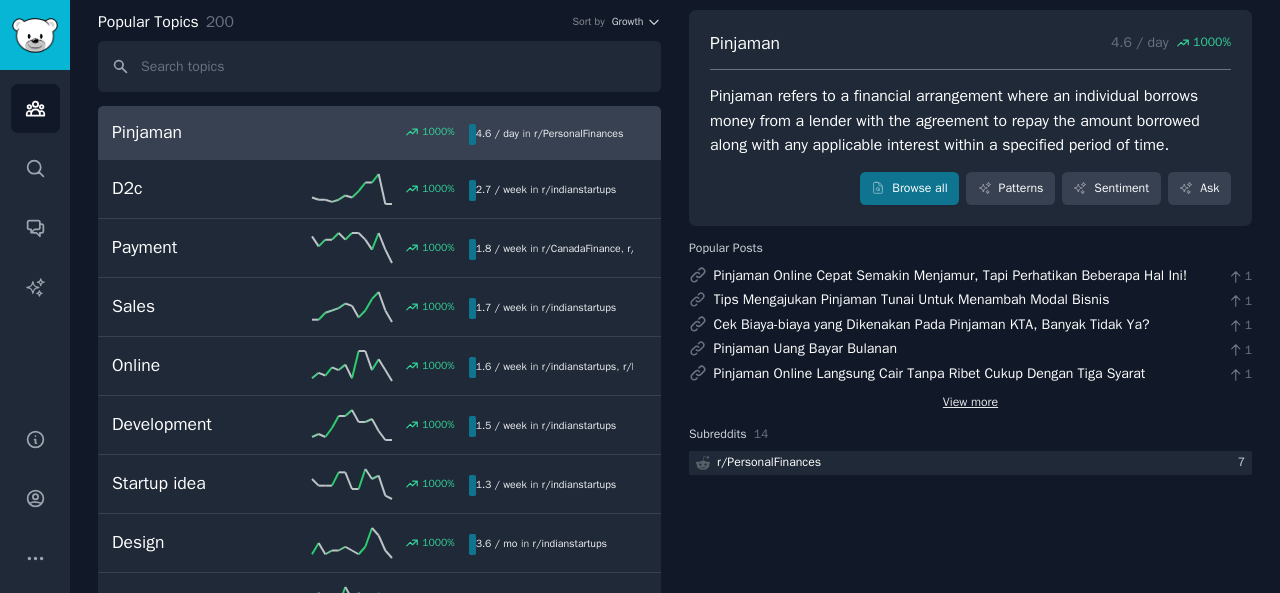 click on "View more" at bounding box center (970, 403) 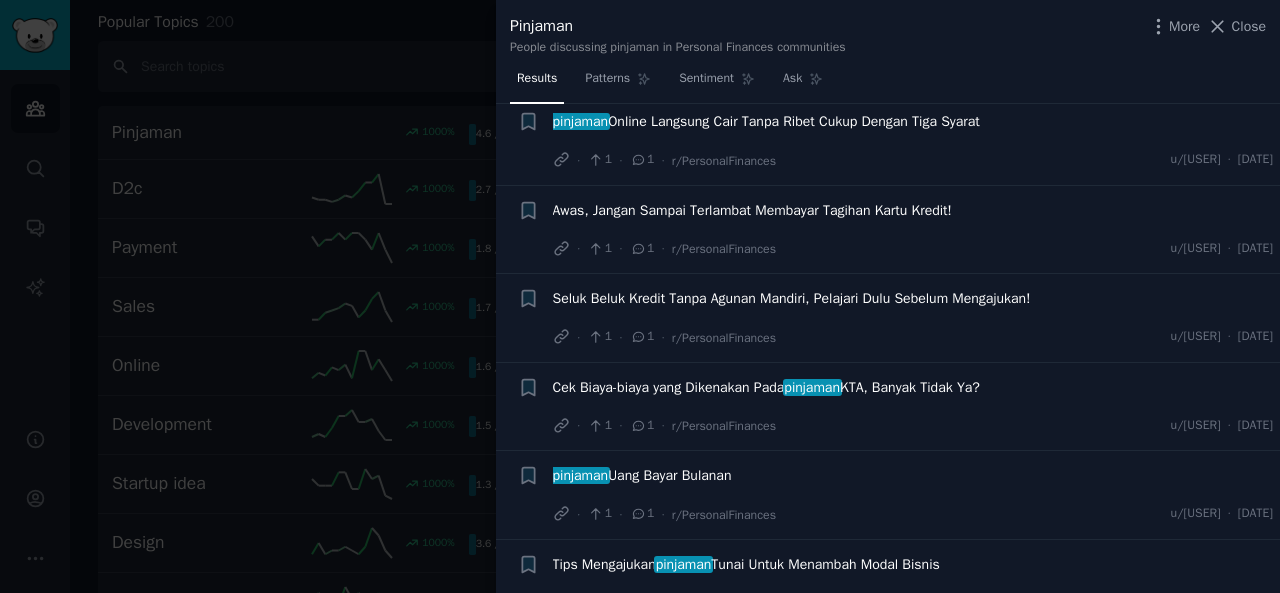scroll, scrollTop: 0, scrollLeft: 0, axis: both 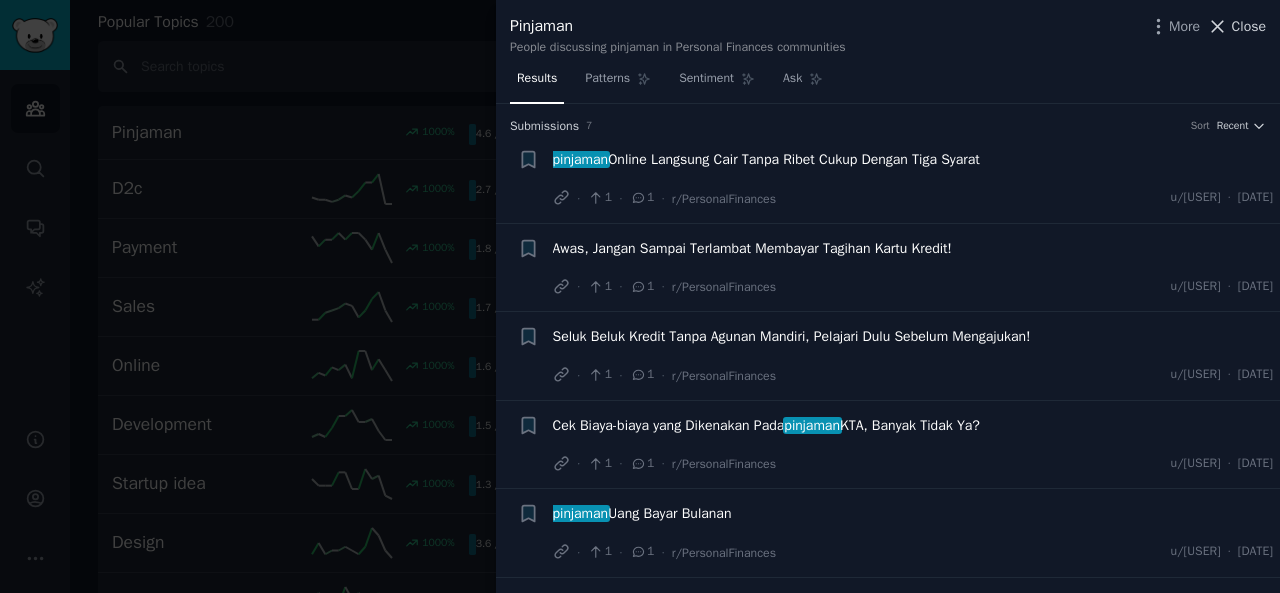 click on "Close" at bounding box center (1249, 26) 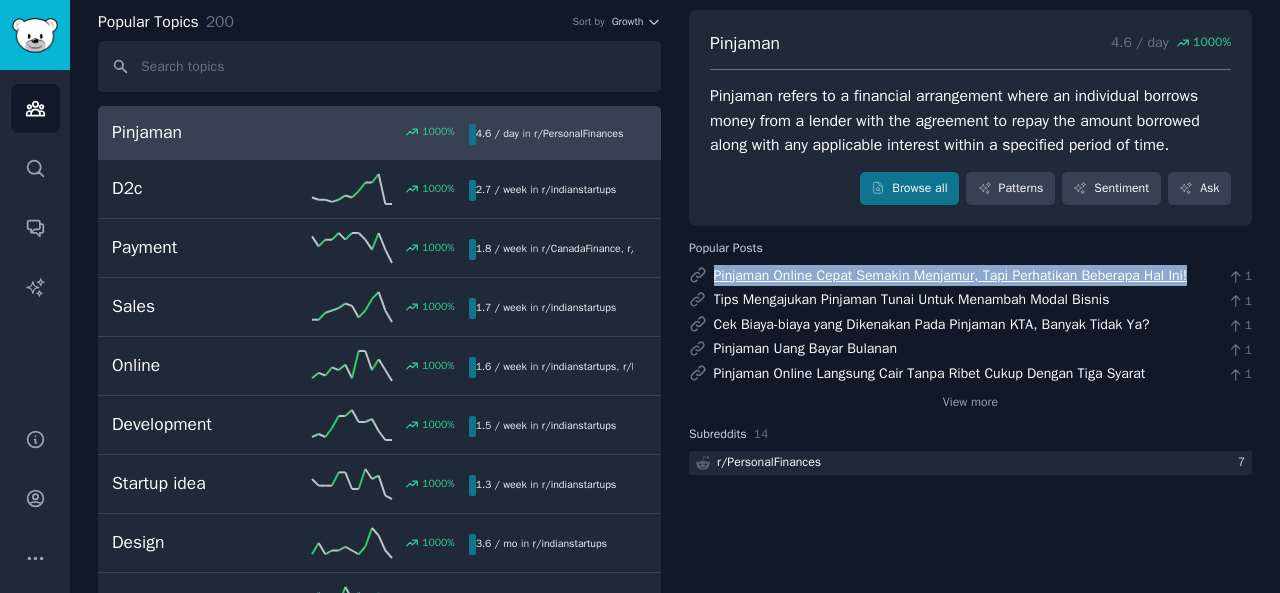 drag, startPoint x: 1191, startPoint y: 271, endPoint x: 712, endPoint y: 267, distance: 479.0167 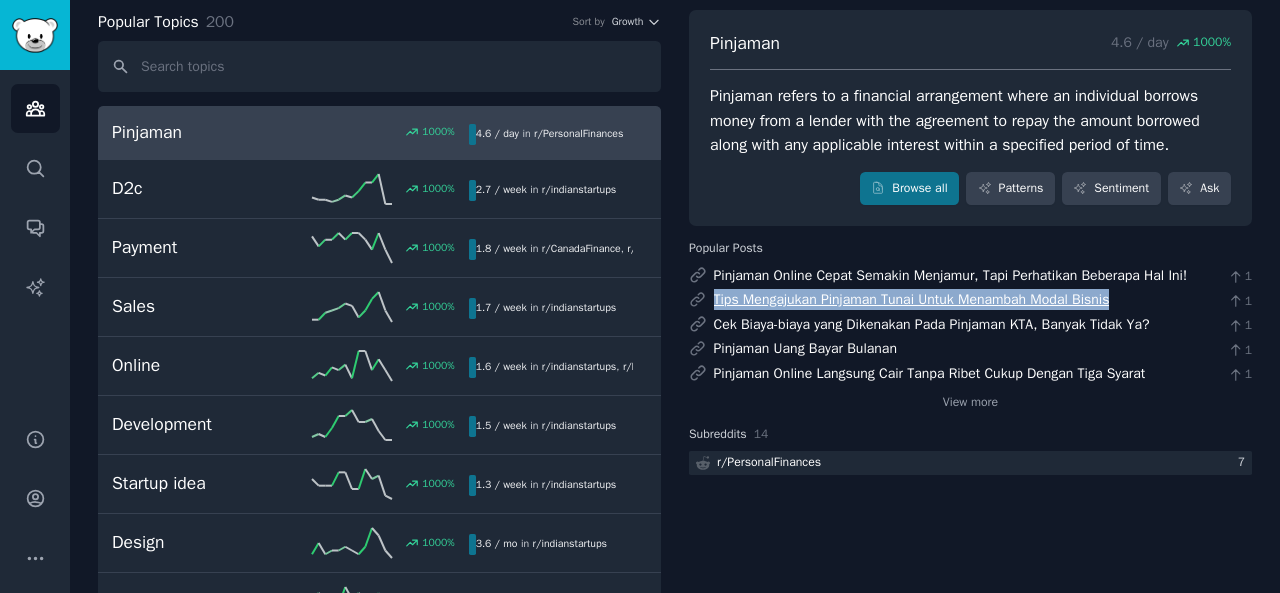 drag, startPoint x: 1114, startPoint y: 295, endPoint x: 713, endPoint y: 297, distance: 401.00497 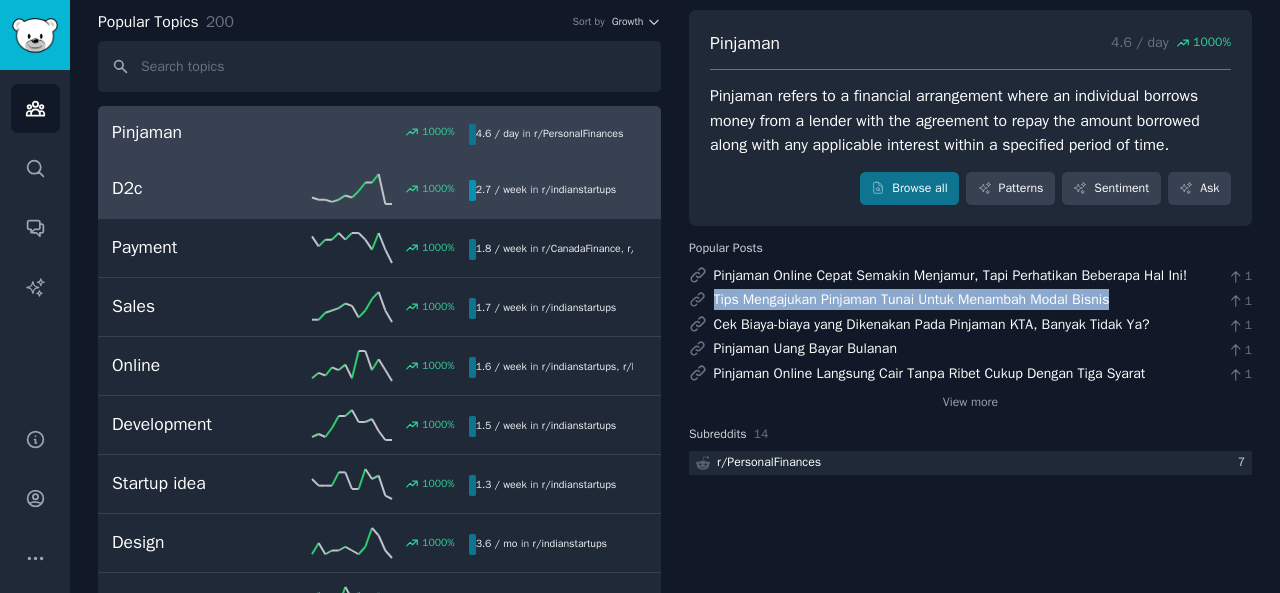 click on "2.7 / week in r/indianstartups" at bounding box center (546, 190) 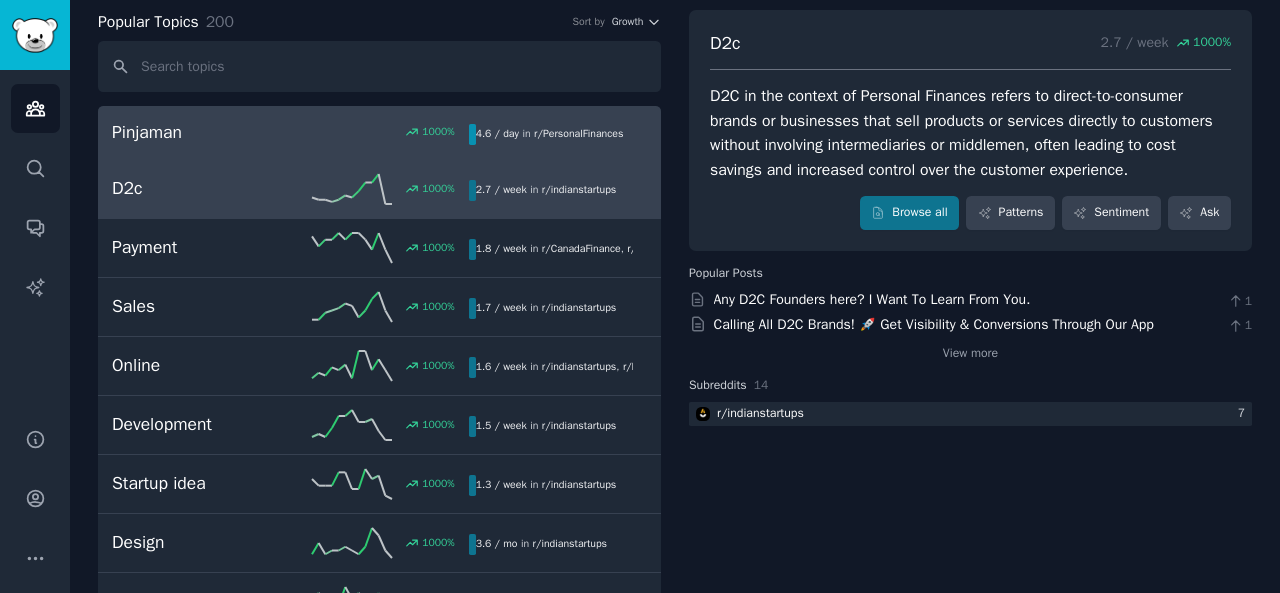 click on "Pinjaman 1000 % 4.6 / day  in    r/ PersonalFinances 1000% increase in mentions recently" at bounding box center (379, 132) 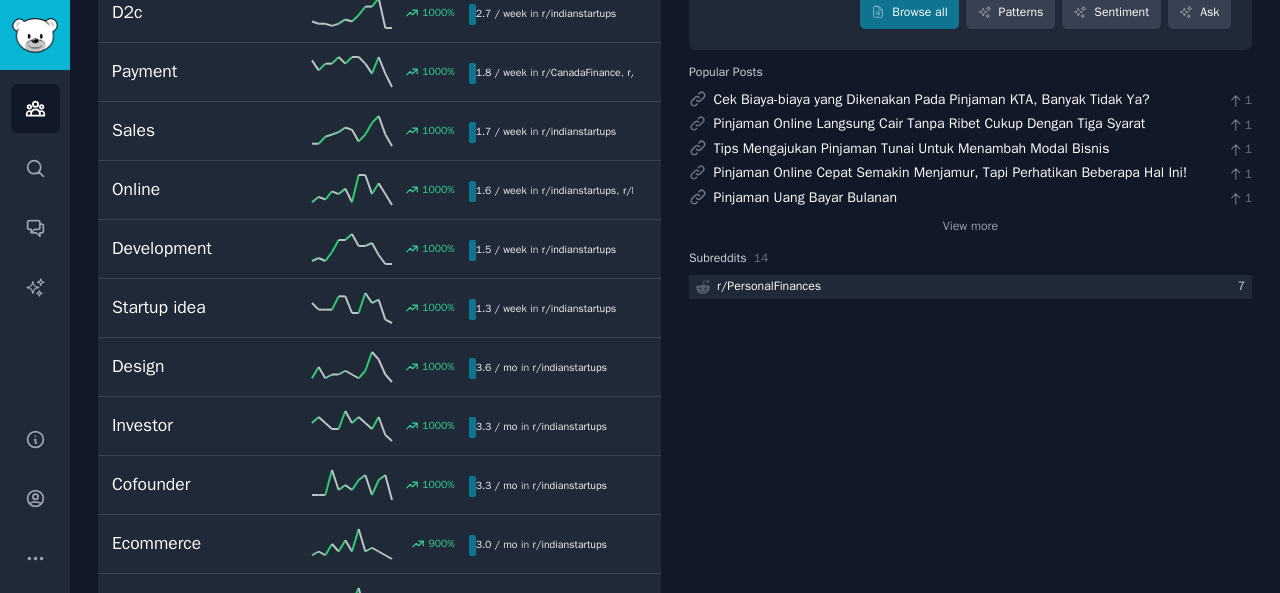 scroll, scrollTop: 0, scrollLeft: 0, axis: both 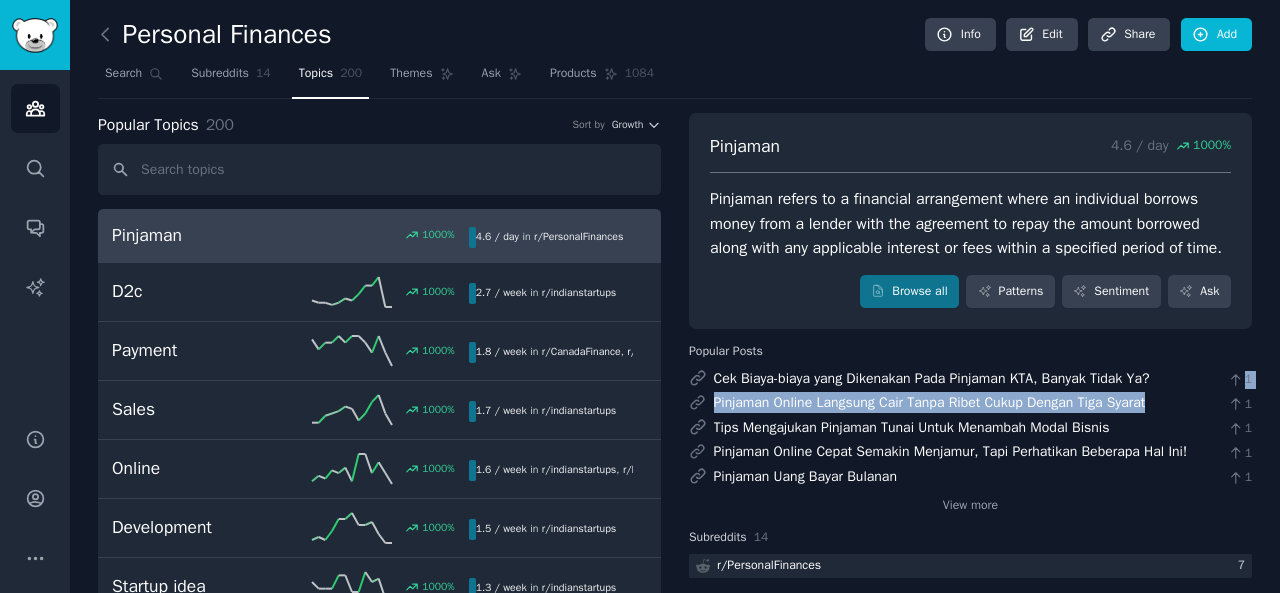 drag, startPoint x: 1144, startPoint y: 377, endPoint x: 1154, endPoint y: 400, distance: 25.079872 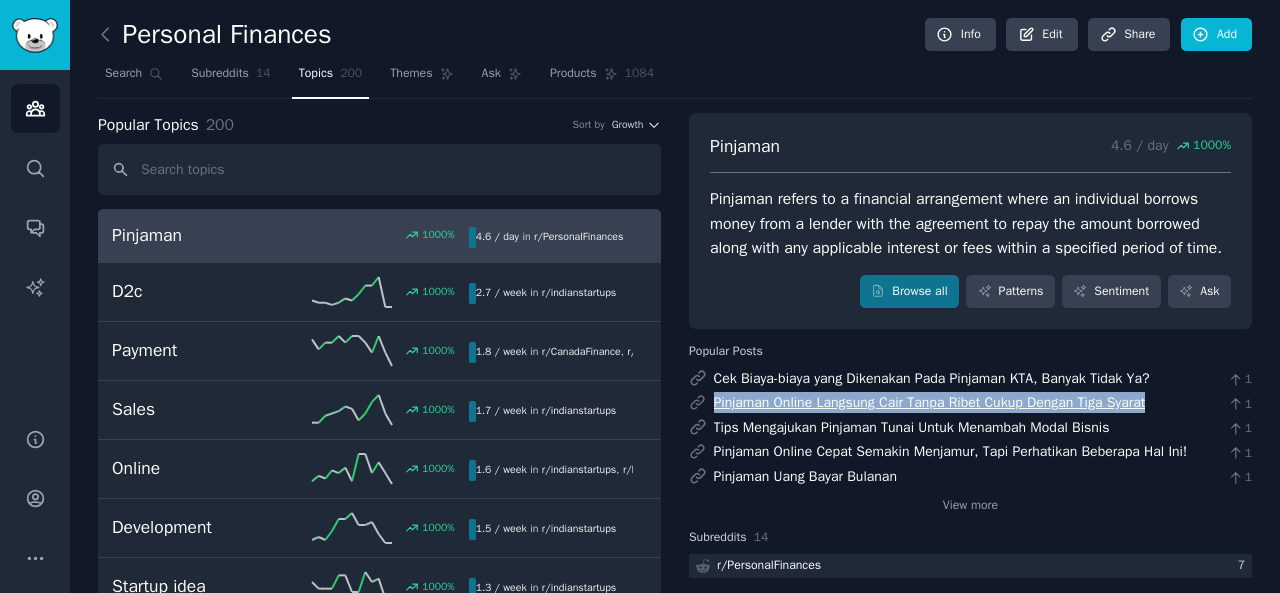 drag, startPoint x: 1154, startPoint y: 400, endPoint x: 713, endPoint y: 399, distance: 441.00113 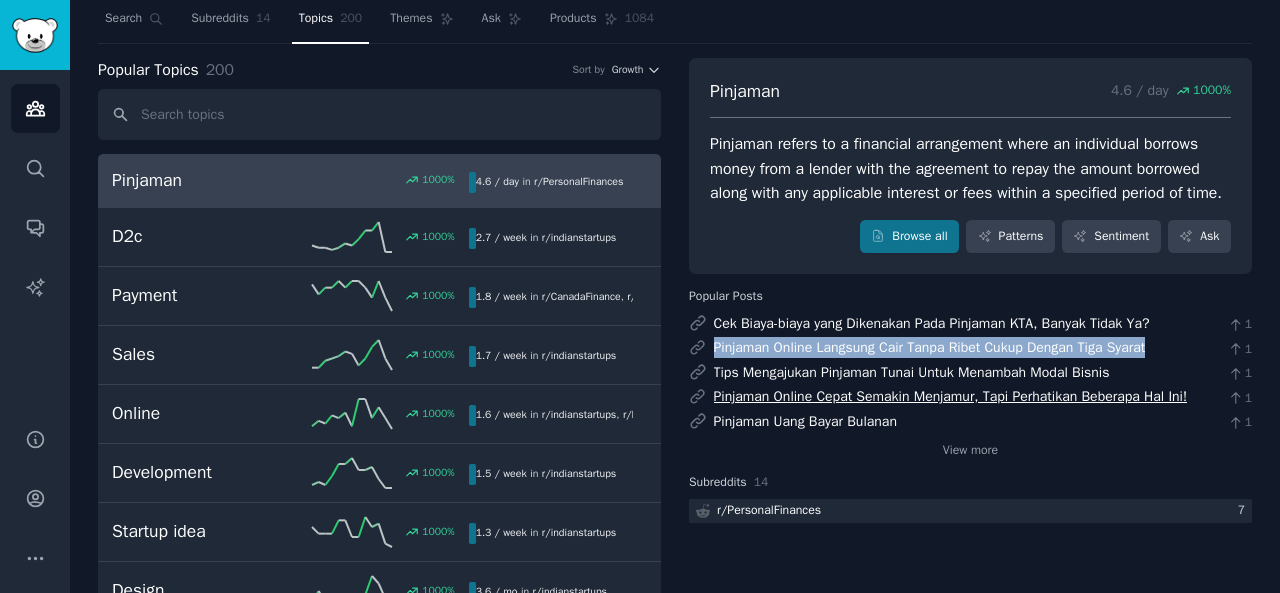 scroll, scrollTop: 65, scrollLeft: 0, axis: vertical 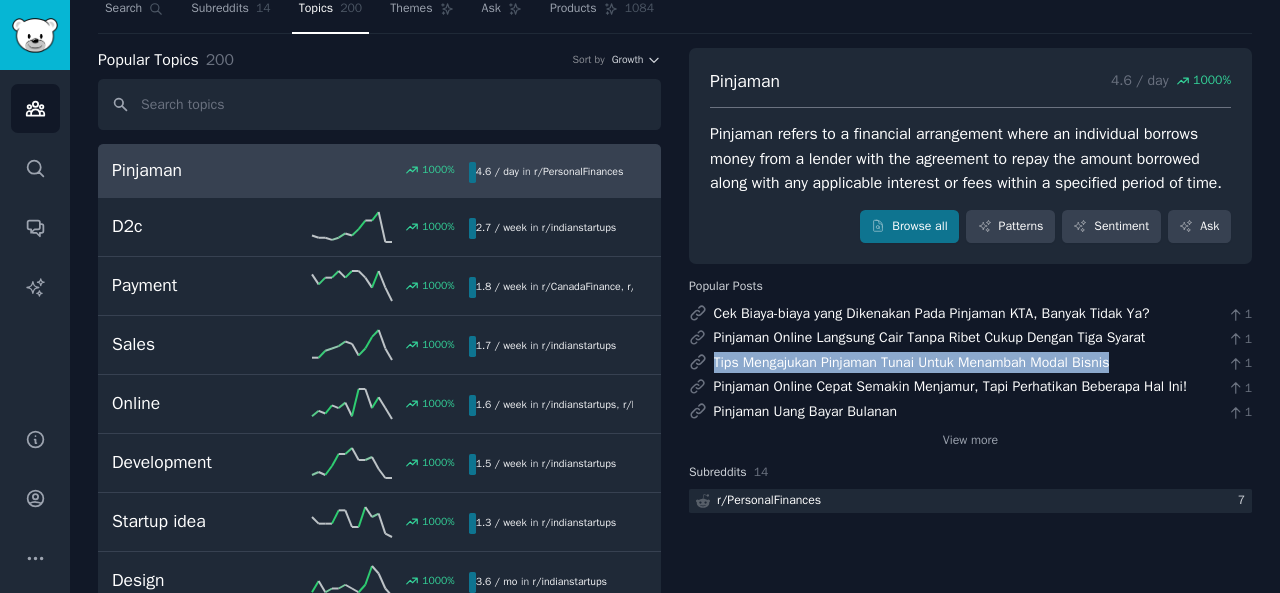 drag, startPoint x: 1121, startPoint y: 354, endPoint x: 710, endPoint y: 353, distance: 411.00122 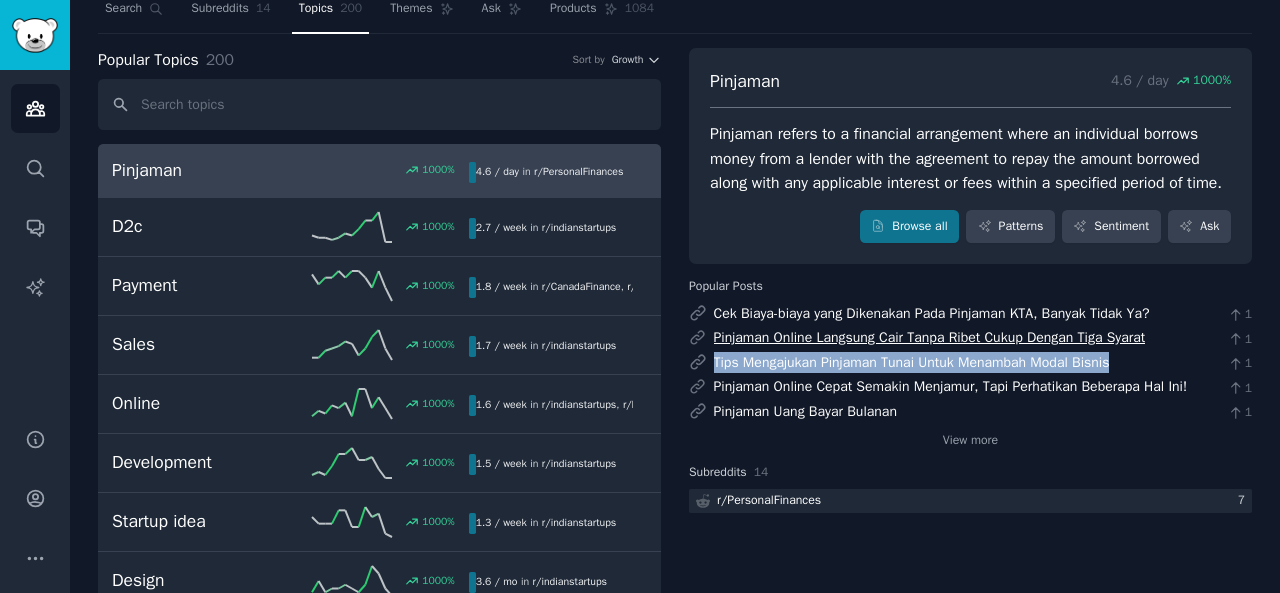 scroll, scrollTop: 0, scrollLeft: 0, axis: both 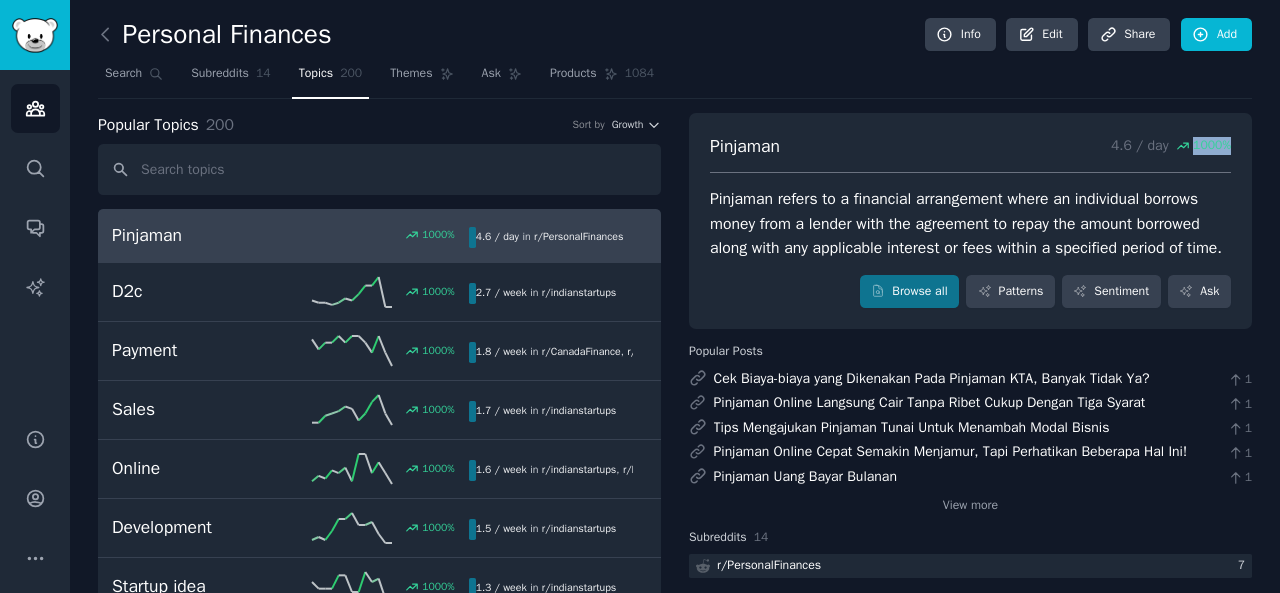 drag, startPoint x: 1170, startPoint y: 147, endPoint x: 1225, endPoint y: 150, distance: 55.081757 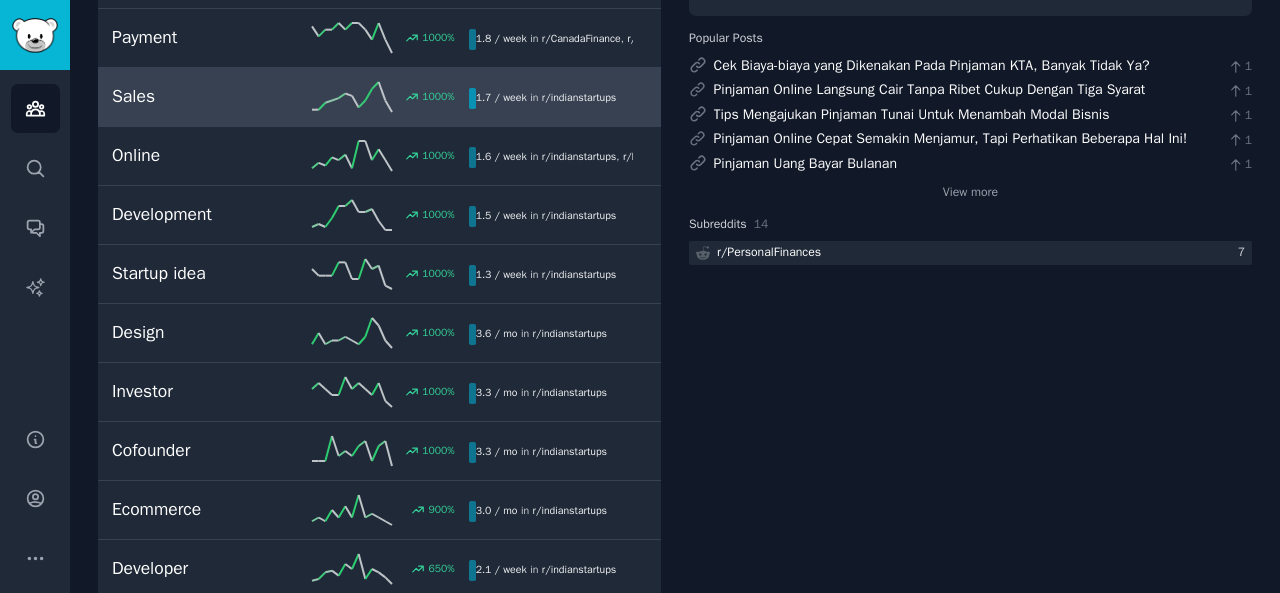 scroll, scrollTop: 333, scrollLeft: 0, axis: vertical 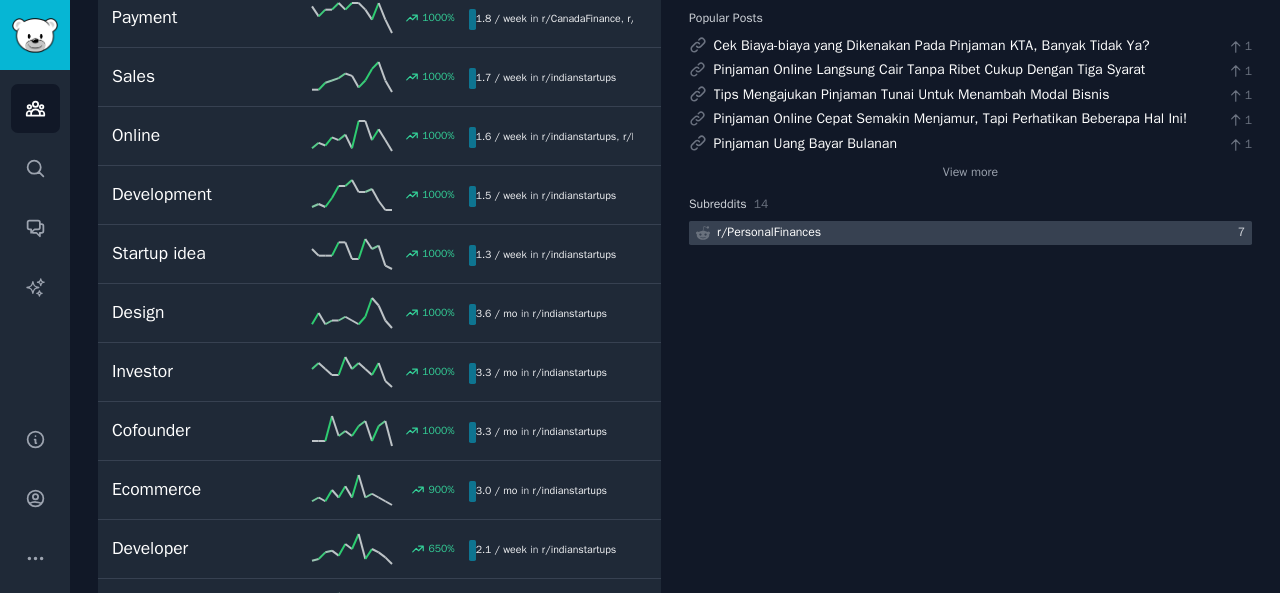 click at bounding box center [970, 233] 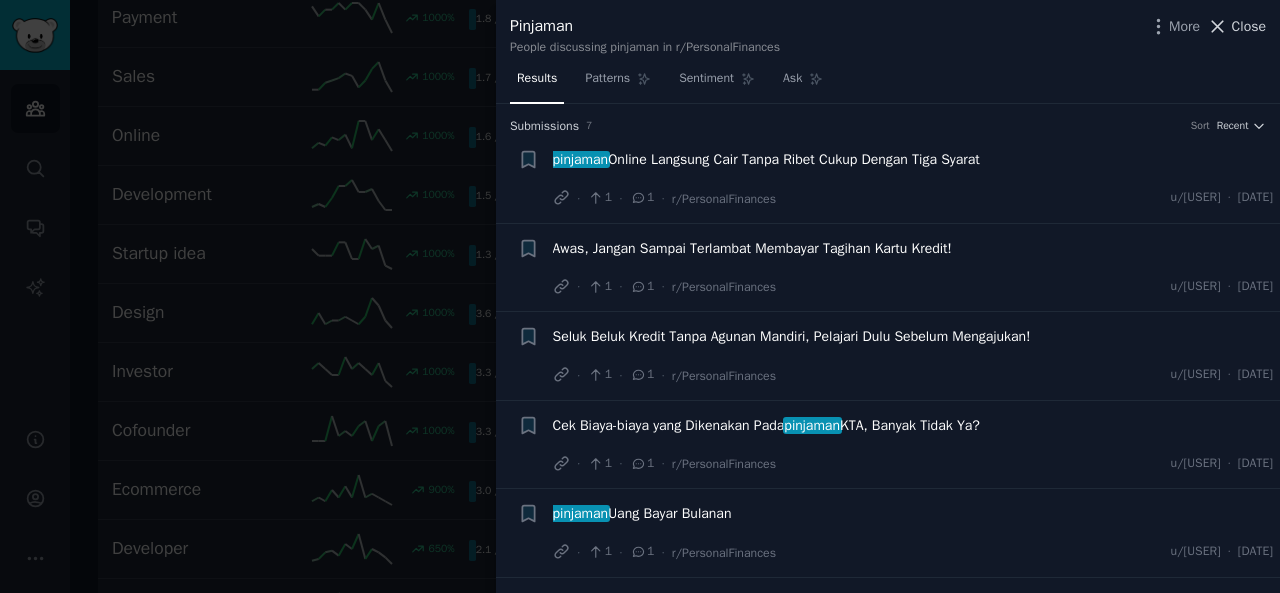 click on "Close" at bounding box center [1249, 26] 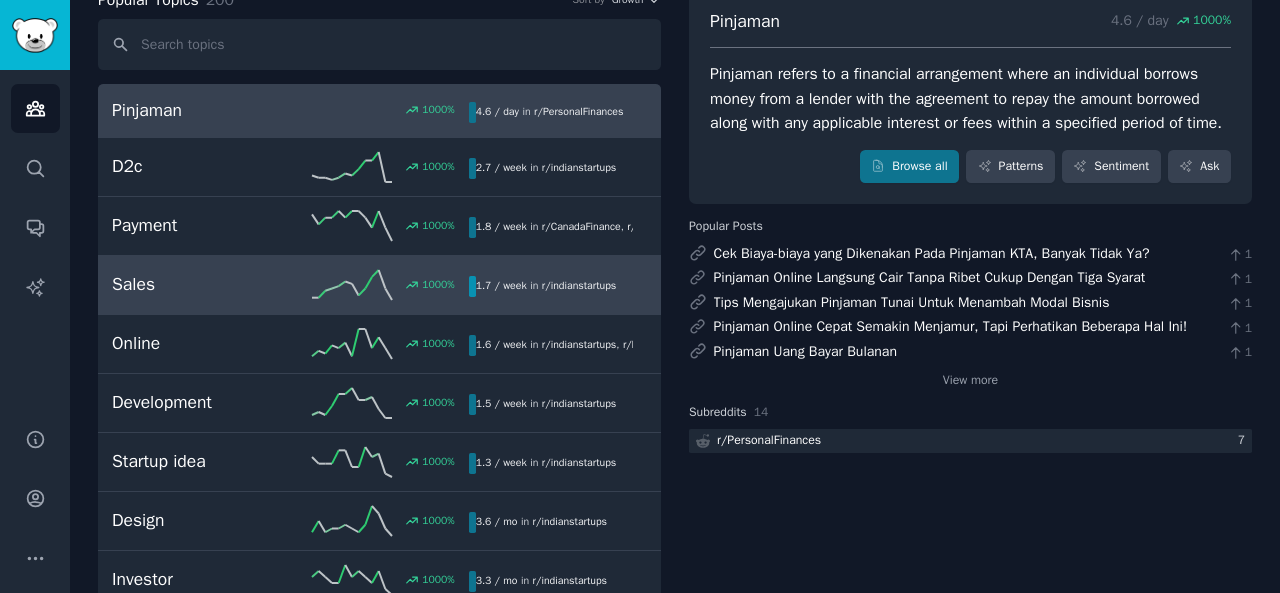scroll, scrollTop: 126, scrollLeft: 0, axis: vertical 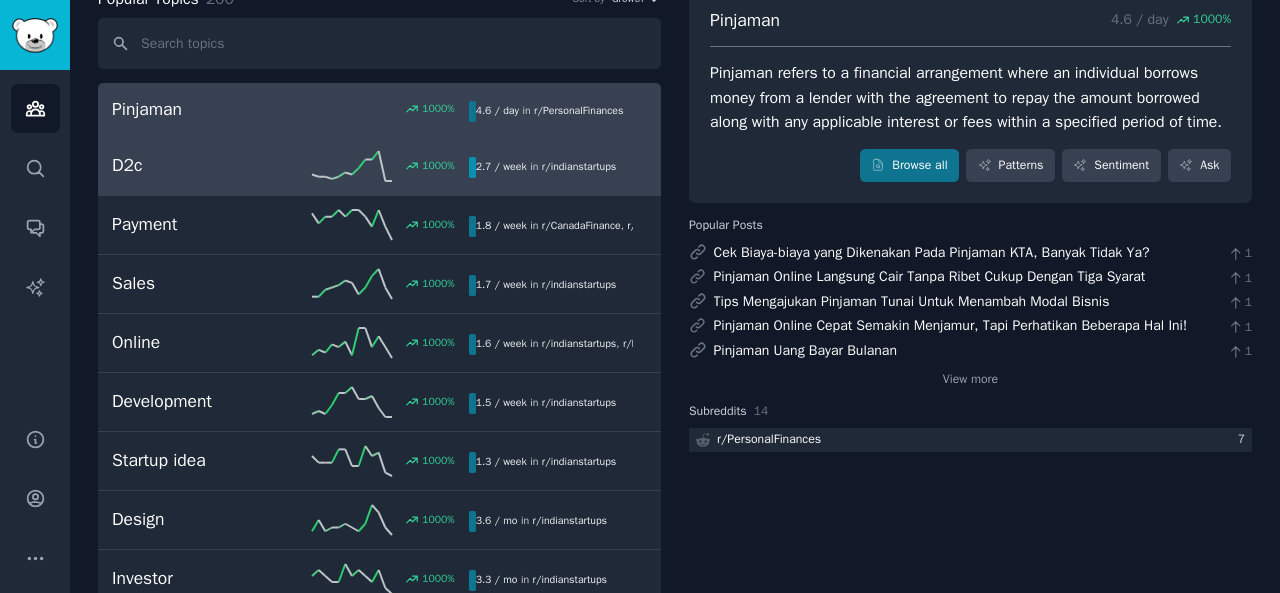 click on "1000 %" at bounding box center (379, 166) 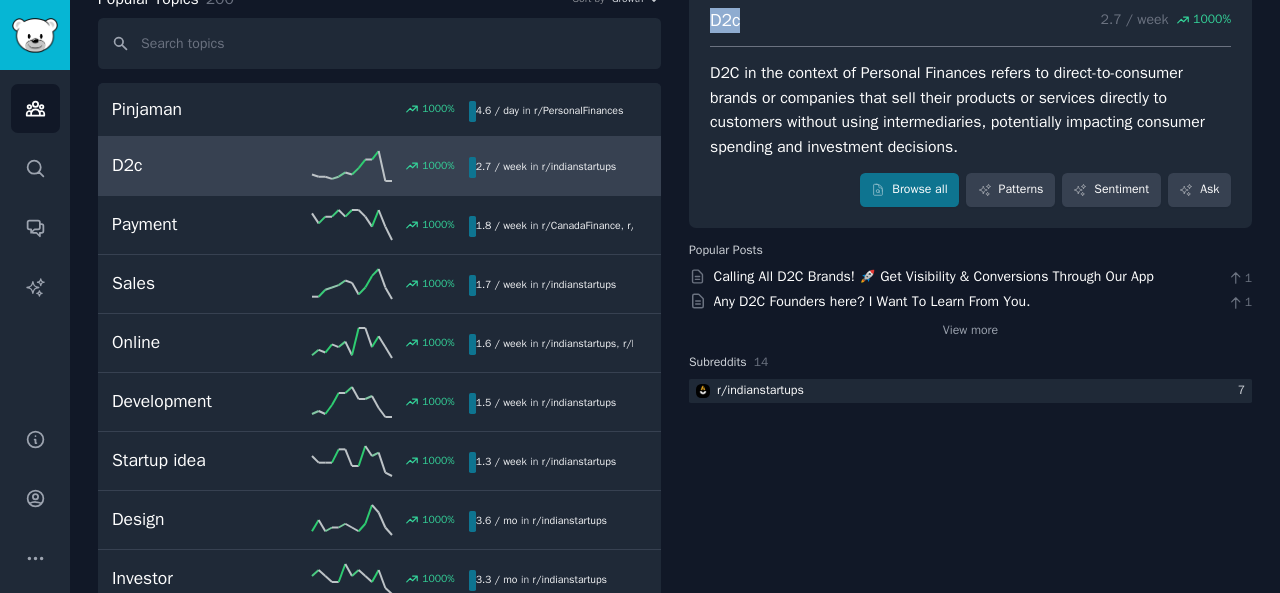 drag, startPoint x: 702, startPoint y: 19, endPoint x: 742, endPoint y: 23, distance: 40.1995 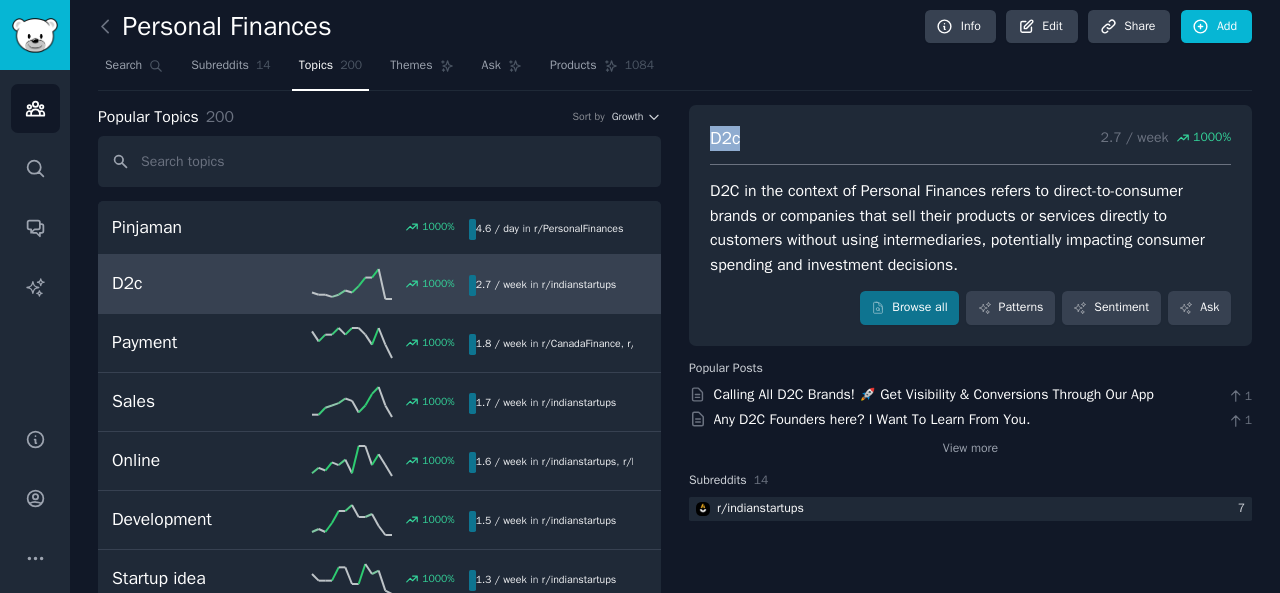scroll, scrollTop: 7, scrollLeft: 0, axis: vertical 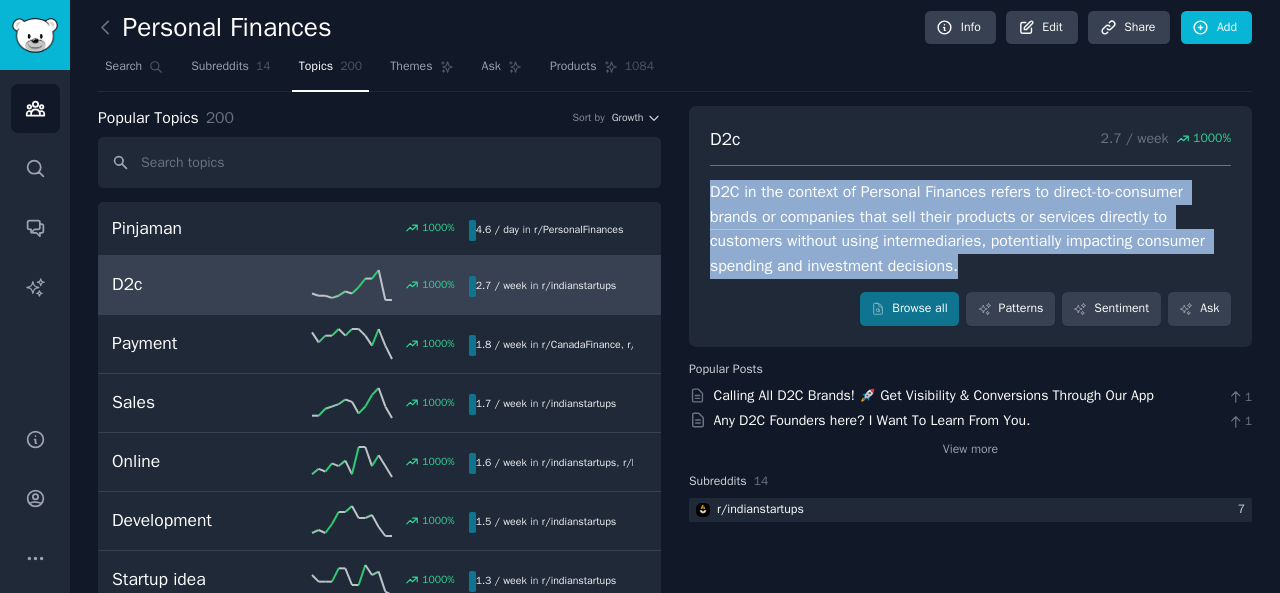 drag, startPoint x: 700, startPoint y: 187, endPoint x: 960, endPoint y: 260, distance: 270.0537 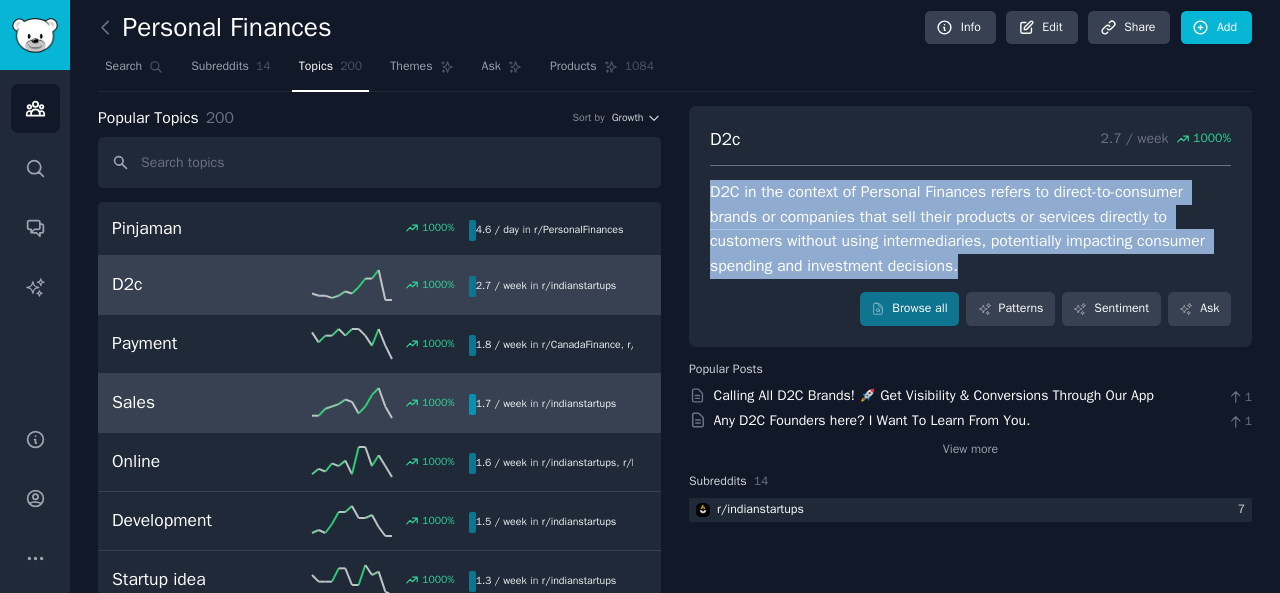 click on "Sales 1000 % 1.7 / week  in    r/ indianstartups 1000% increase in mentions recently" at bounding box center [379, 403] 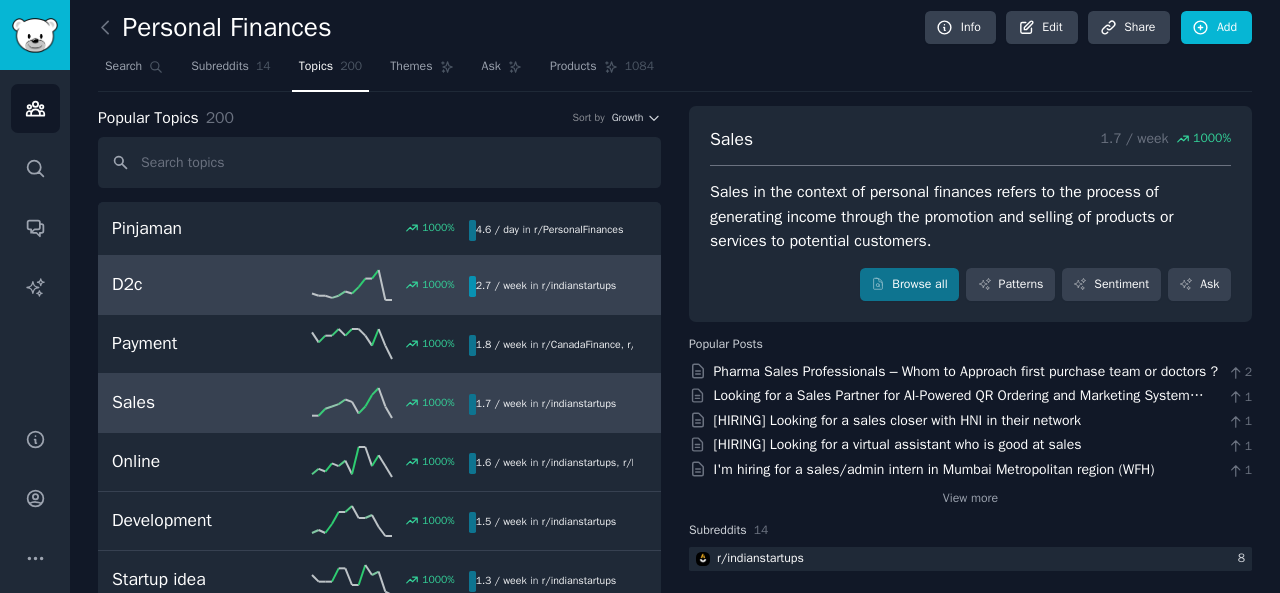 click on "D2c 1000 % 2.7 / week in r/indianstartups 1000% increase in mentions recently" at bounding box center [379, 285] 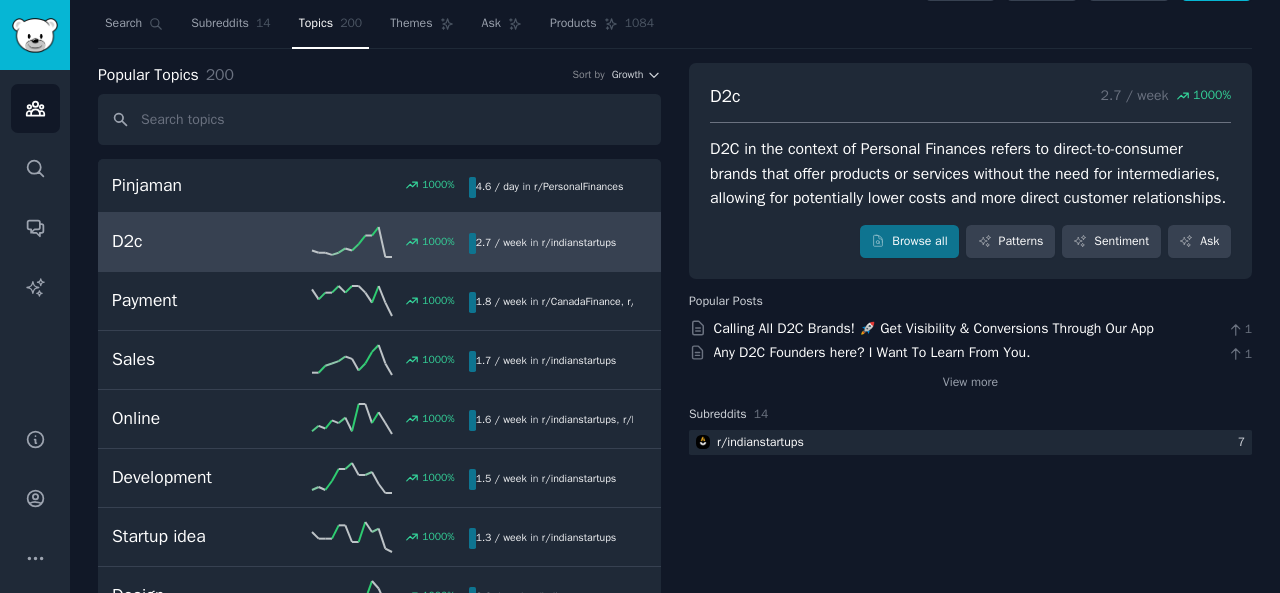 scroll, scrollTop: 85, scrollLeft: 0, axis: vertical 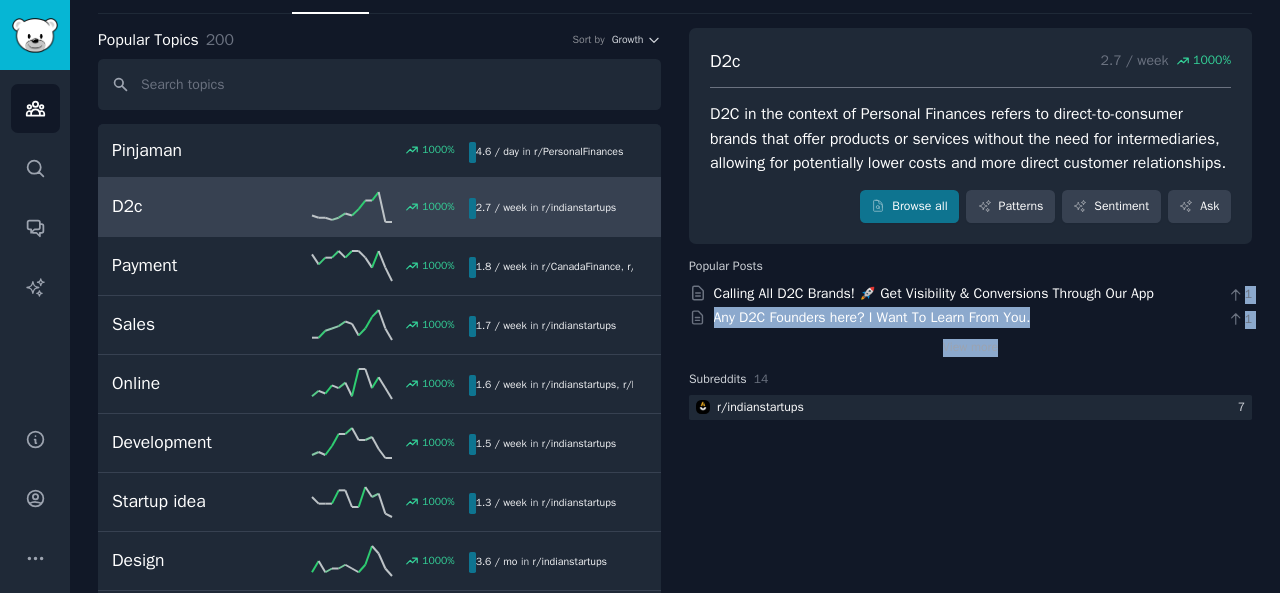 drag, startPoint x: 1166, startPoint y: 317, endPoint x: 1154, endPoint y: 369, distance: 53.366657 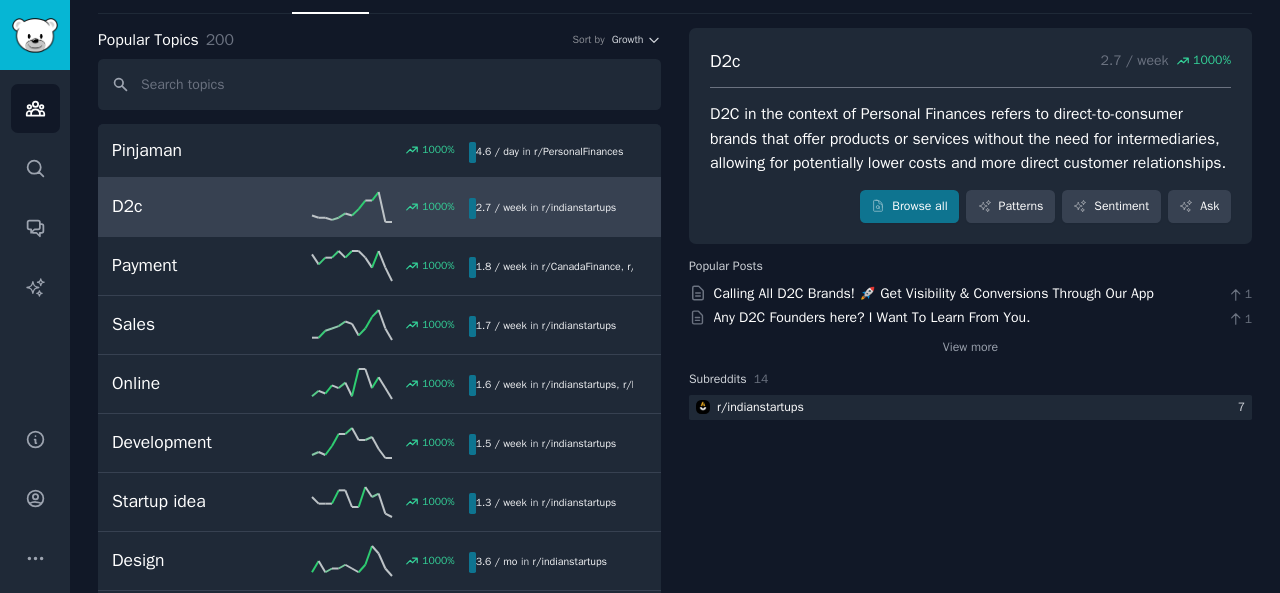 click on "View more" at bounding box center (970, 344) 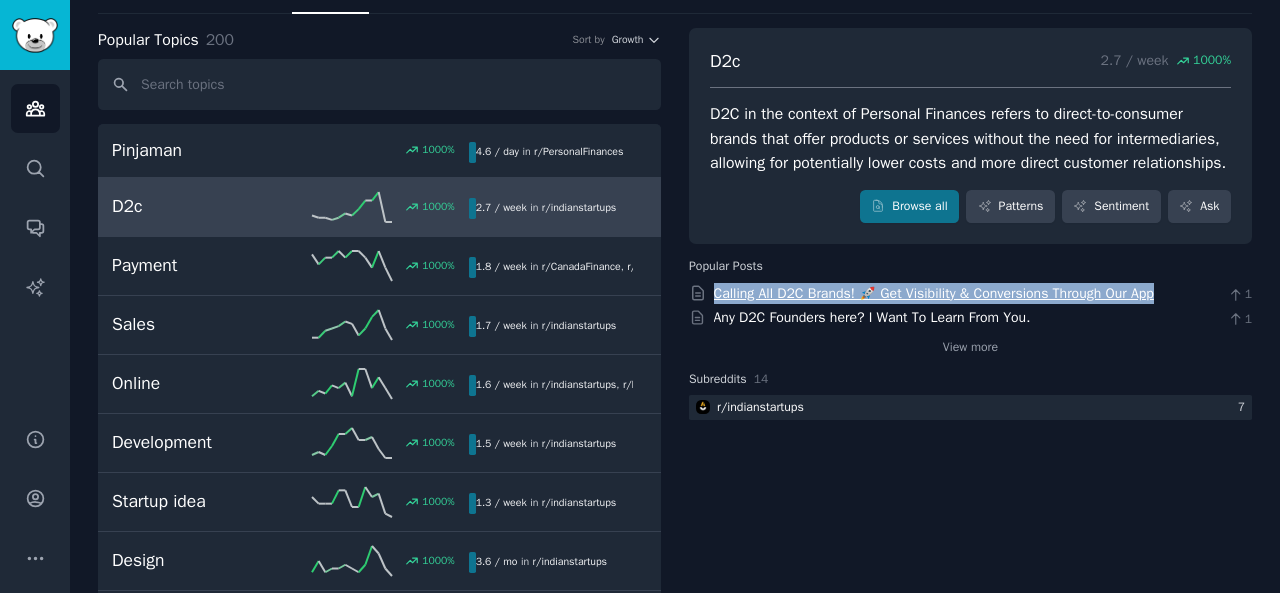 drag, startPoint x: 1173, startPoint y: 307, endPoint x: 712, endPoint y: 311, distance: 461.01736 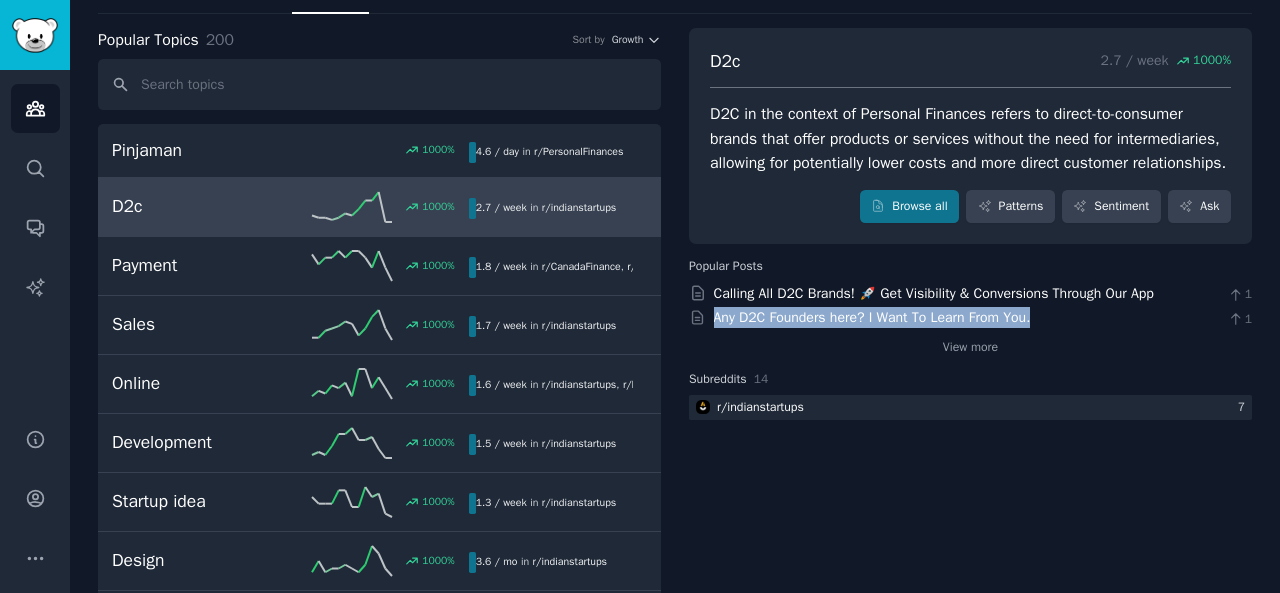 drag, startPoint x: 1035, startPoint y: 338, endPoint x: 710, endPoint y: 335, distance: 325.01385 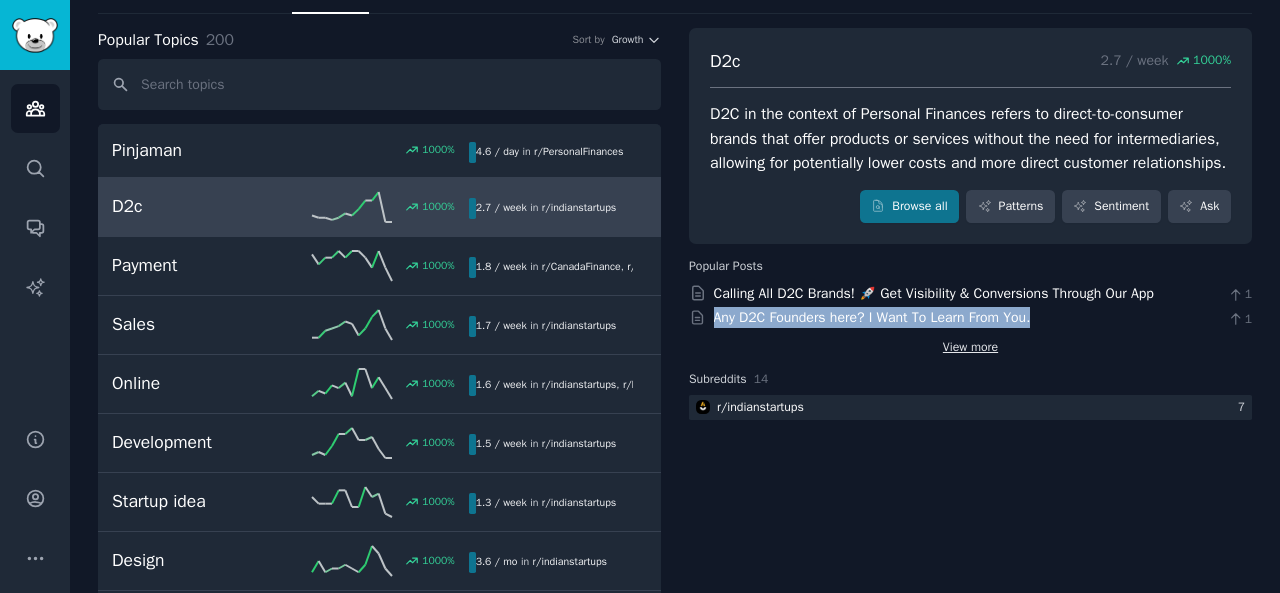click on "View more" at bounding box center (970, 348) 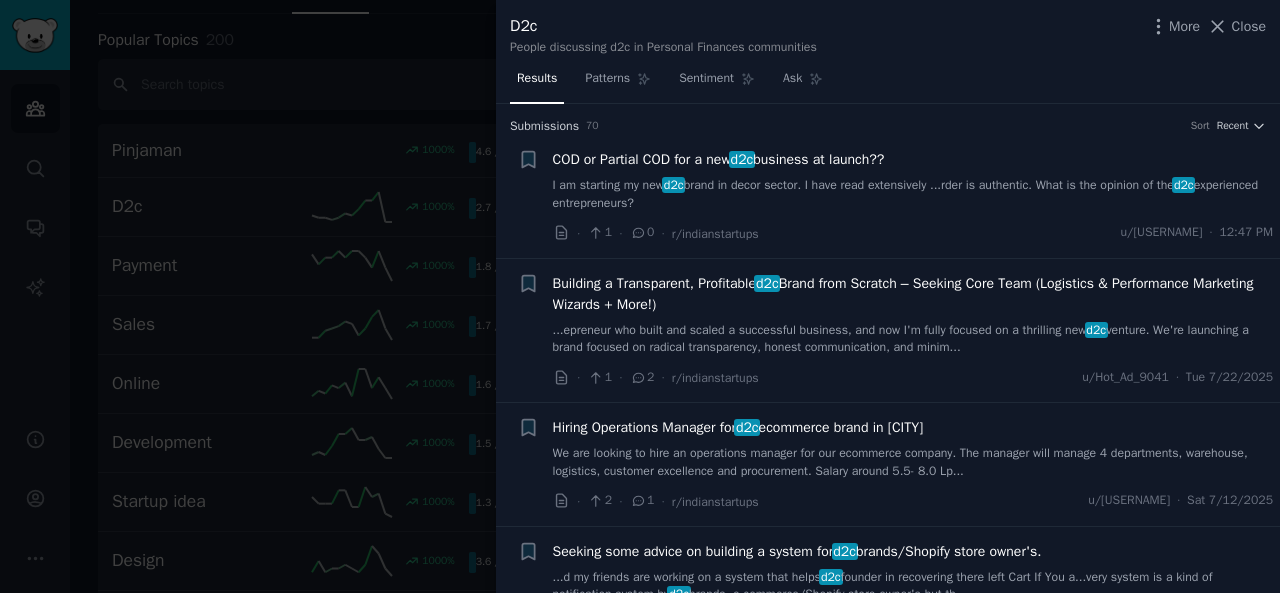 drag, startPoint x: 901, startPoint y: 156, endPoint x: 554, endPoint y: 159, distance: 347.01297 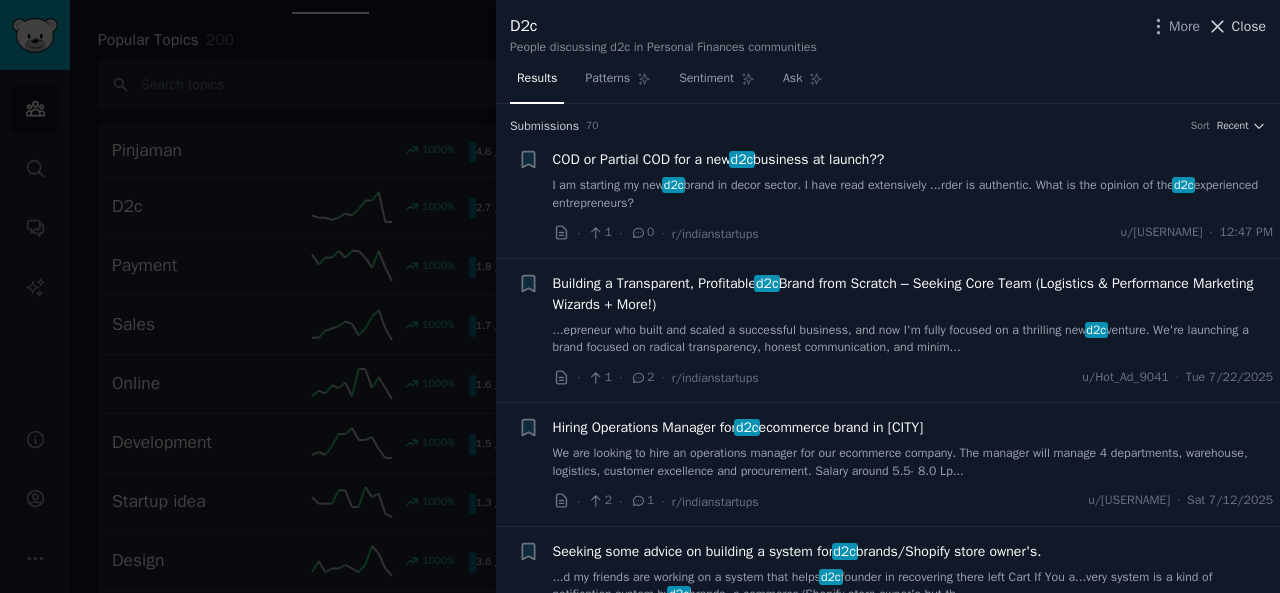 click on "Close" at bounding box center [1249, 26] 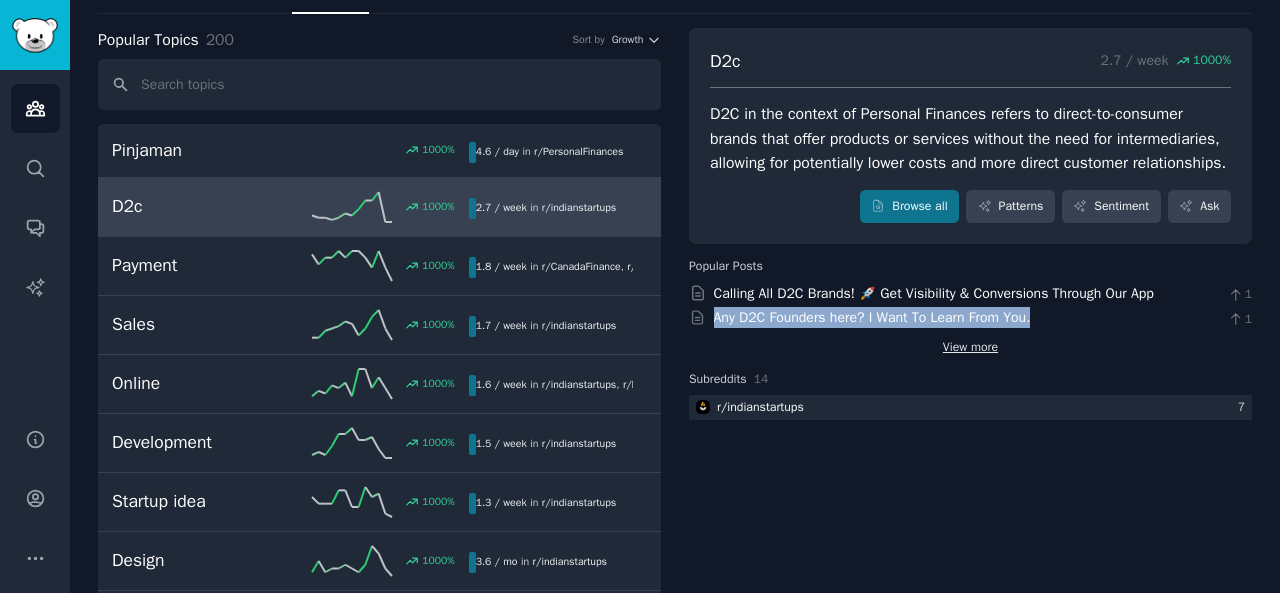 click on "View more" at bounding box center [970, 348] 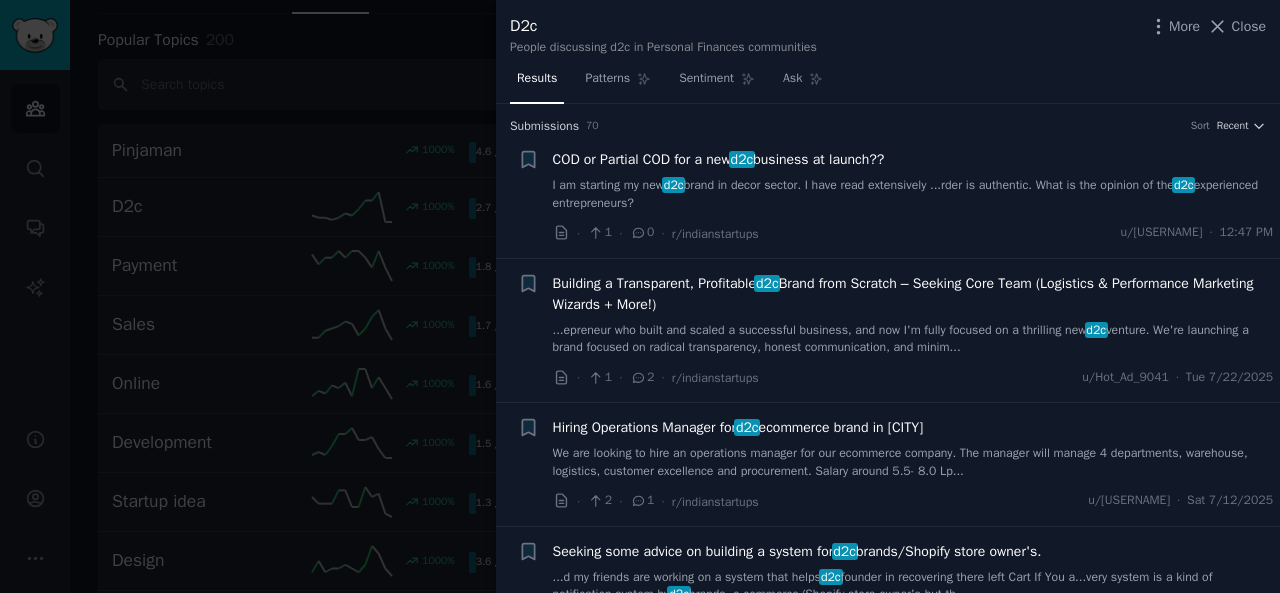 drag, startPoint x: 546, startPoint y: 275, endPoint x: 733, endPoint y: 303, distance: 189.08464 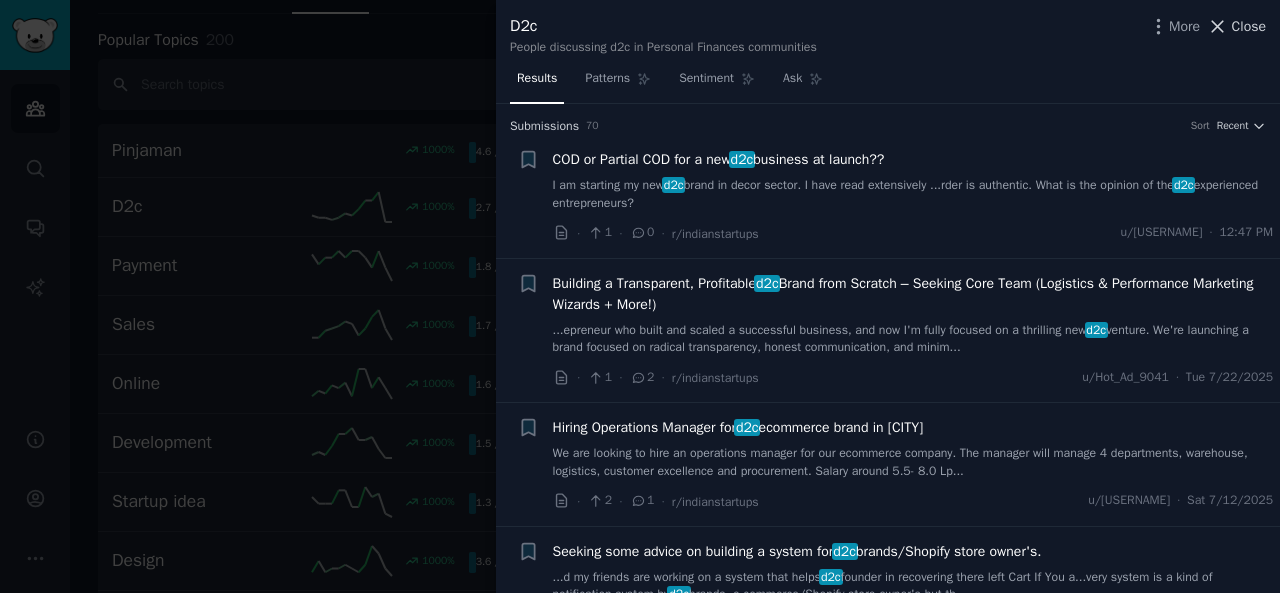 click on "Close" at bounding box center [1249, 26] 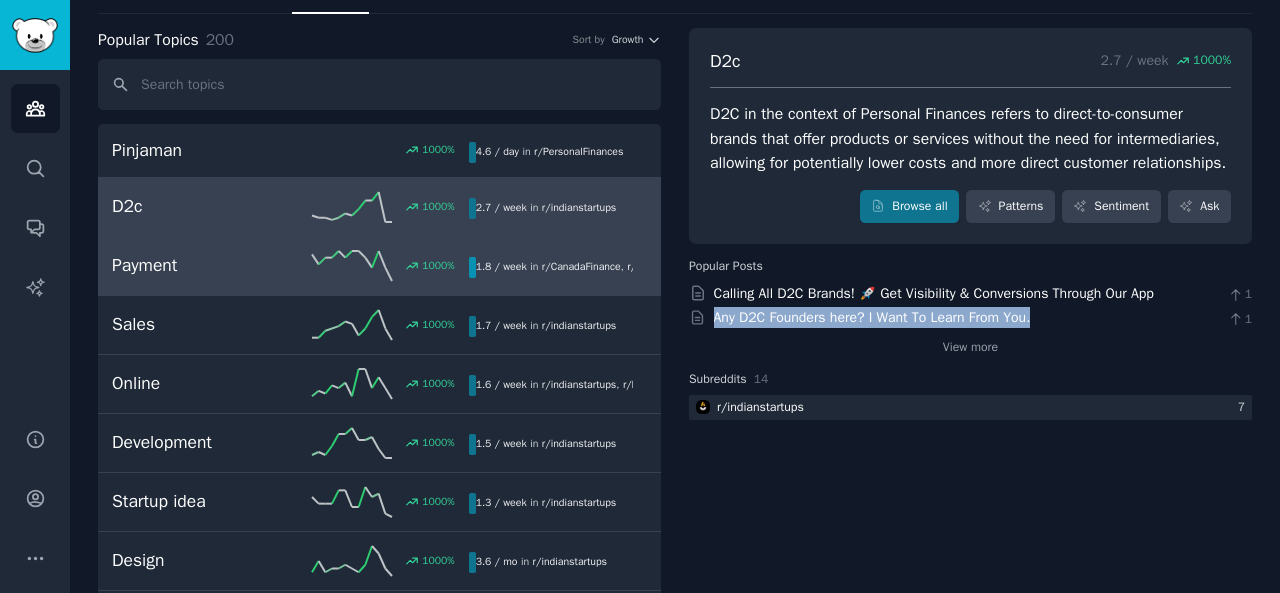 click 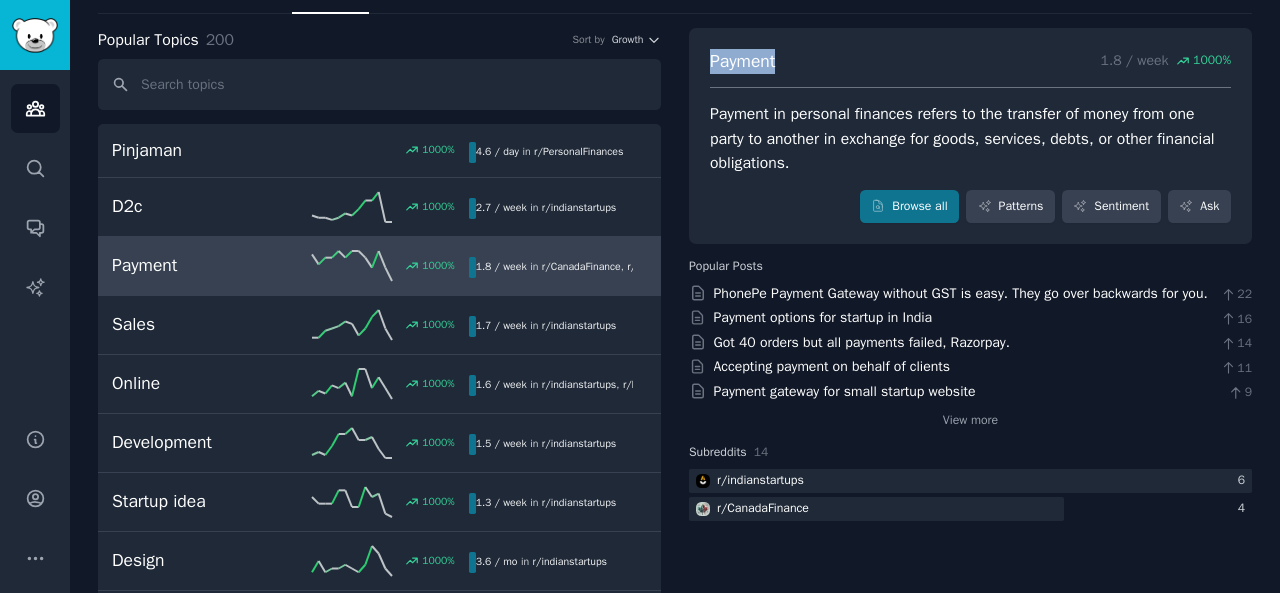 drag, startPoint x: 702, startPoint y: 55, endPoint x: 778, endPoint y: 63, distance: 76.41989 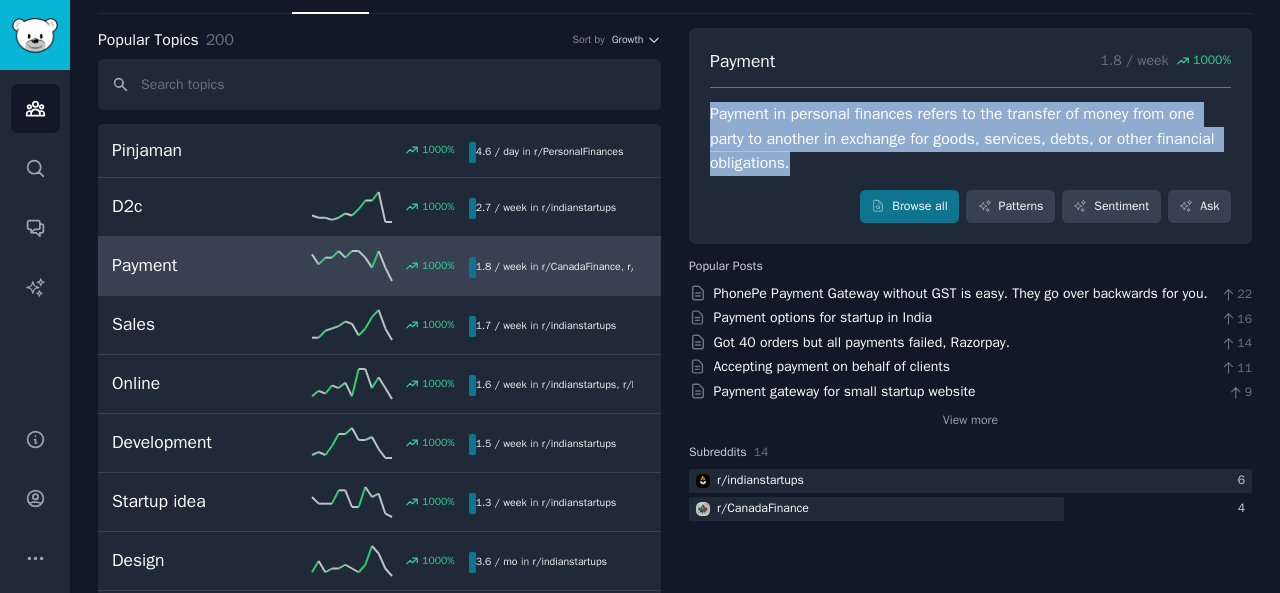 drag, startPoint x: 708, startPoint y: 107, endPoint x: 798, endPoint y: 158, distance: 103.44564 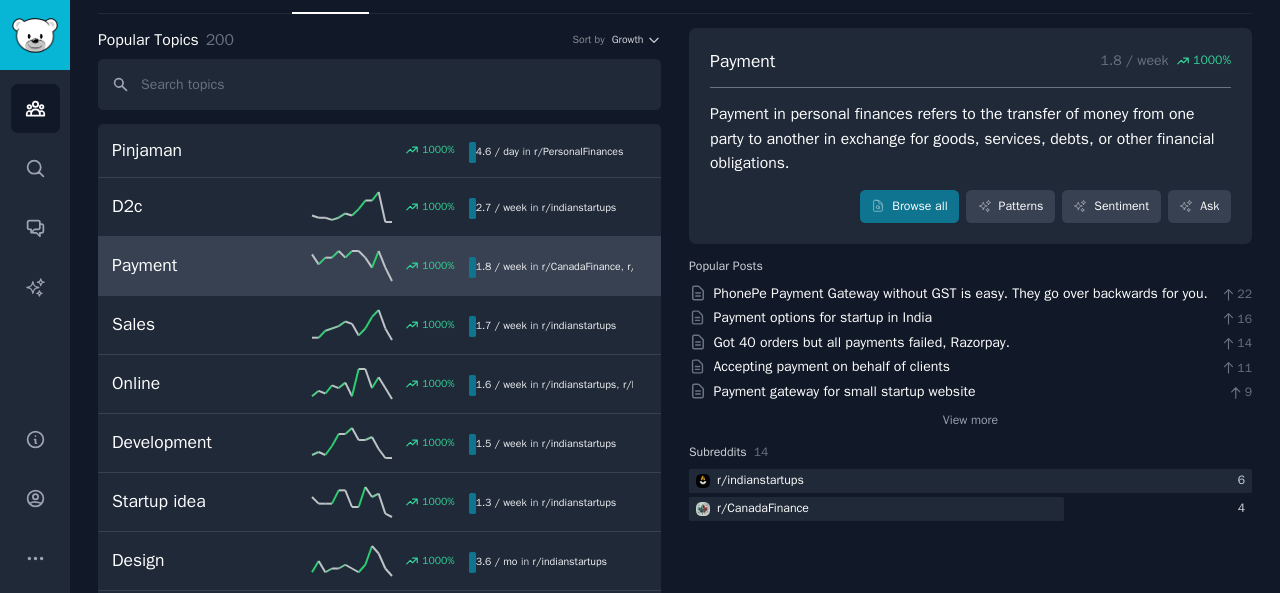 click on "Payment 1.8 / week 1000 % Payment in personal finances refers to the transfer of money from one party to another in exchange for goods, services, debts, or other financial obligations. Browse all Patterns Sentiment Ask Popular Posts PhonePe Payment Gateway without GST is easy. They go over backwards for you. 22 Payment options for startup in [COUNTRY] 16 Got 40 orders but all payments failed, Razorpay. 14 Accepting payment on behalf of clients 11 Payment gateway for small startup website 9 View more Subreddits 14  r/indianstartups 6  r/ CanadaFinance 4" at bounding box center (970, 5980) 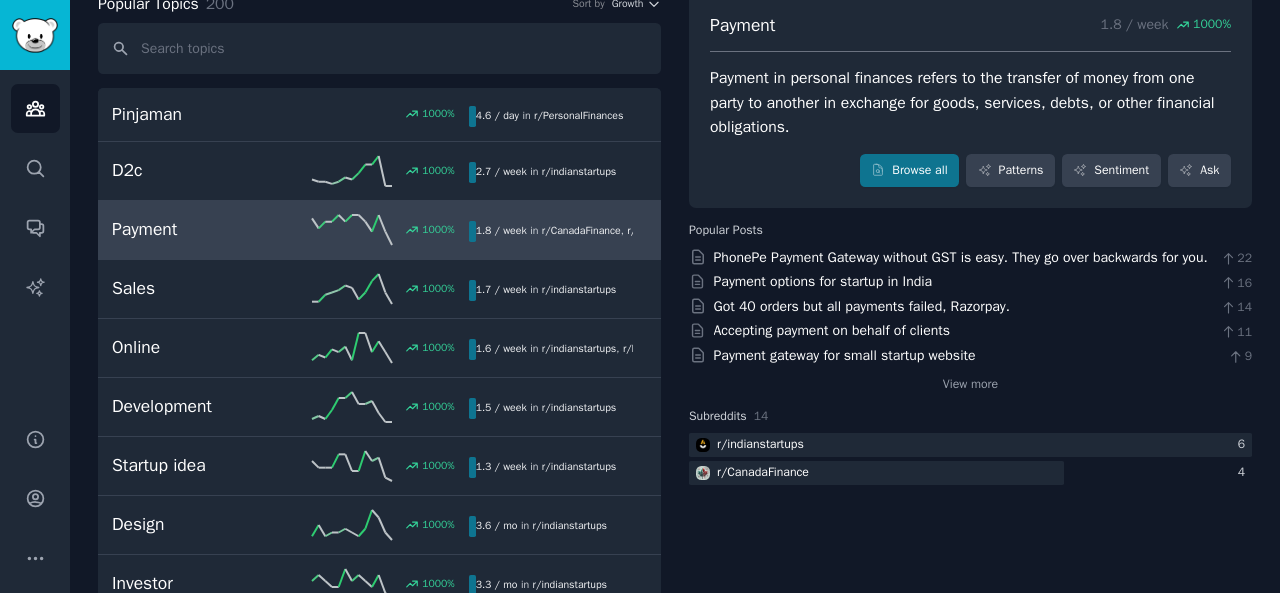 scroll, scrollTop: 122, scrollLeft: 0, axis: vertical 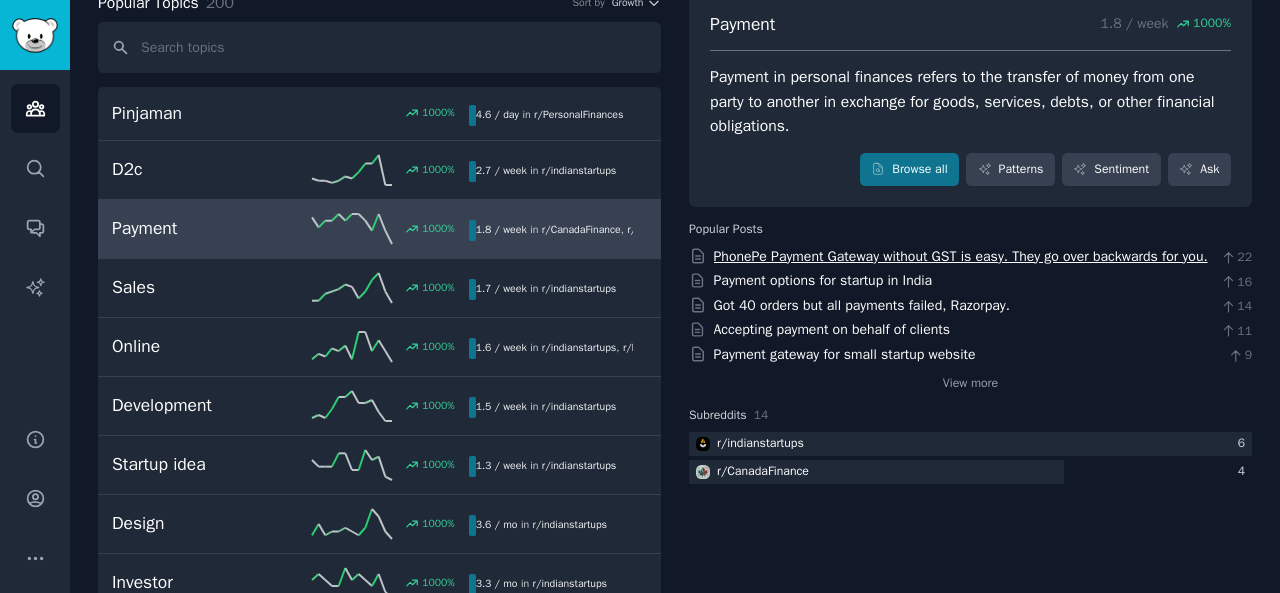 click on "PhonePe Payment Gateway without GST is easy. They go over backwards for you." at bounding box center [961, 256] 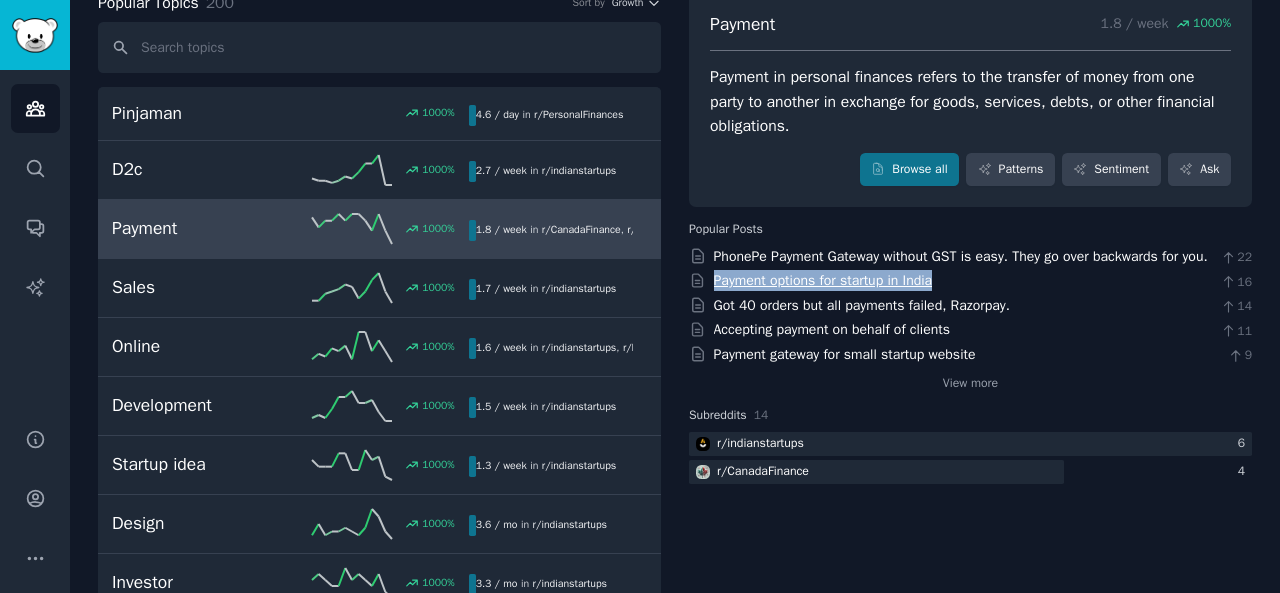 drag, startPoint x: 939, startPoint y: 279, endPoint x: 714, endPoint y: 277, distance: 225.0089 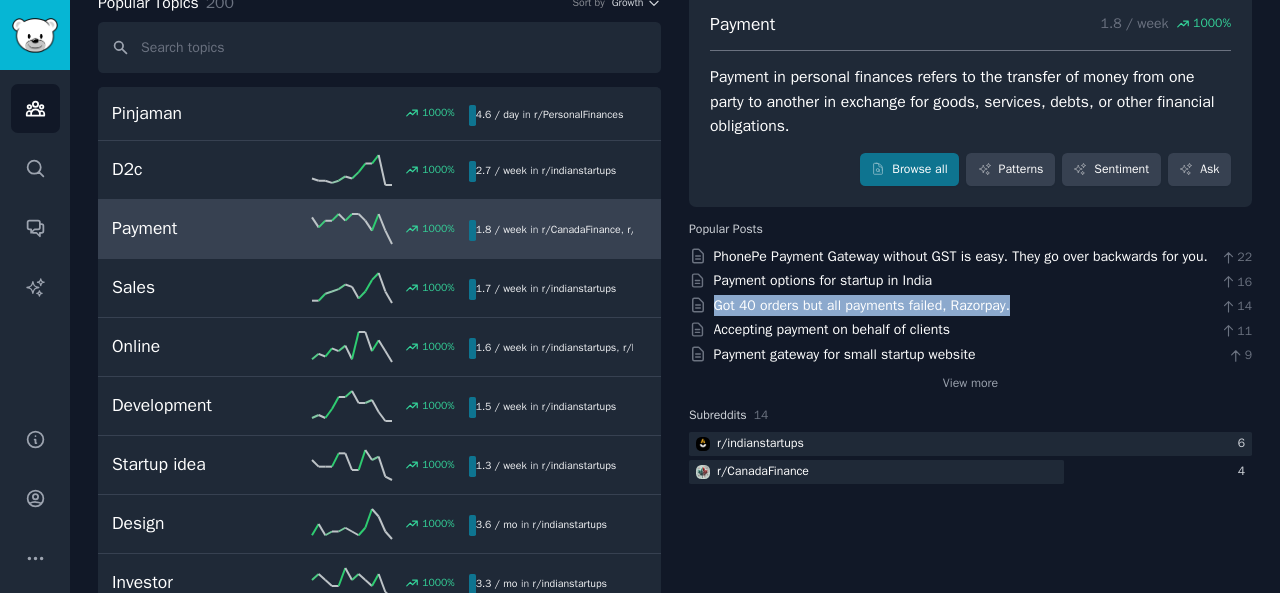 drag, startPoint x: 1010, startPoint y: 301, endPoint x: 710, endPoint y: 302, distance: 300.00168 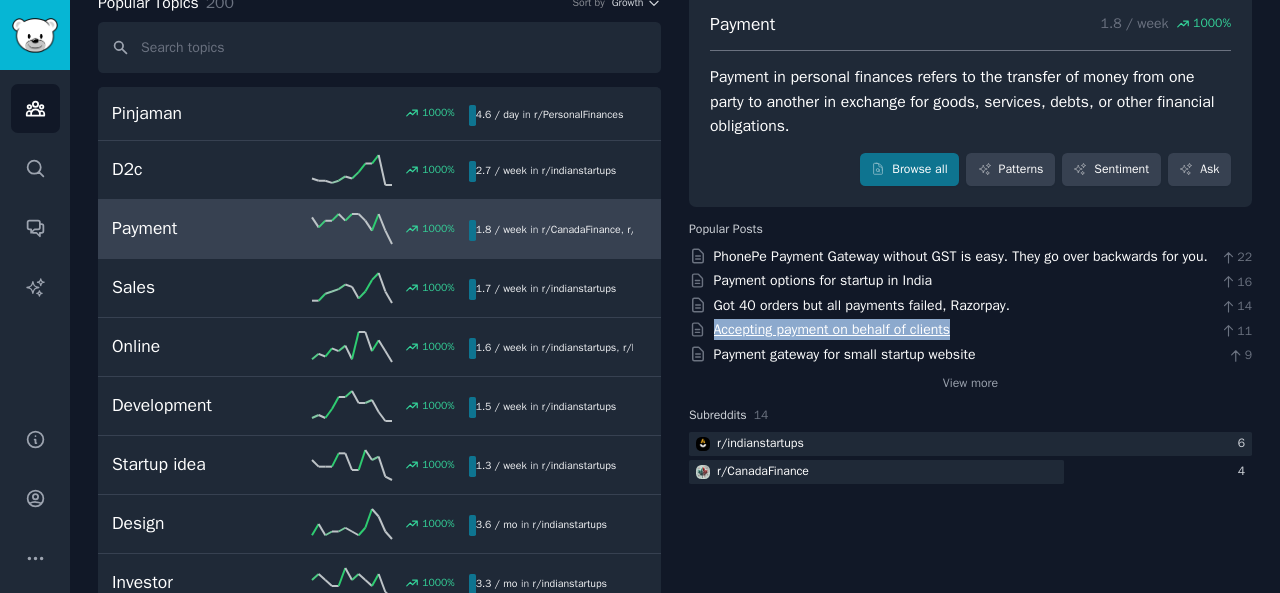 drag, startPoint x: 956, startPoint y: 323, endPoint x: 713, endPoint y: 331, distance: 243.13165 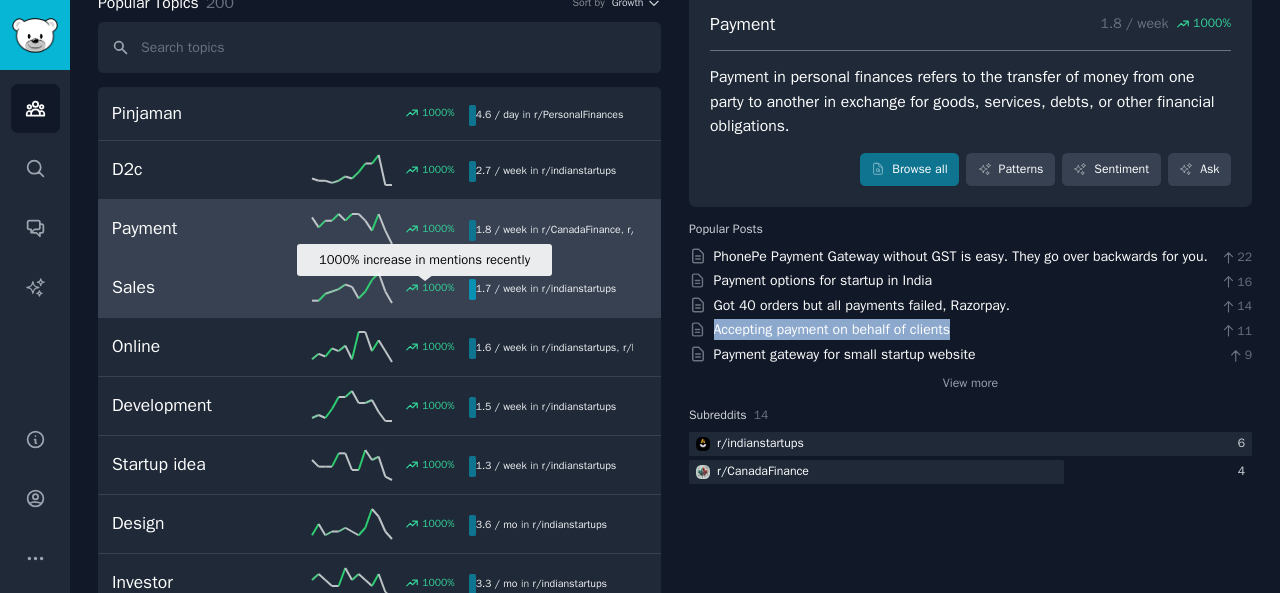 click on "1000 %" at bounding box center [438, 288] 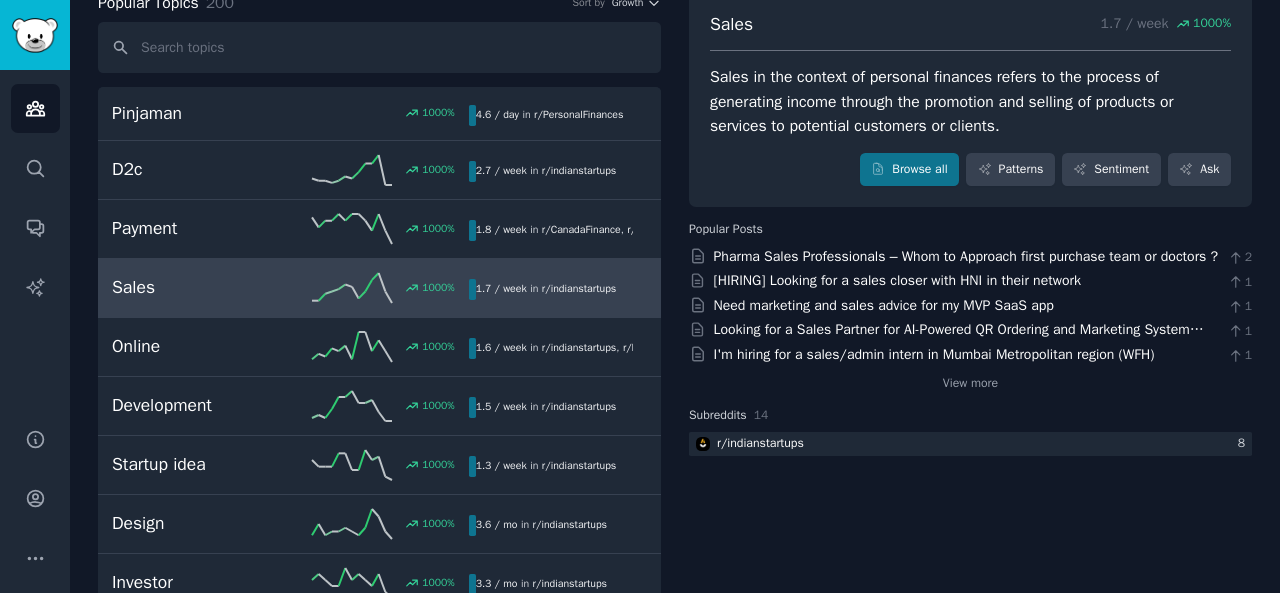 scroll, scrollTop: 0, scrollLeft: 0, axis: both 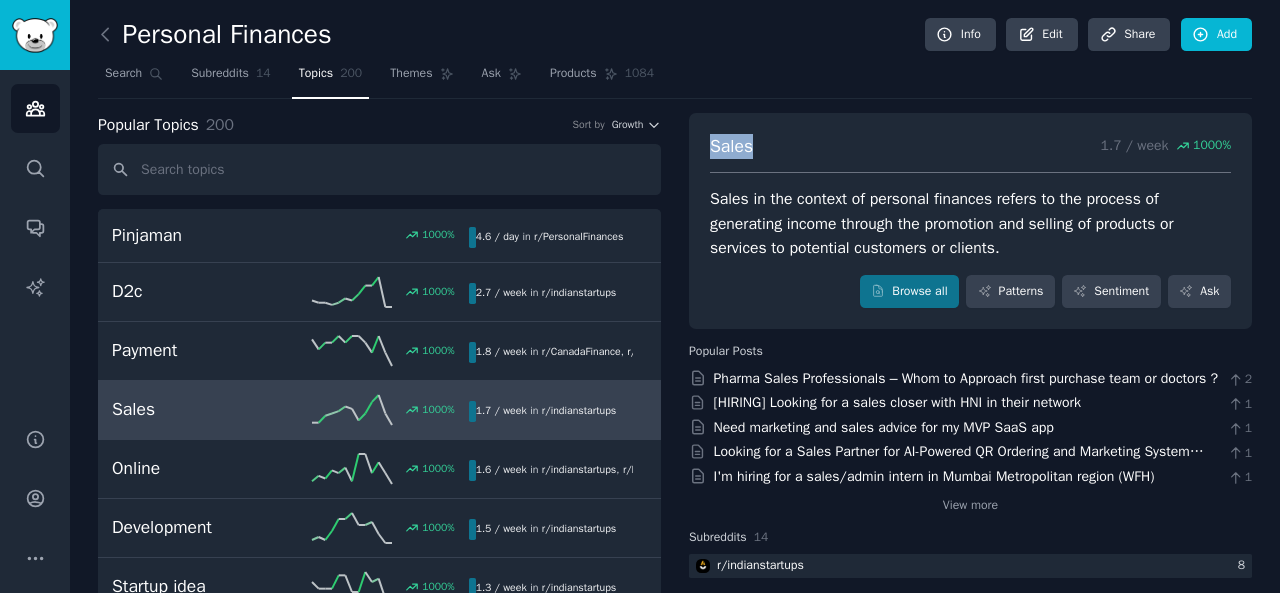 drag, startPoint x: 707, startPoint y: 148, endPoint x: 749, endPoint y: 148, distance: 42 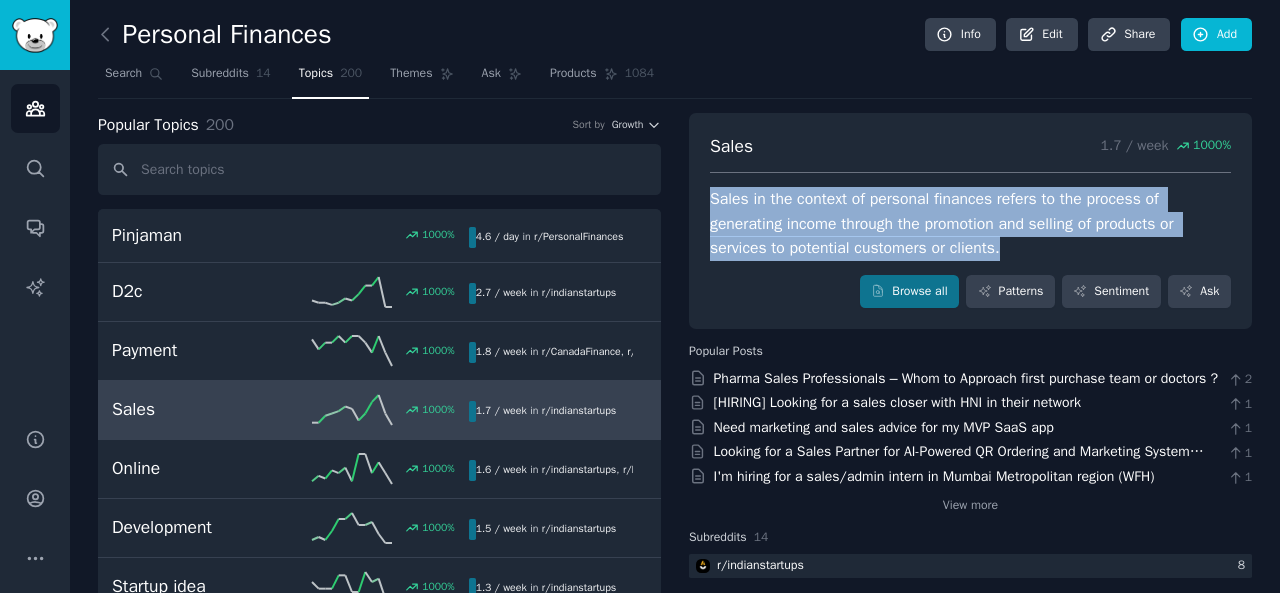 drag, startPoint x: 707, startPoint y: 198, endPoint x: 1019, endPoint y: 243, distance: 315.2285 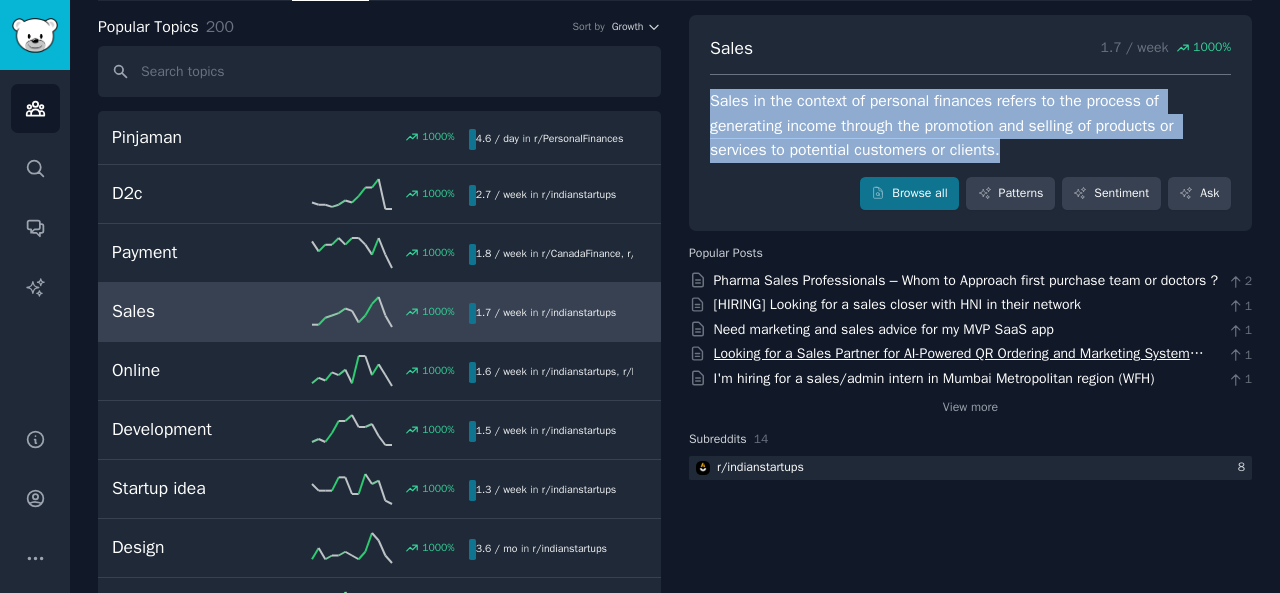 scroll, scrollTop: 104, scrollLeft: 0, axis: vertical 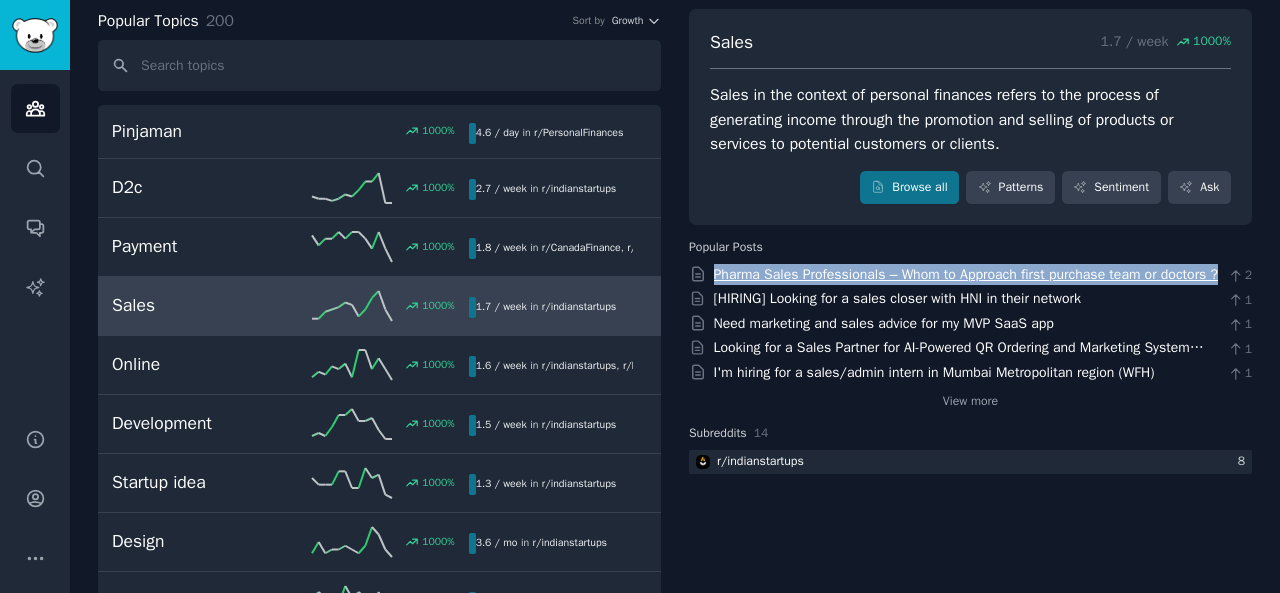 drag, startPoint x: 1217, startPoint y: 271, endPoint x: 712, endPoint y: 267, distance: 505.01584 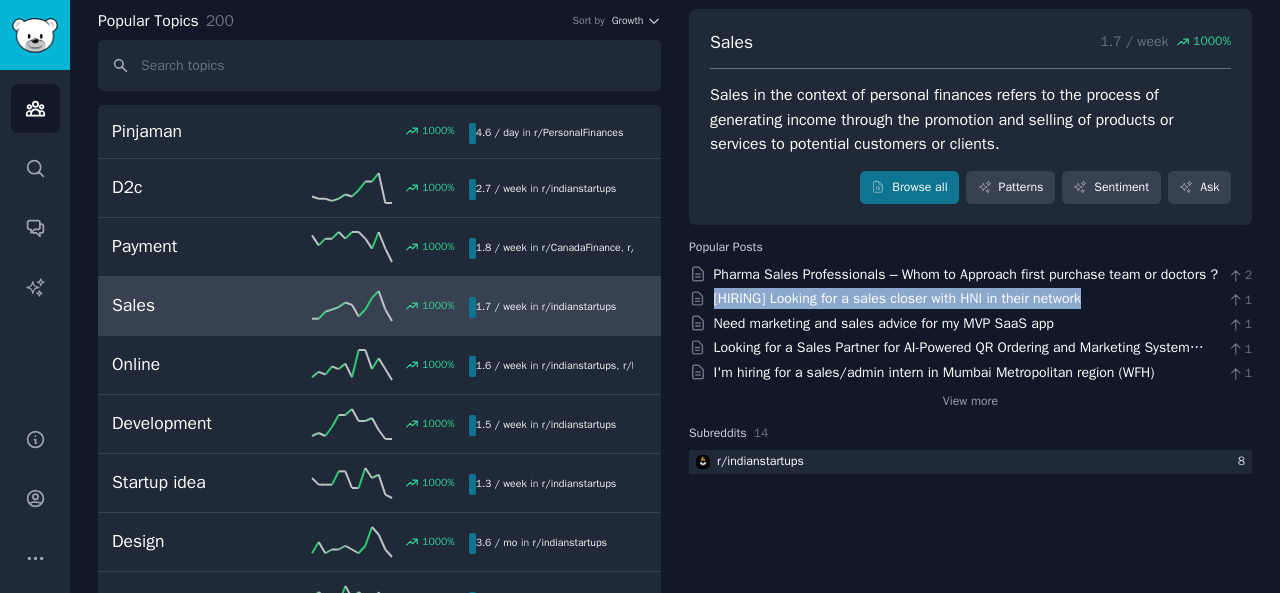 drag, startPoint x: 1096, startPoint y: 297, endPoint x: 710, endPoint y: 297, distance: 386 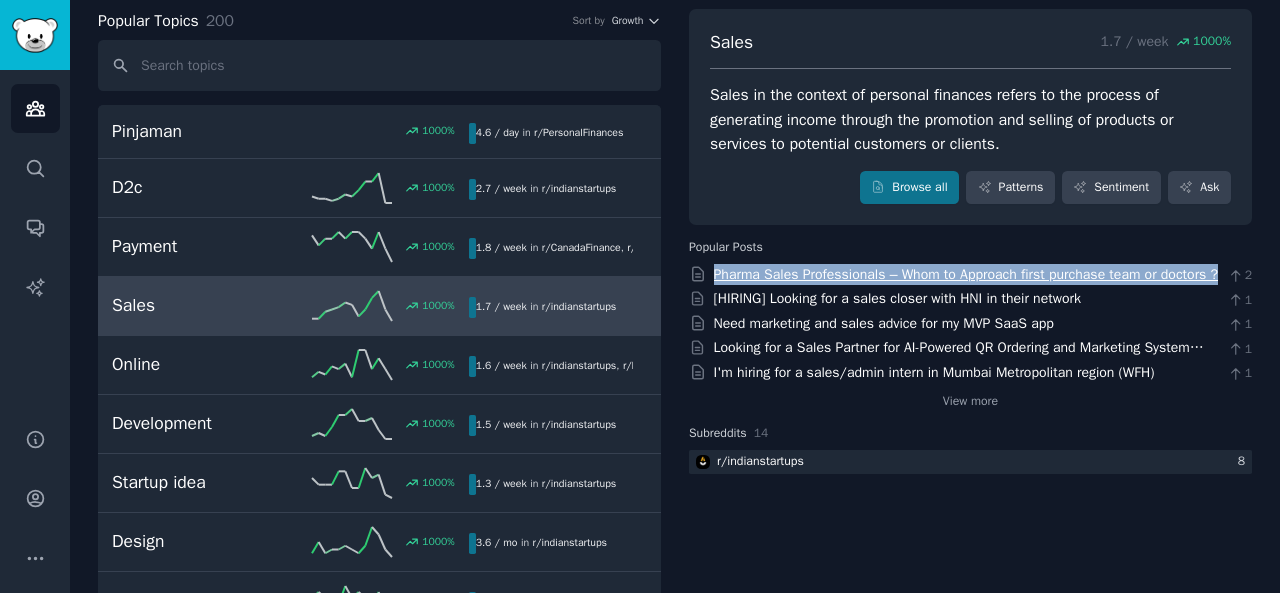 drag, startPoint x: 1214, startPoint y: 270, endPoint x: 711, endPoint y: 268, distance: 503.00397 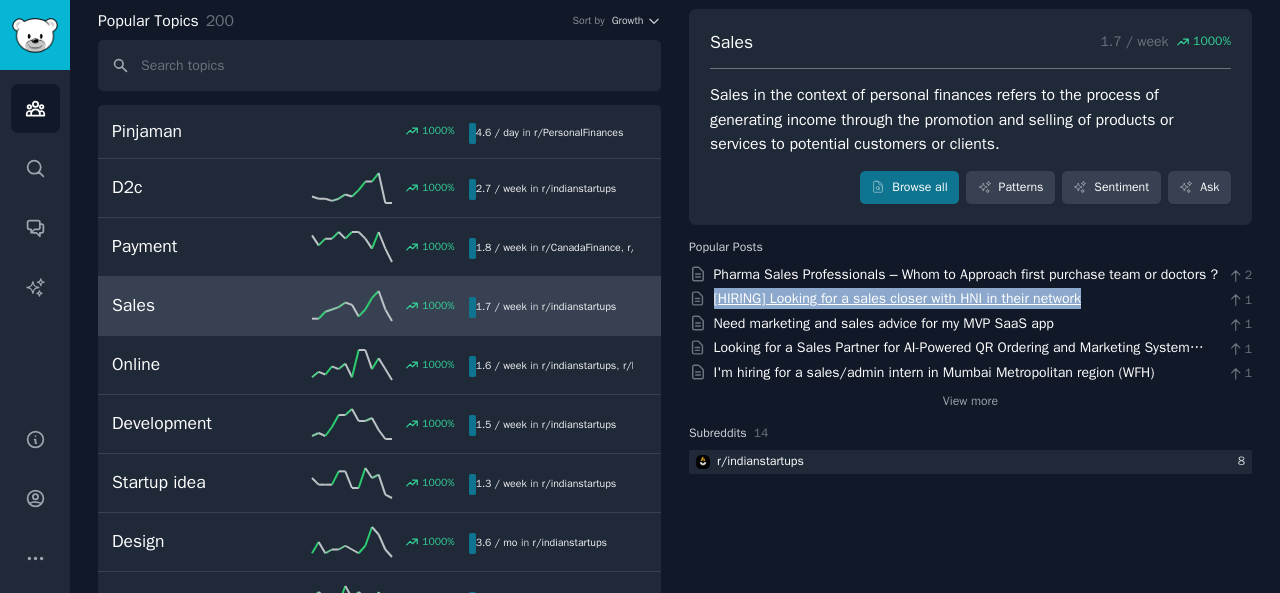 drag, startPoint x: 1092, startPoint y: 297, endPoint x: 711, endPoint y: 294, distance: 381.0118 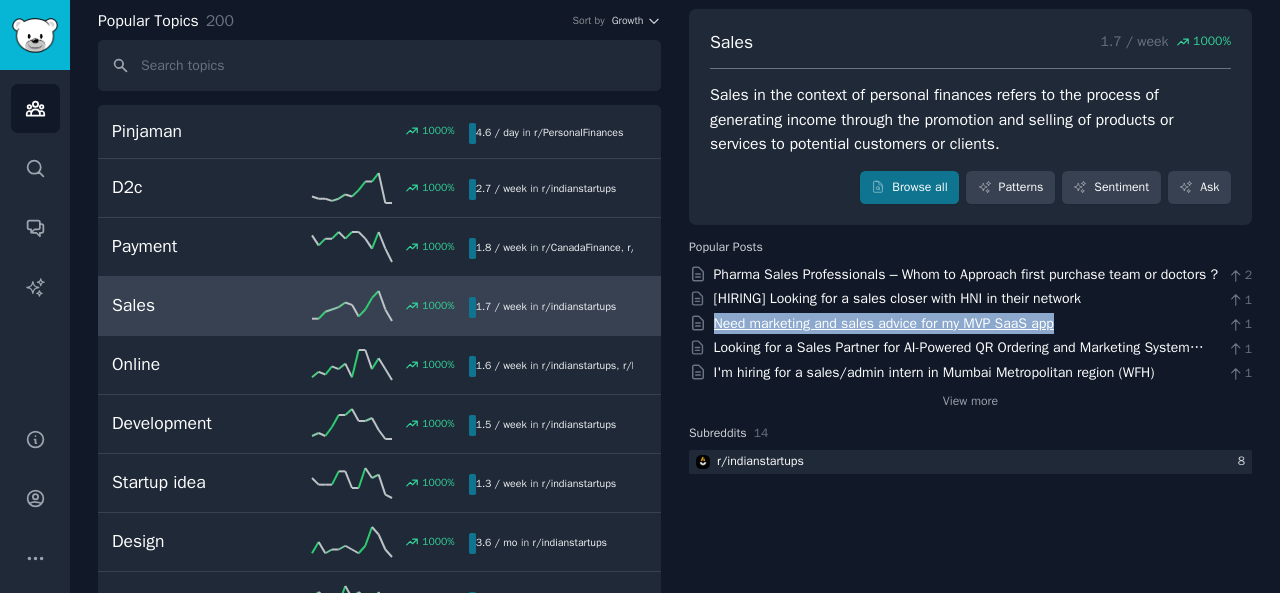 drag, startPoint x: 1055, startPoint y: 320, endPoint x: 711, endPoint y: 318, distance: 344.00583 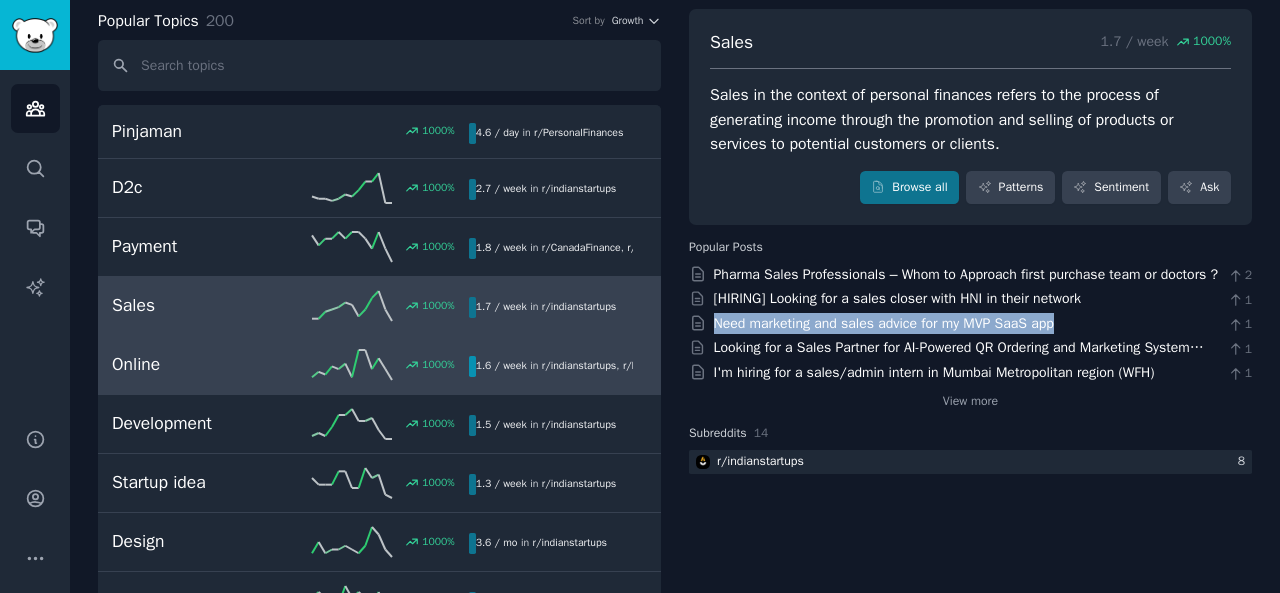 click on "Online" at bounding box center [201, 364] 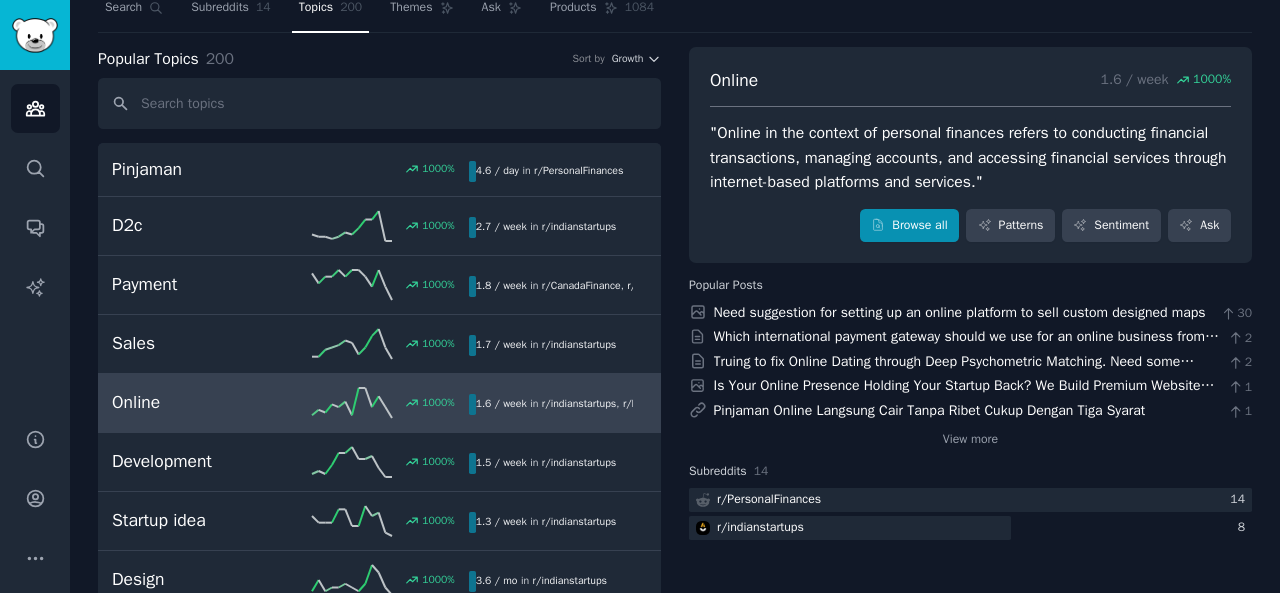 scroll, scrollTop: 52, scrollLeft: 0, axis: vertical 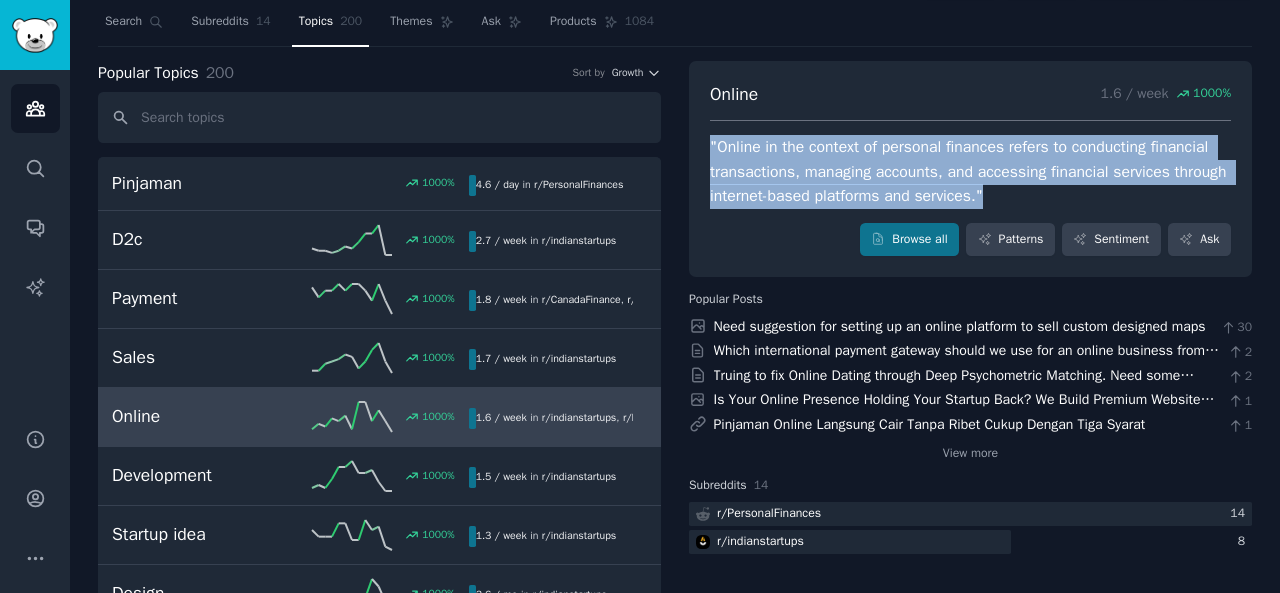 drag, startPoint x: 984, startPoint y: 191, endPoint x: 706, endPoint y: 144, distance: 281.94504 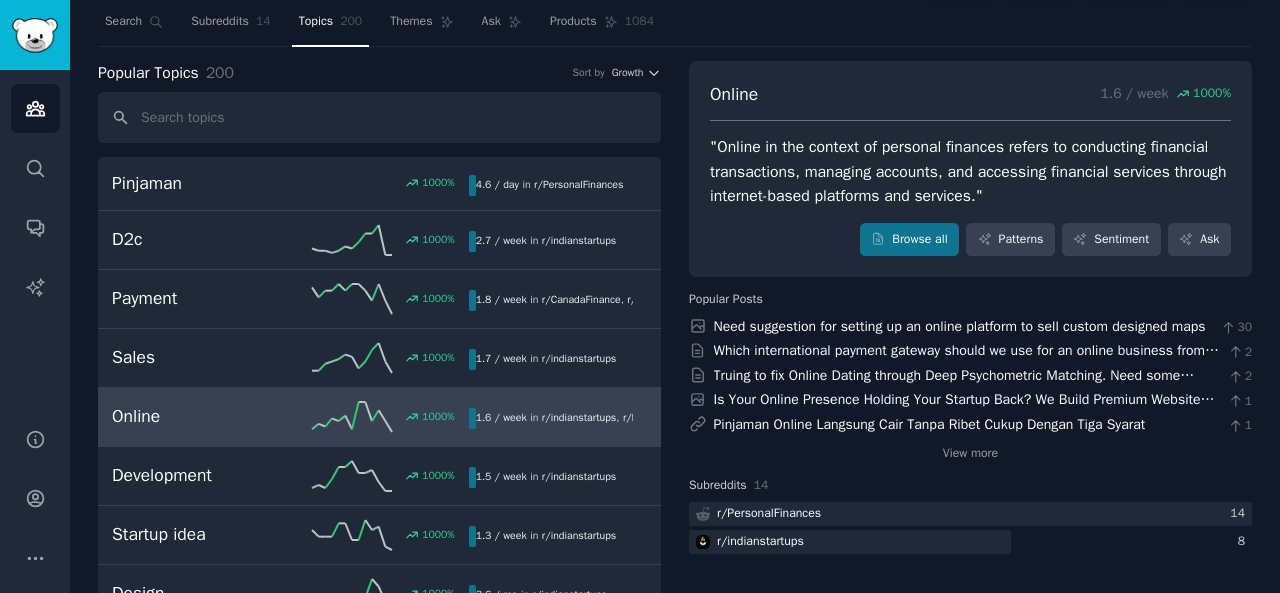 click on "Online 1.6 / week 1000 % "Online in the context of personal finances refers to conducting financial transactions, managing accounts, and accessing financial services through internet-based platforms and services." Browse all Patterns Sentiment Ask" at bounding box center (970, 169) 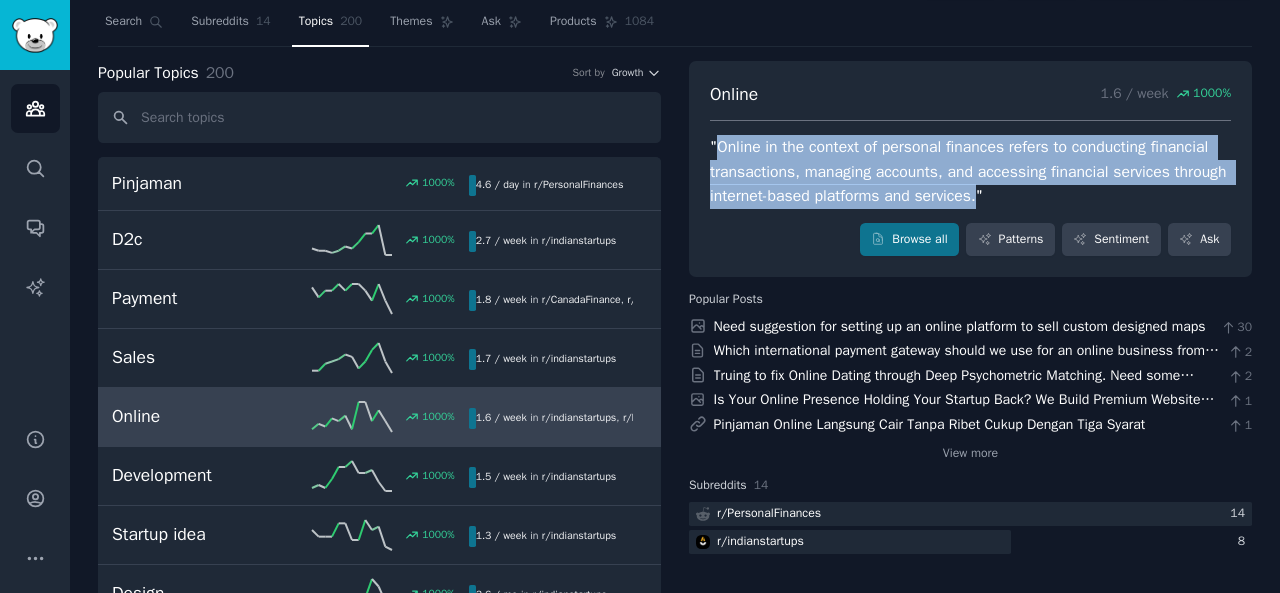 drag, startPoint x: 716, startPoint y: 142, endPoint x: 971, endPoint y: 194, distance: 260.24796 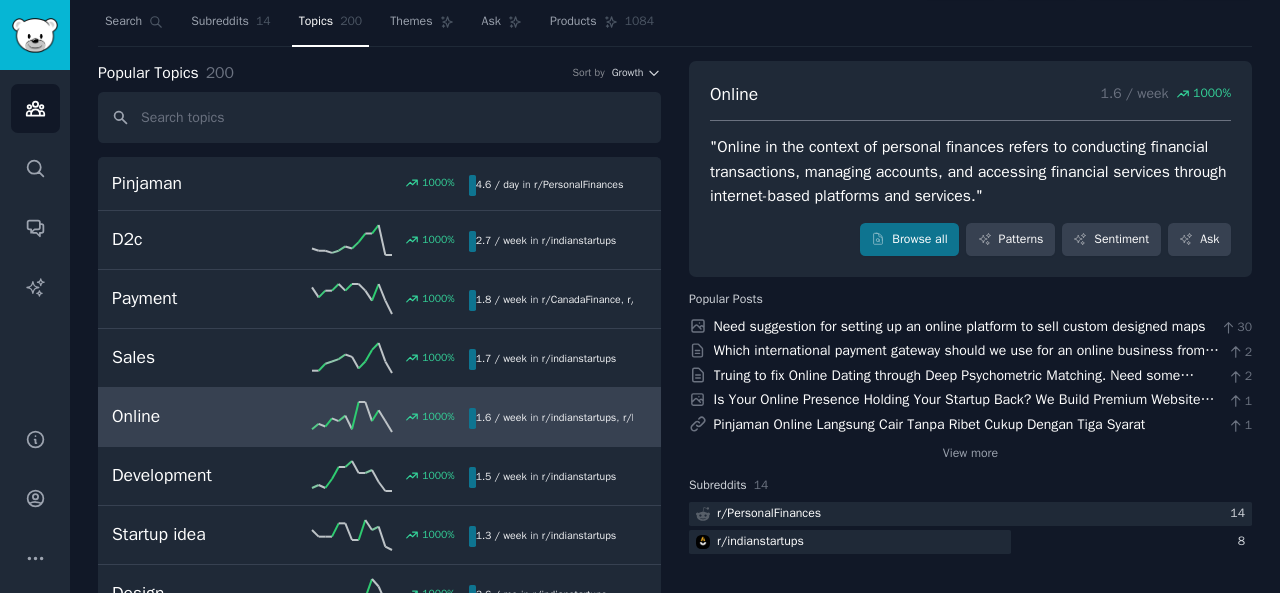 click on "Popular Posts" at bounding box center [970, 300] 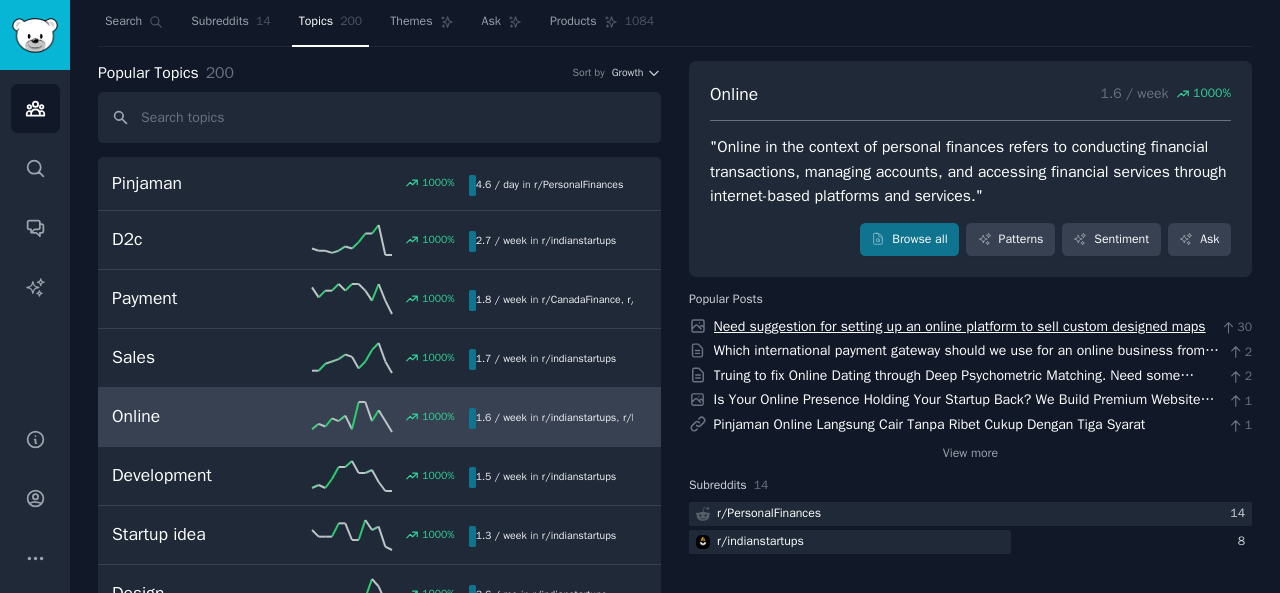 click on "Need suggestion for setting up an online platform to sell custom designed maps" at bounding box center (960, 326) 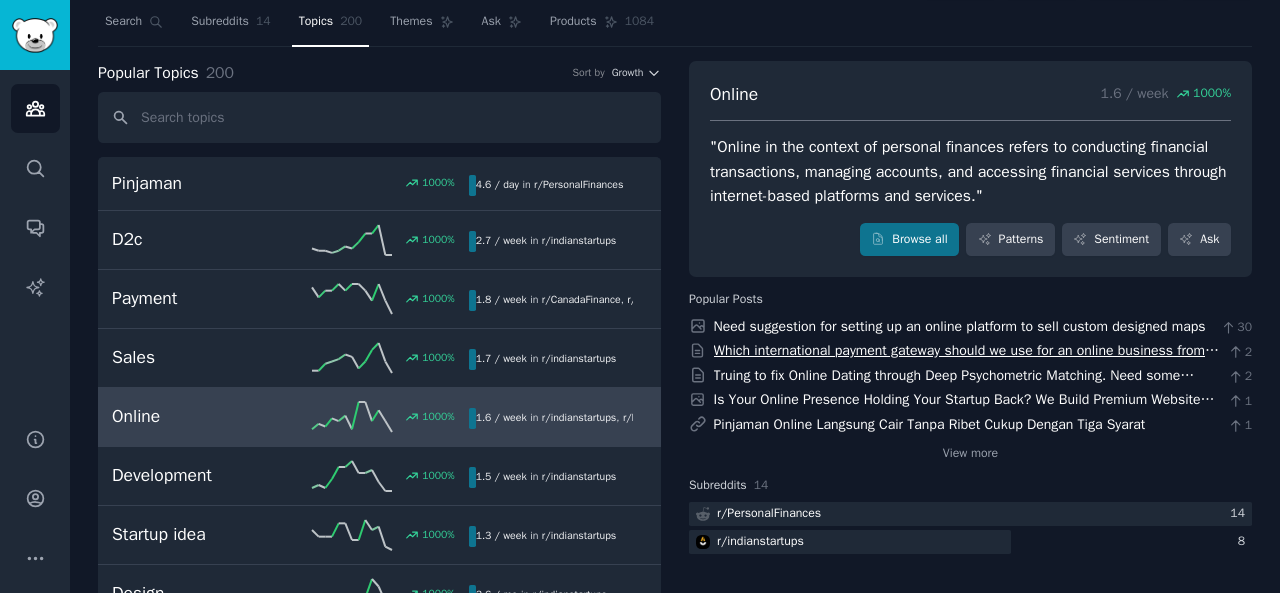 click on "Which international payment gateway should we use for an online business from india?" at bounding box center (967, 361) 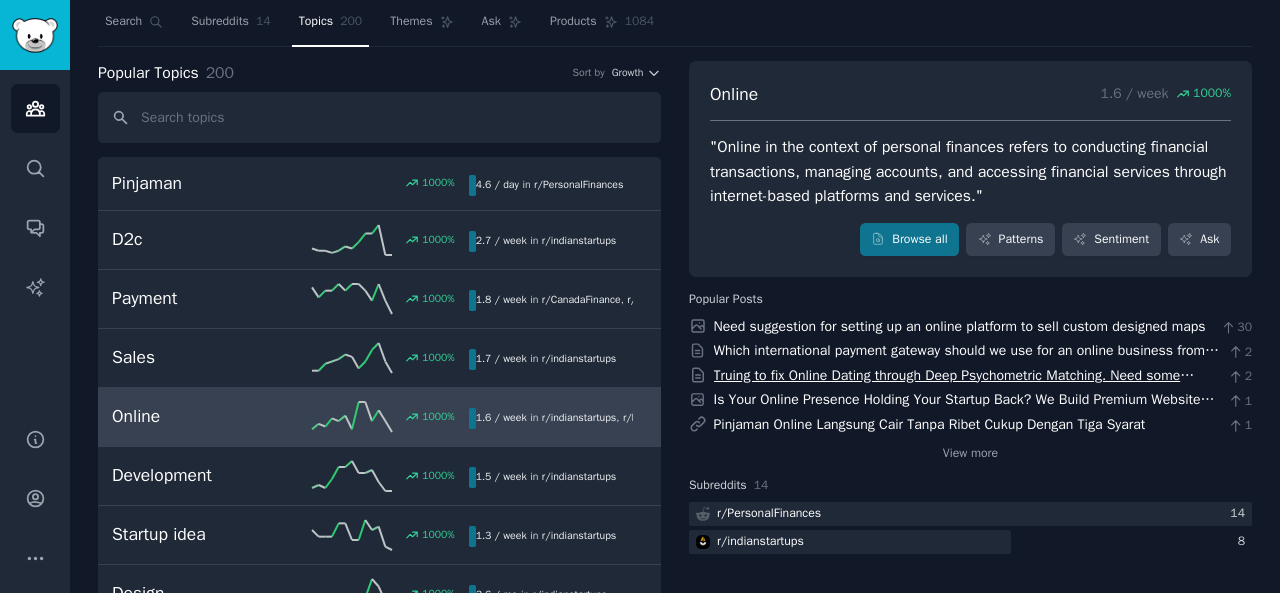click on "Truing to fix Online Dating through Deep Psychometric Matching. Need some feedback on the idea." at bounding box center (954, 386) 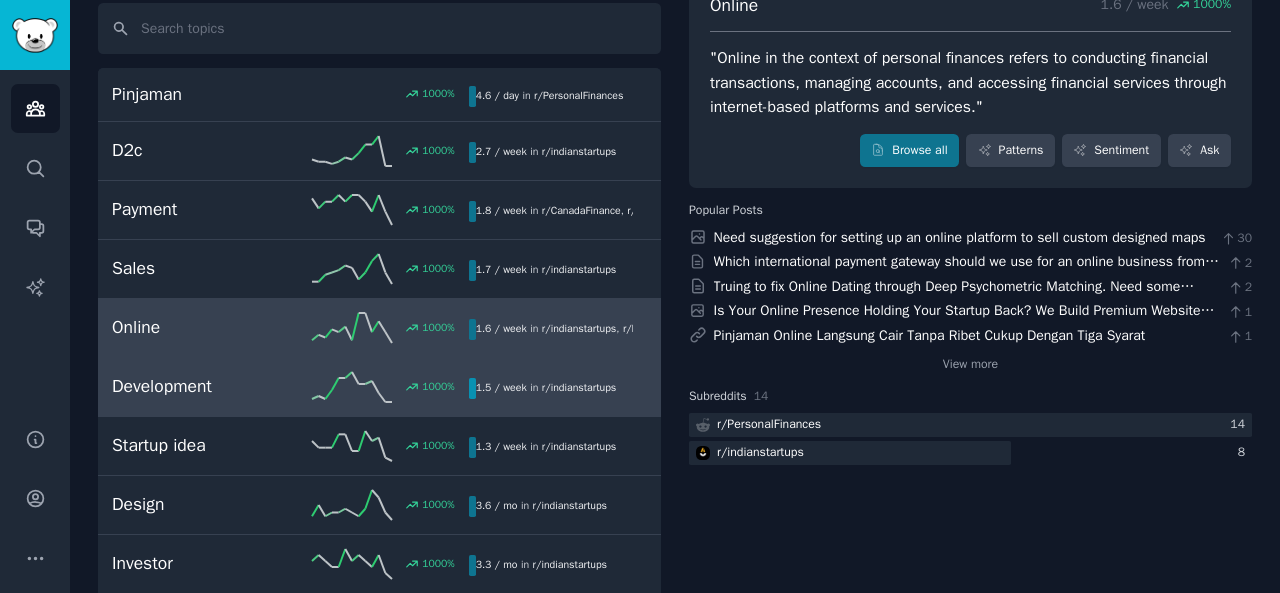 scroll, scrollTop: 142, scrollLeft: 0, axis: vertical 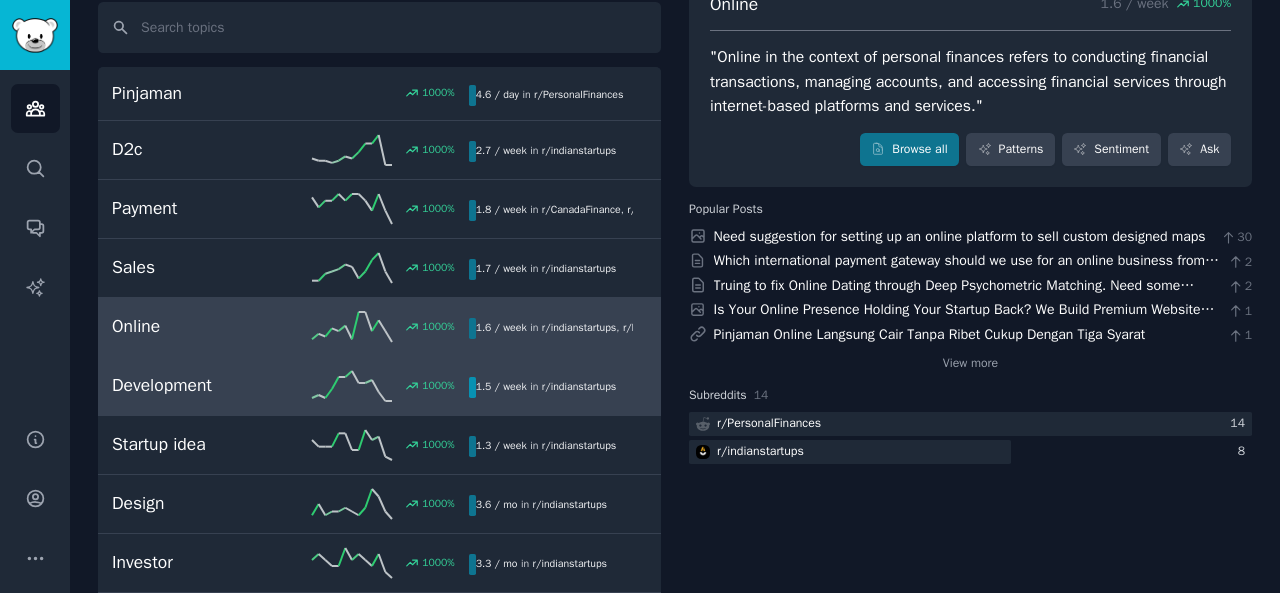 click on "1.5 / week" at bounding box center [501, 386] 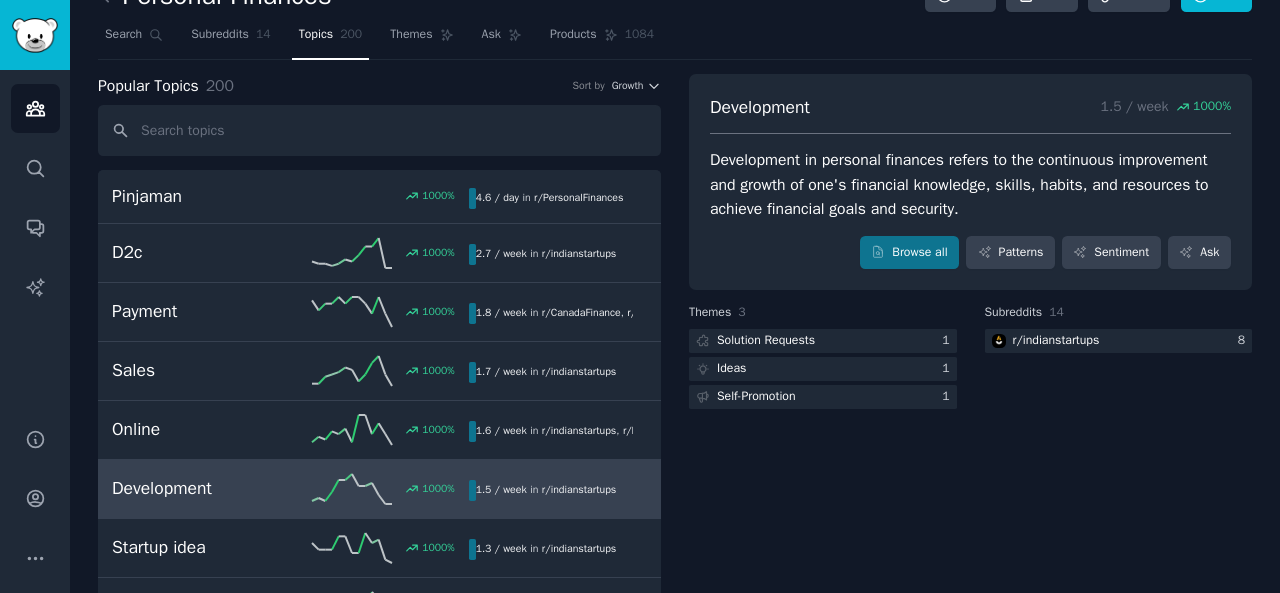 scroll, scrollTop: 37, scrollLeft: 0, axis: vertical 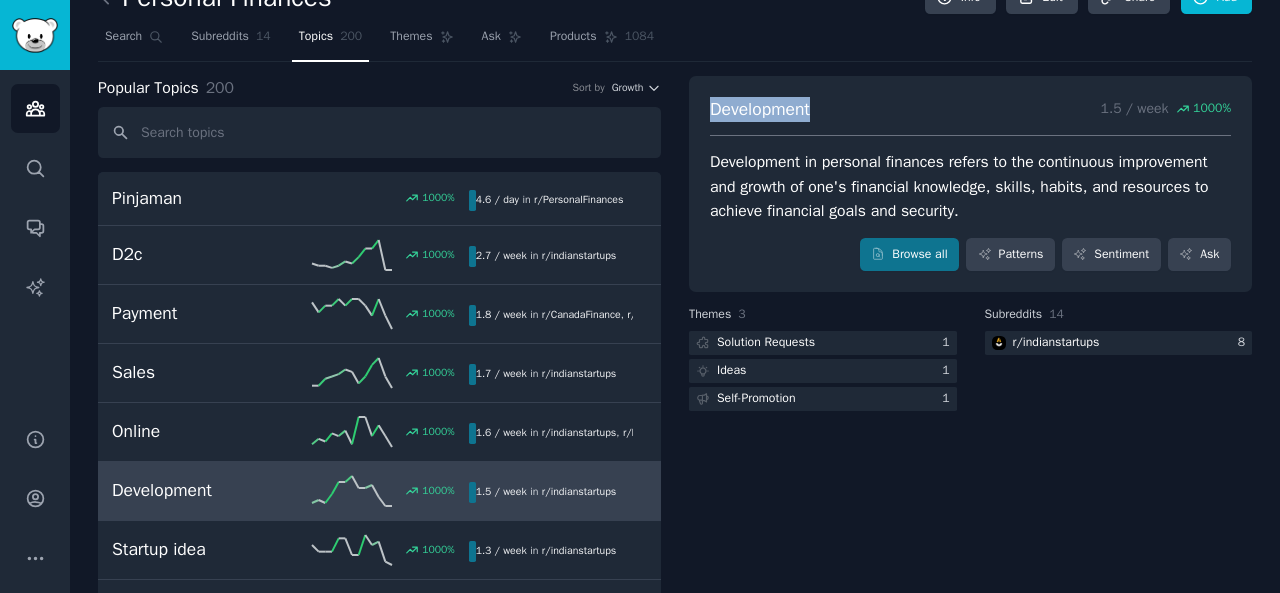 drag, startPoint x: 702, startPoint y: 109, endPoint x: 813, endPoint y: 105, distance: 111.07205 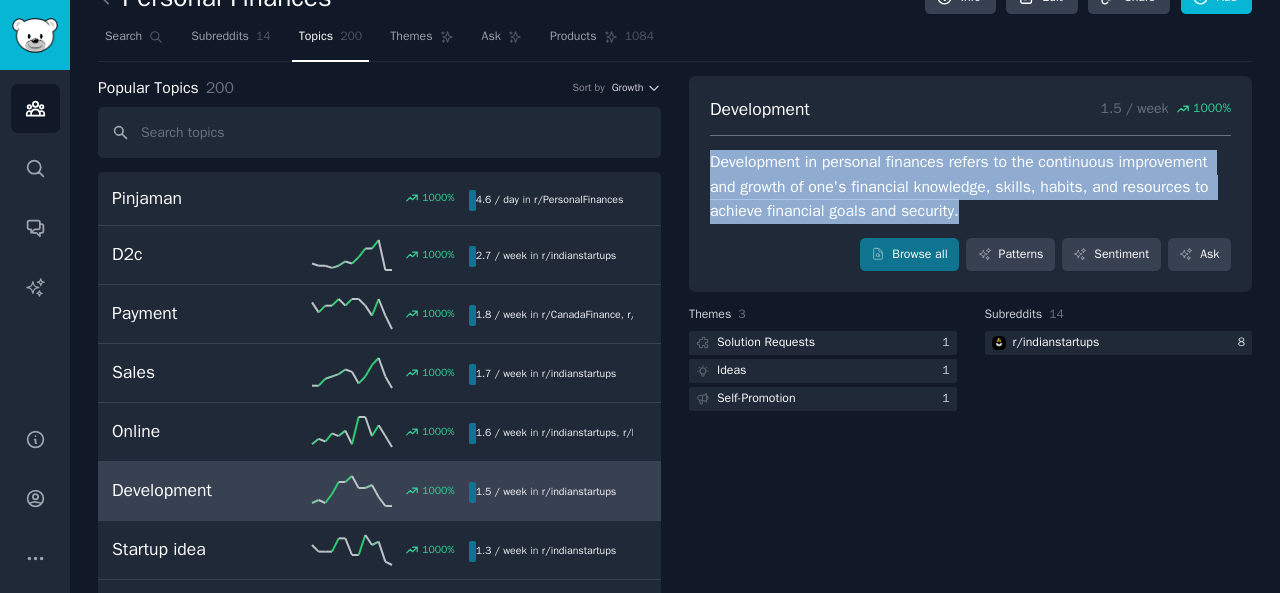 drag, startPoint x: 704, startPoint y: 159, endPoint x: 972, endPoint y: 211, distance: 272.99817 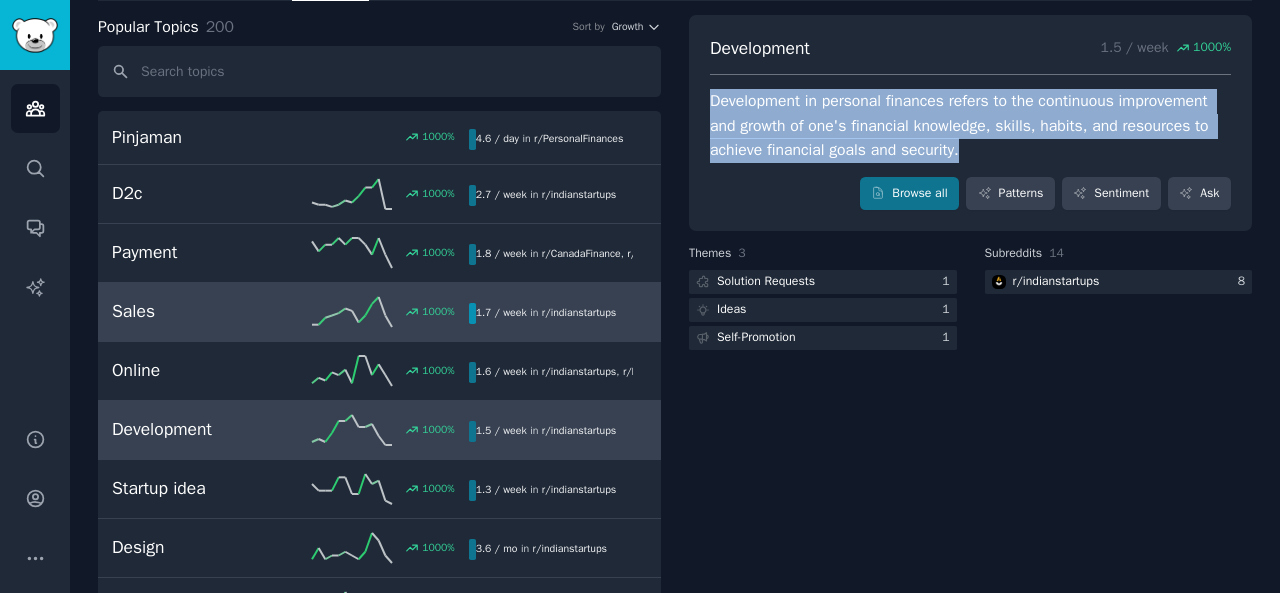 scroll, scrollTop: 87, scrollLeft: 0, axis: vertical 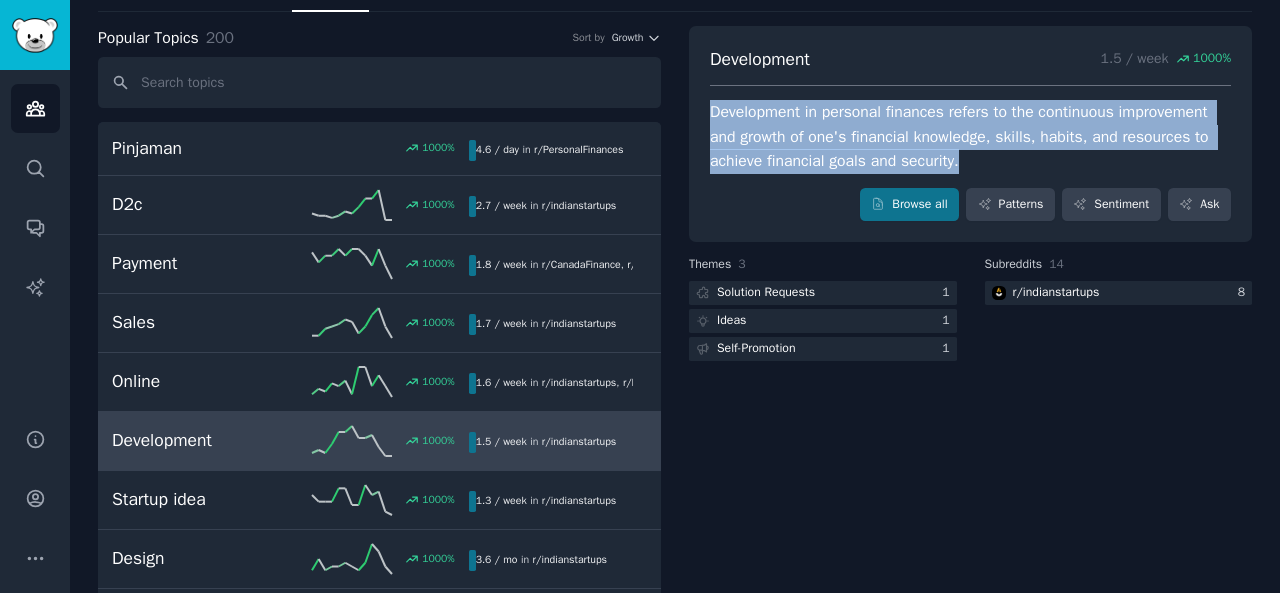 click on "Development in personal finances refers to the continuous improvement and growth of one's financial knowledge, skills, habits, and resources to achieve financial goals and security." at bounding box center (970, 137) 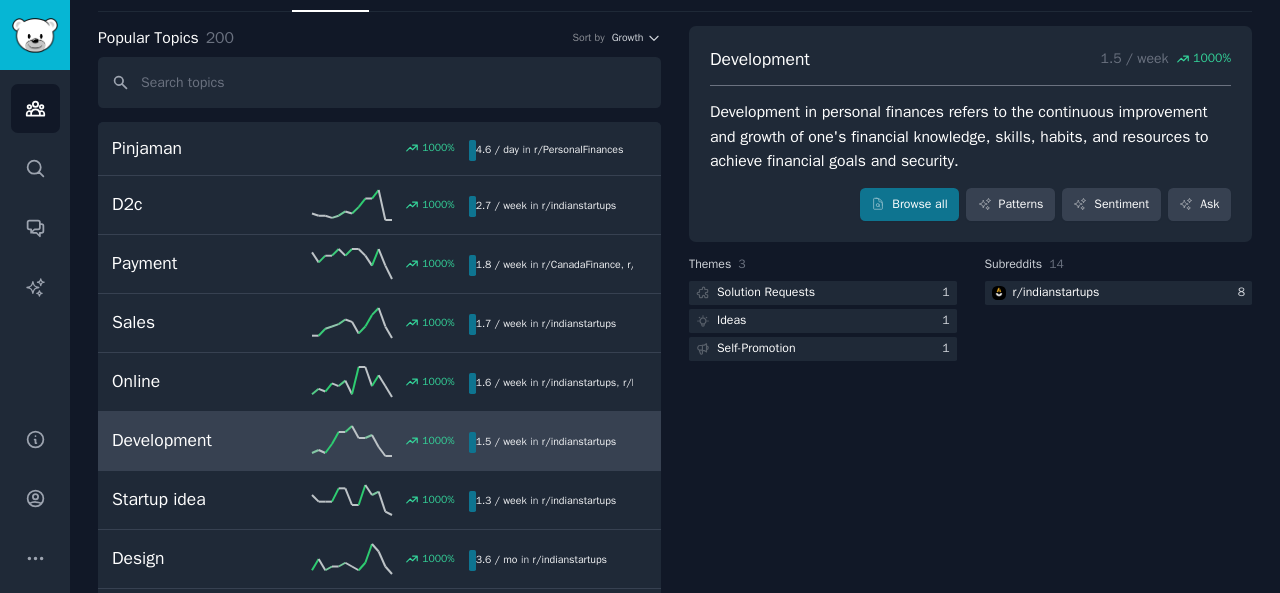 click on "Development [PERCENTAGE] / week [PERCENTAGE] Development in personal finances refers to the continuous improvement and growth of one's financial knowledge, skills, habits, and resources to achieve financial goals and security. Browse all Patterns Sentiment Ask Themes [NUMBER] Solution Requests [NUMBER] Ideas [NUMBER] Self-Promotion [NUMBER] Subreddits [NUMBER] r/indianstartups [NUMBER]" at bounding box center (970, 5978) 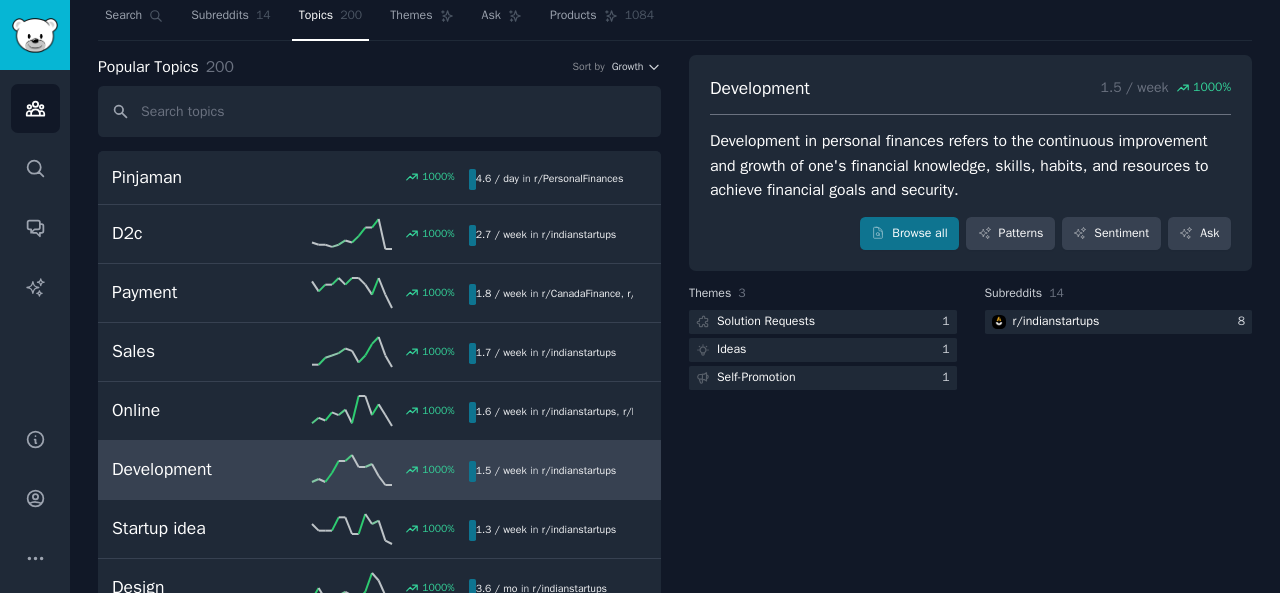 scroll, scrollTop: 59, scrollLeft: 0, axis: vertical 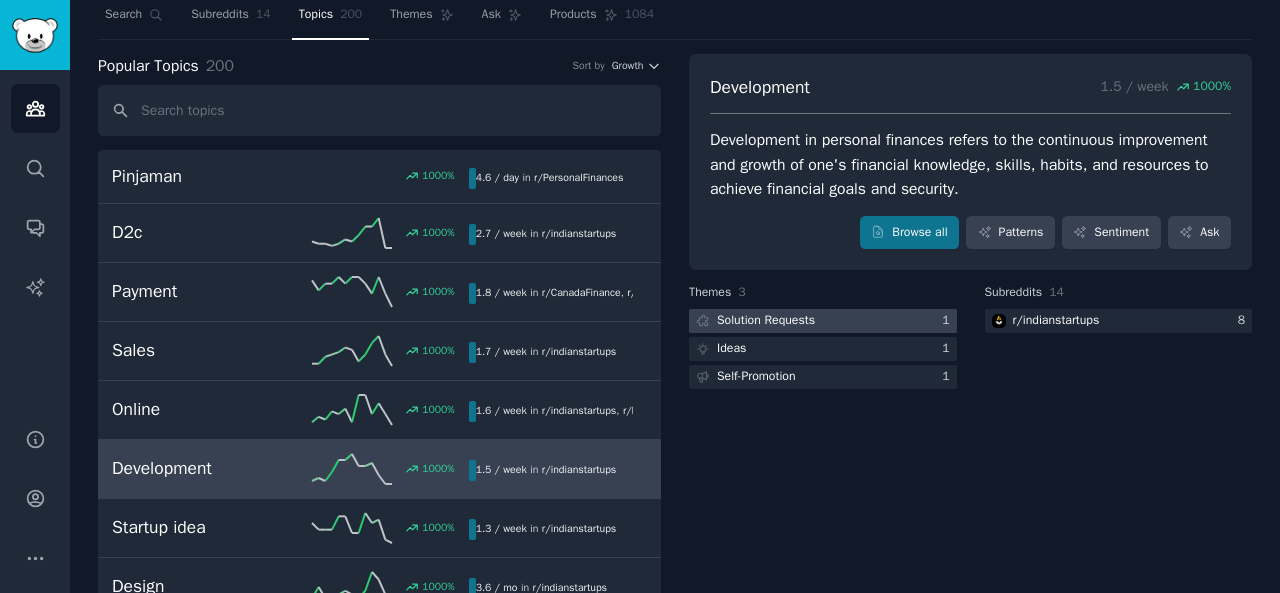 click at bounding box center (823, 321) 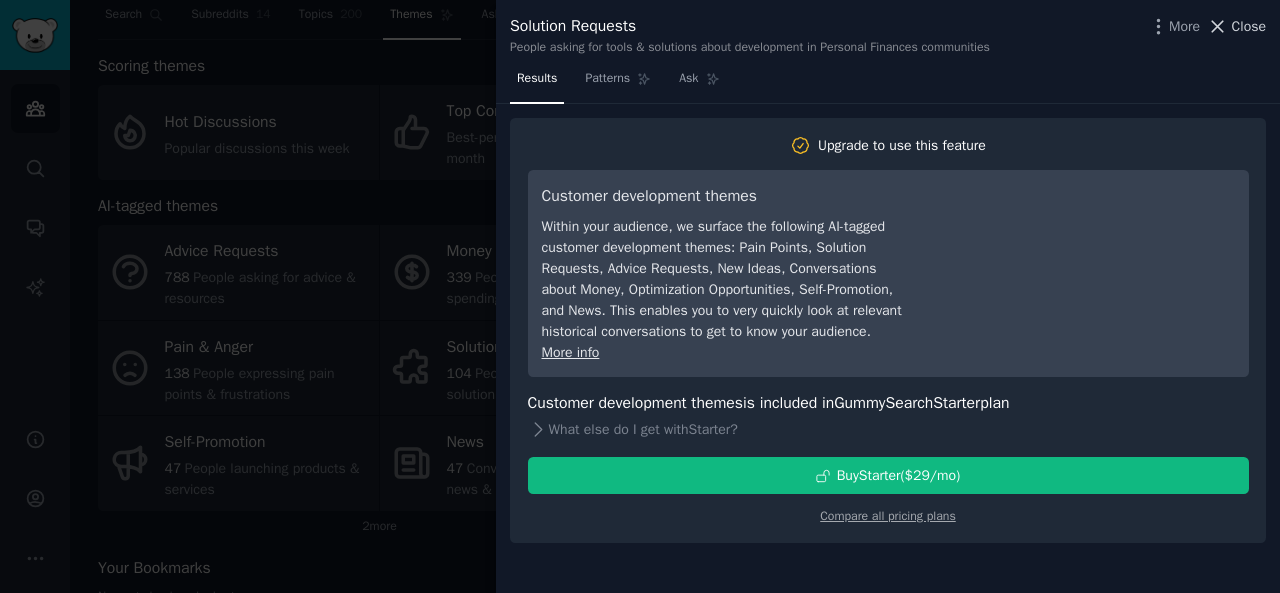 click on "Close" at bounding box center (1249, 26) 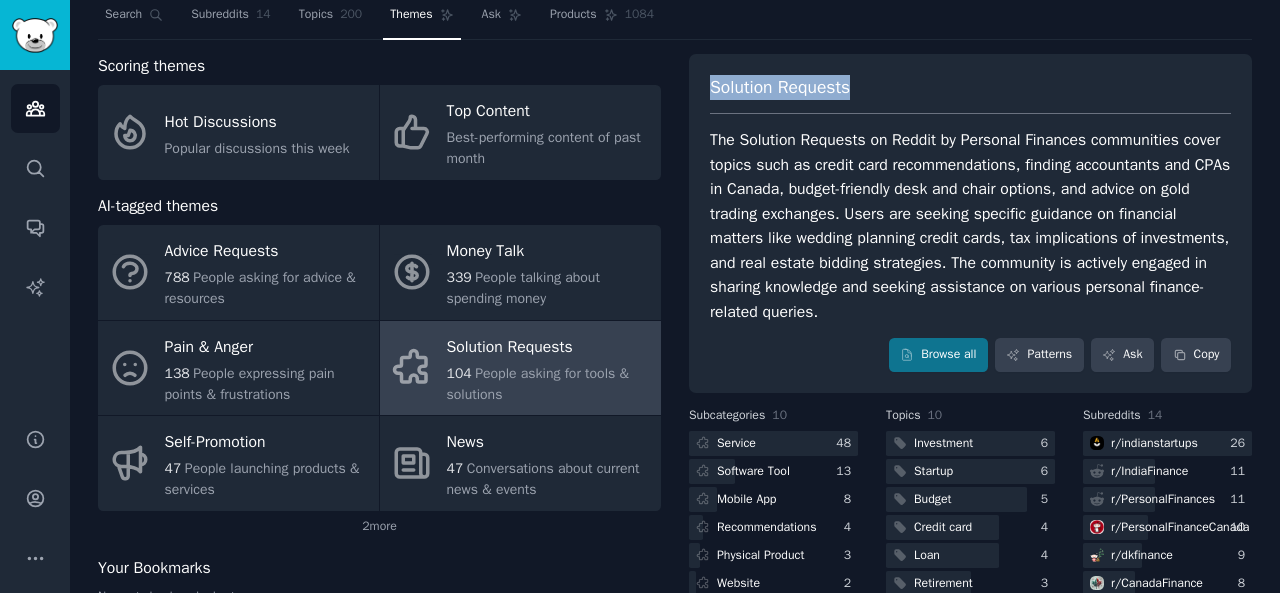 drag, startPoint x: 703, startPoint y: 87, endPoint x: 847, endPoint y: 86, distance: 144.00348 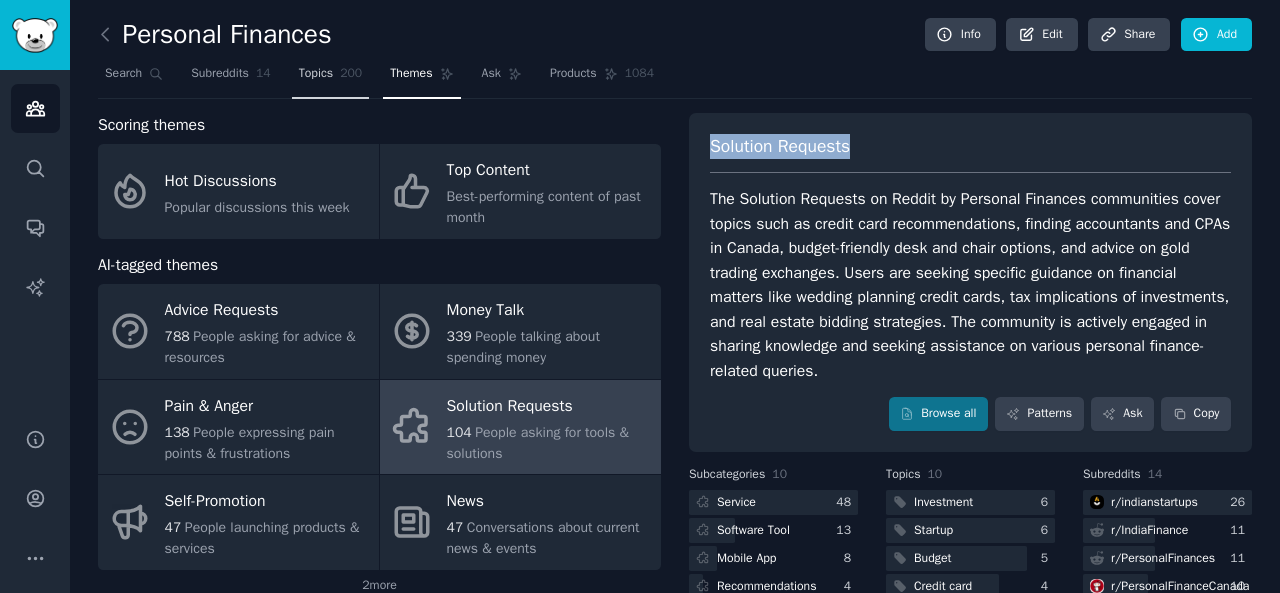 click on "Topics" at bounding box center (316, 74) 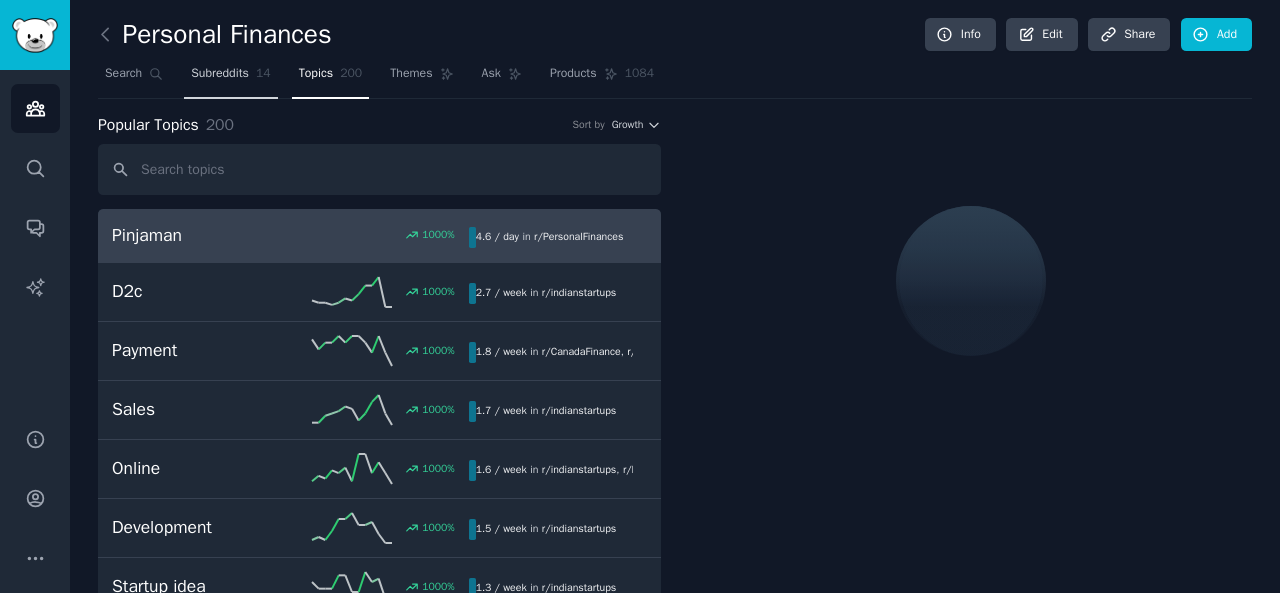 click on "Subreddits 14" at bounding box center [230, 78] 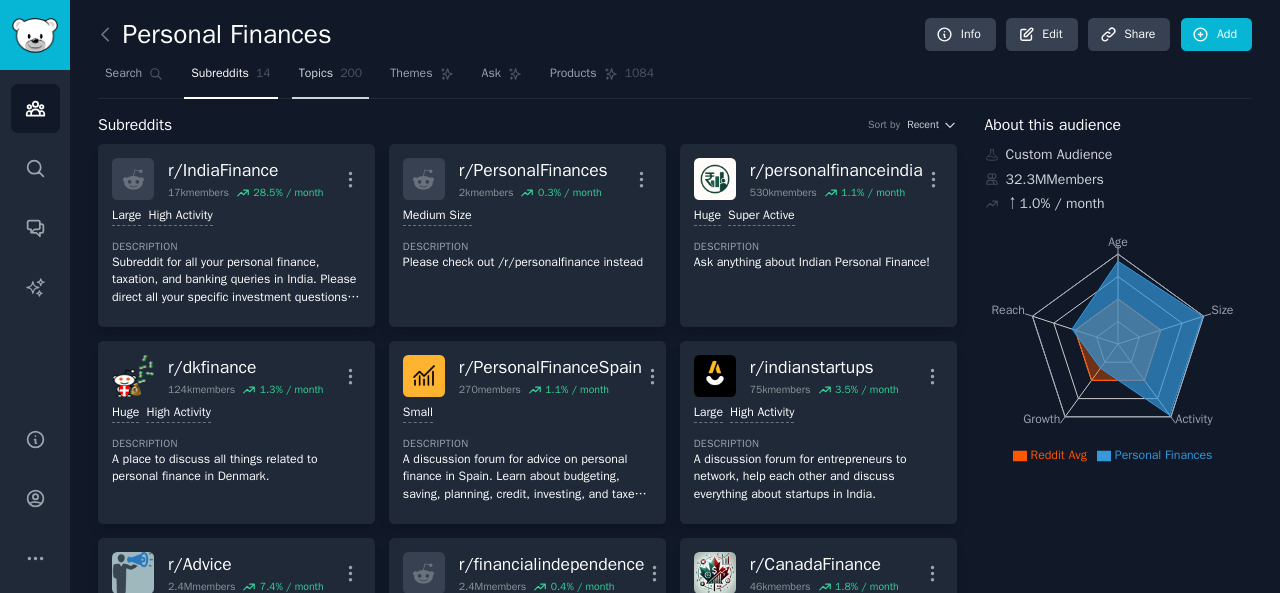 click on "Topics" at bounding box center [316, 74] 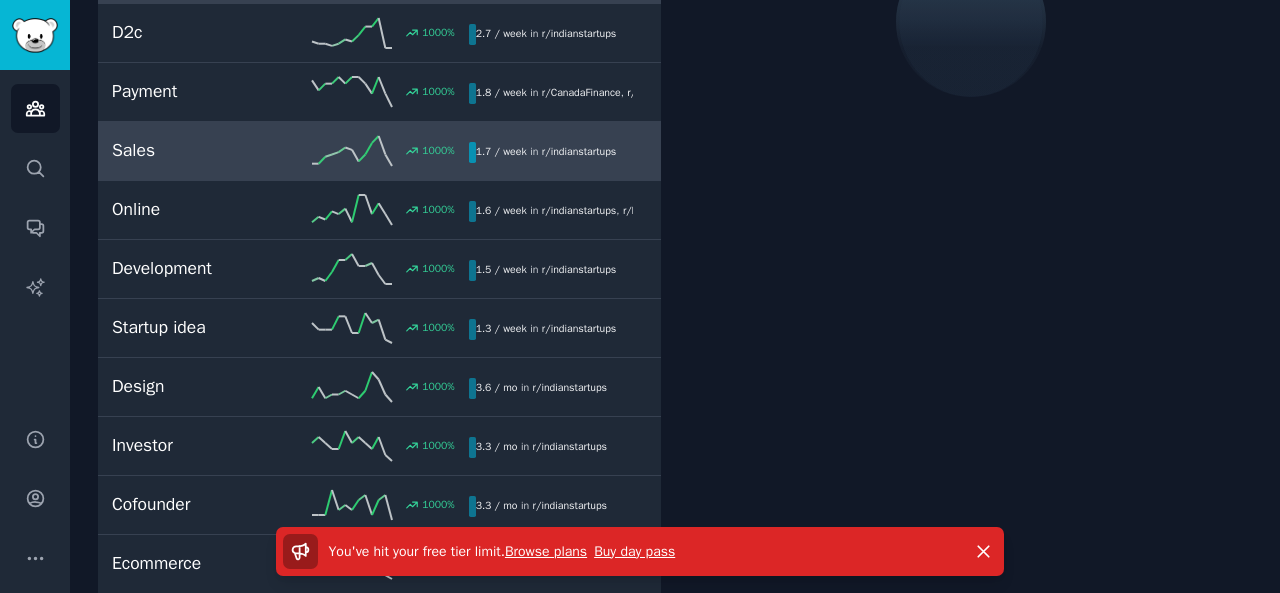scroll, scrollTop: 254, scrollLeft: 0, axis: vertical 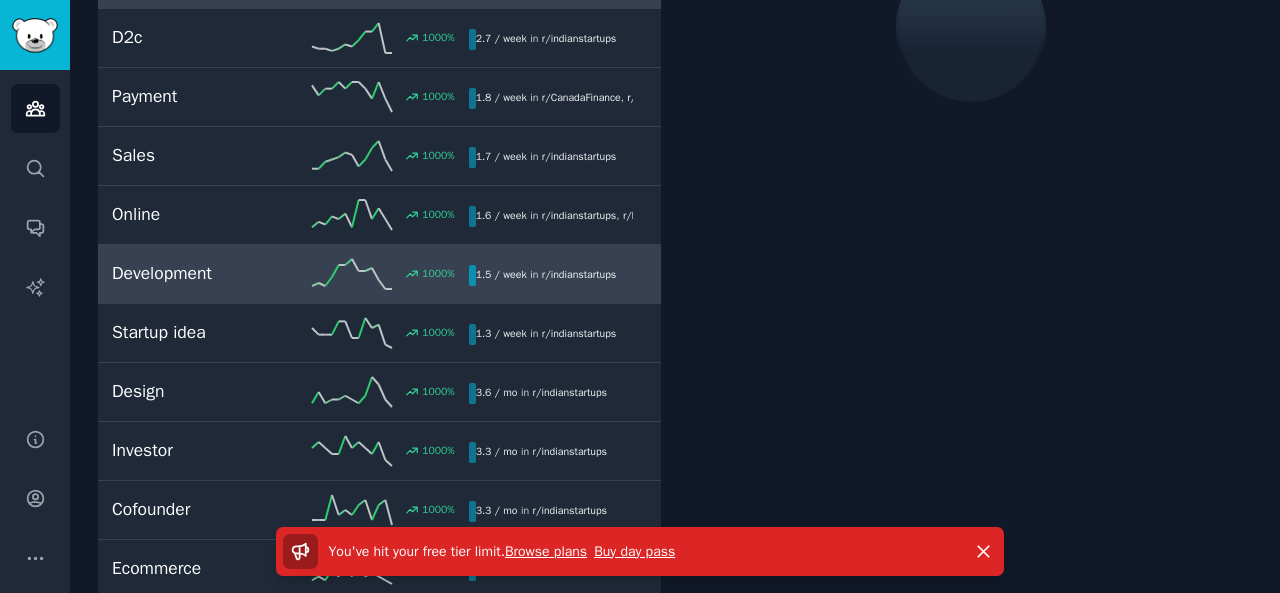 click 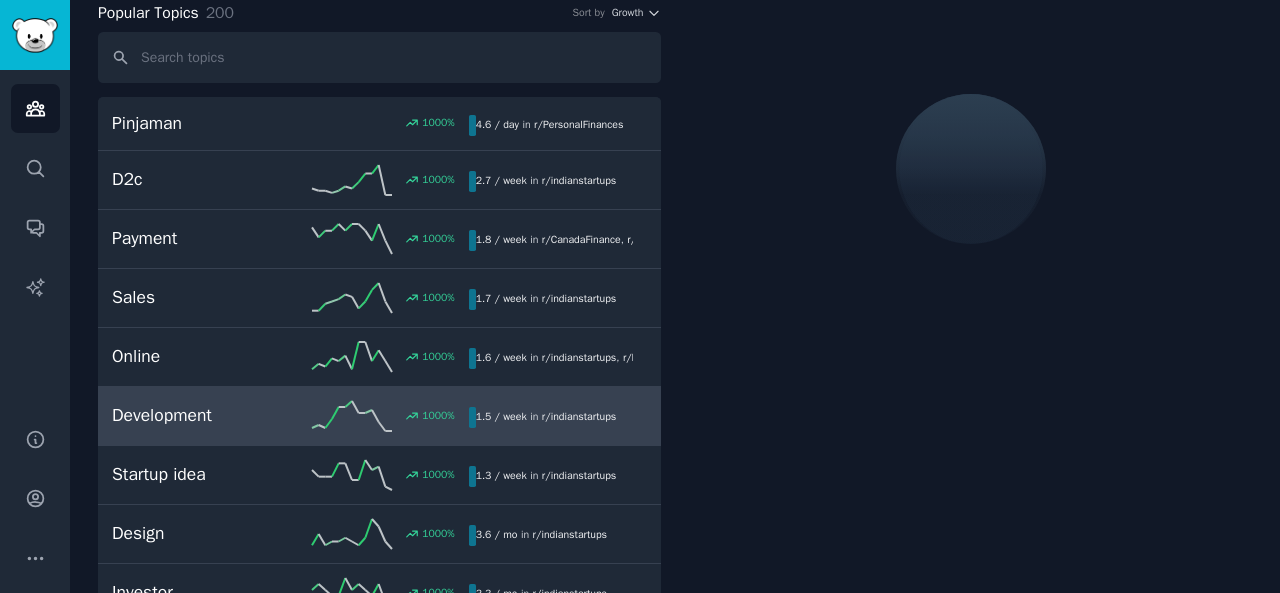 scroll, scrollTop: 111, scrollLeft: 0, axis: vertical 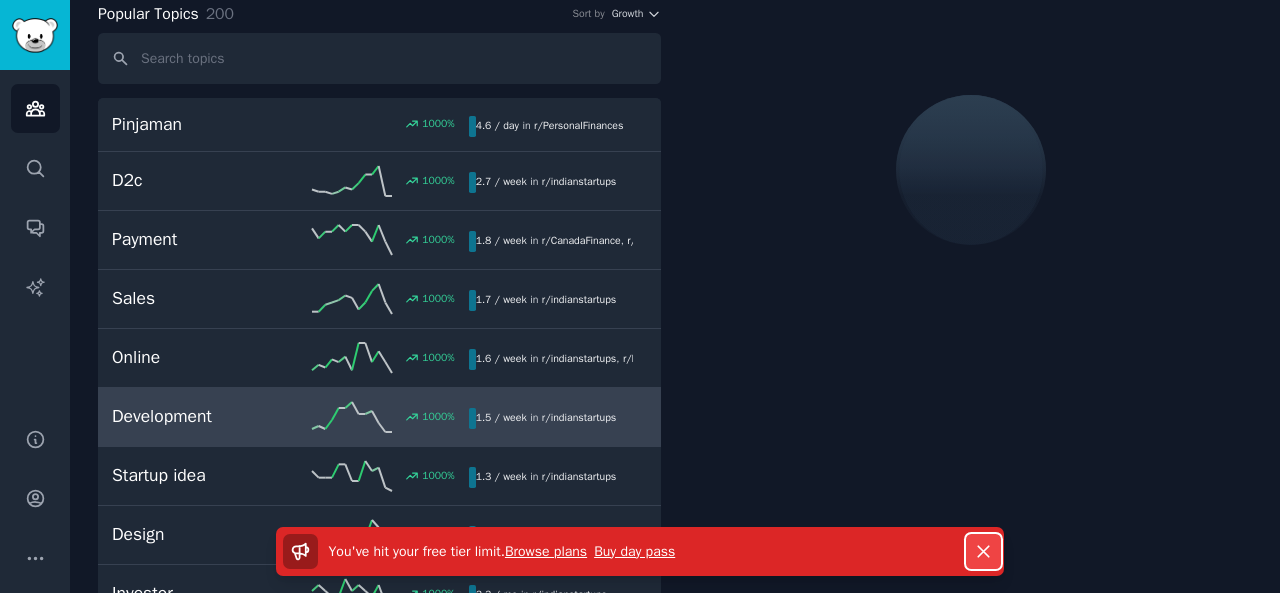 click 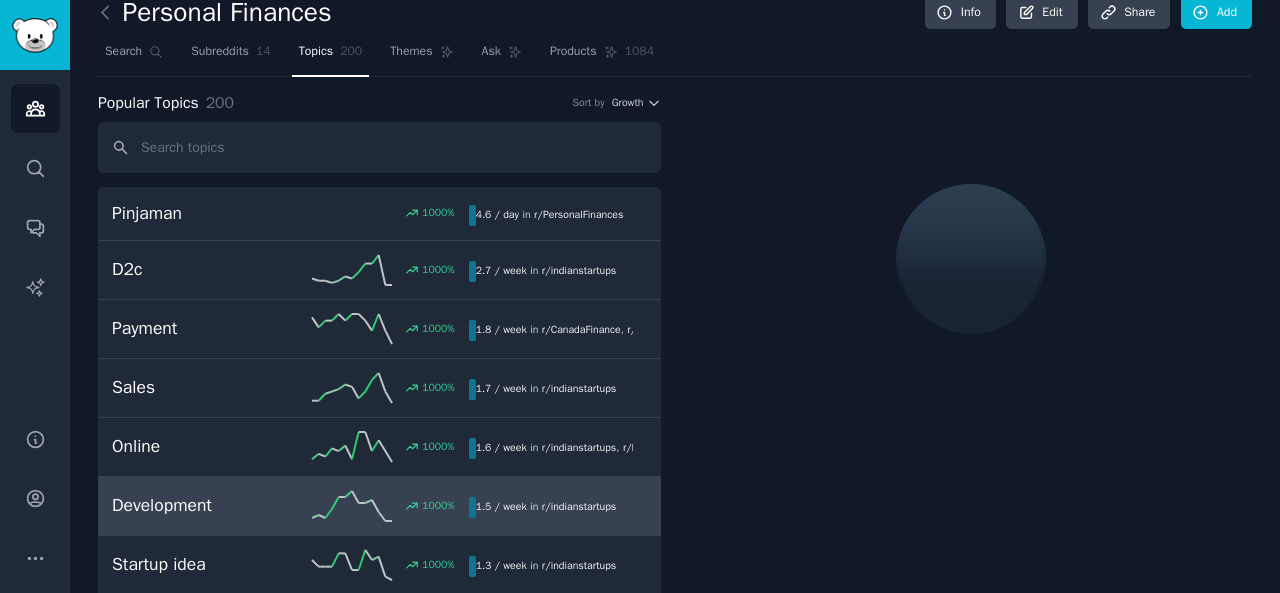 scroll, scrollTop: 0, scrollLeft: 0, axis: both 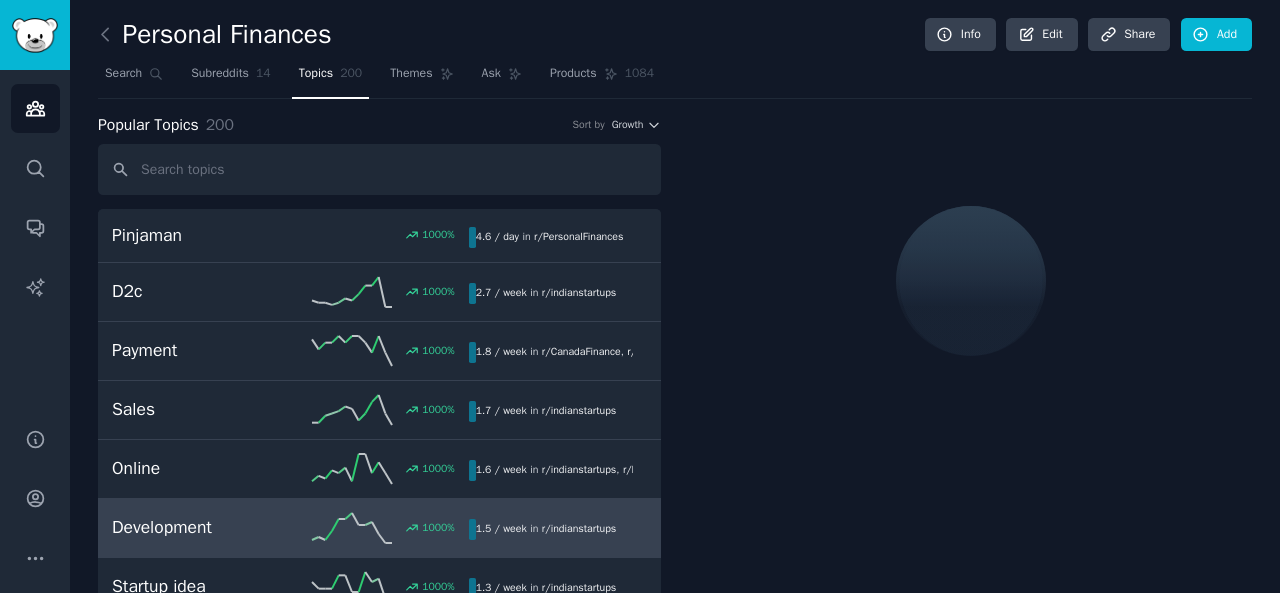click at bounding box center (970, 281) 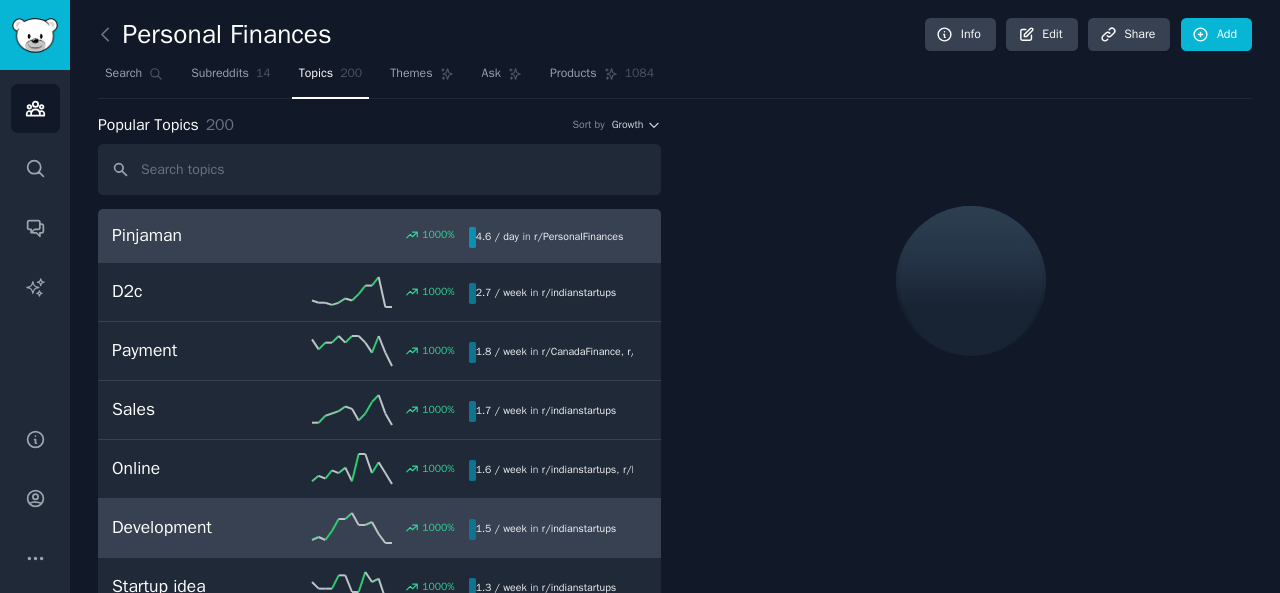 click on "Pinjaman [PERCENTAGE] / day  in    r/ PersonalFinances" at bounding box center [379, 236] 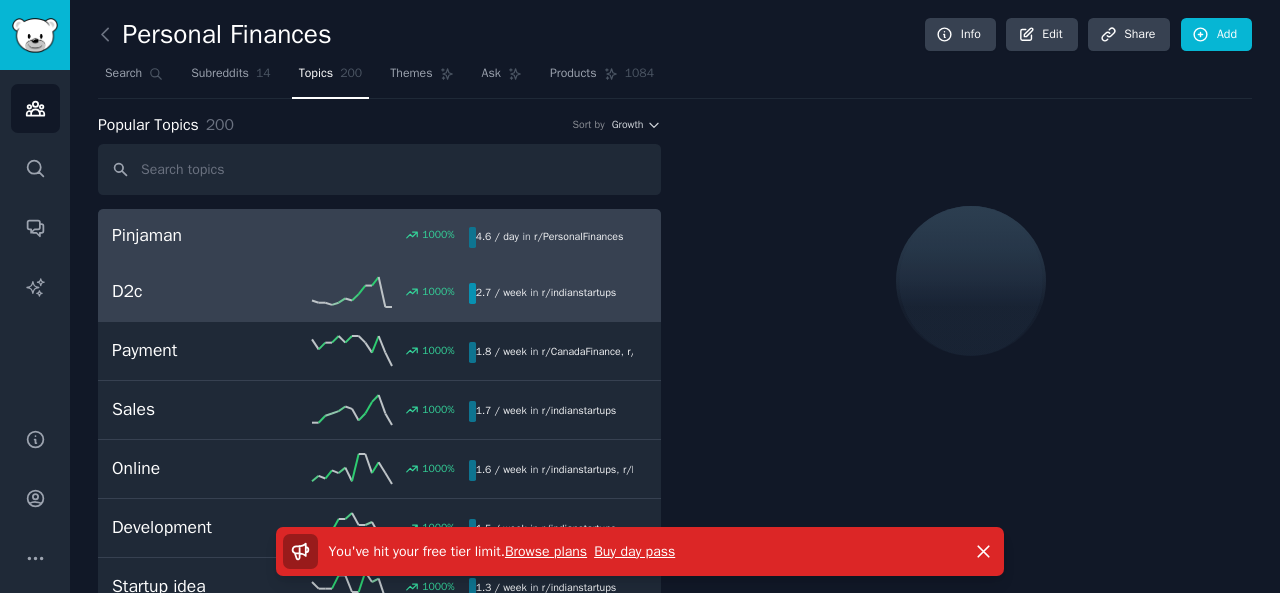 click on "D2c 1000 % 2.7 / week in r/indianstartups" at bounding box center [379, 292] 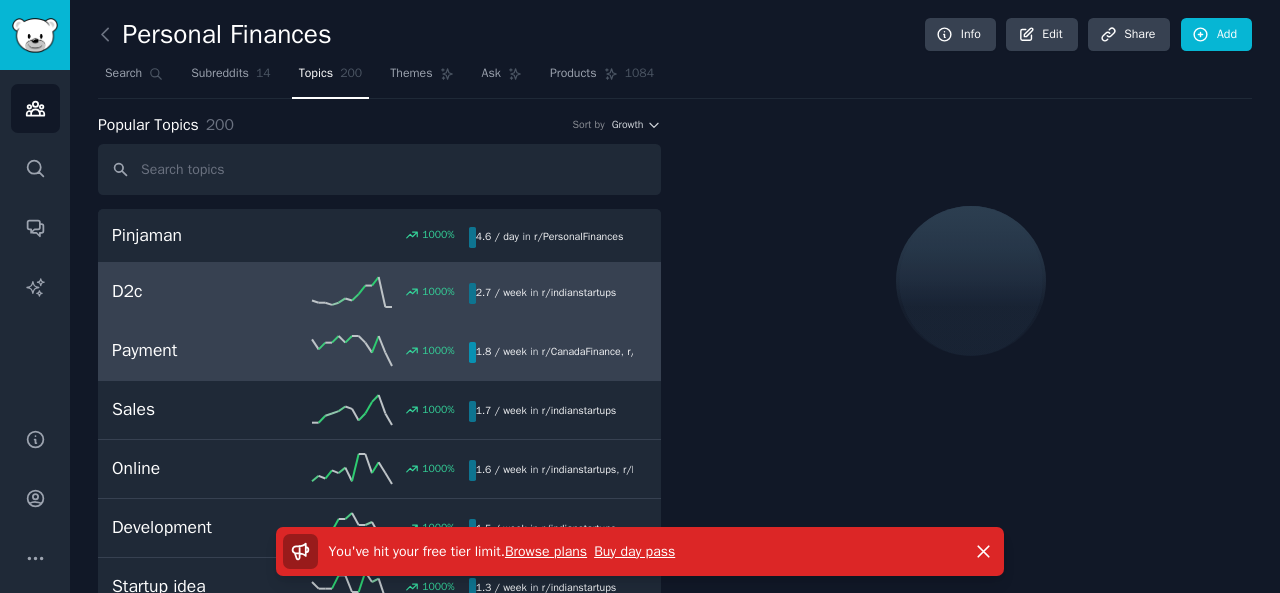 click on "1.8 / week" at bounding box center [501, 351] 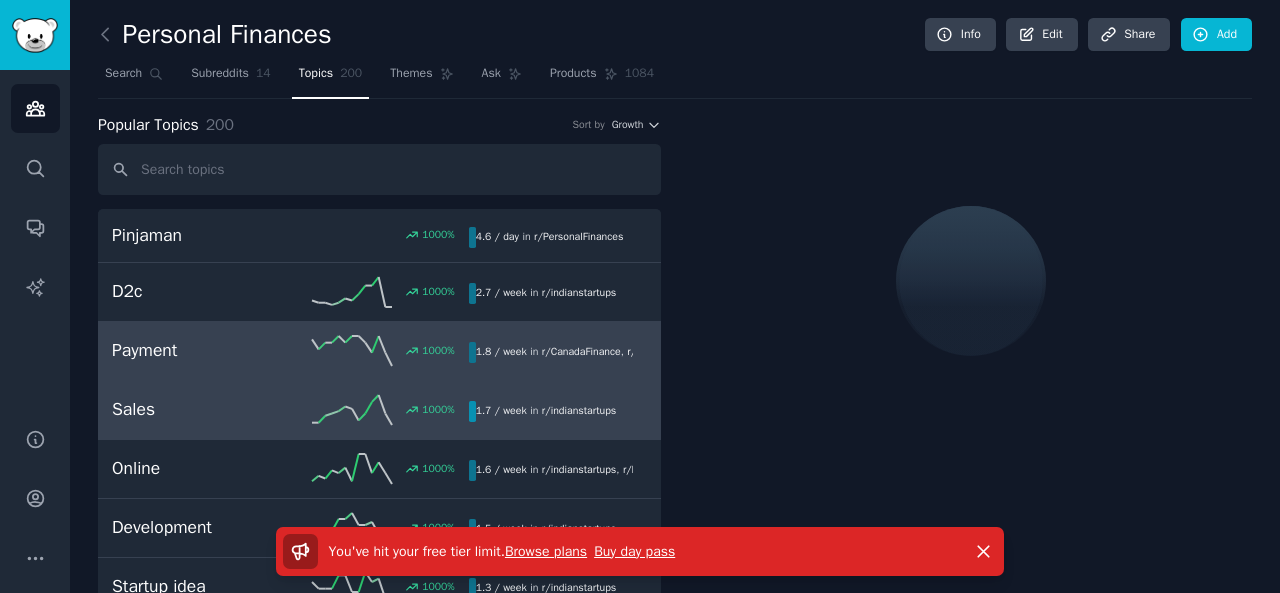 click on "Sales 1000 % 1.7 / week  in    r/ indianstartups 1000% increase in mentions recently" at bounding box center (379, 410) 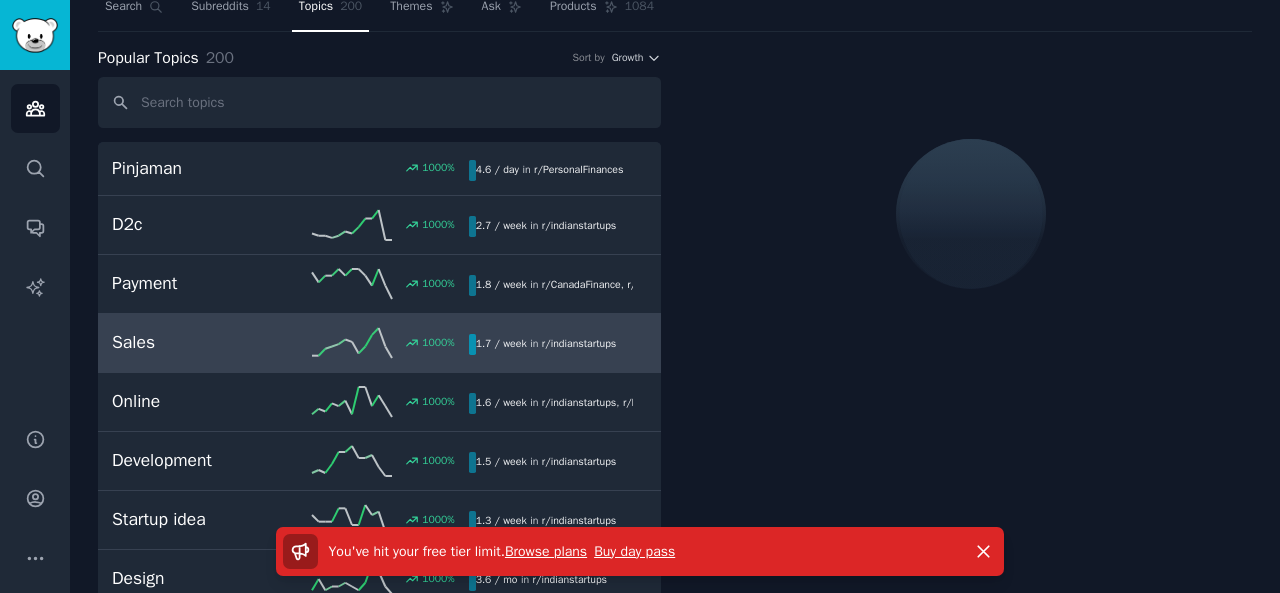 scroll, scrollTop: 68, scrollLeft: 0, axis: vertical 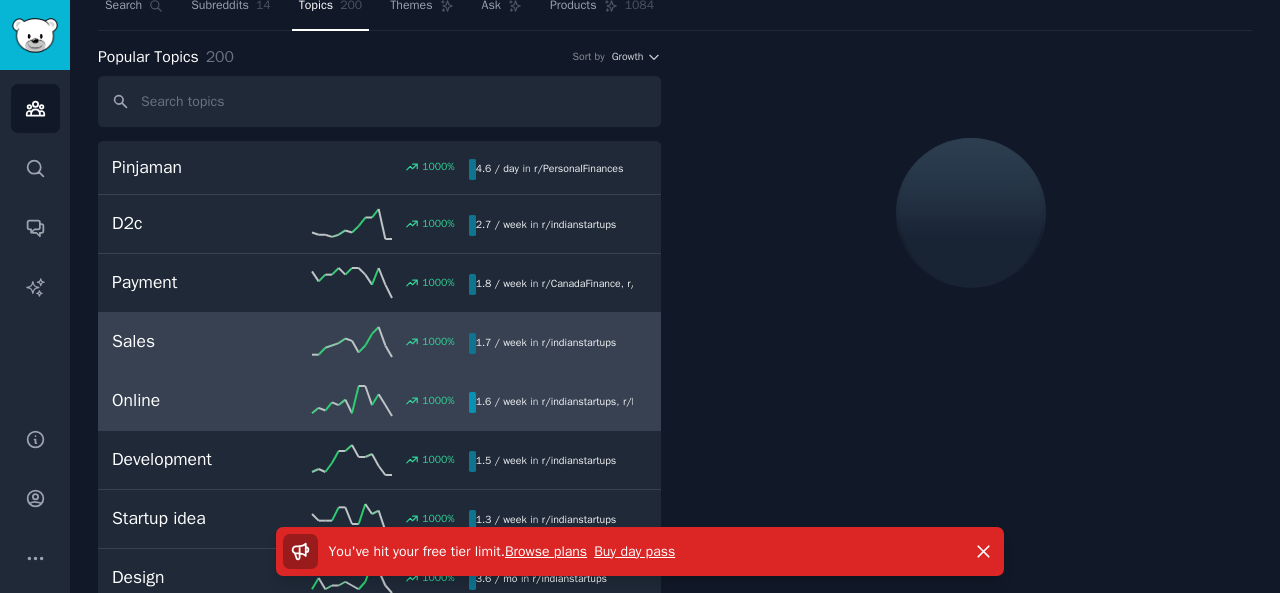click on "1000 %" at bounding box center [379, 401] 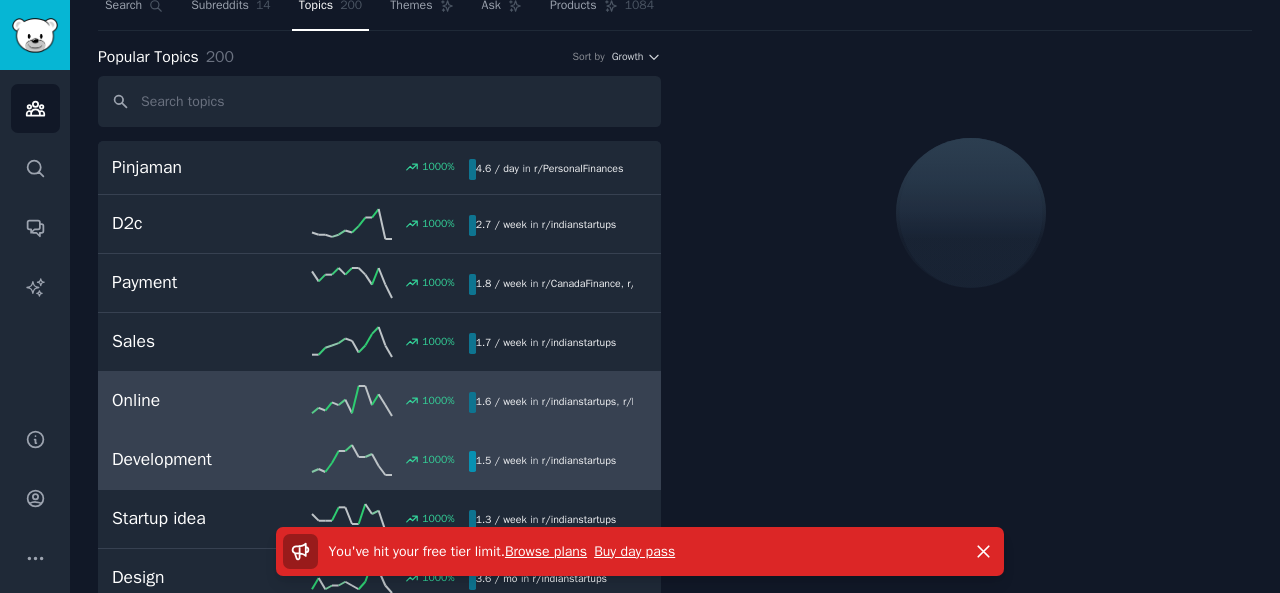 click on "Development 1000 % 1.5 / week in r/indianstartups" at bounding box center (379, 460) 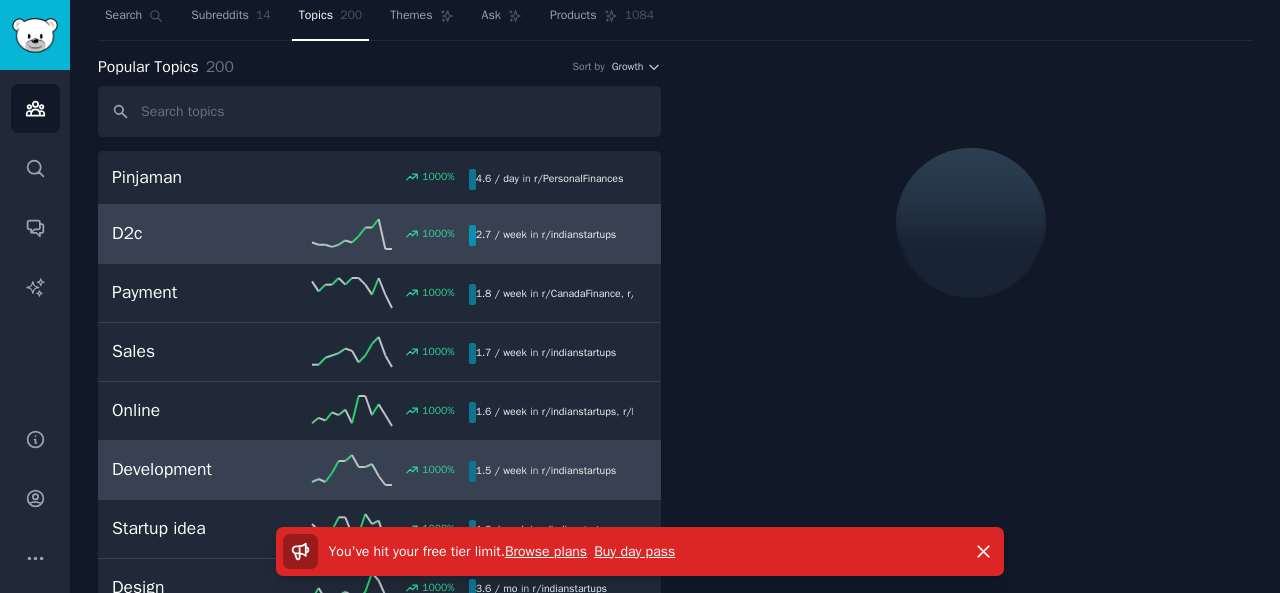 scroll, scrollTop: 60, scrollLeft: 0, axis: vertical 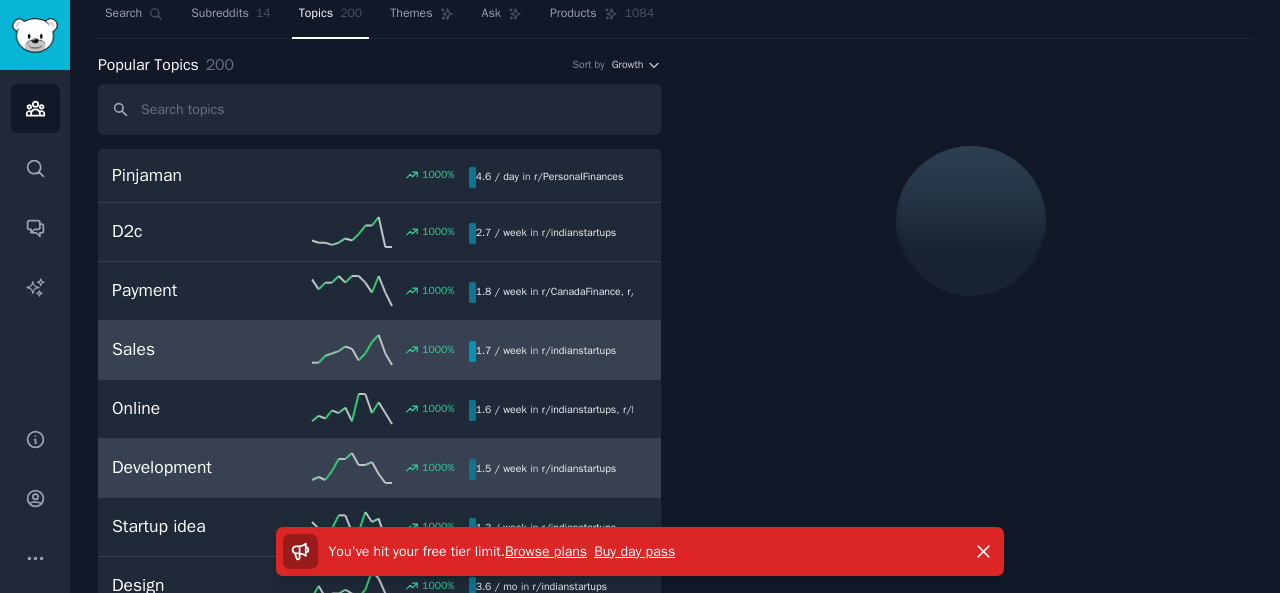 click on "Sales 1000 % 1.7 / week  in    r/ indianstartups 1000% increase in mentions recently" at bounding box center (379, 350) 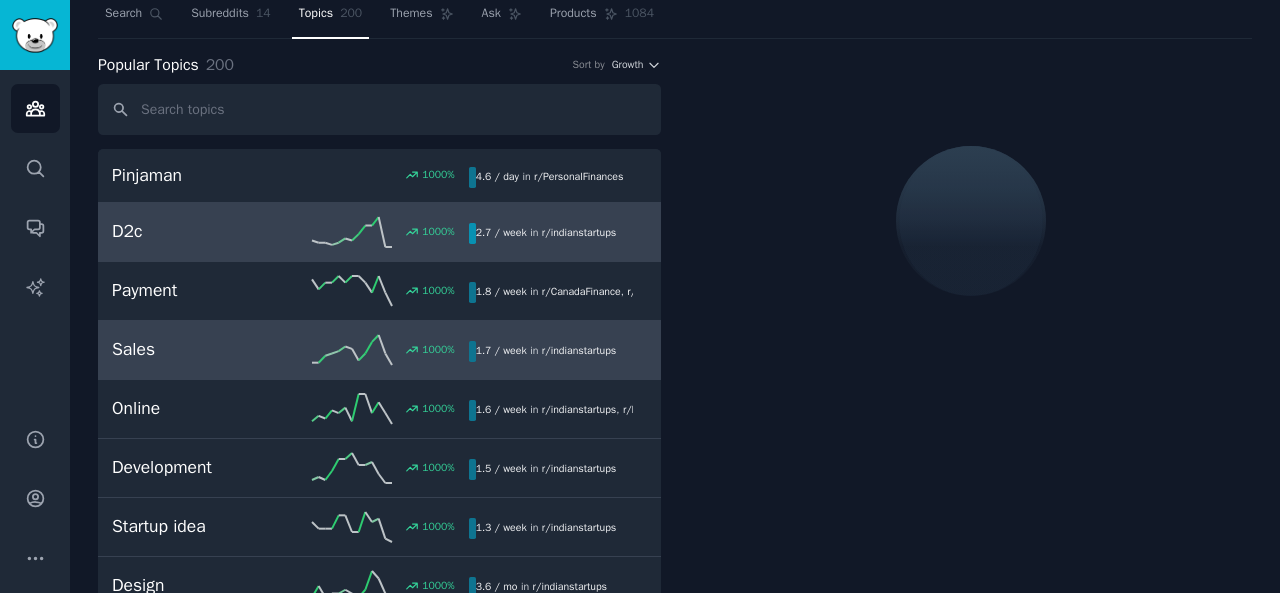 scroll, scrollTop: 0, scrollLeft: 0, axis: both 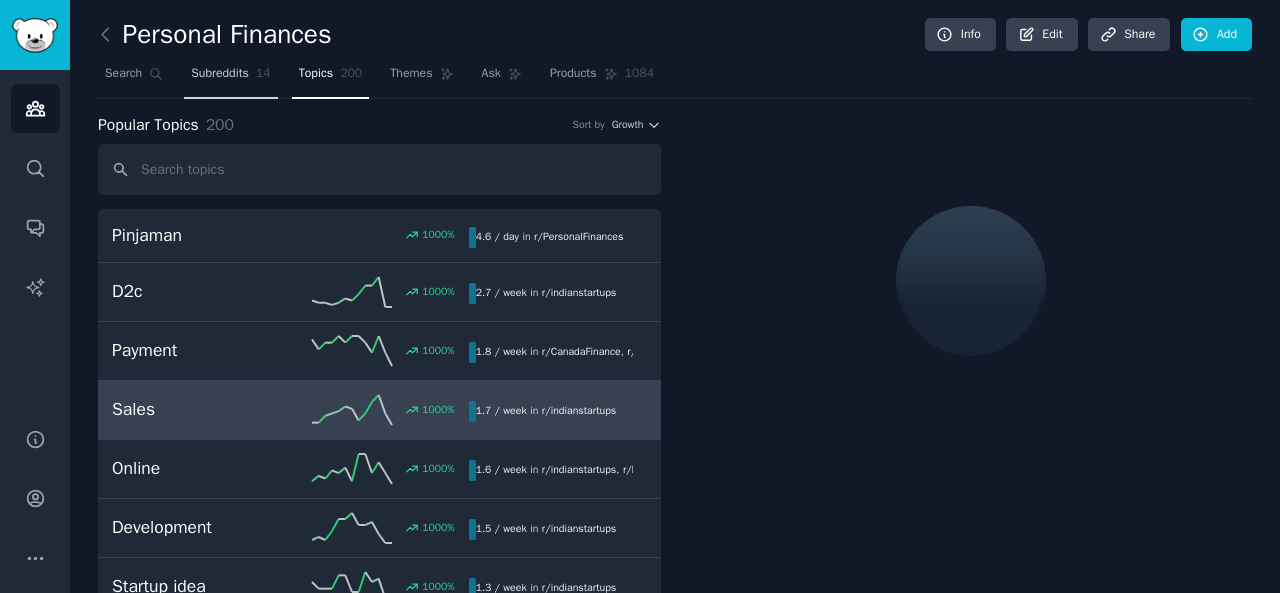 click on "Subreddits 14" at bounding box center [230, 78] 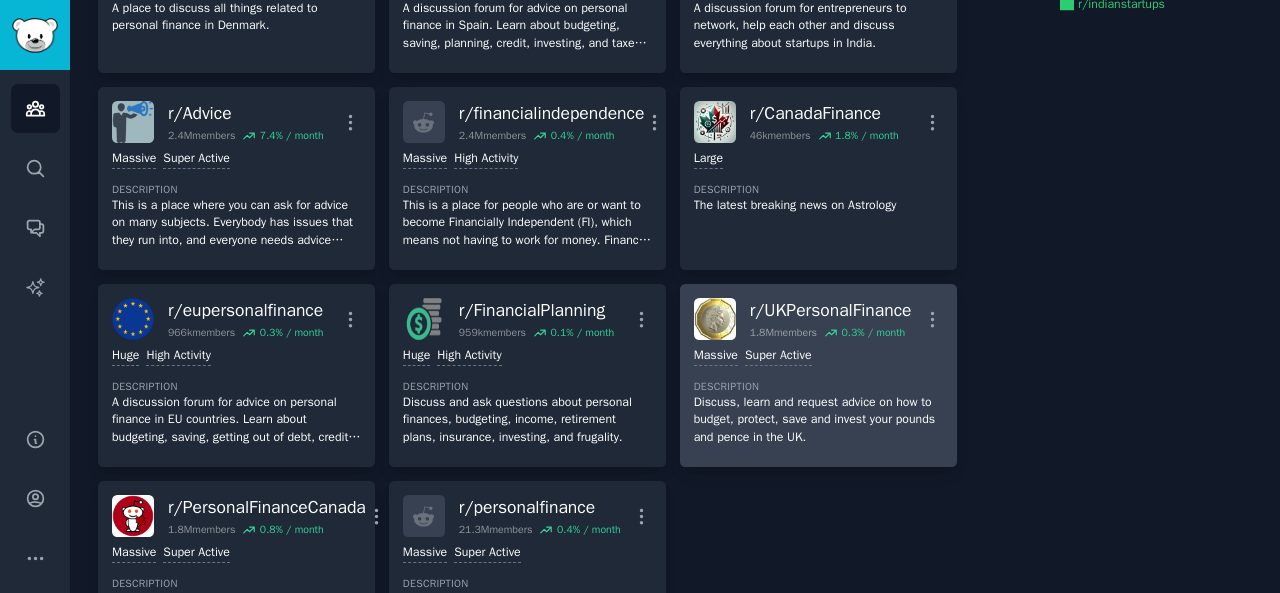 scroll, scrollTop: 0, scrollLeft: 0, axis: both 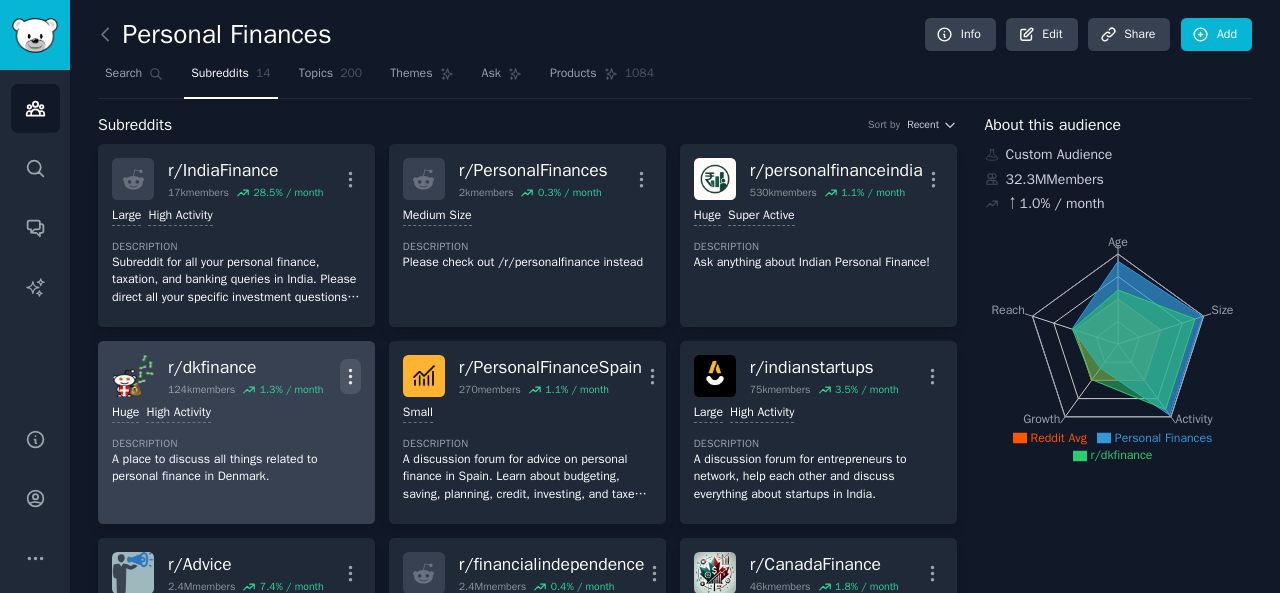 click 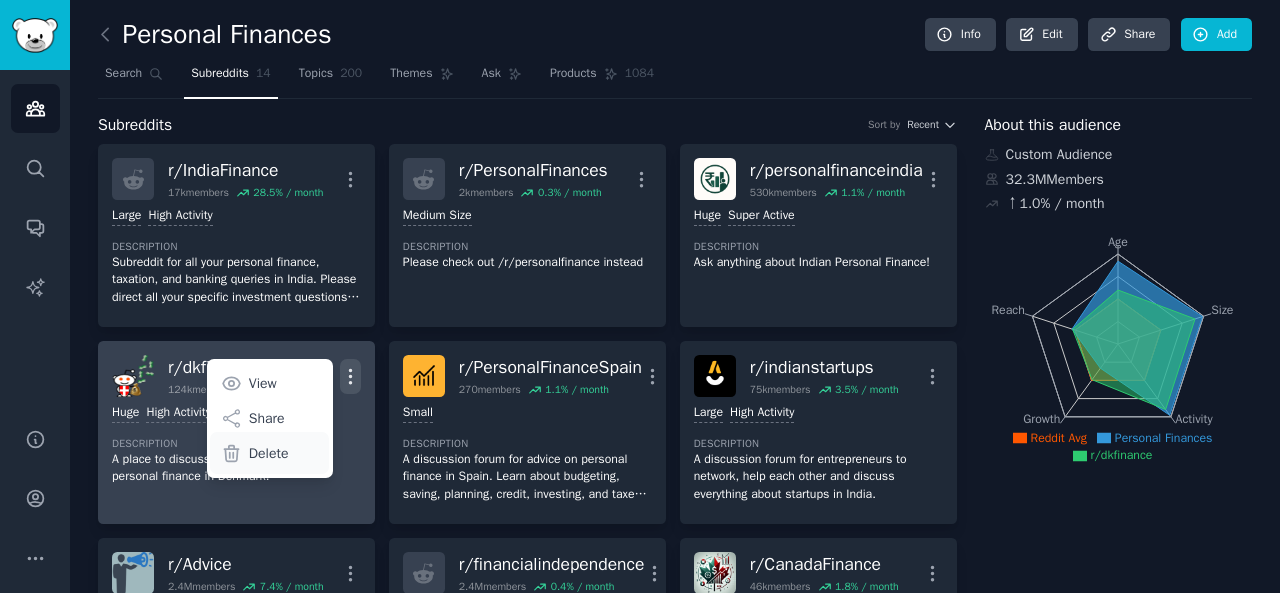 click on "Delete" at bounding box center (269, 453) 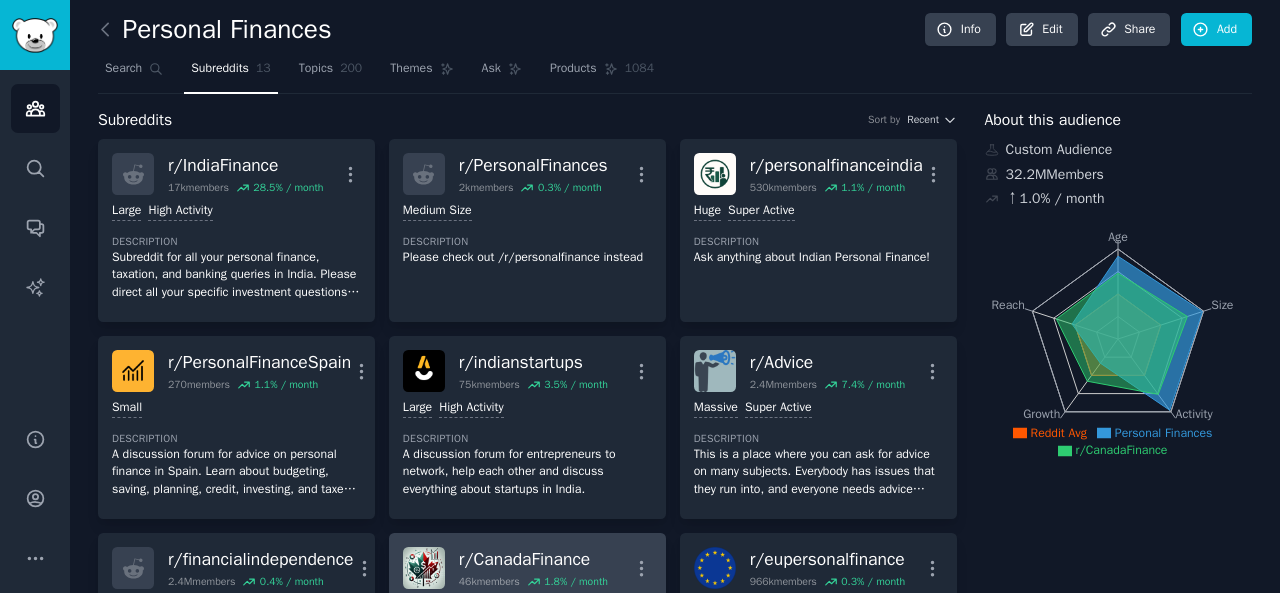 scroll, scrollTop: 6, scrollLeft: 0, axis: vertical 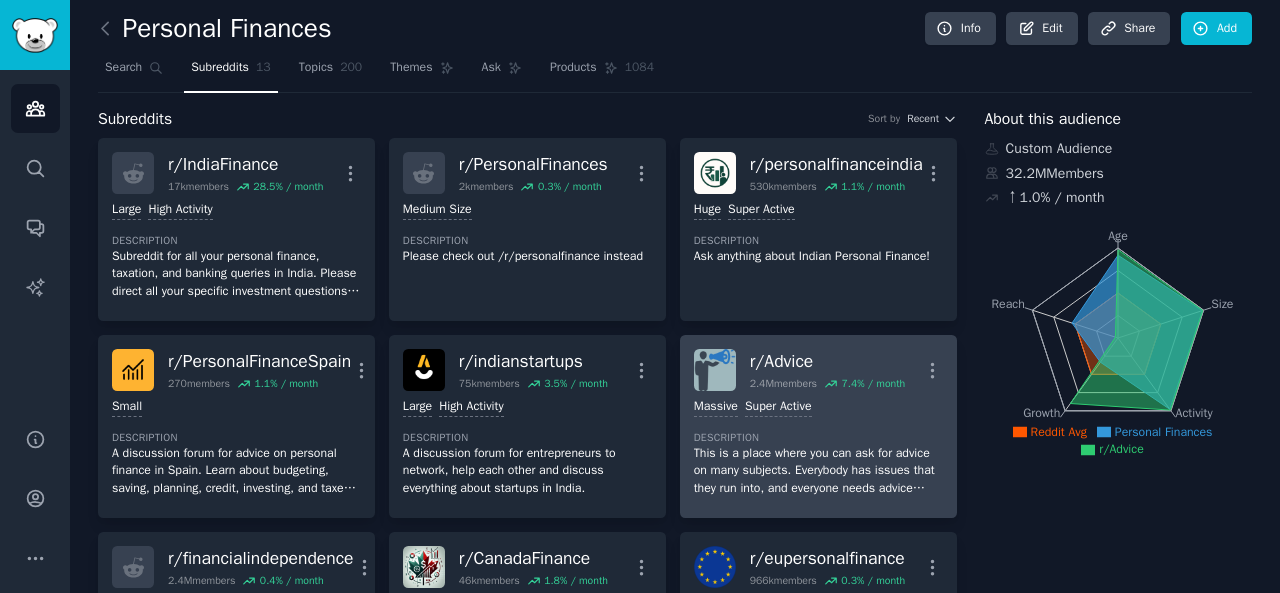 click on "r/ Advice [NUMBER]M  members [PERCENTAGE] / month More" at bounding box center (818, 370) 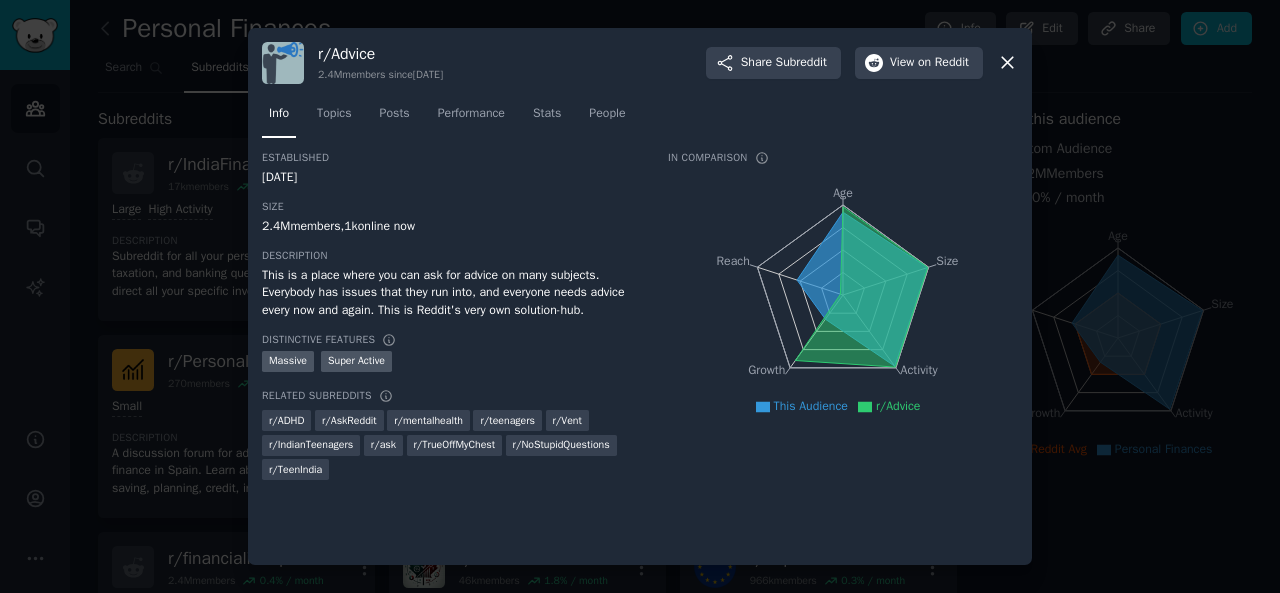 click 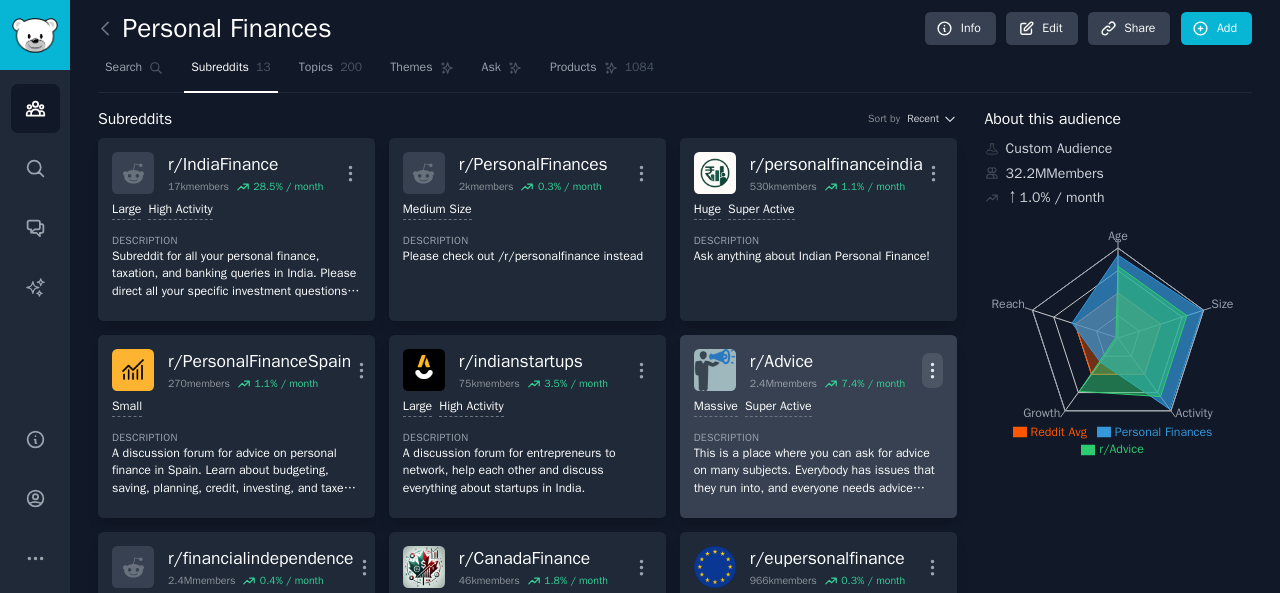 click 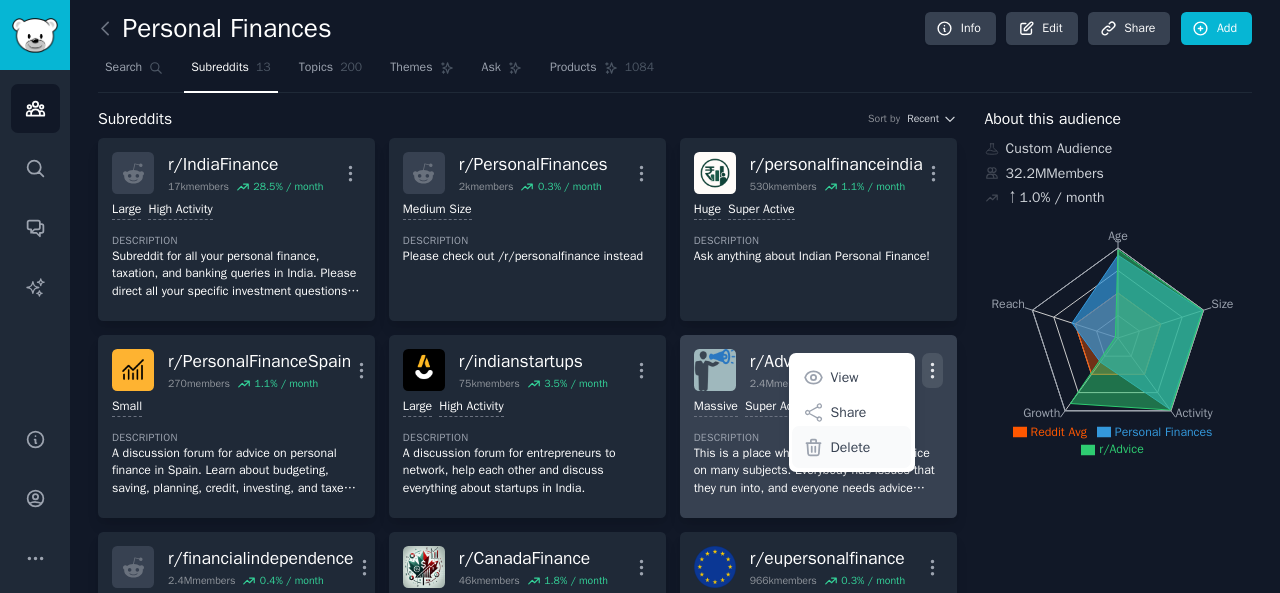 click on "Delete" at bounding box center (851, 447) 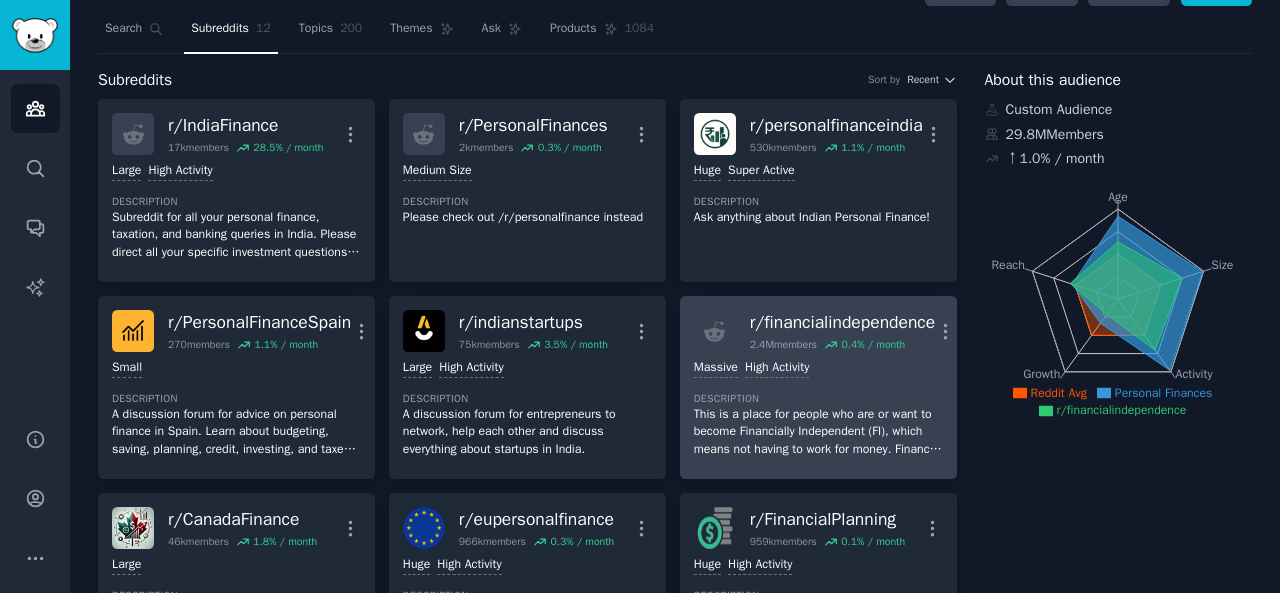 scroll, scrollTop: 46, scrollLeft: 0, axis: vertical 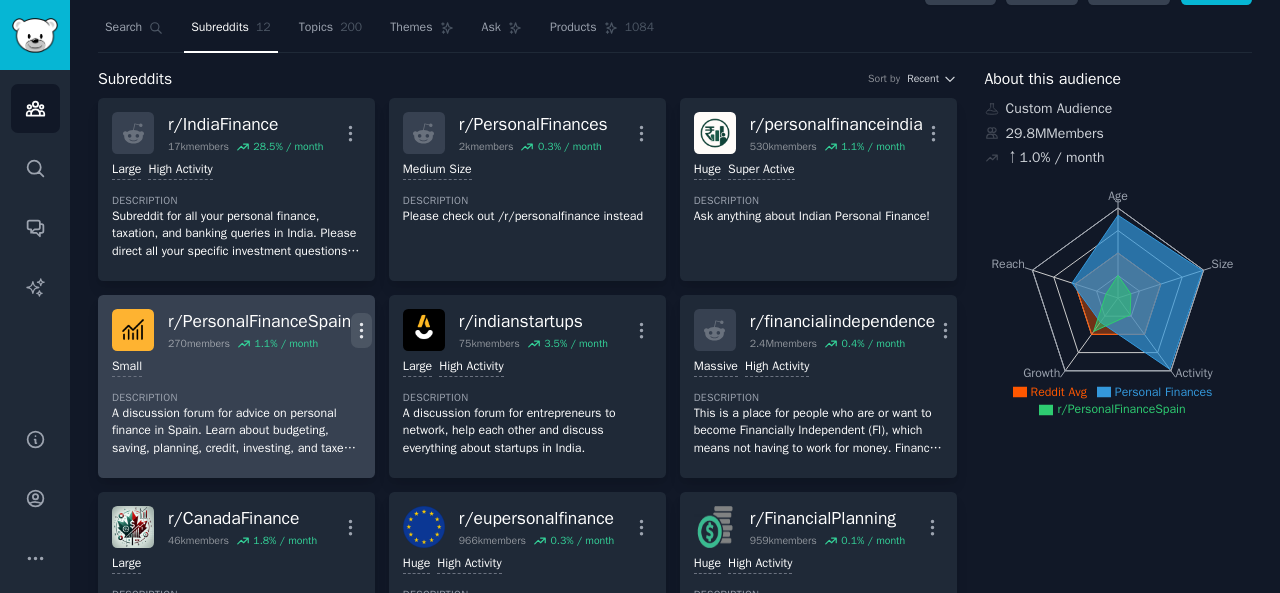 click 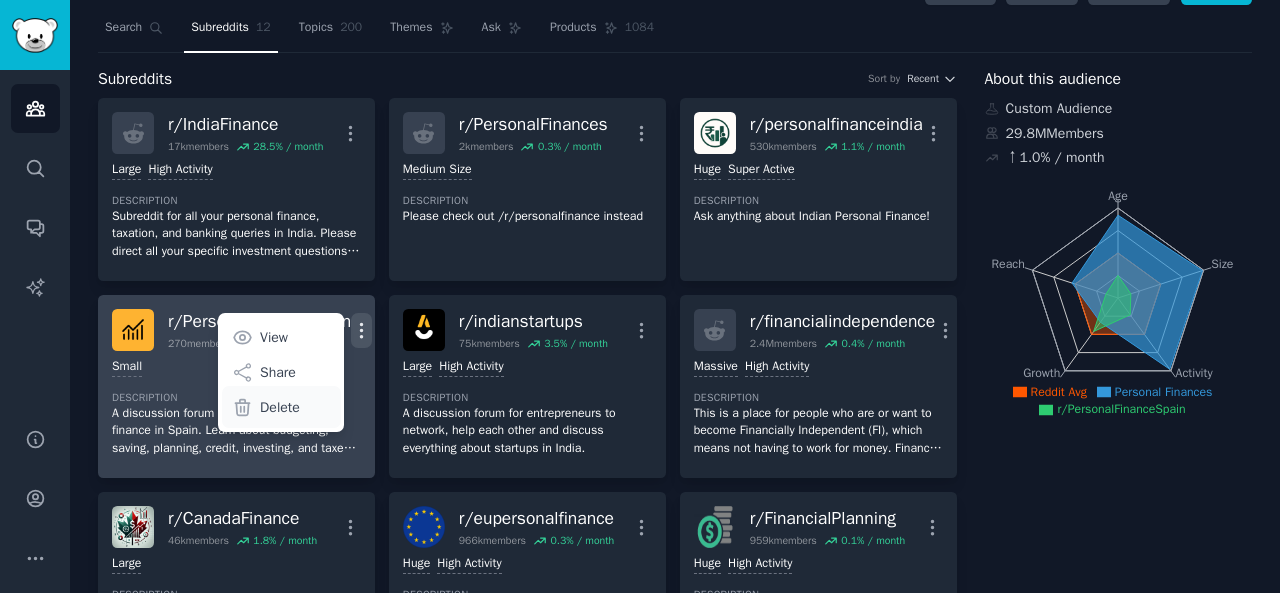 click on "Delete" at bounding box center [281, 407] 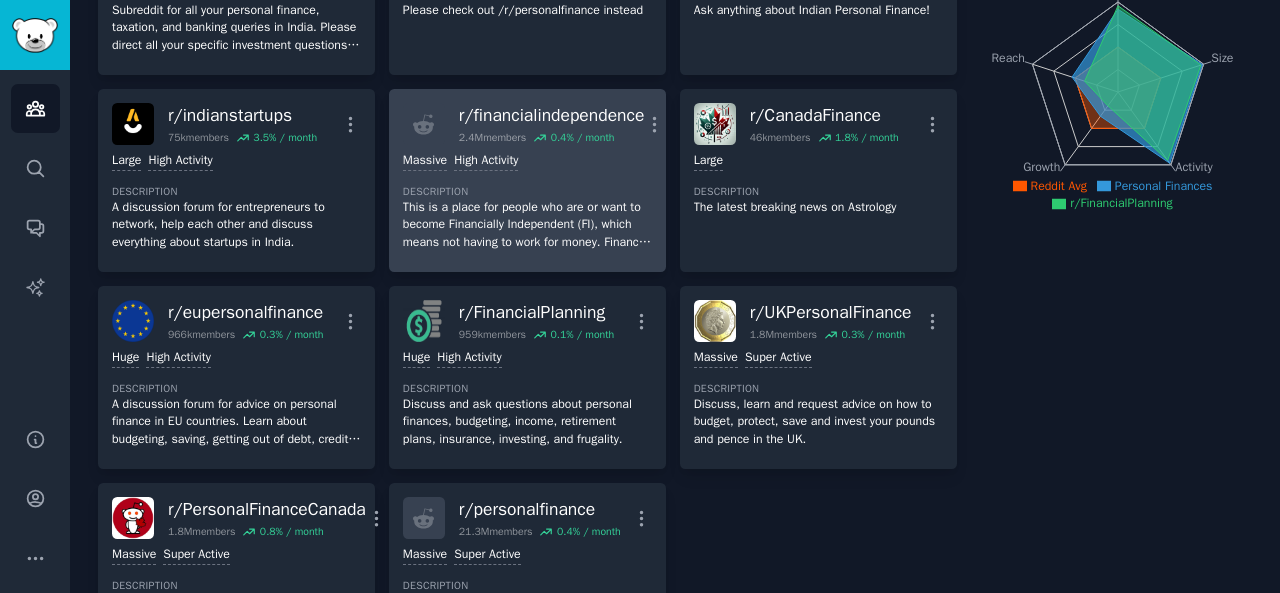 scroll, scrollTop: 266, scrollLeft: 0, axis: vertical 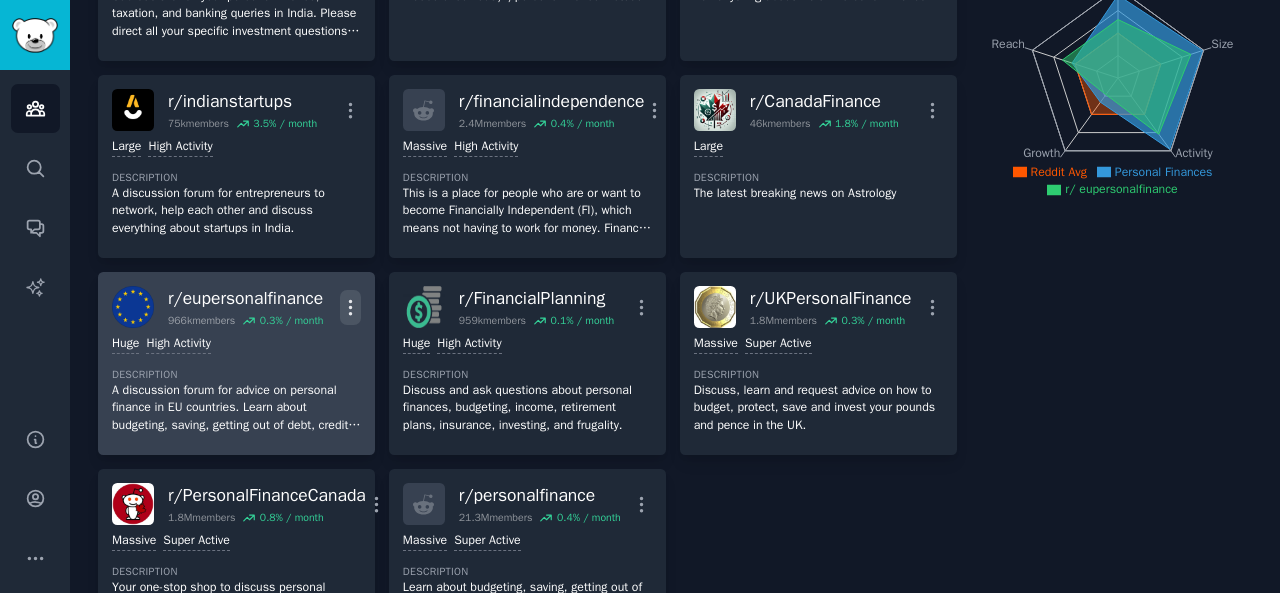 click 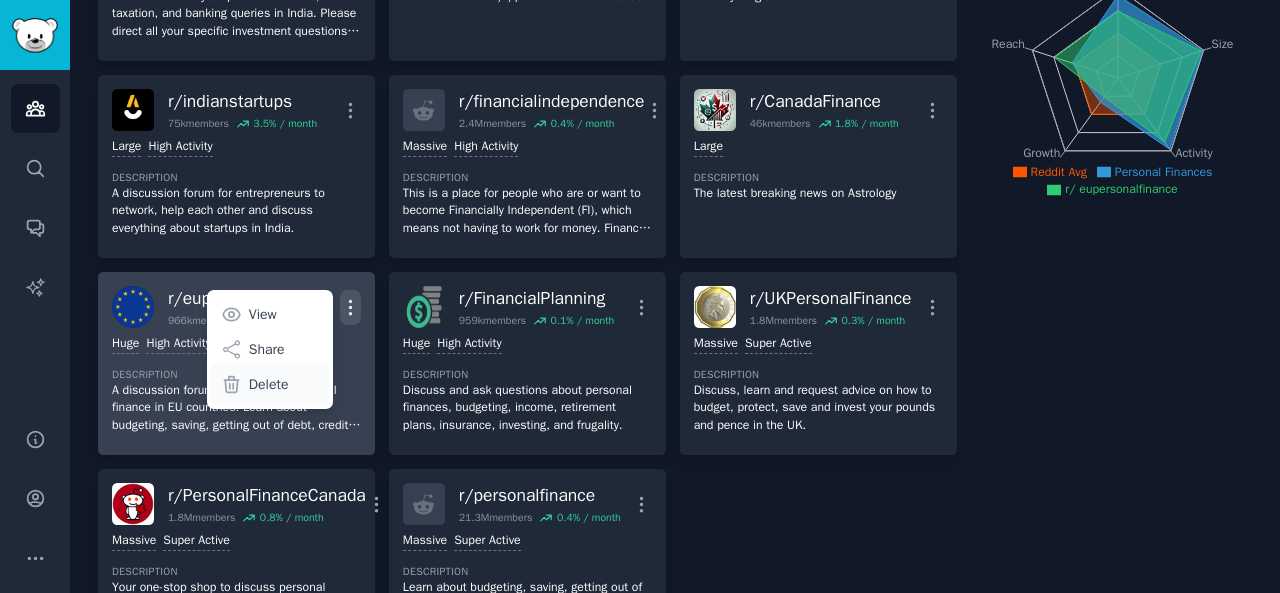 click on "Delete" at bounding box center (269, 384) 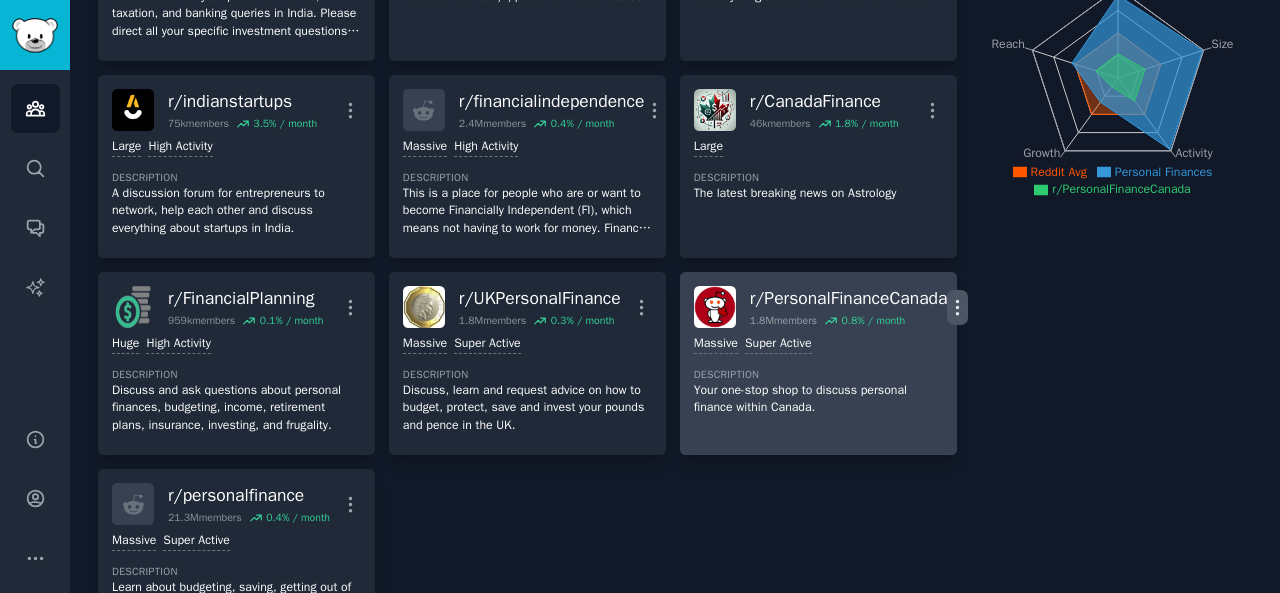 click 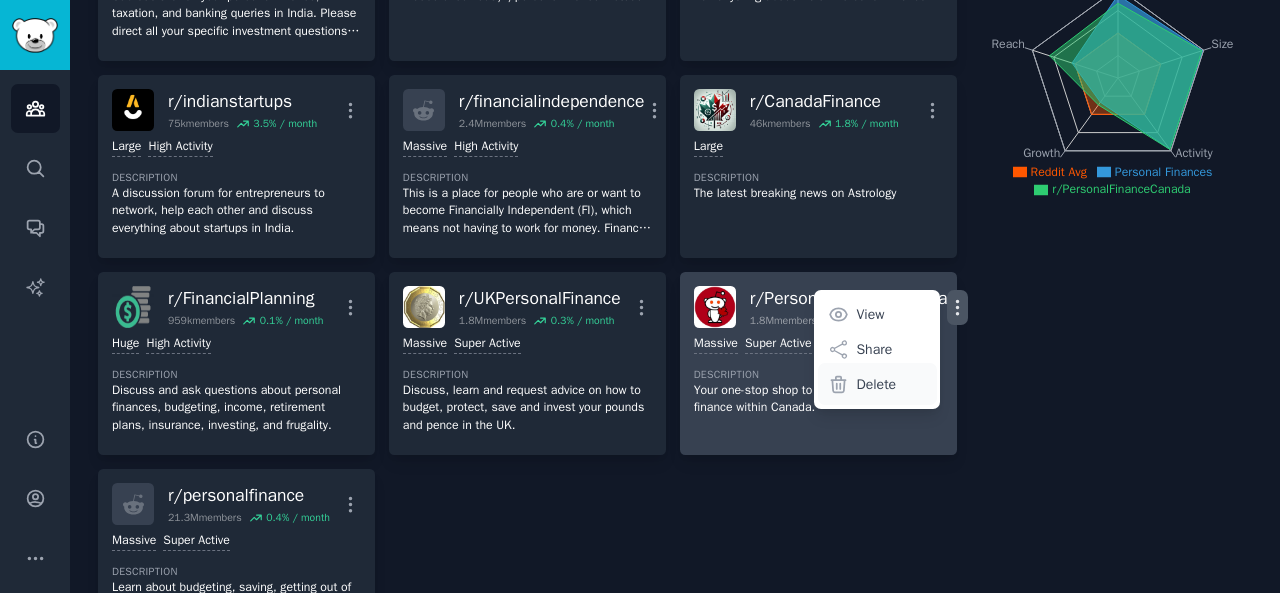 click on "Delete" at bounding box center [876, 384] 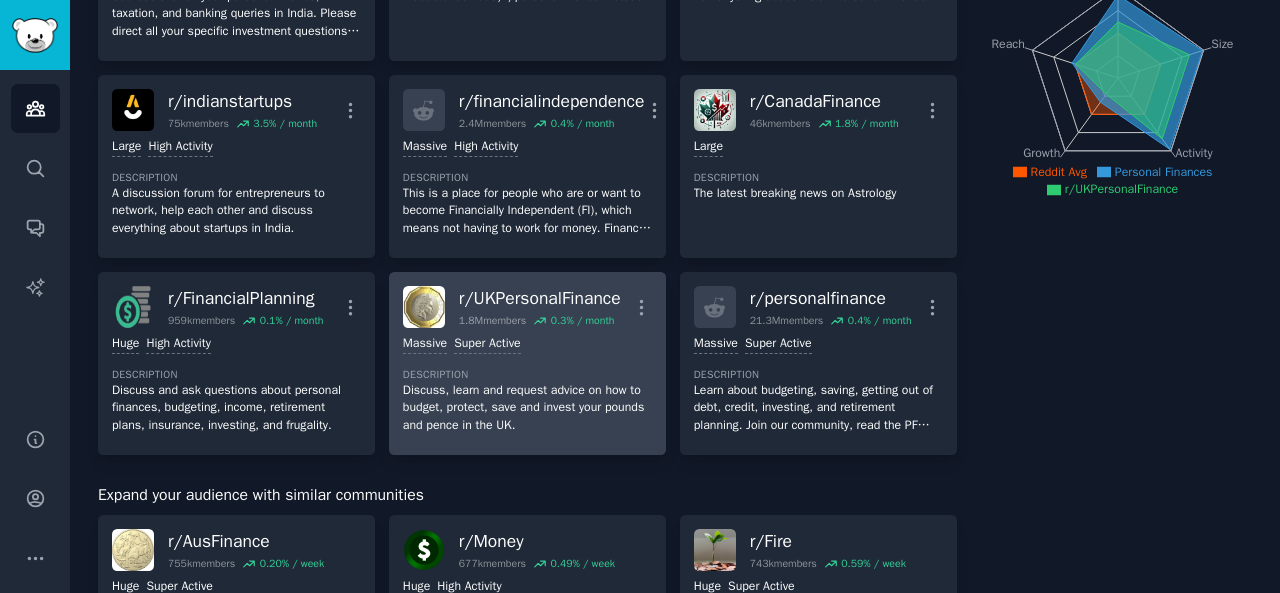 click on "r/ UKPersonalFinance [NUMBER]M members [PERCENTAGE] / month More Massive Super Active Description Discuss, learn and request advice on how to budget, protect, save and invest your pounds and pence in the UK." at bounding box center (527, 363) 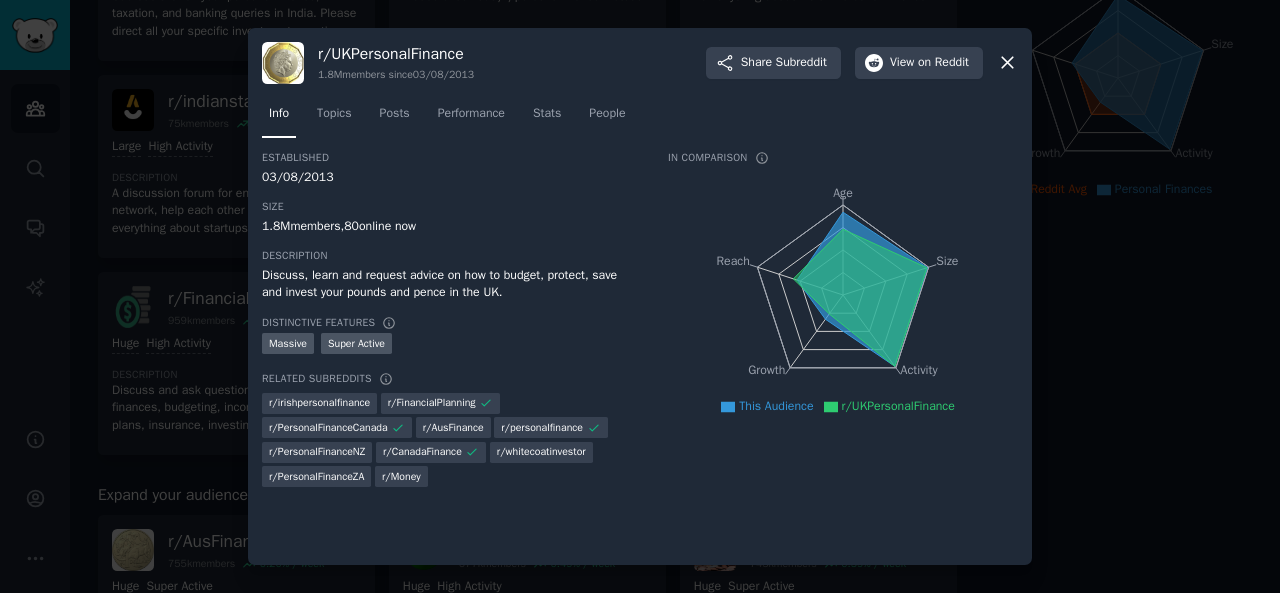 click 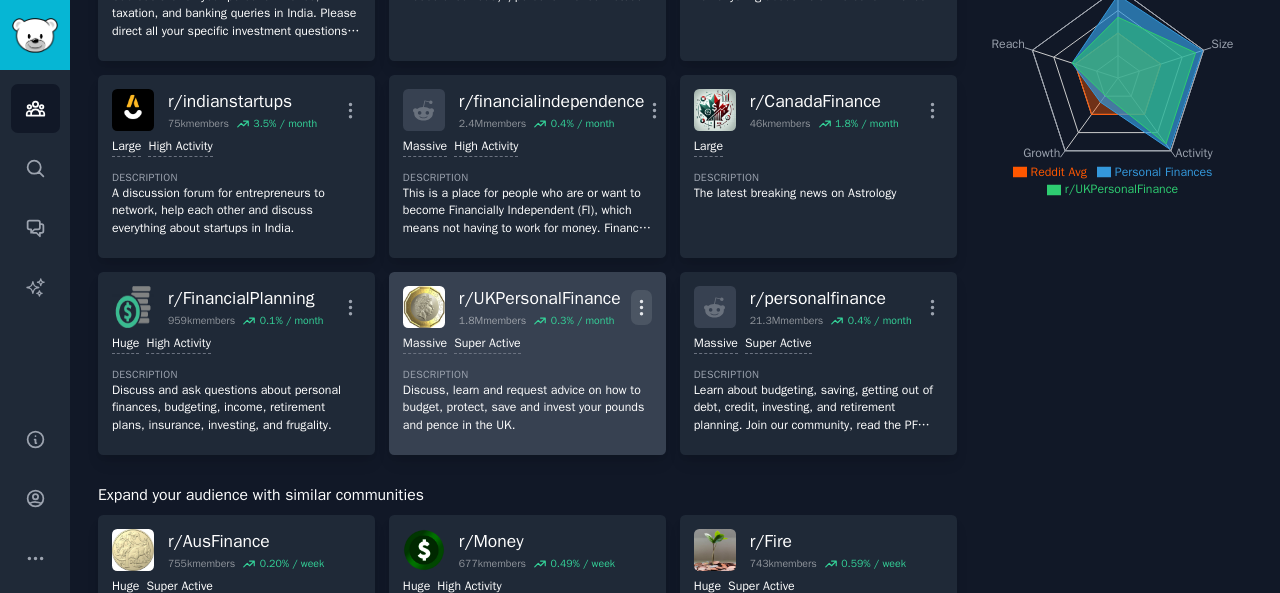 click 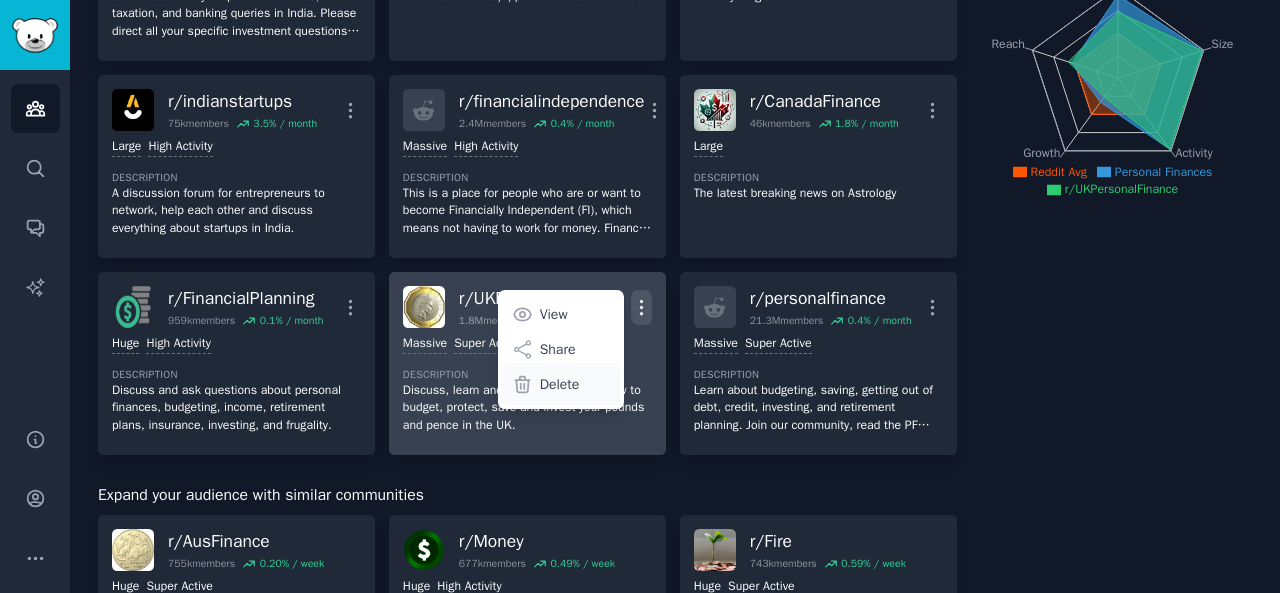 click on "Delete" at bounding box center [560, 384] 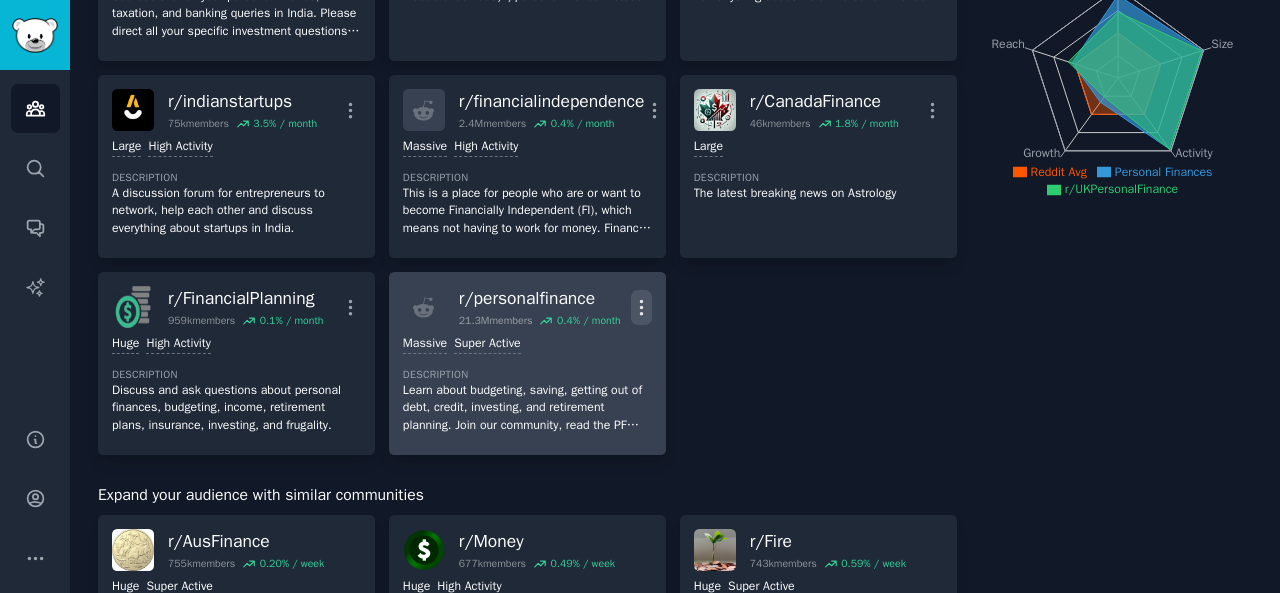click 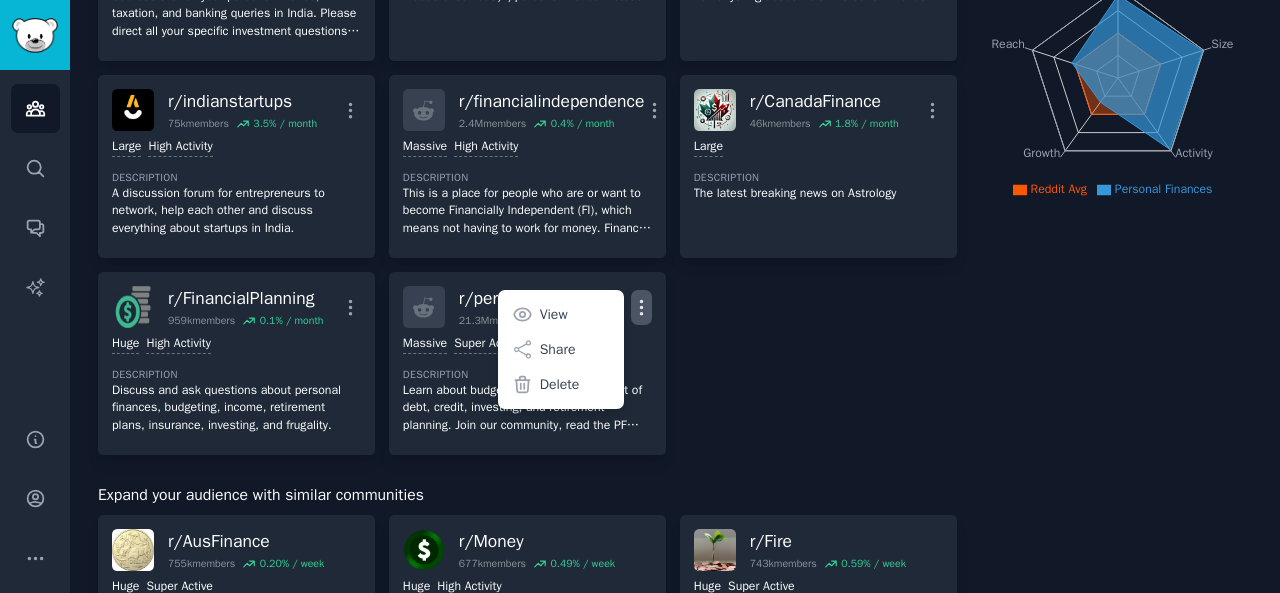 click on "r/ IndiaFinance 17k members 28.5 % / month More Large High Activity Description Subreddit for all your personal finance, taxation, and banking queries in India. Please direct all your specific investment questions to r/IndiaInvestments r/ PersonalFinances 2k members 0.3 % / month More Medium Size Description Please check out /r/personalfinance instead r/ personalfinanceindia 530k members 1.1 % / month More Huge Super Active Description Ask anything about Indian Personal Finance! r/indianstartups 75k members 3.5 % / month More >= 80th percentile for submissions / day Large High Activity Description A discussion forum for entrepreneurs to network, help each other and discuss everything about startups in India. r/ financialindependence 2.4M members 0.4 % / month More Massive High Activity r/ CanadaFinance 46k members 1.8 % / month More Large Description r/ FinancialPlanning 959k members 0.1 % / month More Huge High Activity r/ personalfinance 21.3M members 0.4 % / month More View" at bounding box center (527, 166) 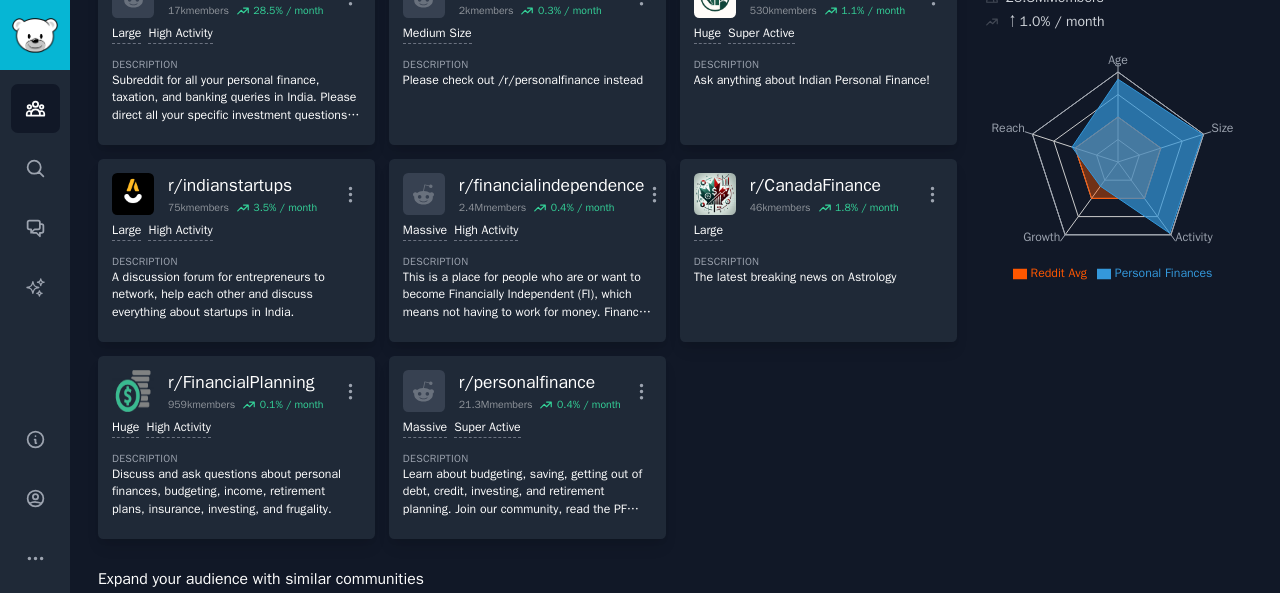 scroll, scrollTop: 181, scrollLeft: 0, axis: vertical 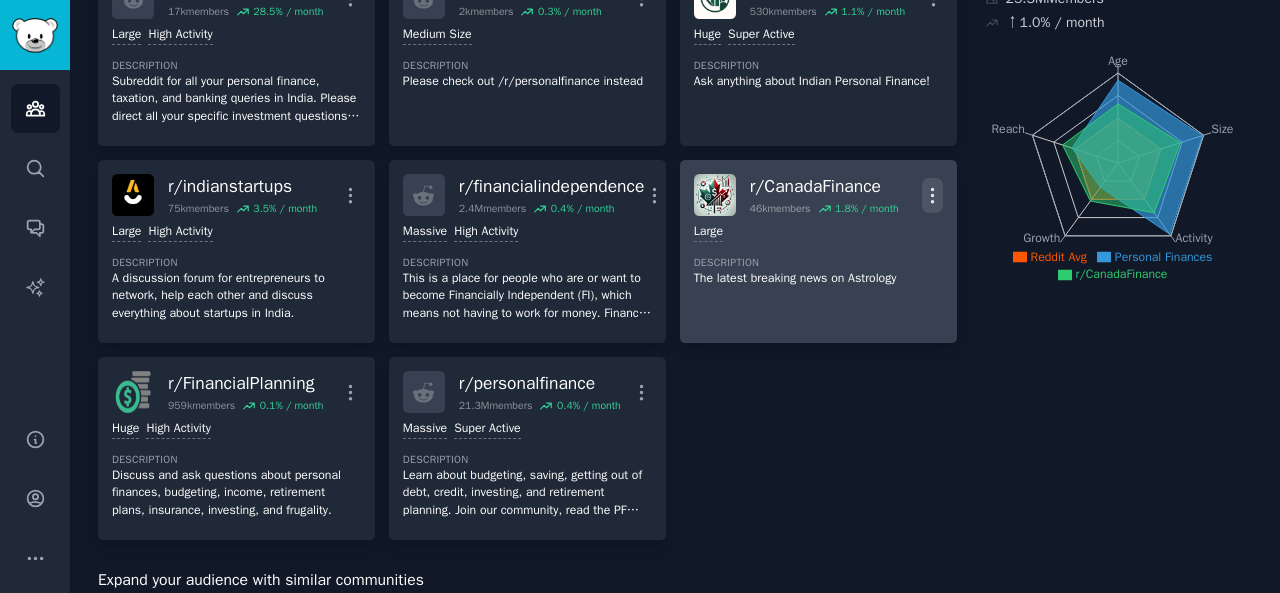 click 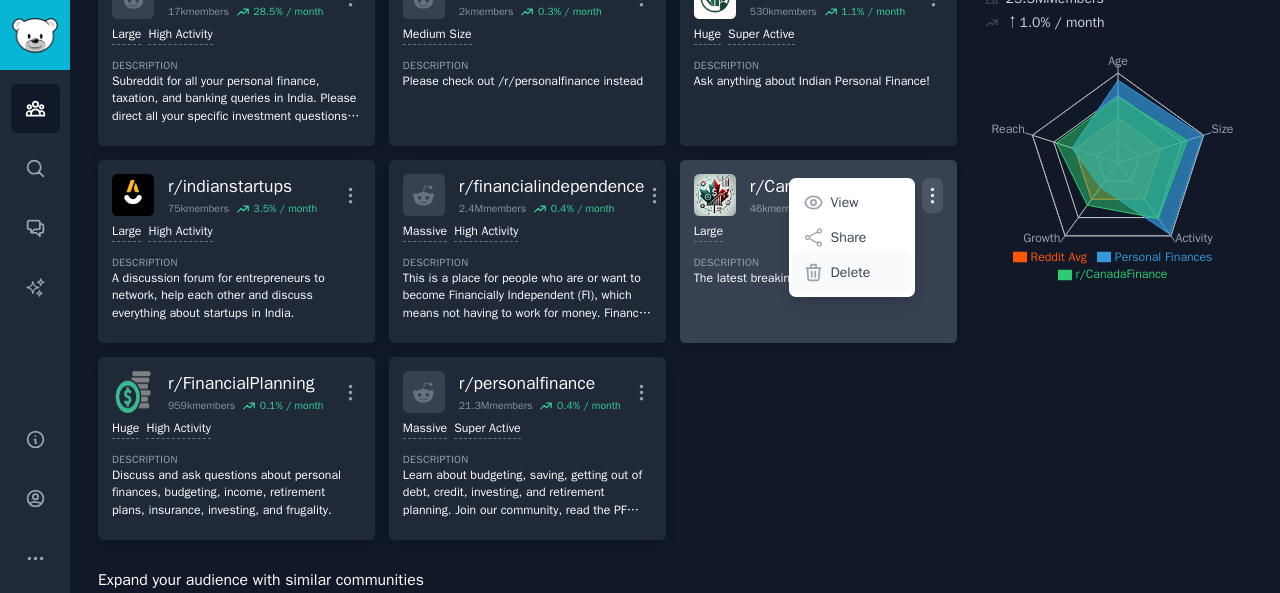 click on "Delete" at bounding box center (851, 272) 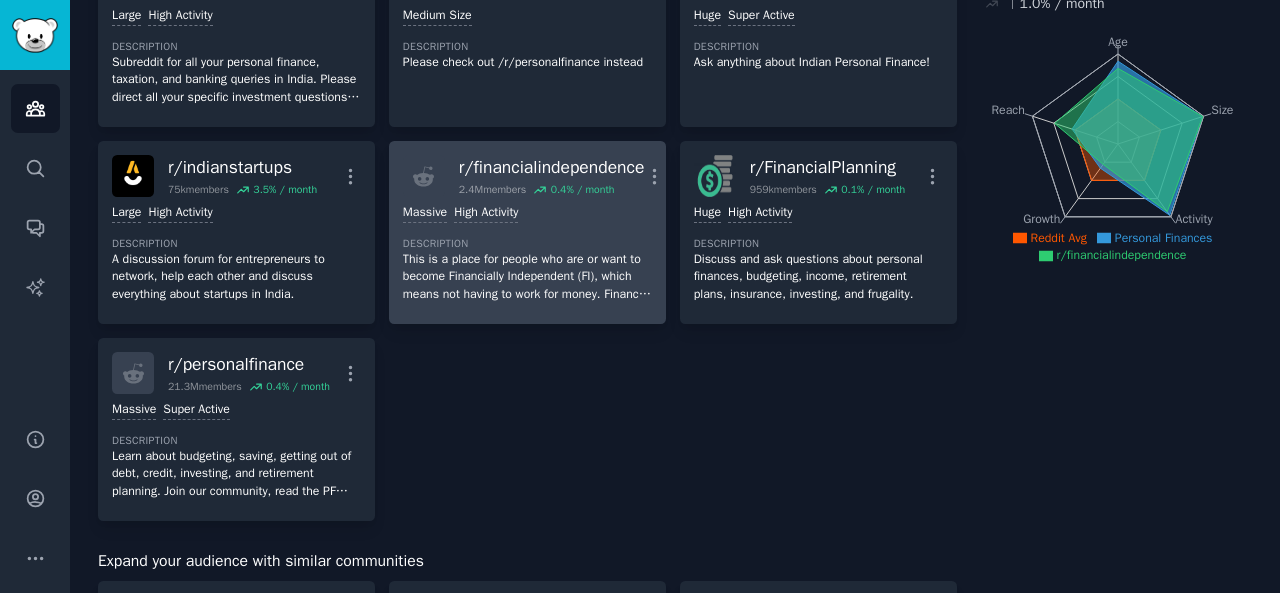 scroll, scrollTop: 209, scrollLeft: 0, axis: vertical 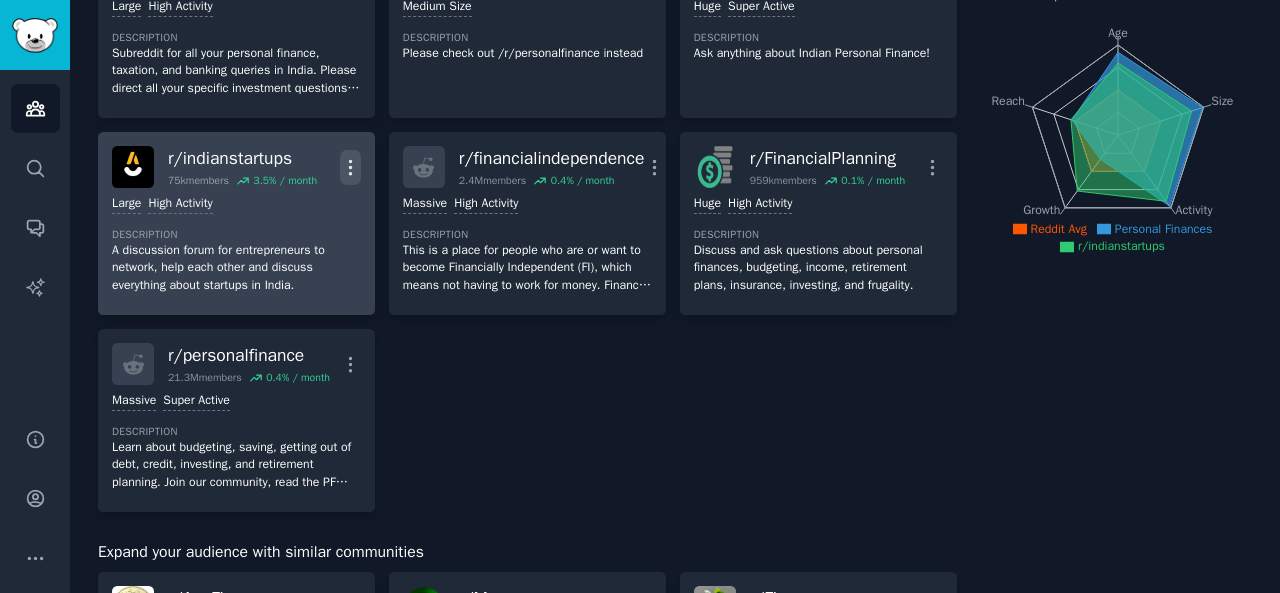 click 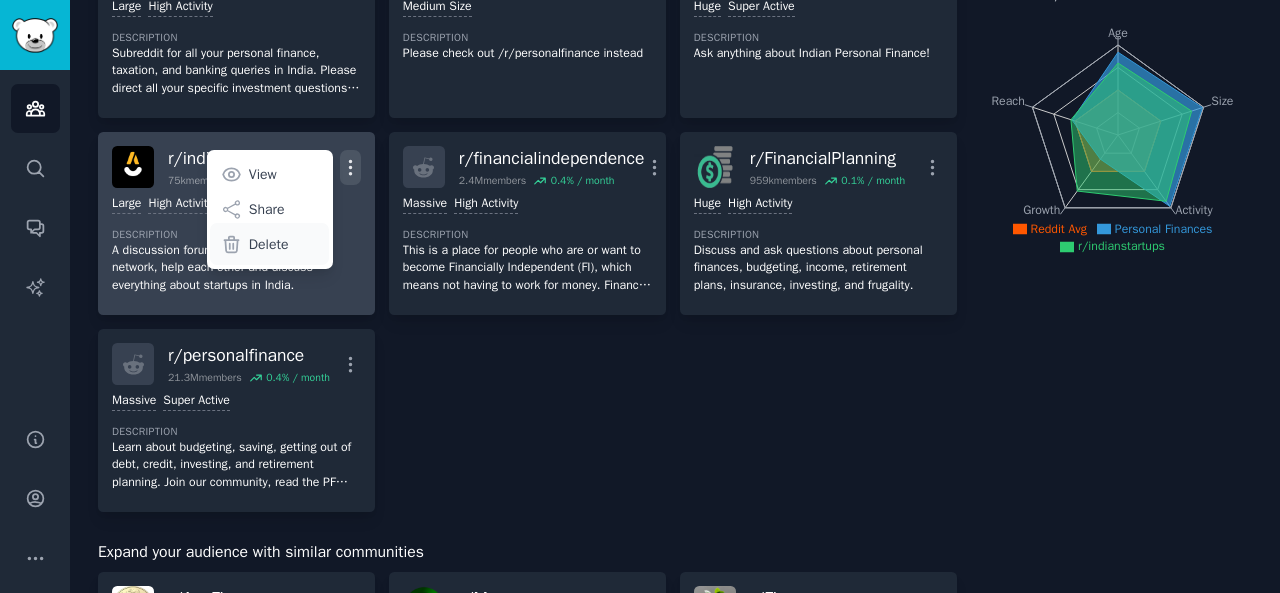 click on "Delete" at bounding box center (269, 244) 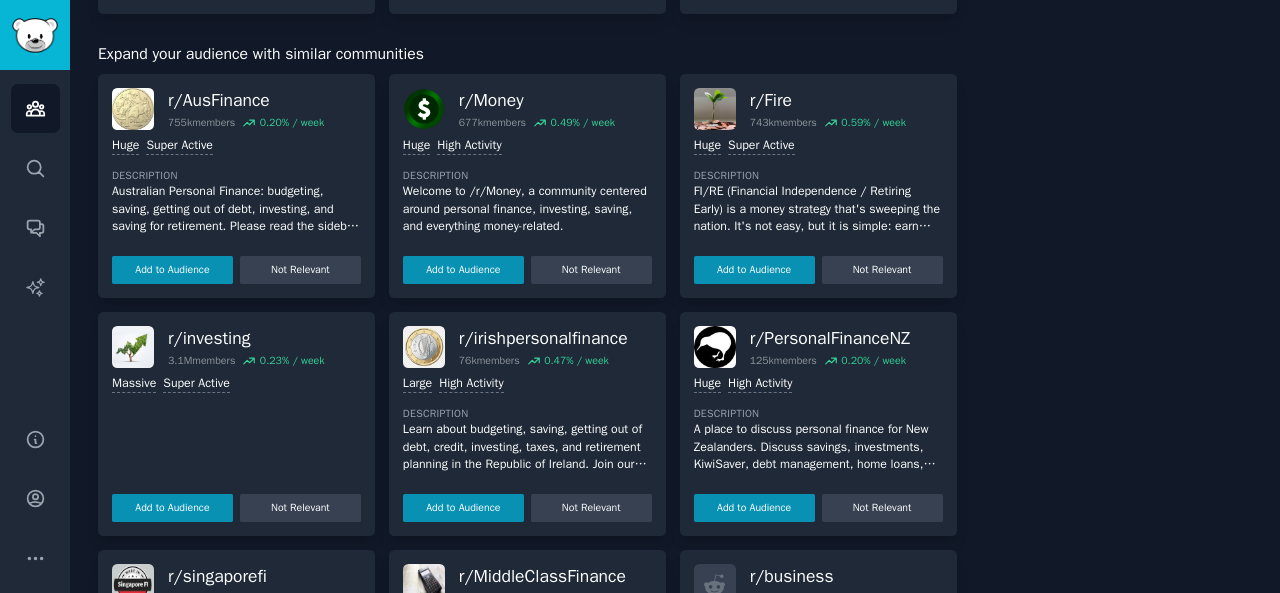 scroll, scrollTop: 0, scrollLeft: 0, axis: both 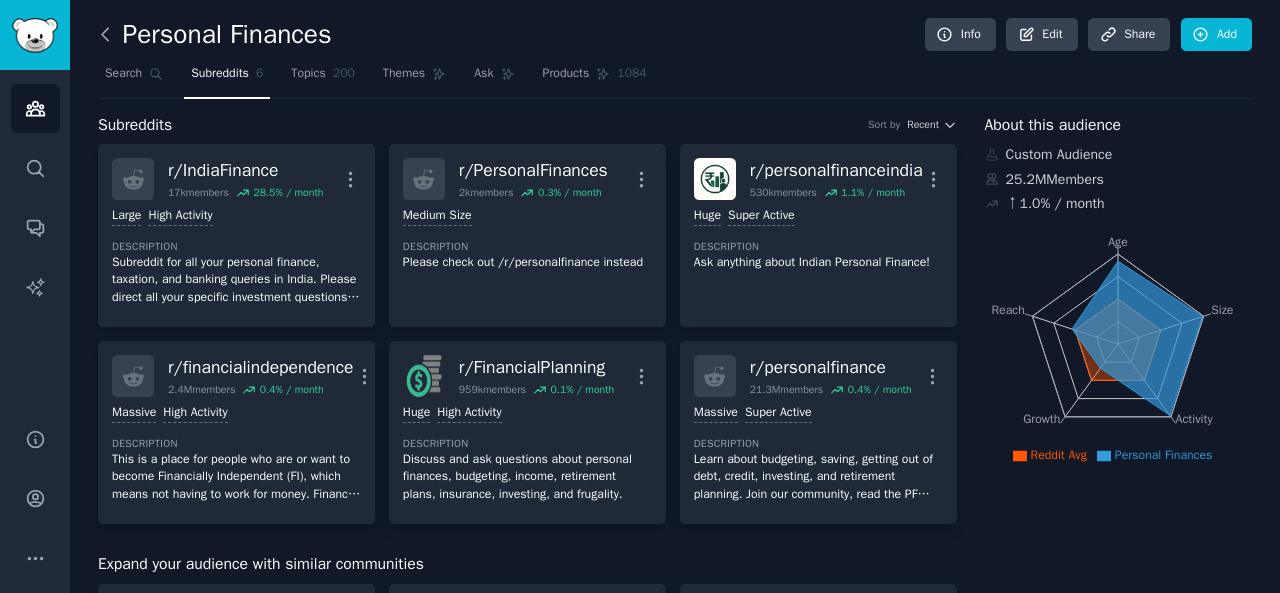 click 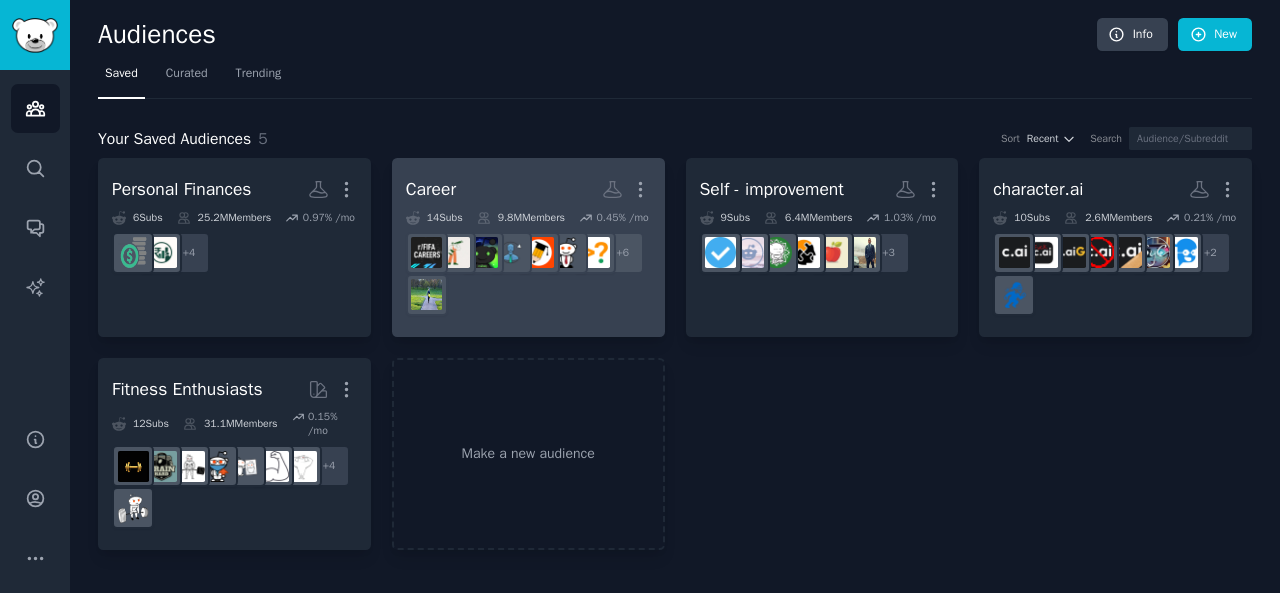 click on "9.8M  Members" at bounding box center [521, 218] 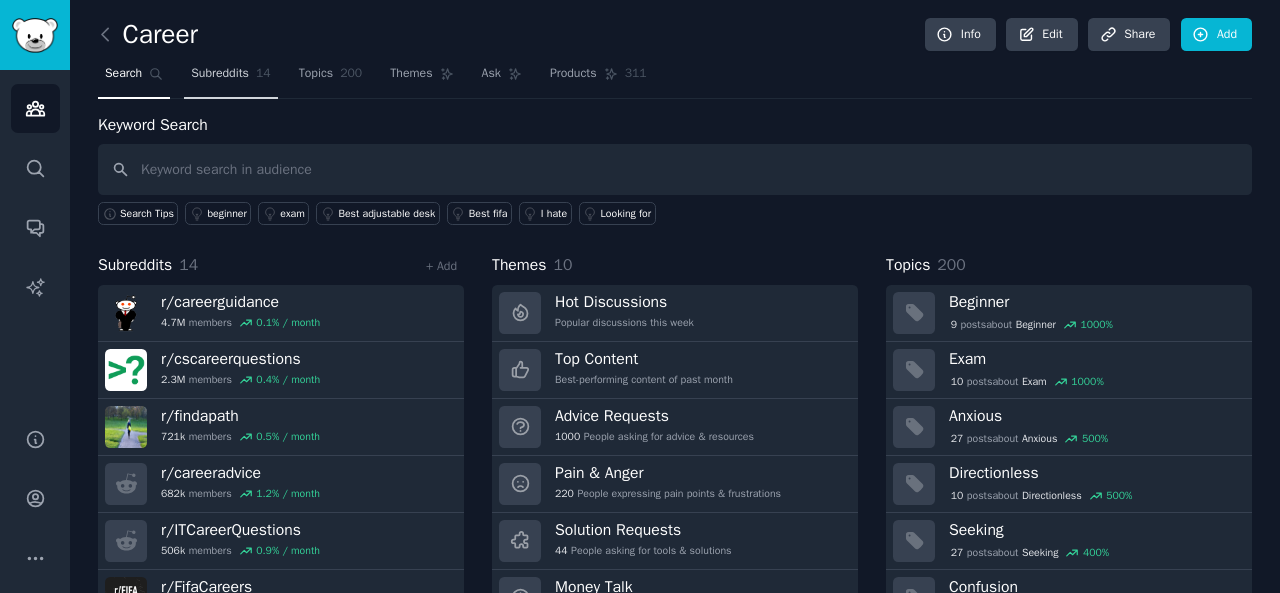 click on "Subreddits" at bounding box center (220, 74) 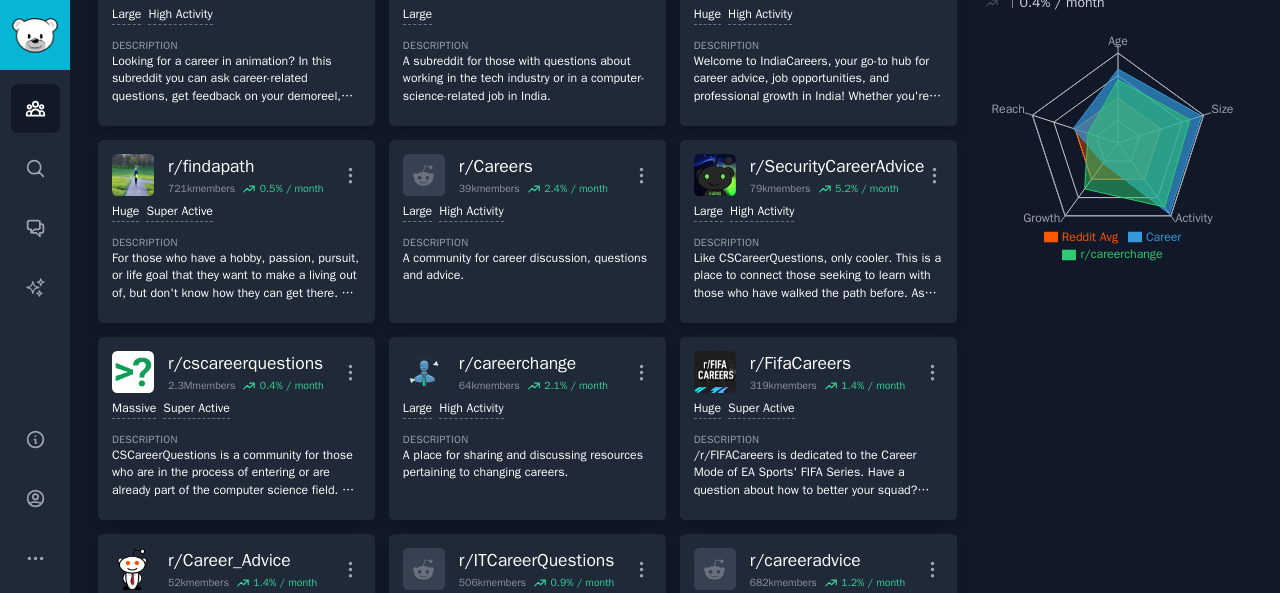 scroll, scrollTop: 176, scrollLeft: 0, axis: vertical 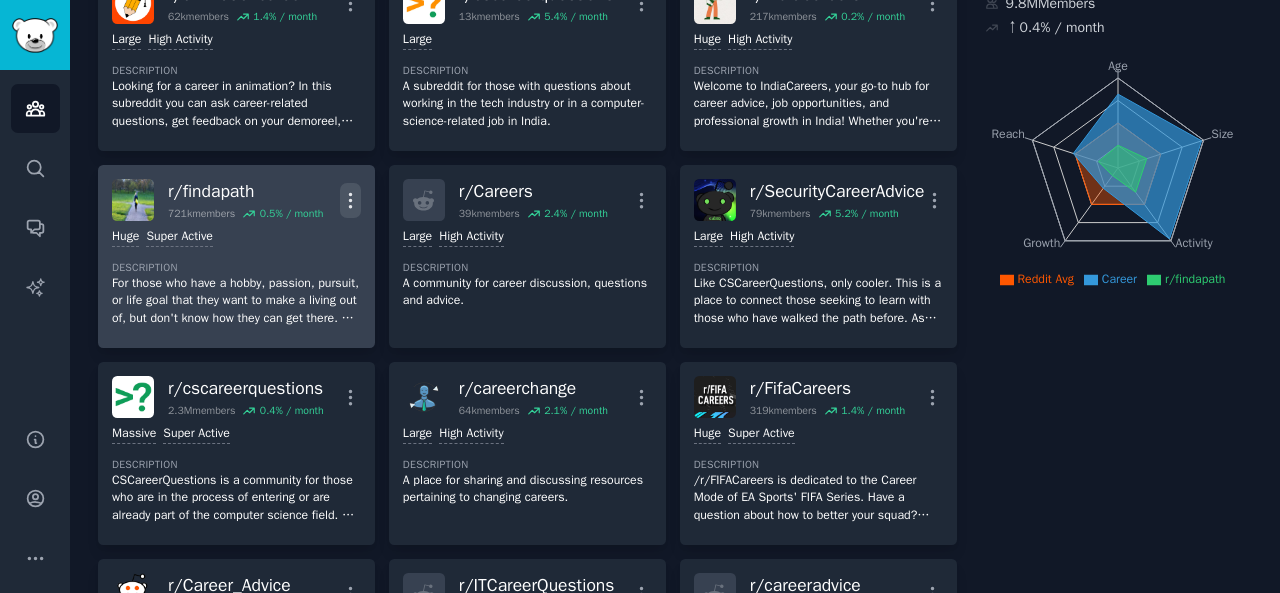 click 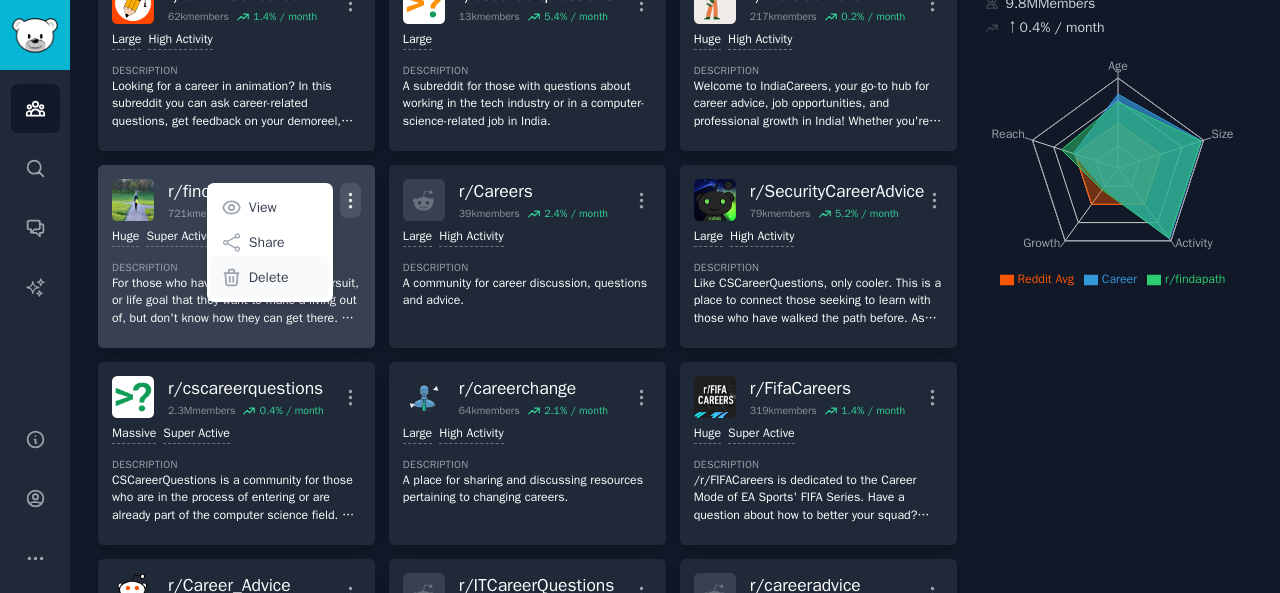 click on "Delete" at bounding box center (269, 277) 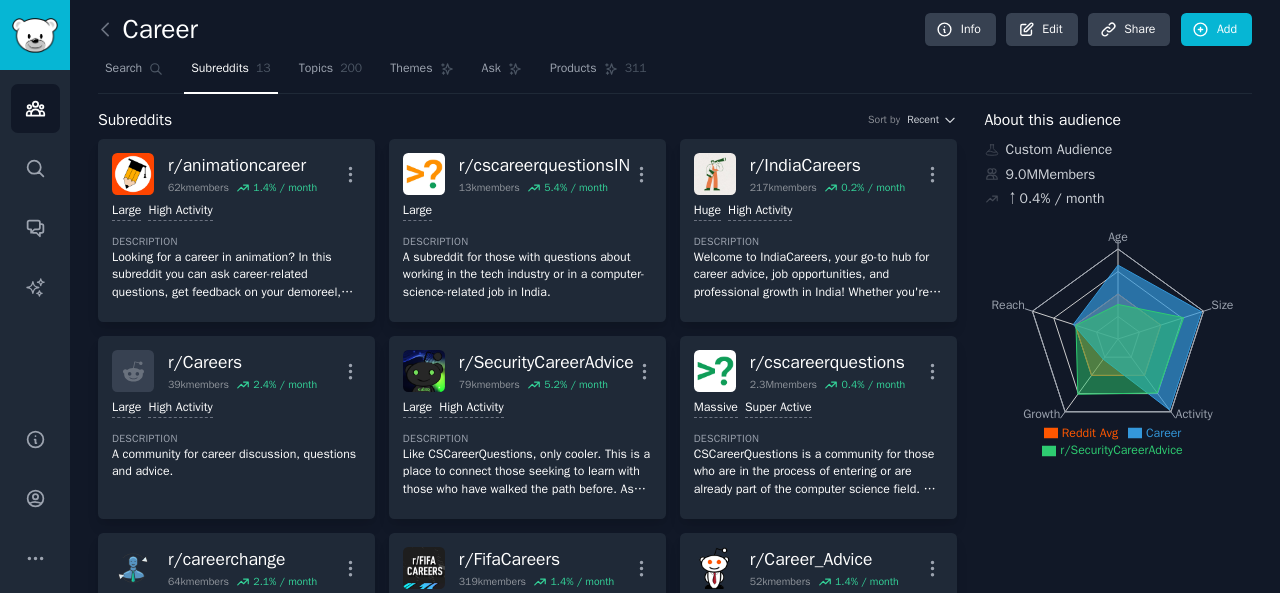 scroll, scrollTop: 0, scrollLeft: 0, axis: both 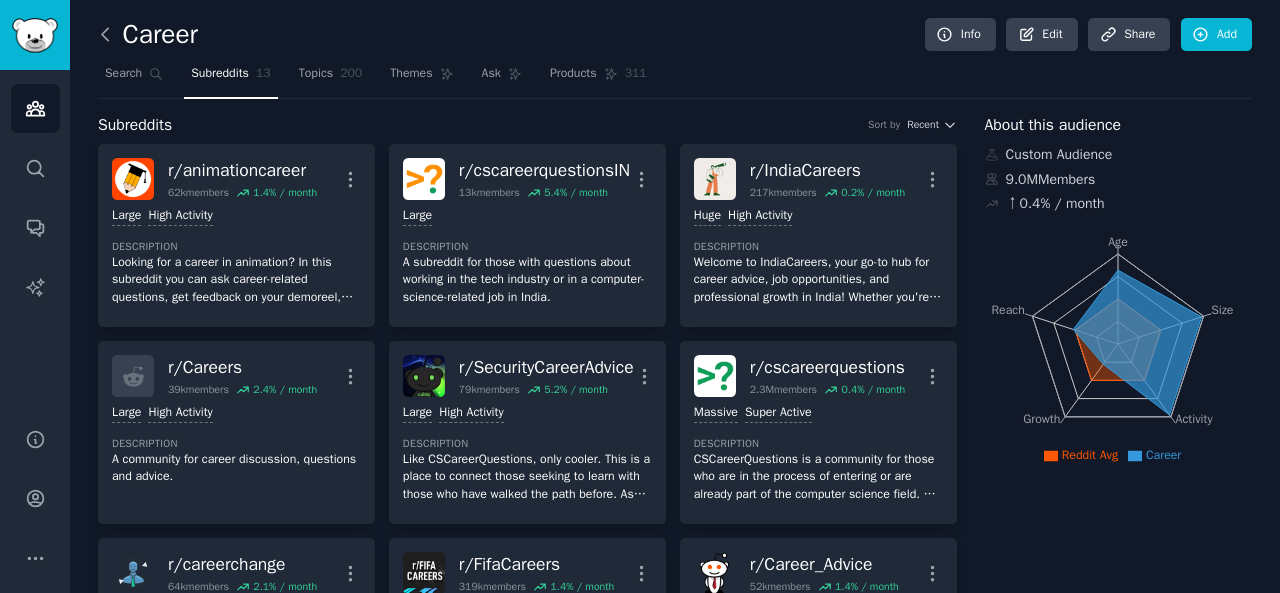 click 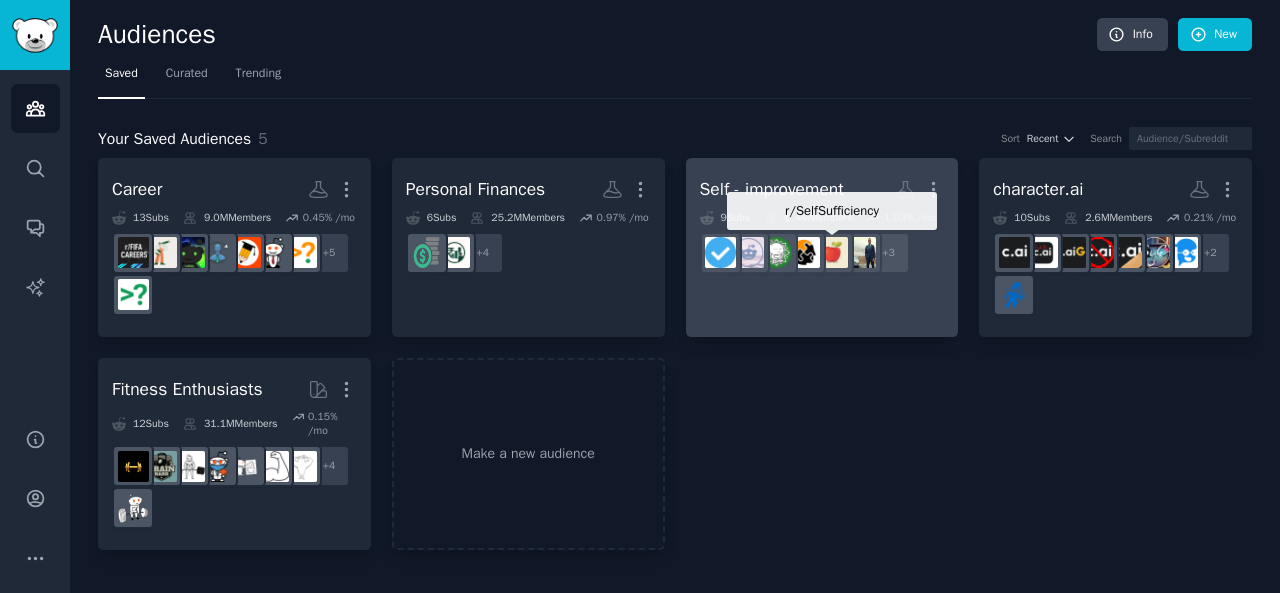 click at bounding box center (833, 253) 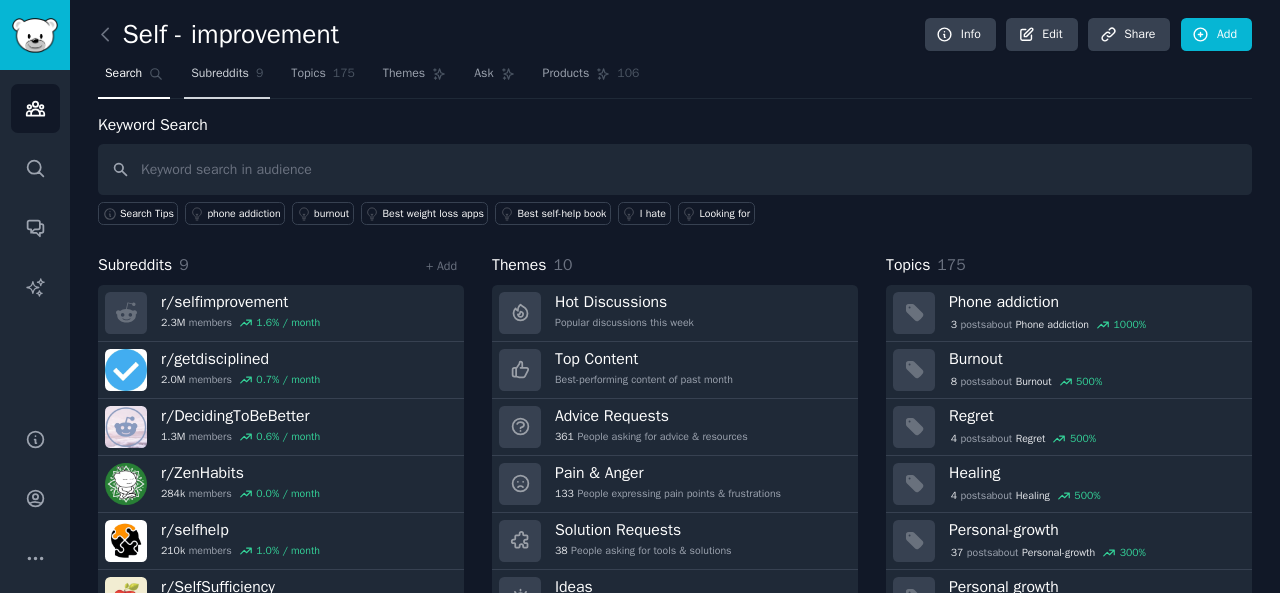 click on "Subreddits" at bounding box center (220, 74) 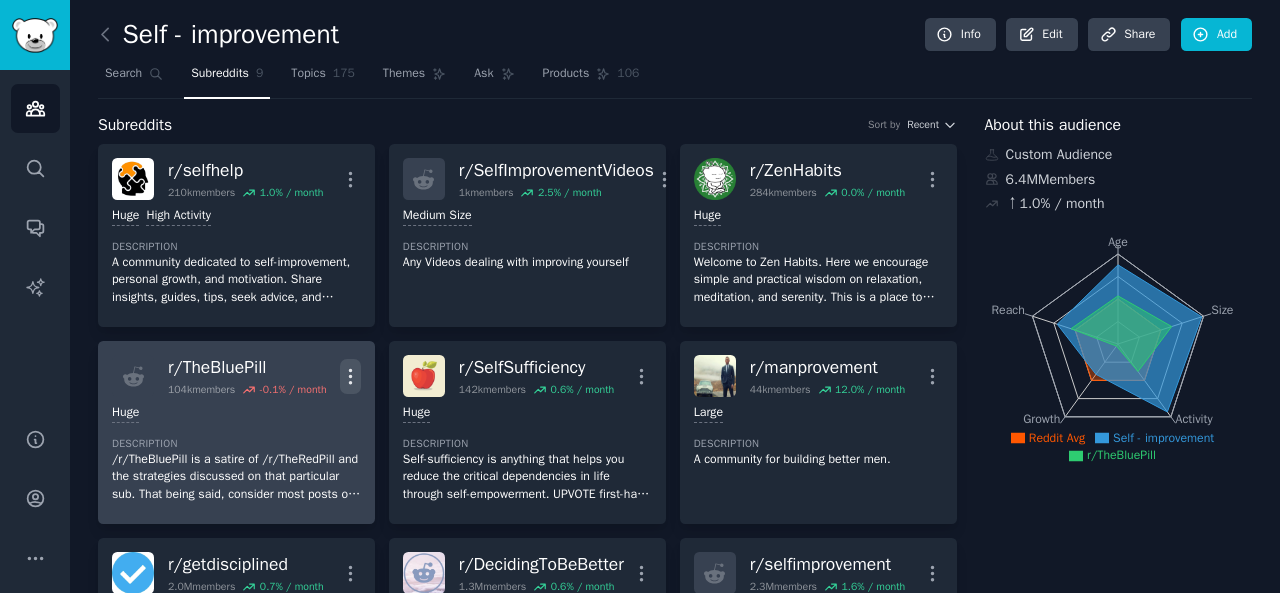 click 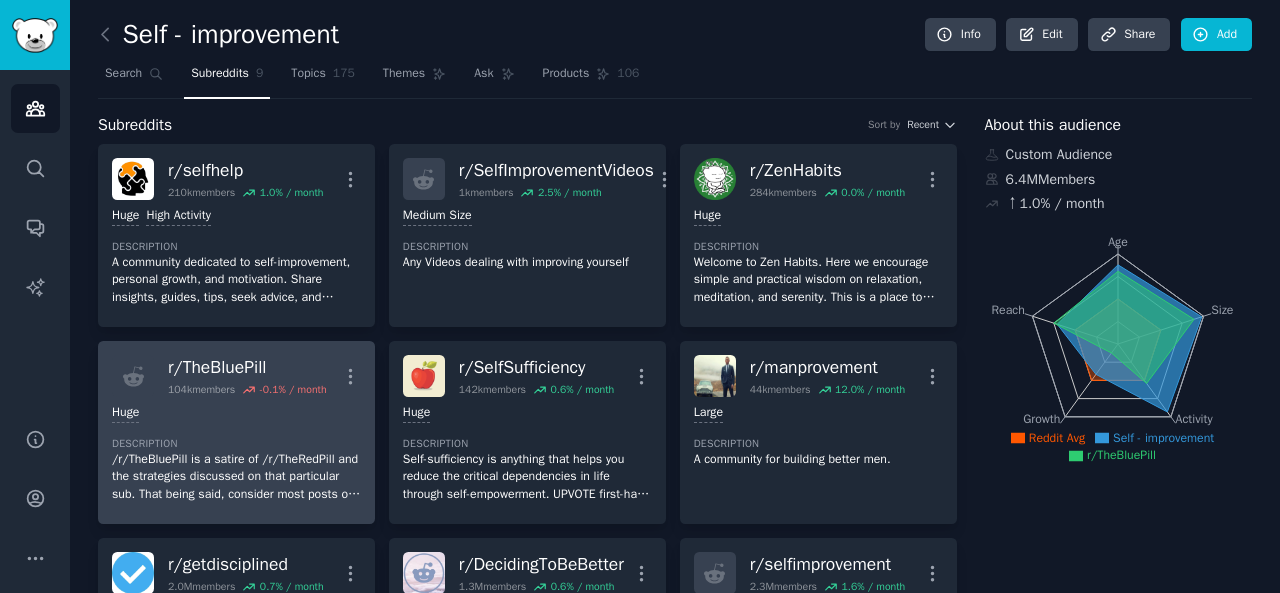 click on "/r/TheBluePill is a satire of /r/TheRedPill and the strategies discussed on that particular sub. That being said, consider most posts on this sub to have a trigger warning." at bounding box center (236, 477) 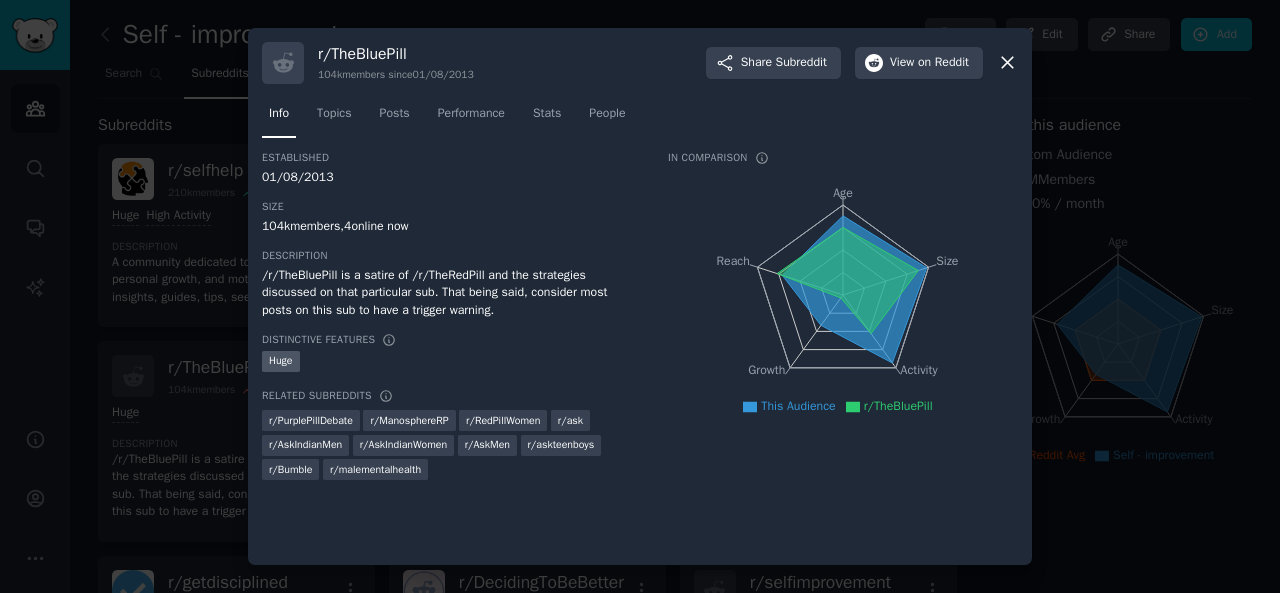 click 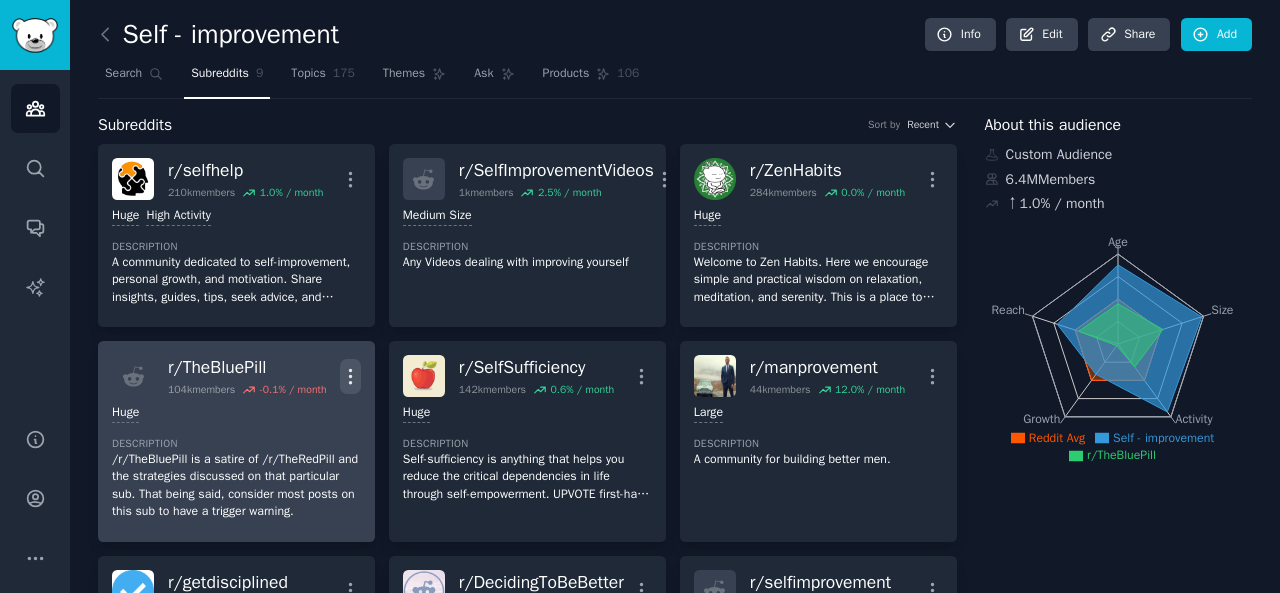 click 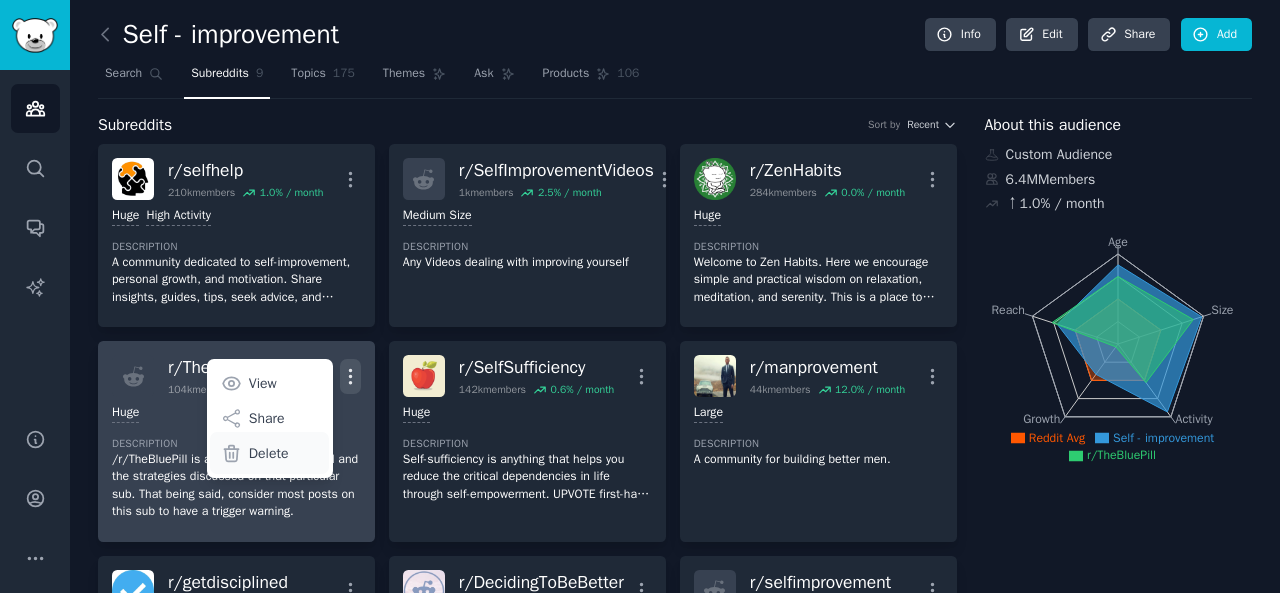 click on "Delete" at bounding box center [269, 453] 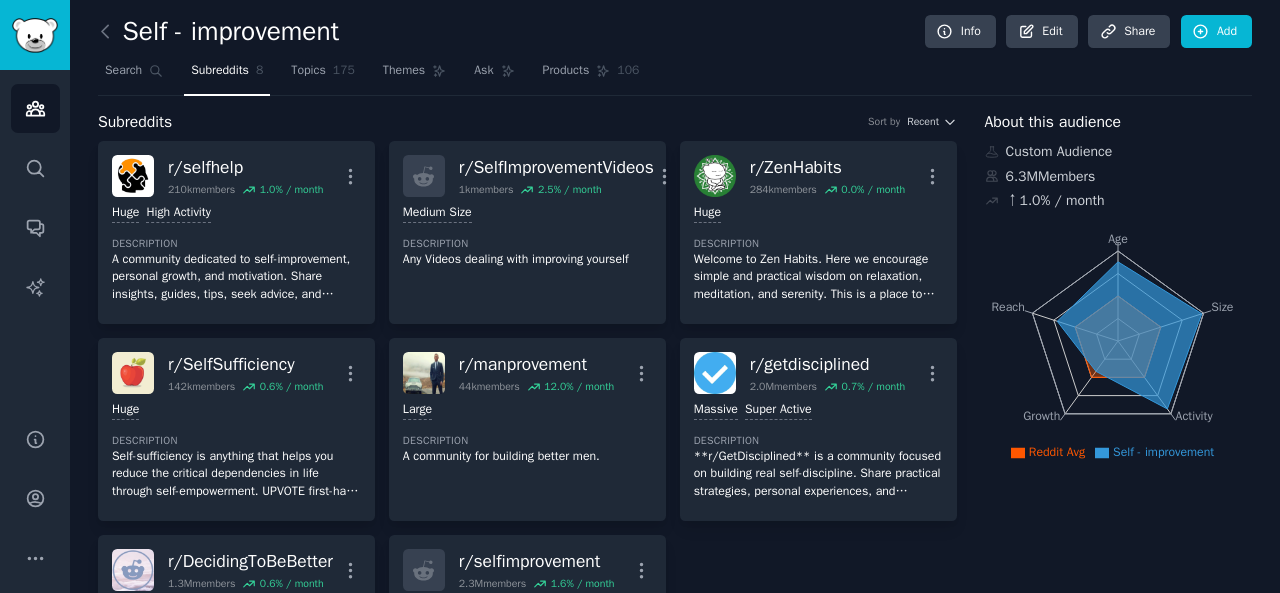 scroll, scrollTop: 0, scrollLeft: 0, axis: both 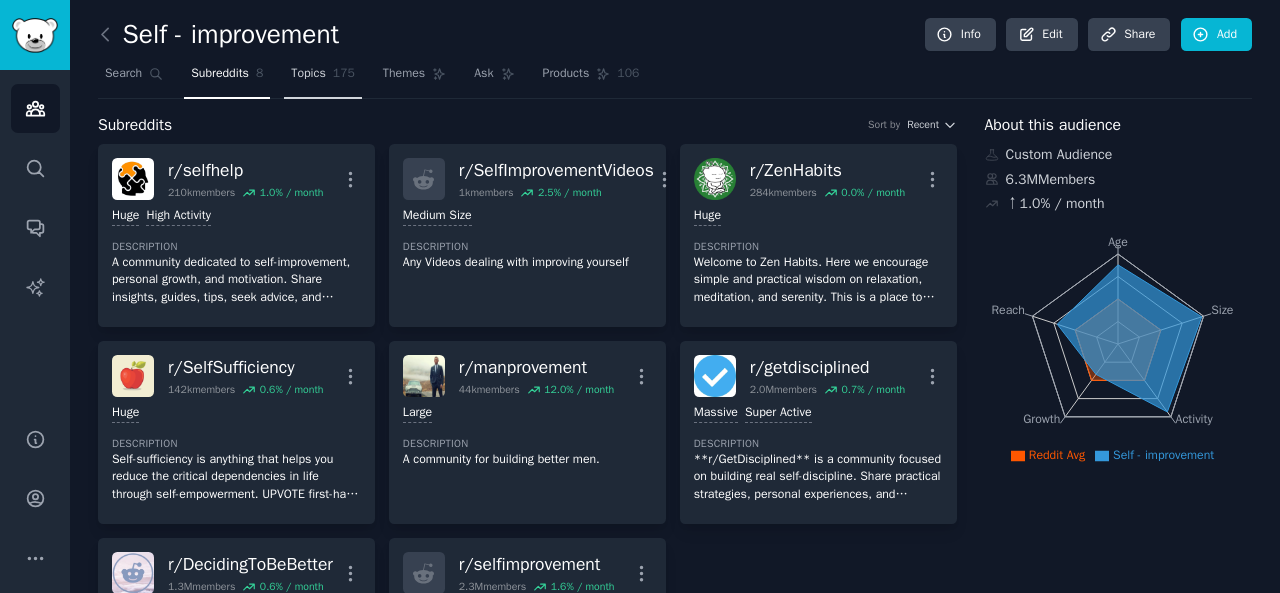 click on "175" 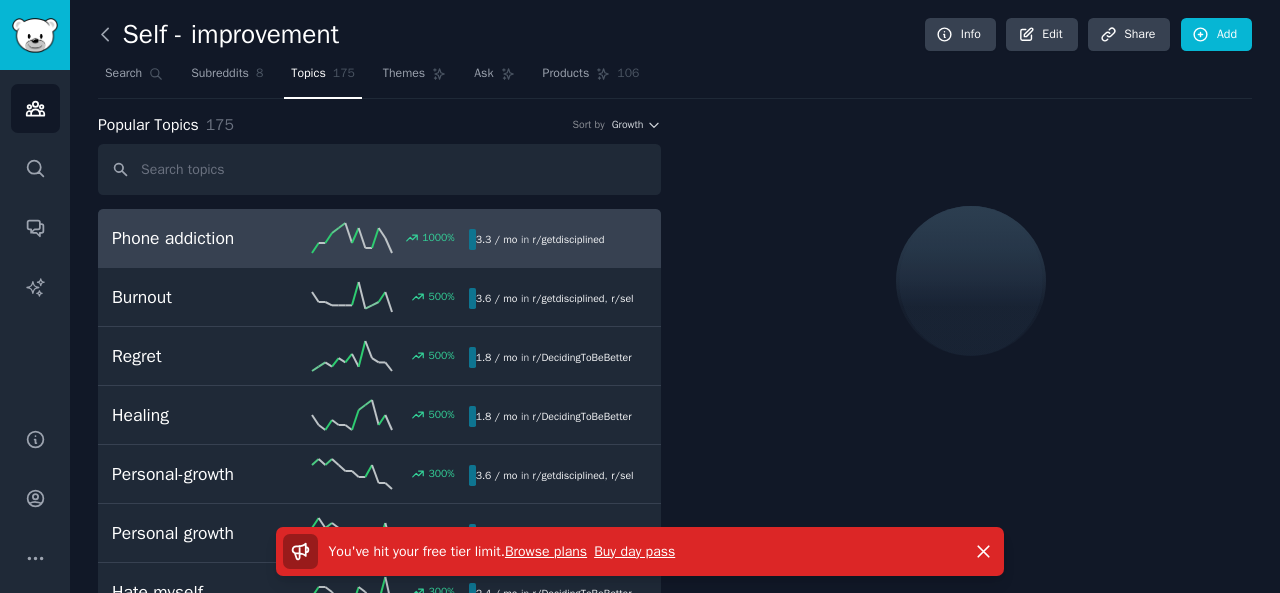 click 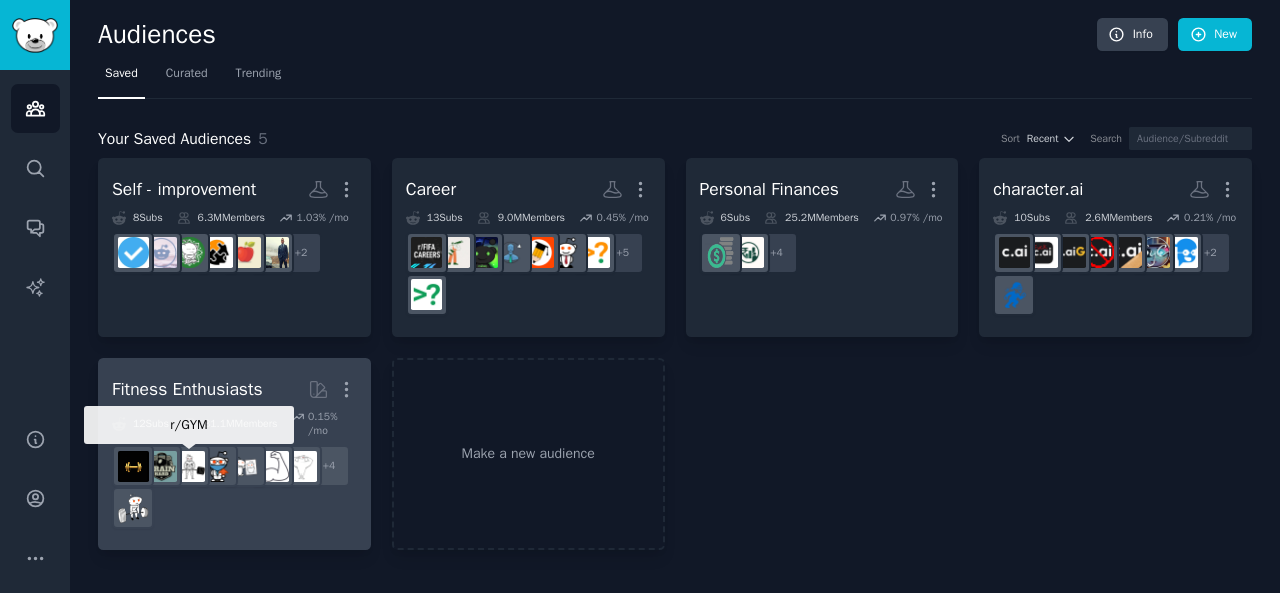 click at bounding box center [189, 466] 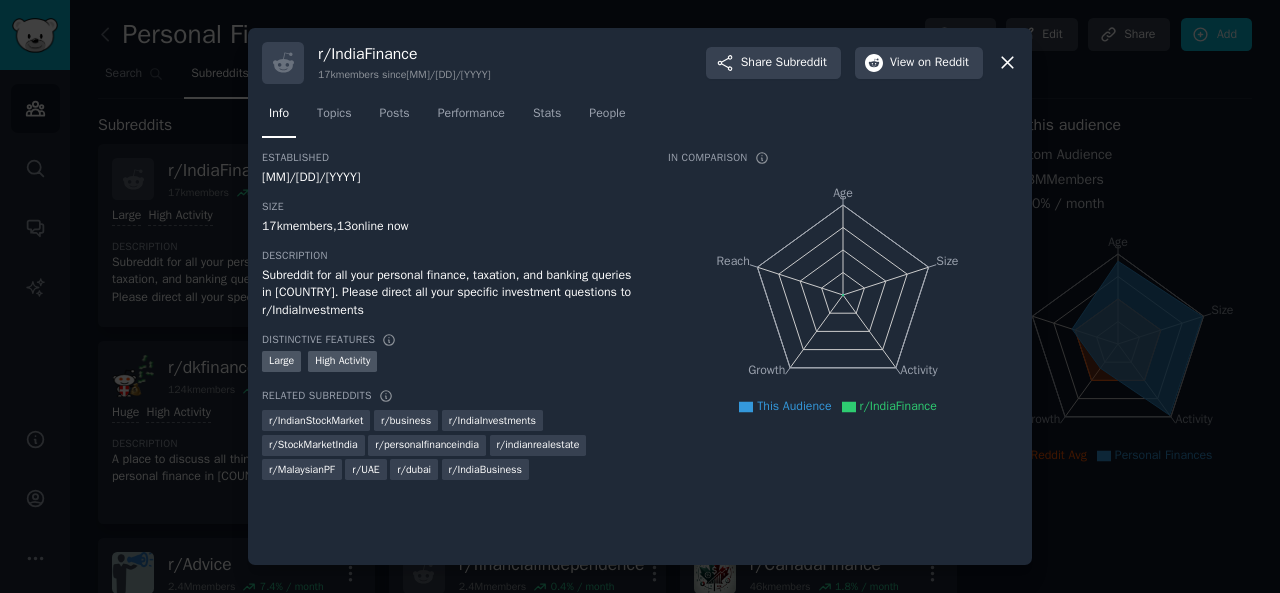 scroll, scrollTop: 0, scrollLeft: 0, axis: both 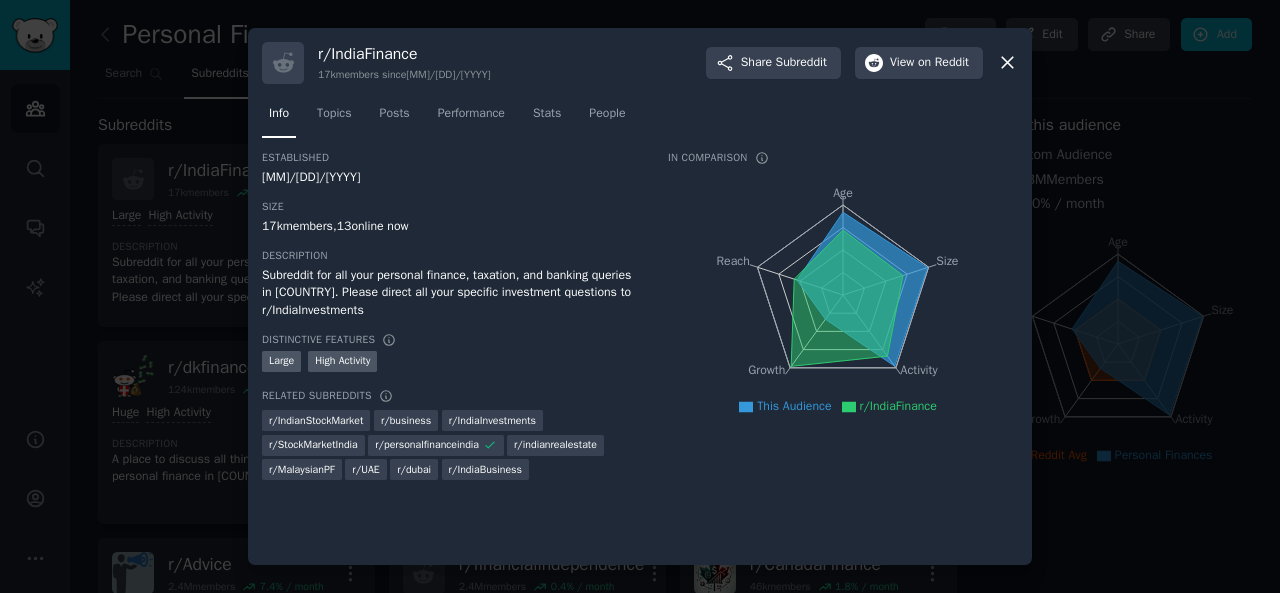 click 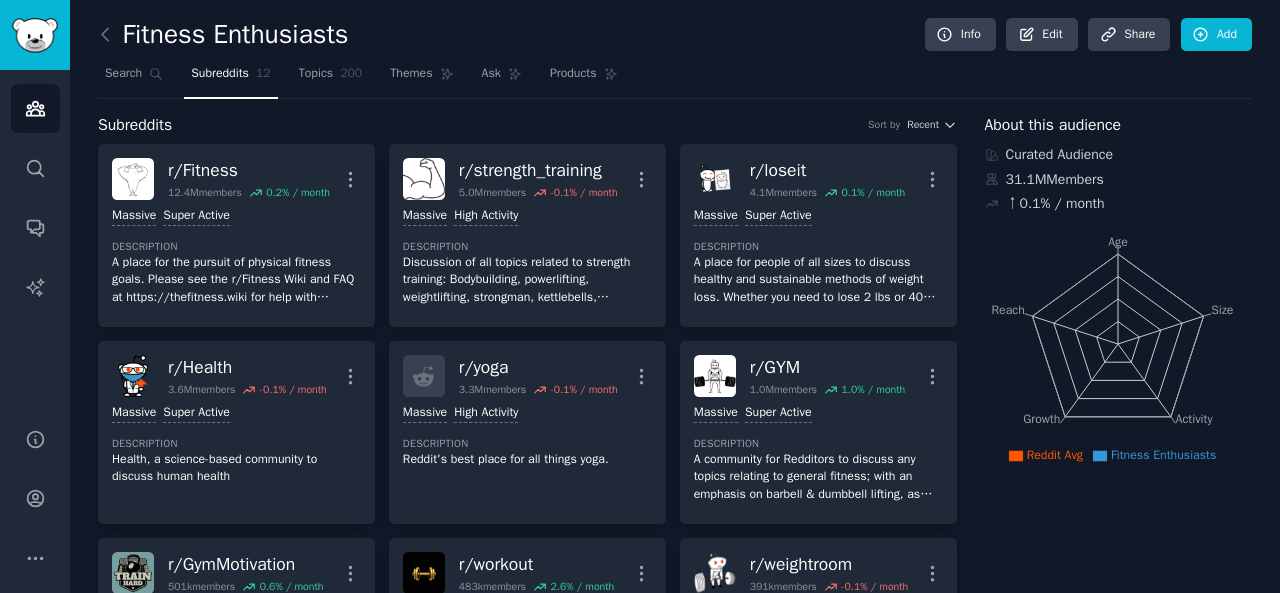 scroll, scrollTop: 0, scrollLeft: 0, axis: both 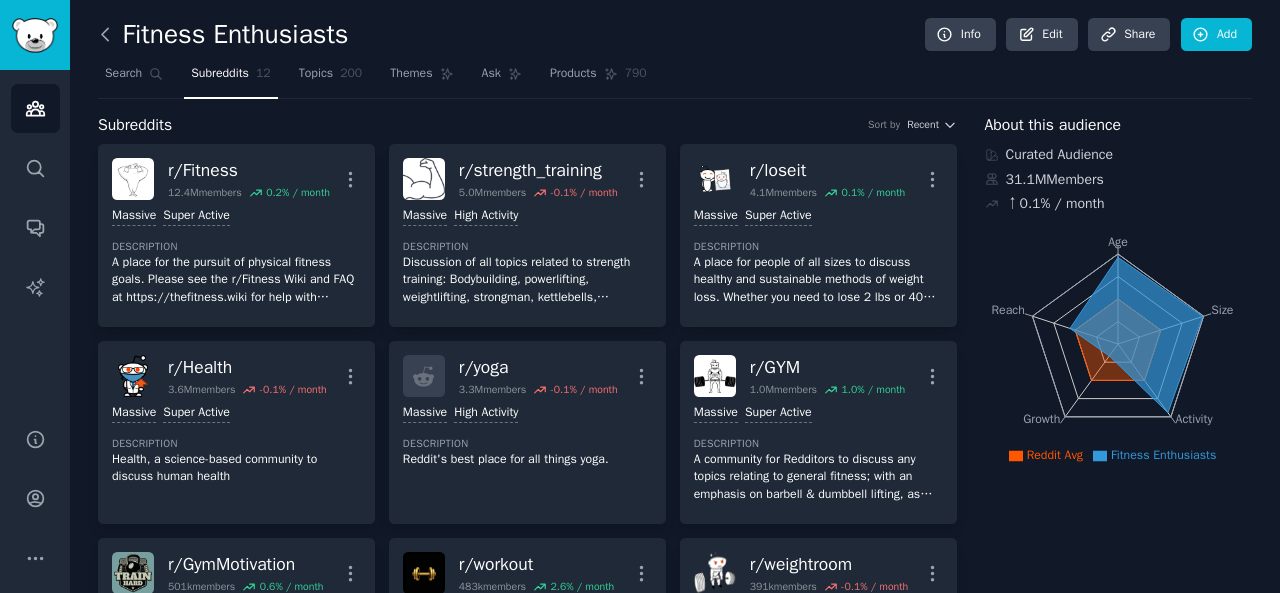 click 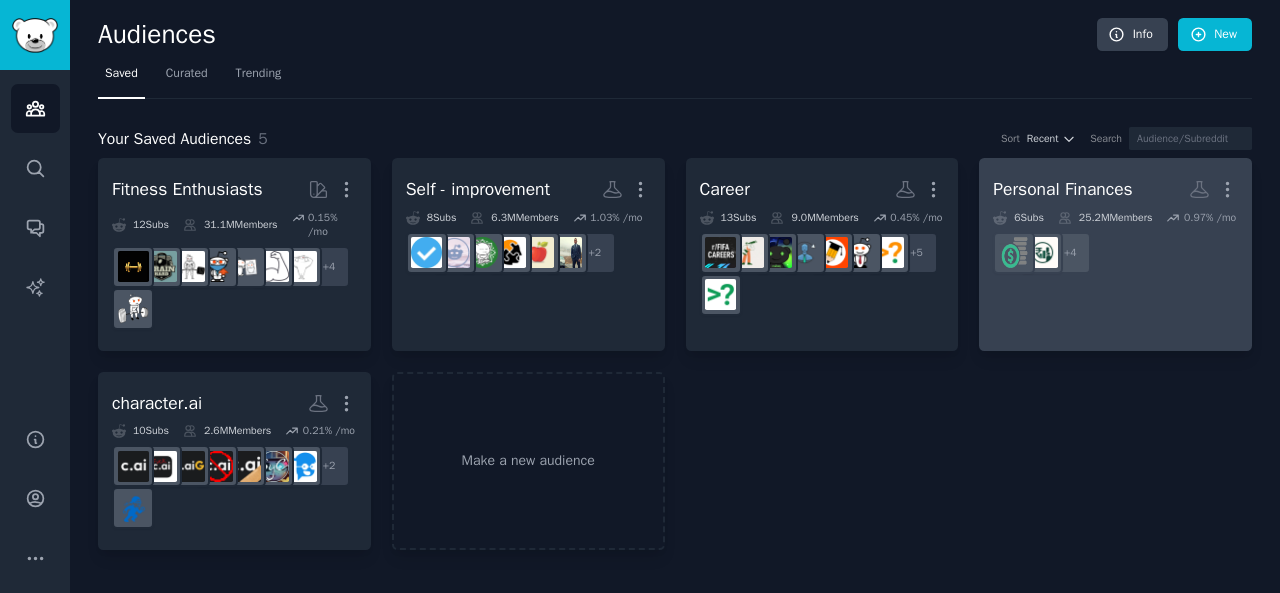click on "Personal Finances More 6  Sub s 25.2M  Members 0.97 % /mo + 4" at bounding box center (1115, 254) 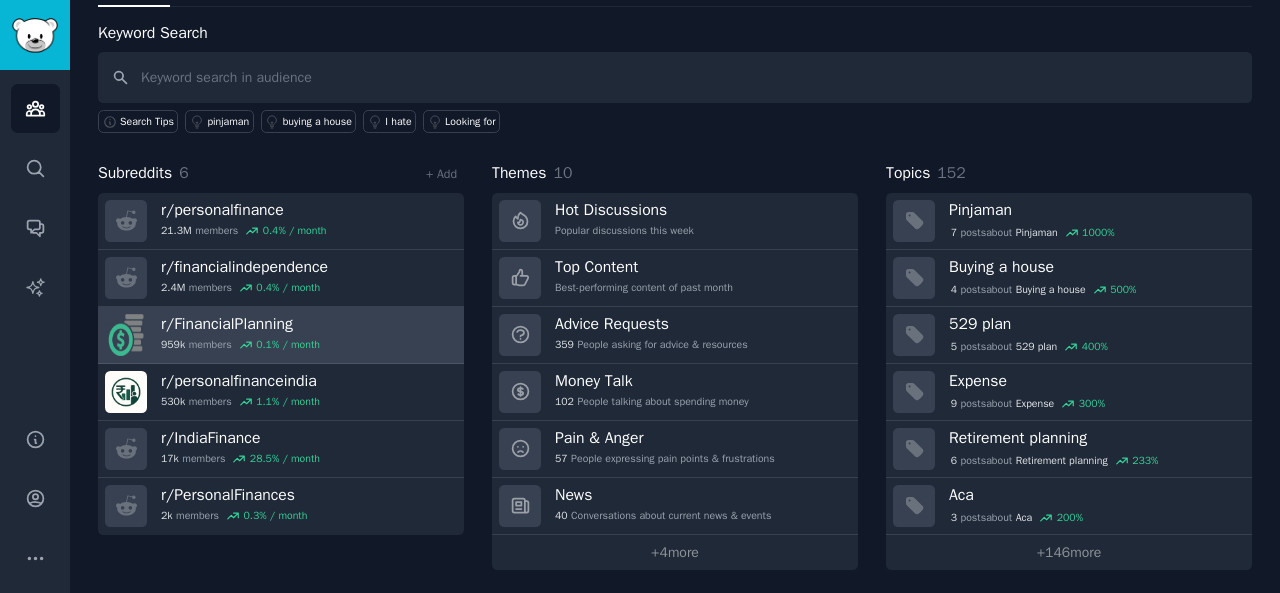 scroll, scrollTop: 0, scrollLeft: 0, axis: both 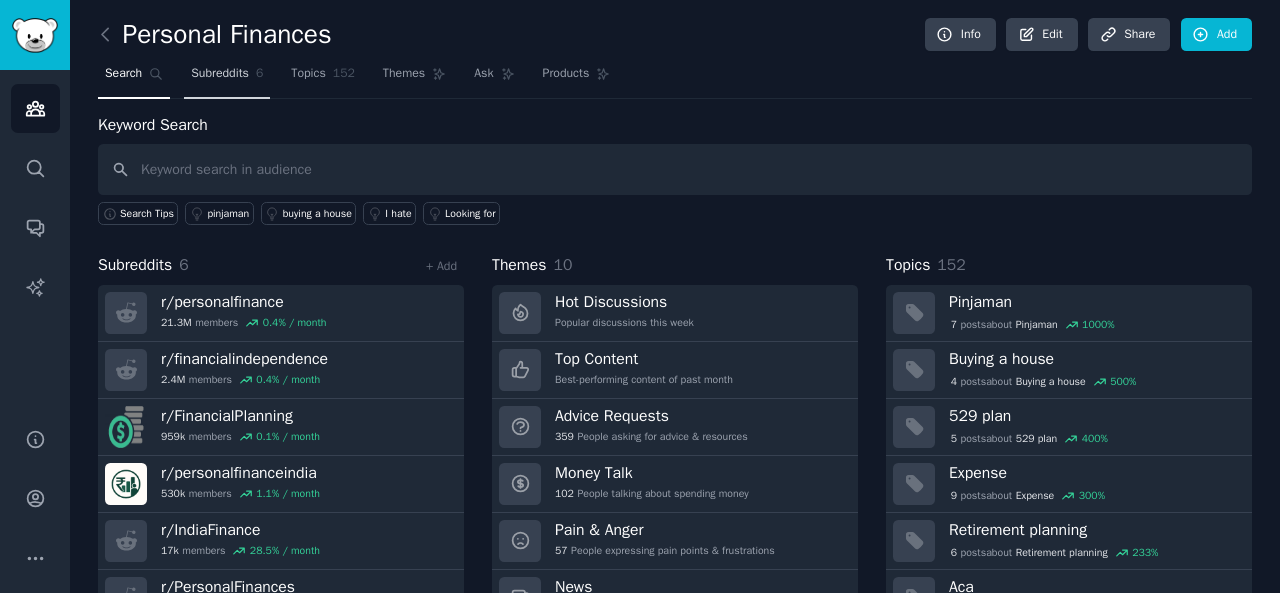 click on "Subreddits" at bounding box center [220, 74] 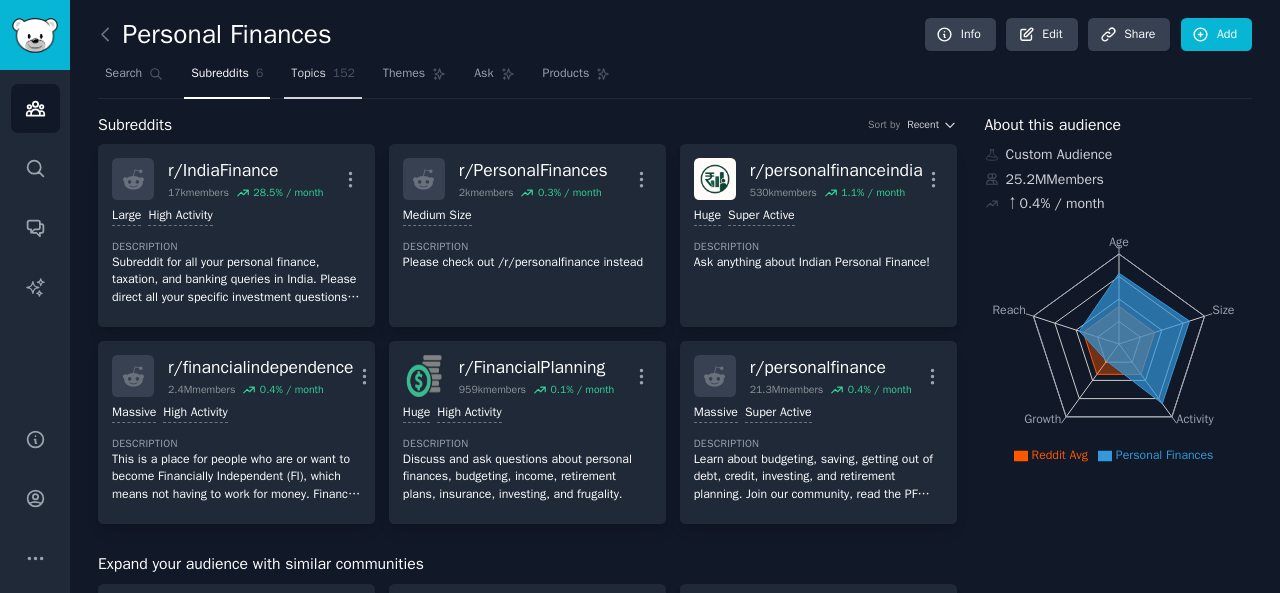 click on "Topics" at bounding box center [308, 74] 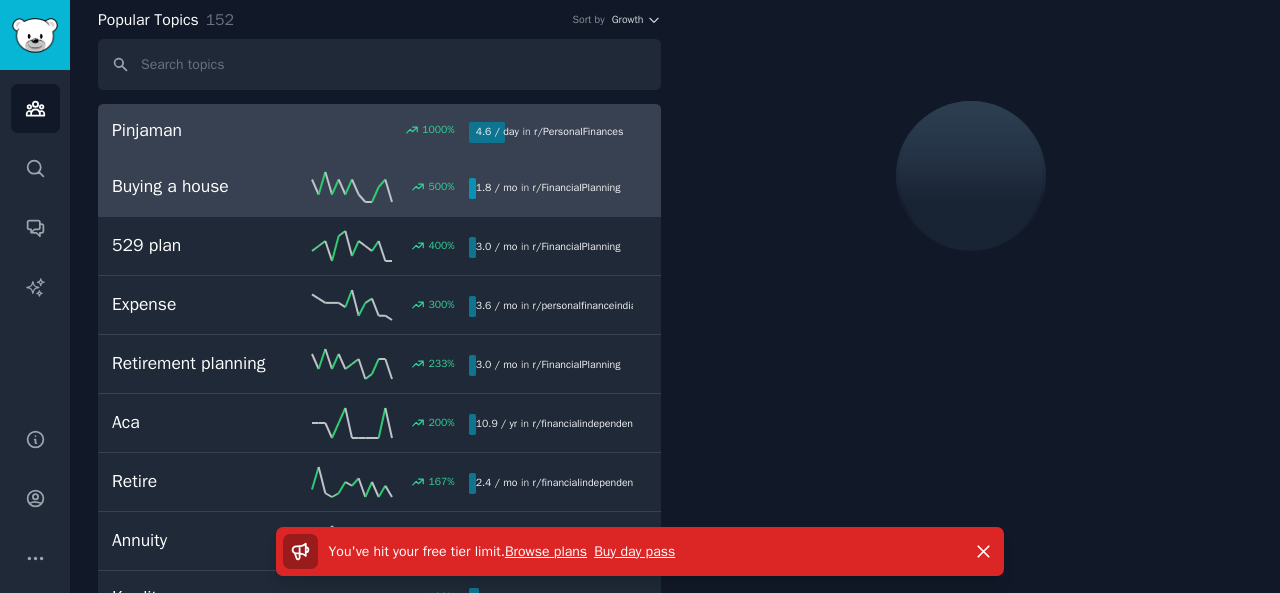 scroll, scrollTop: 0, scrollLeft: 0, axis: both 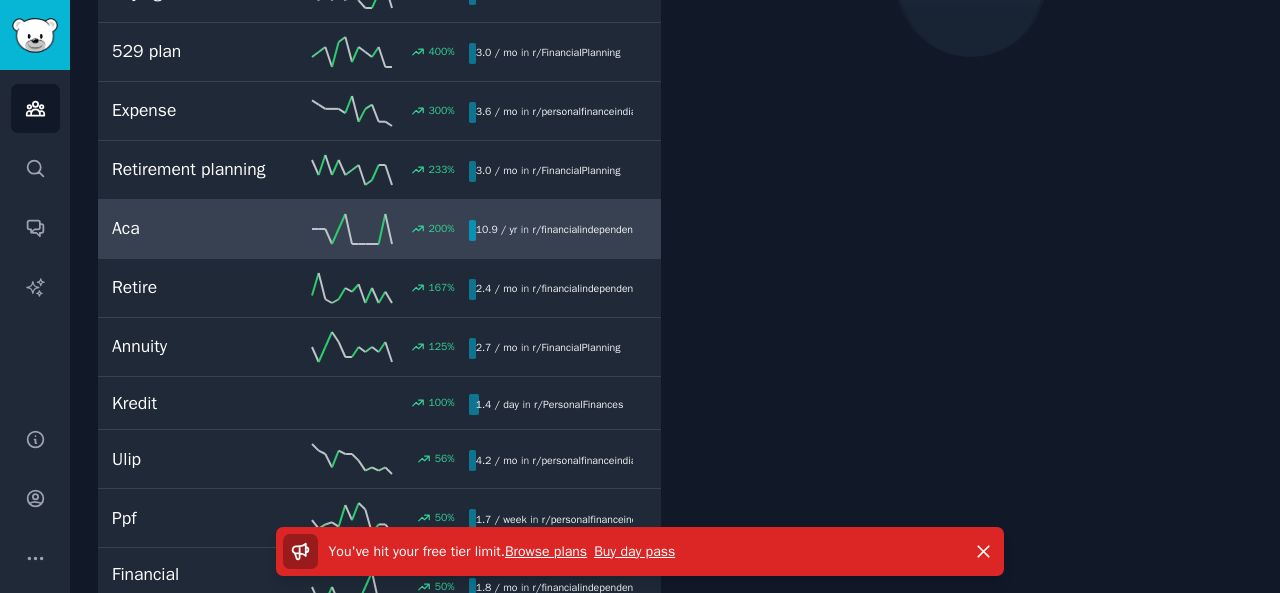 click on "Aca 200 % 10.9 / yr  in    r/ financialindependence" at bounding box center (379, 229) 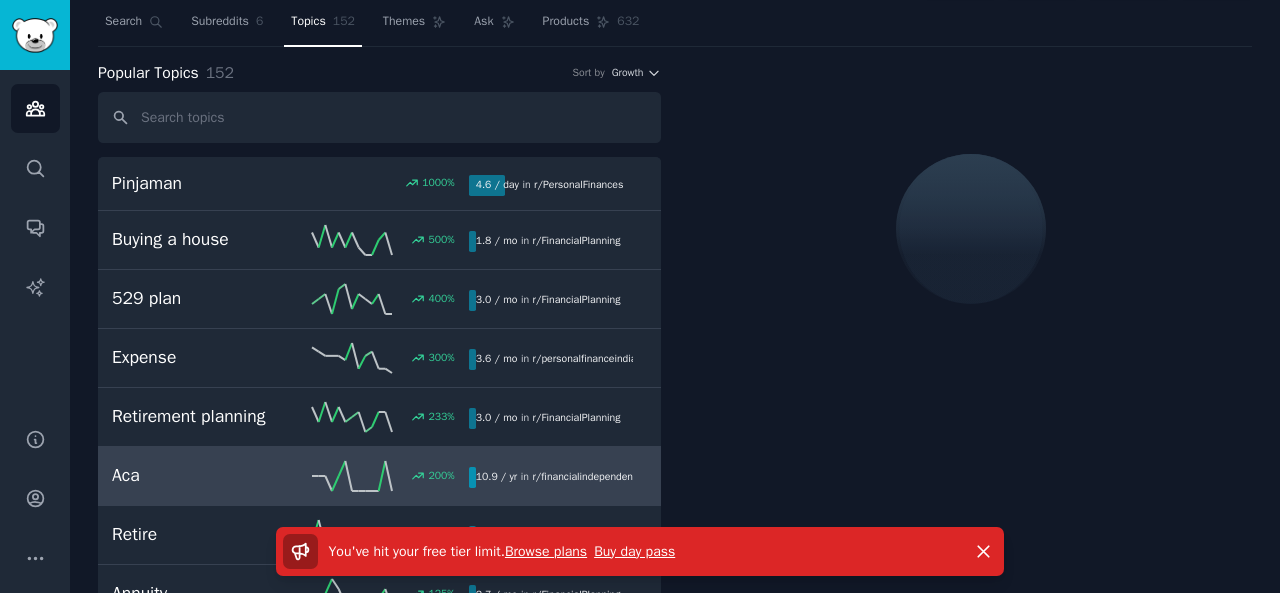 scroll, scrollTop: 0, scrollLeft: 0, axis: both 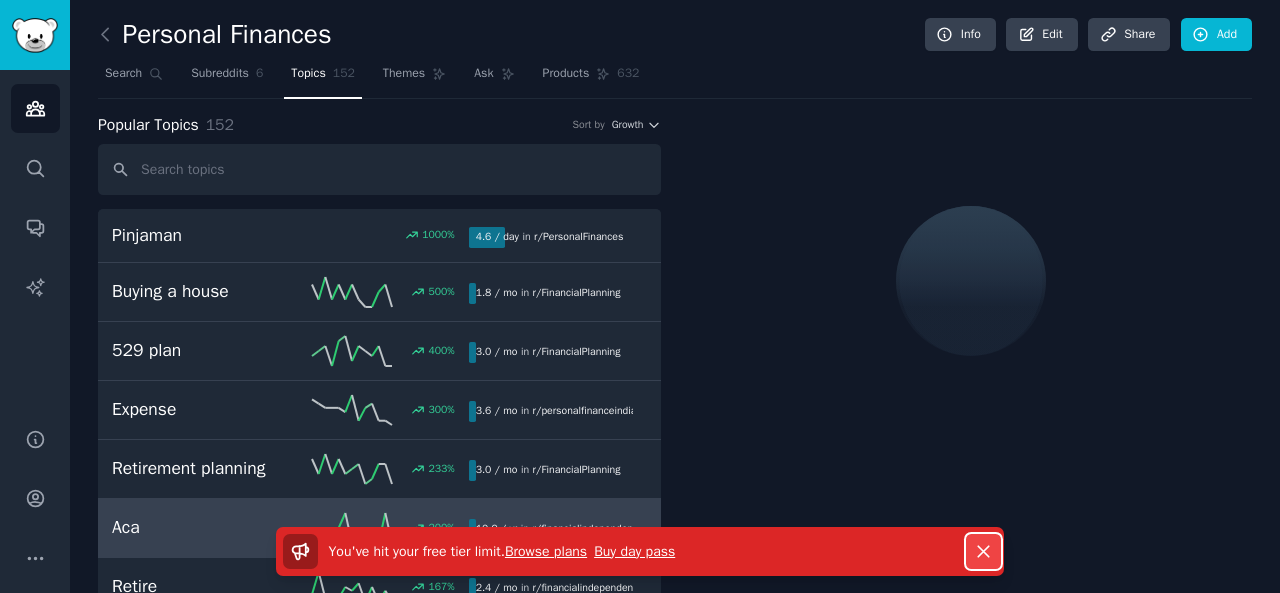 click 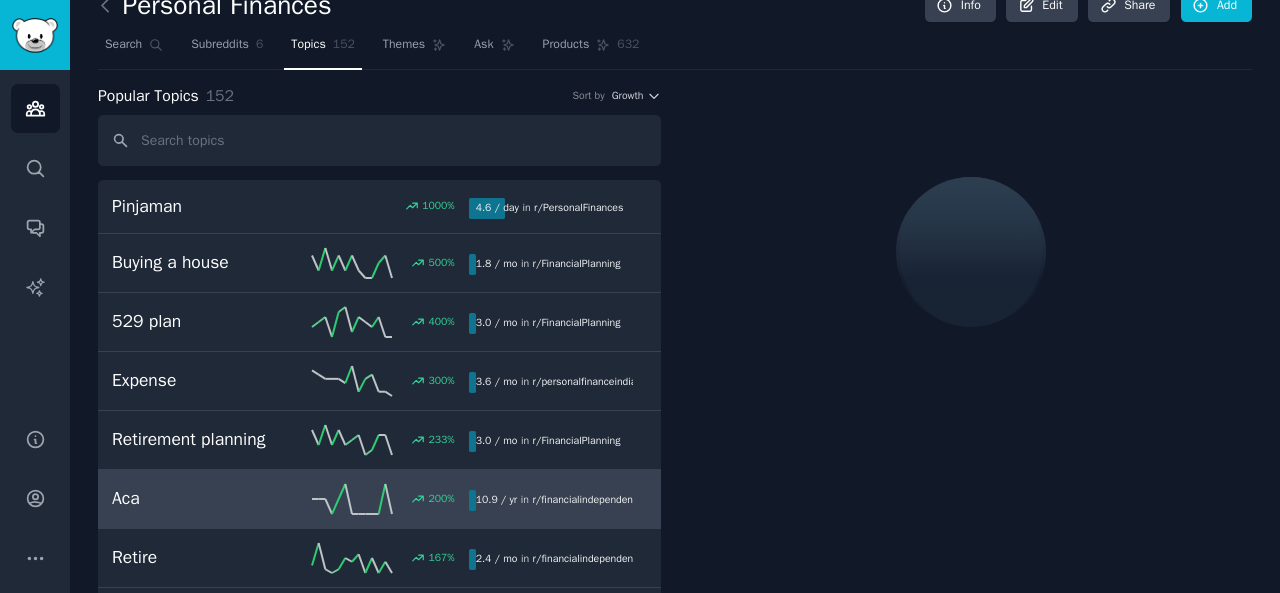 scroll, scrollTop: 28, scrollLeft: 0, axis: vertical 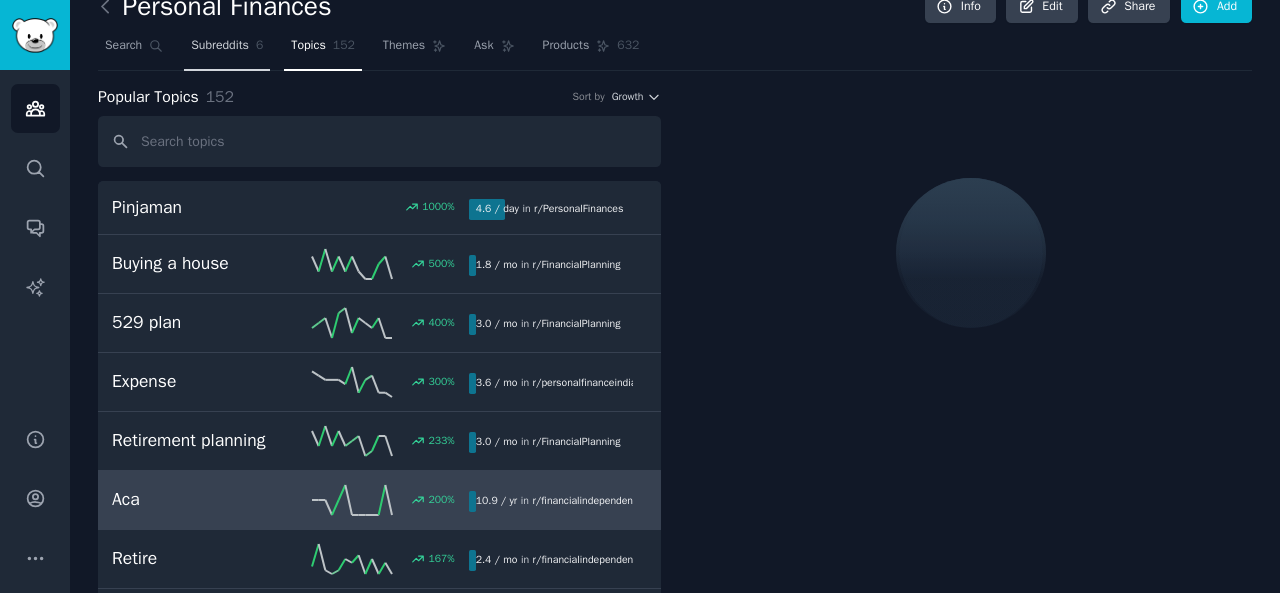 click on "Subreddits" at bounding box center [220, 46] 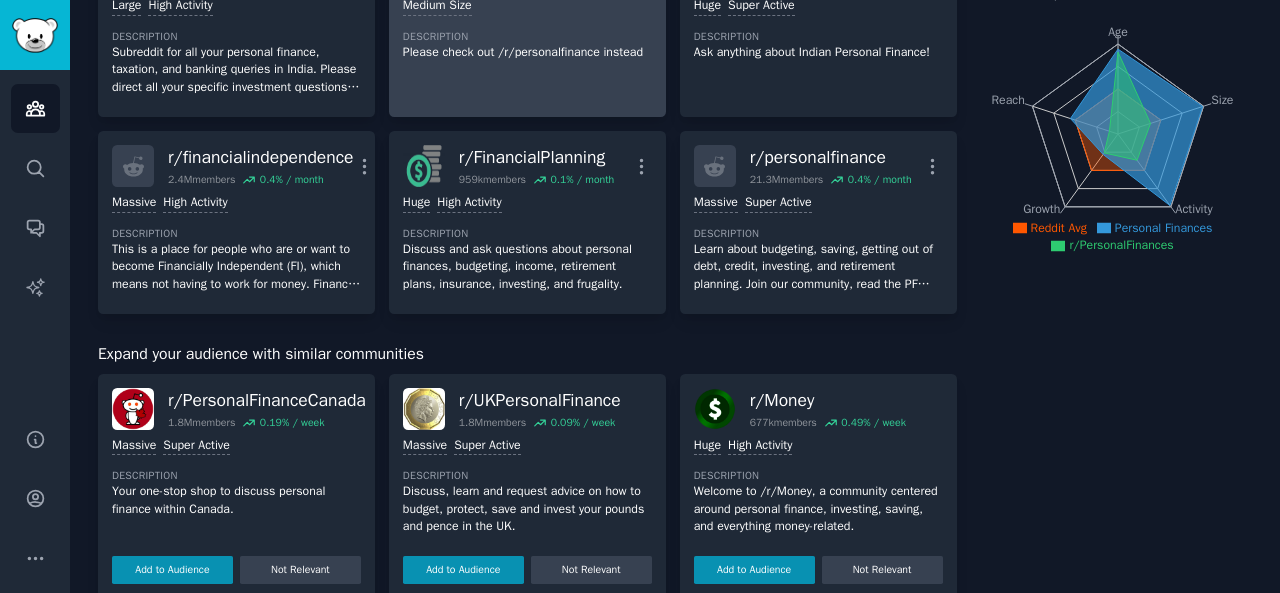 scroll, scrollTop: 0, scrollLeft: 0, axis: both 